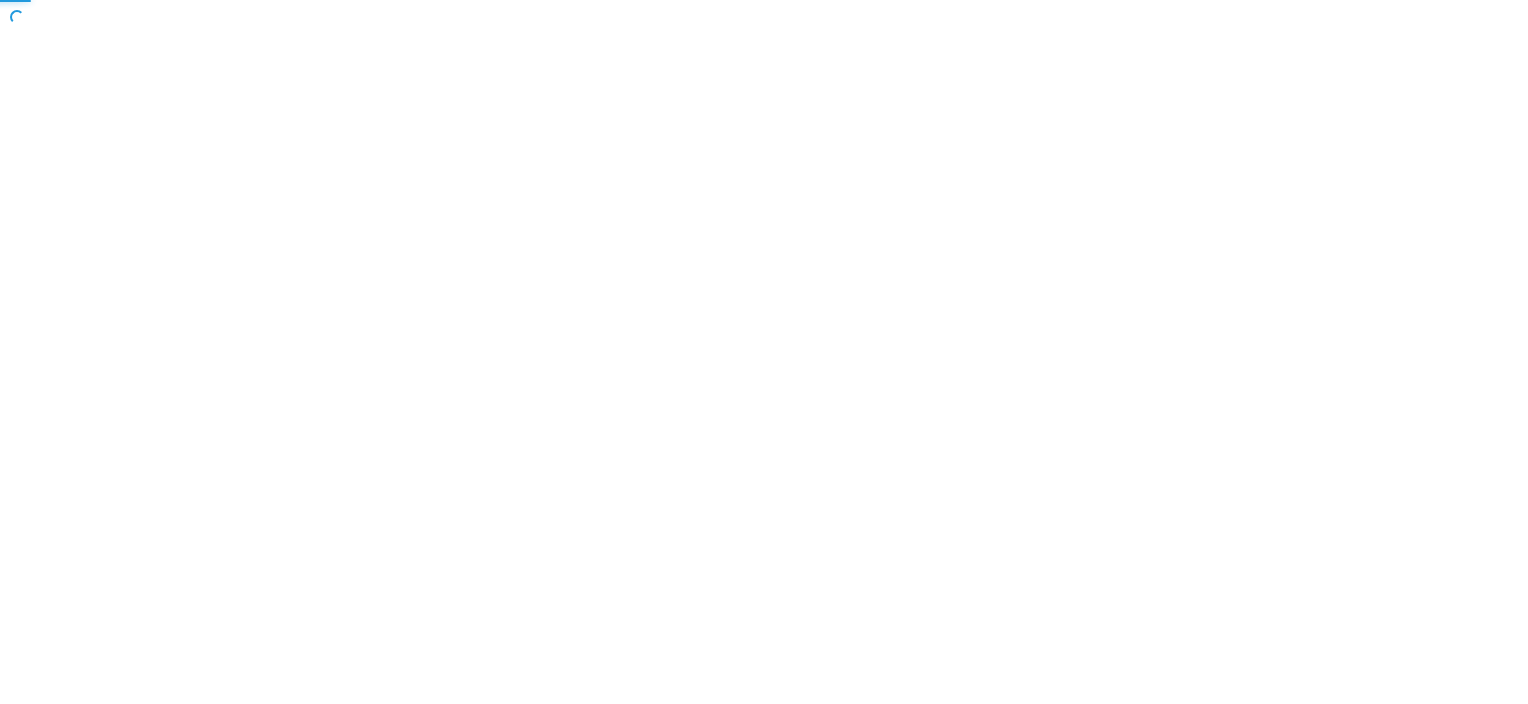 scroll, scrollTop: 0, scrollLeft: 0, axis: both 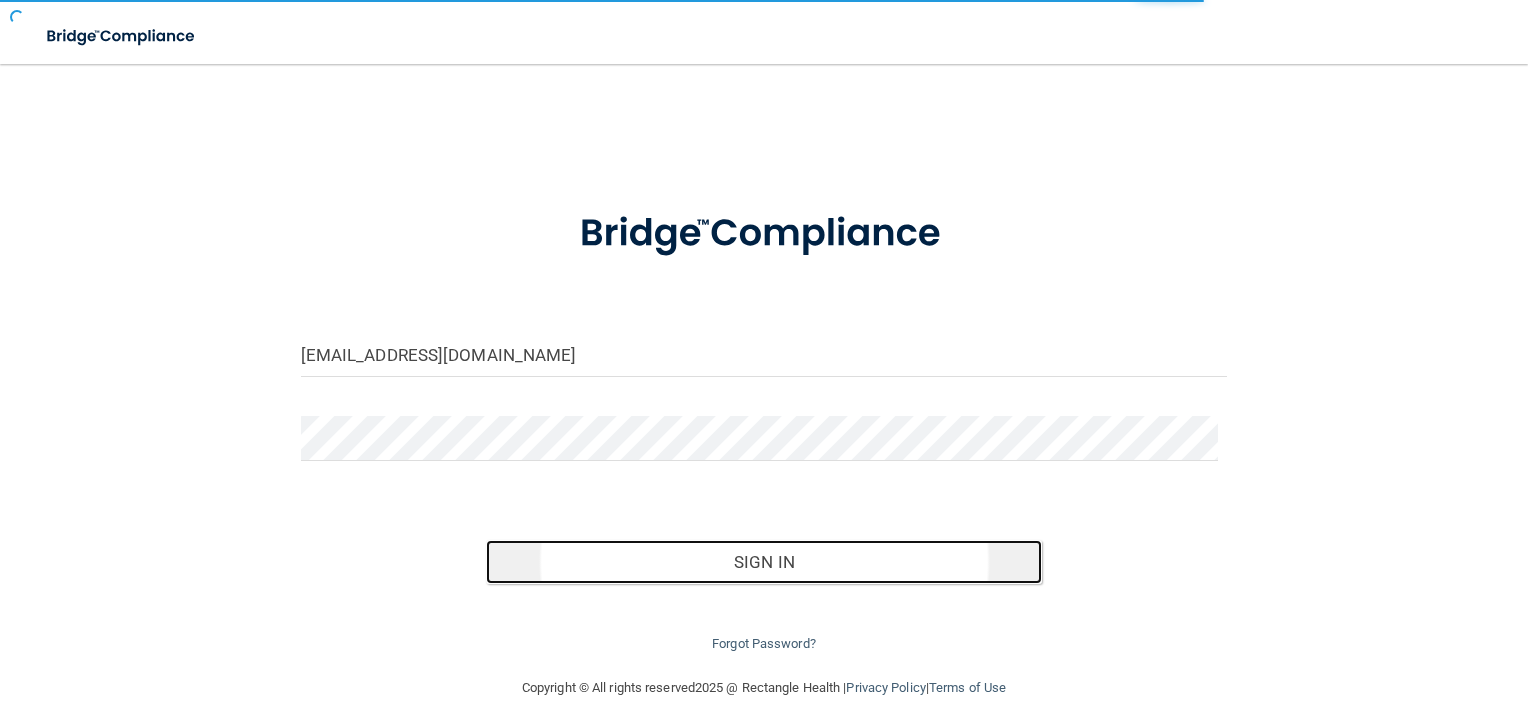 click on "Sign In" at bounding box center [764, 562] 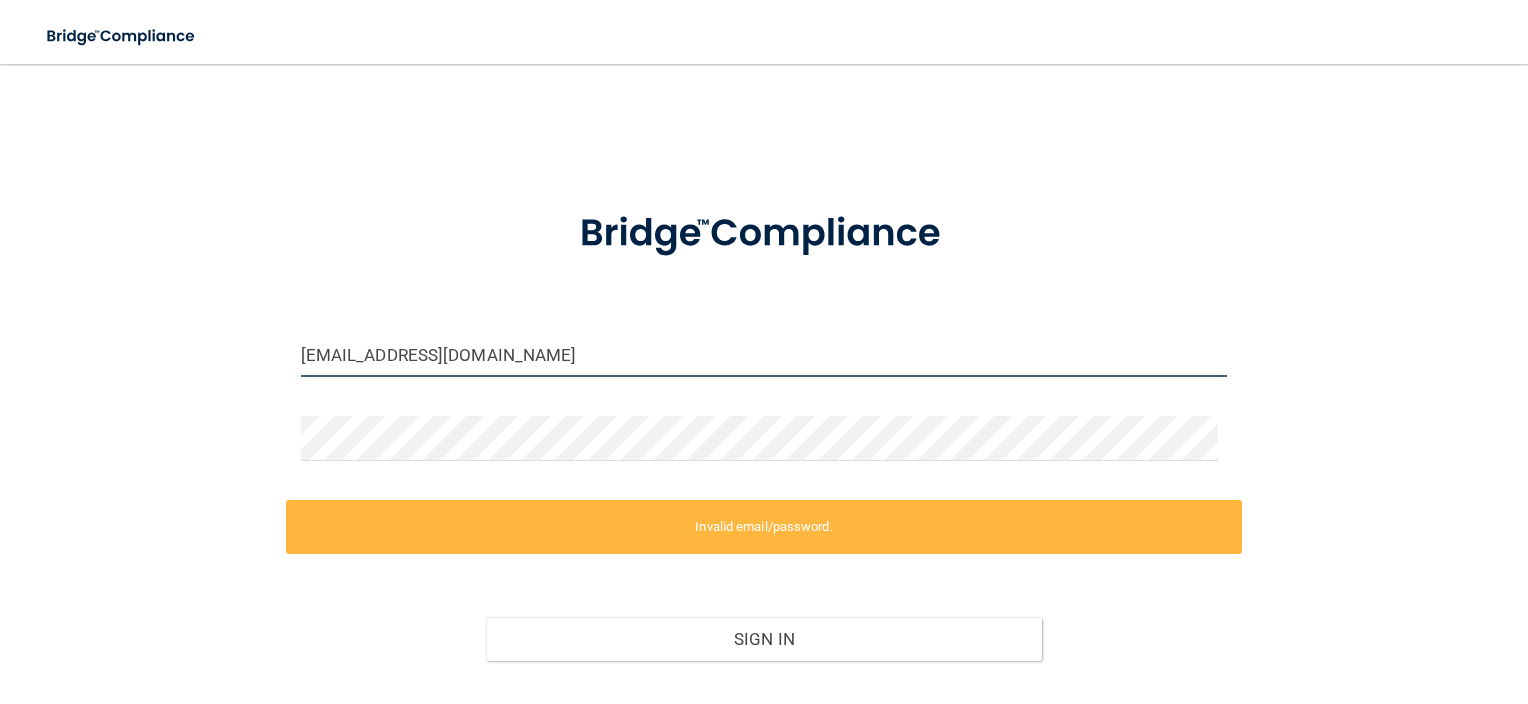 click on "ashleyv@pcihipaa.com" at bounding box center [764, 354] 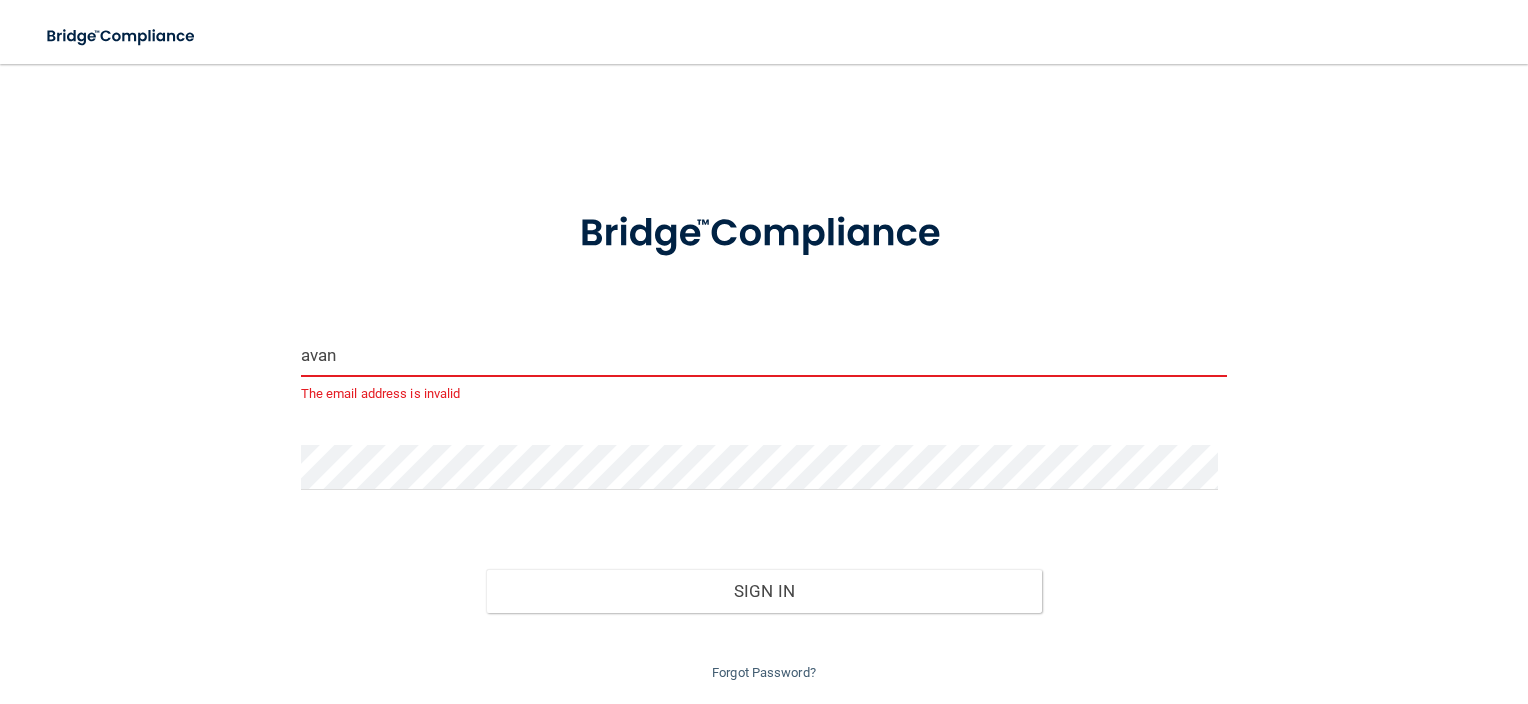type on "avan@rectanglehealth.com" 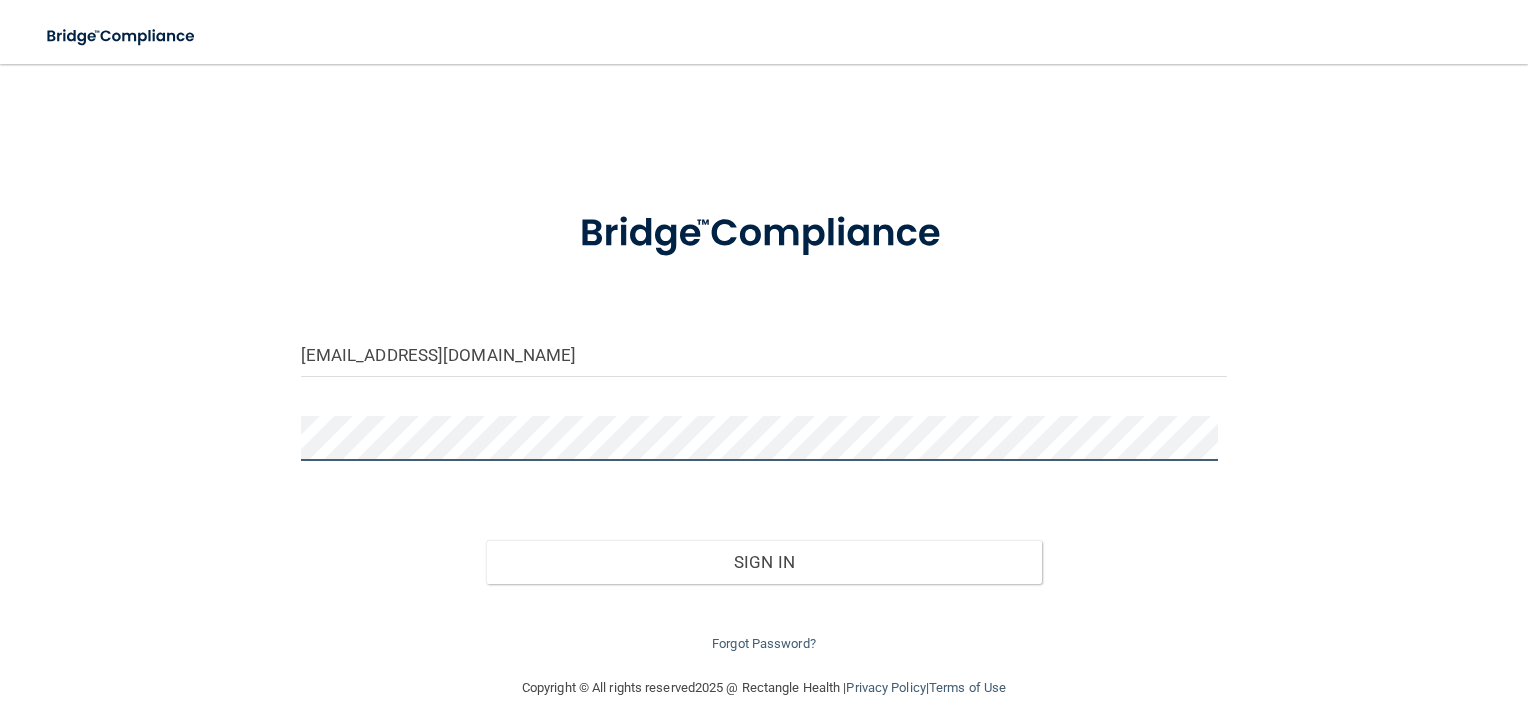 click on "avan@rectanglehealth.com                                    Invalid email/password.     You don't have permission to access that page.       Sign In            Forgot Password?" at bounding box center [764, 370] 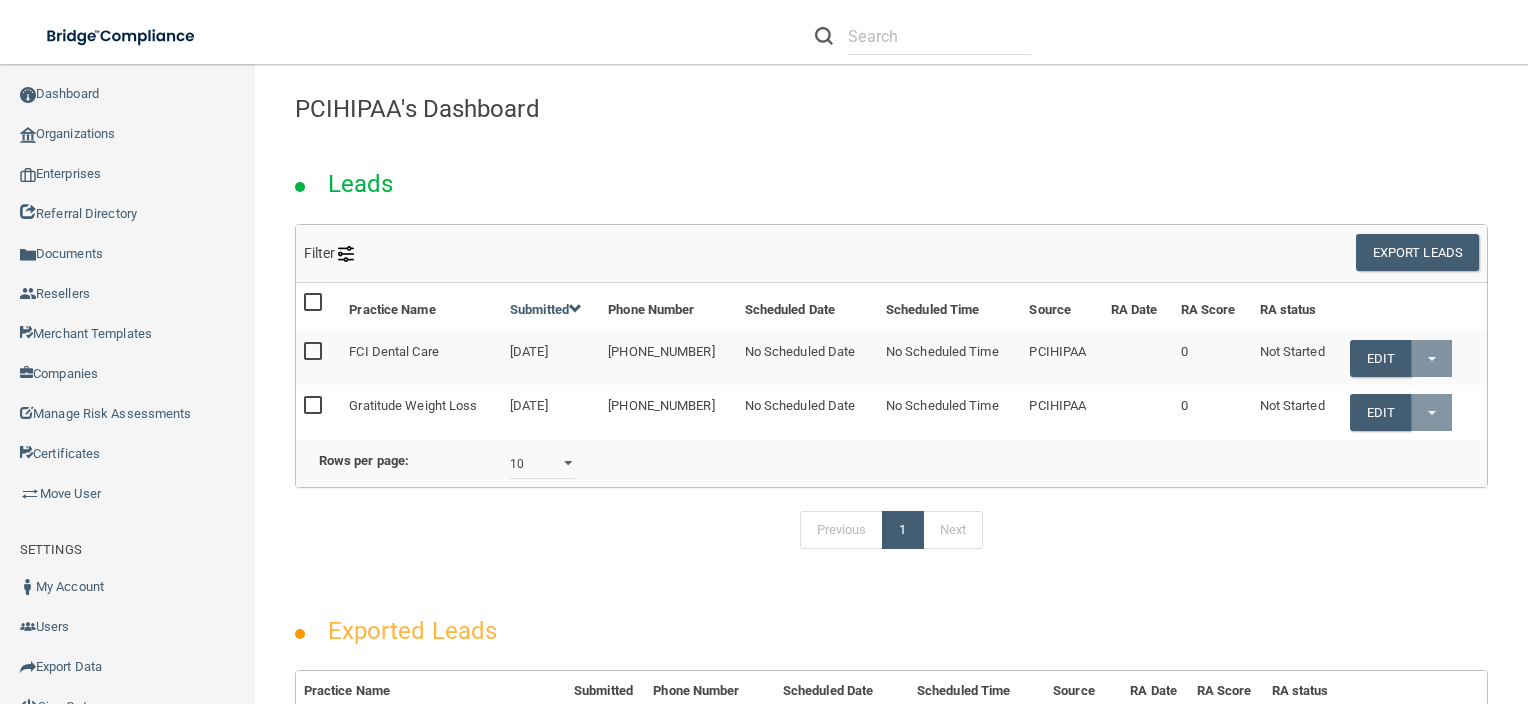 click on "Previous
1
Next" at bounding box center [891, 534] 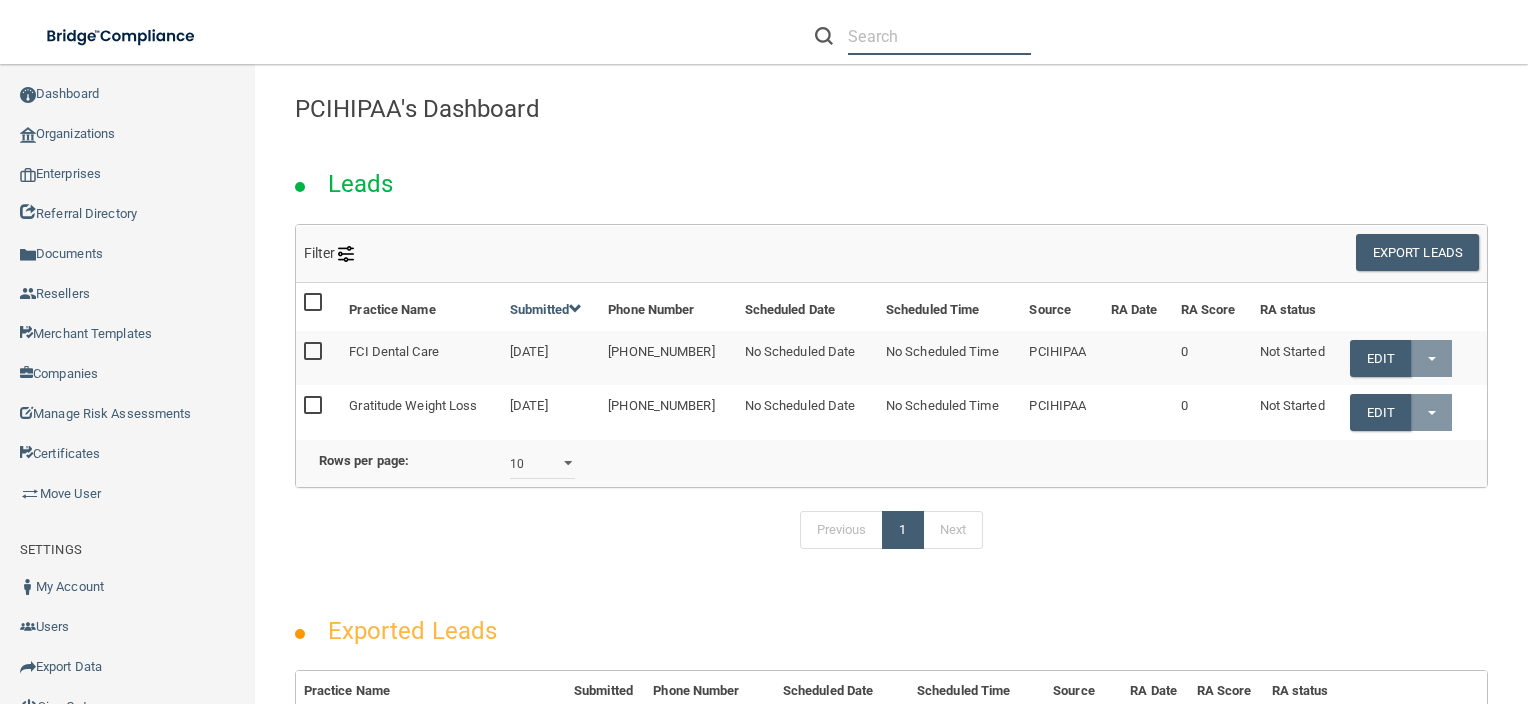 click at bounding box center [939, 36] 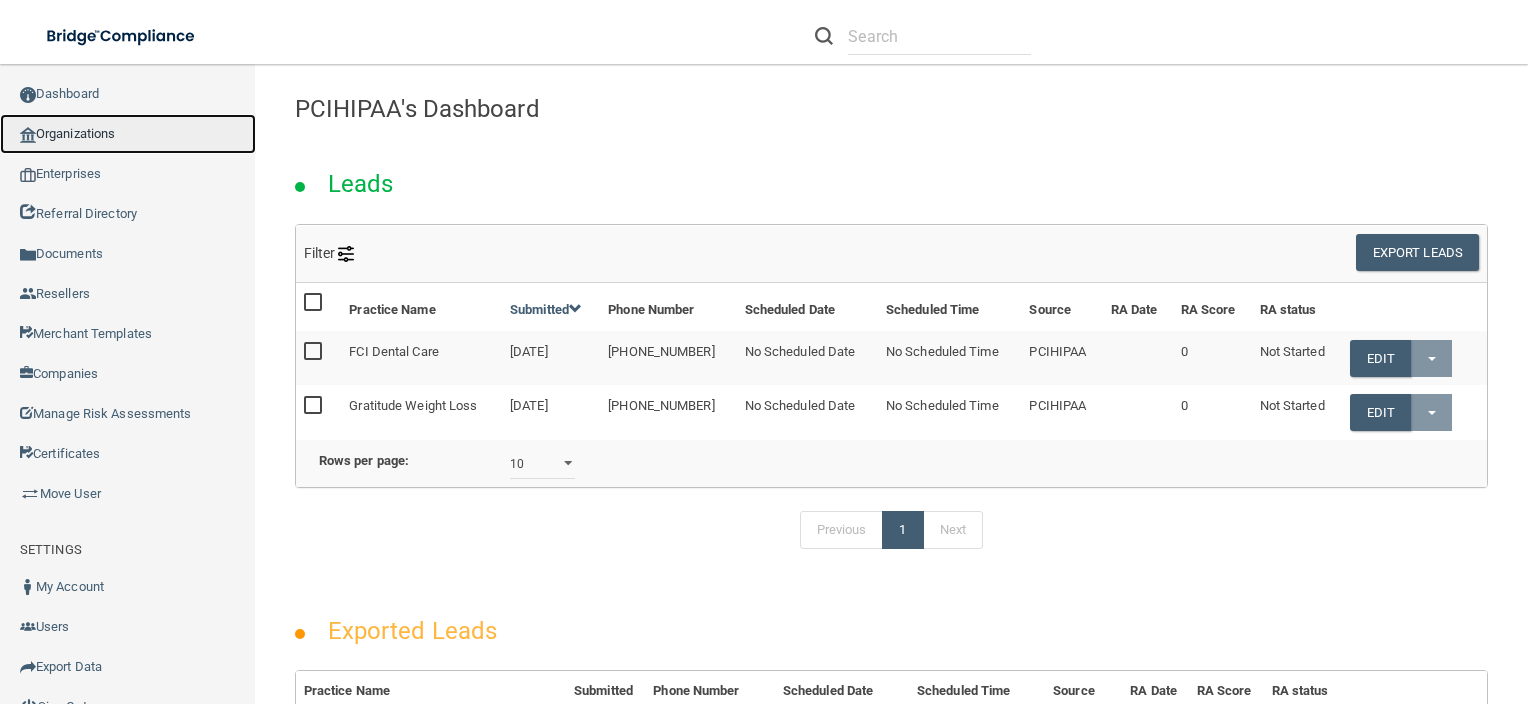 click on "Organizations" at bounding box center (128, 134) 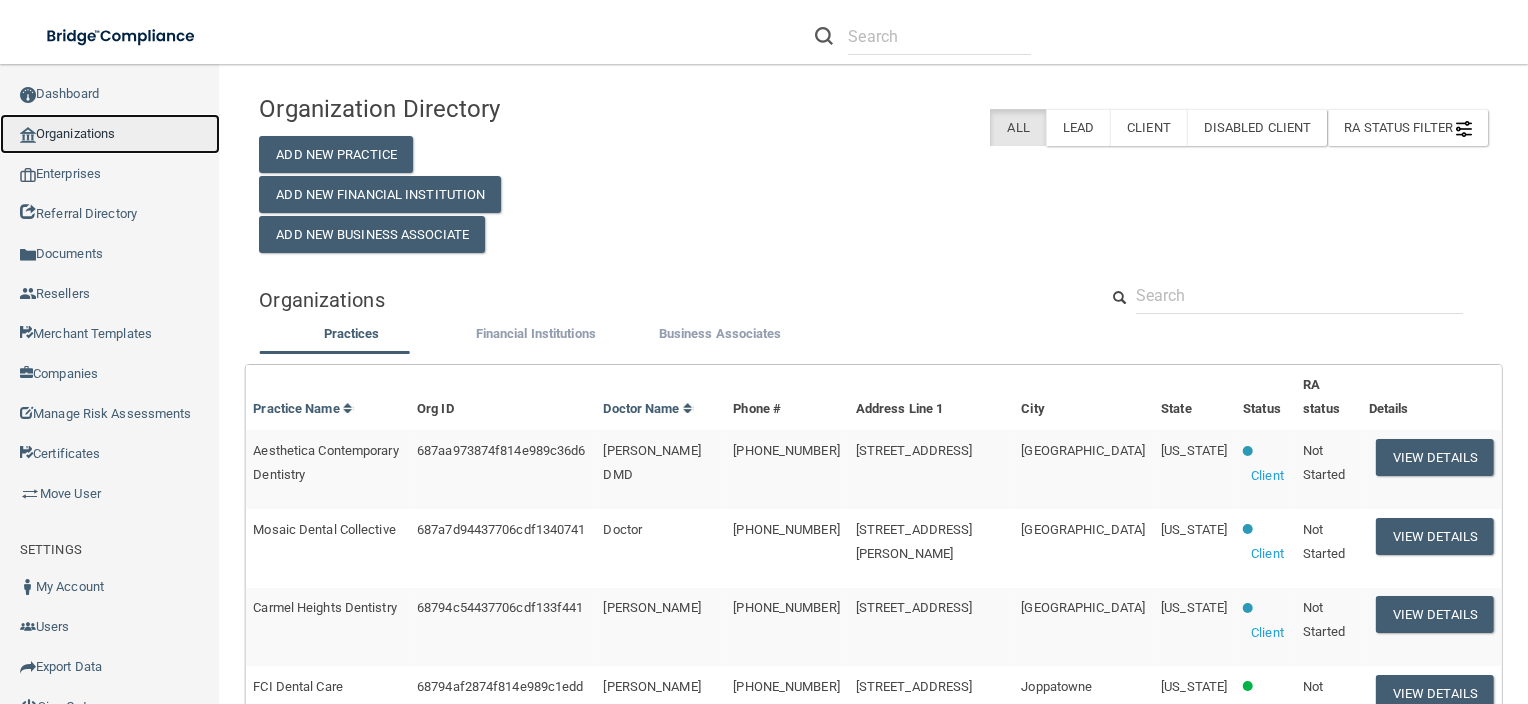 click on "Organizations" at bounding box center (110, 134) 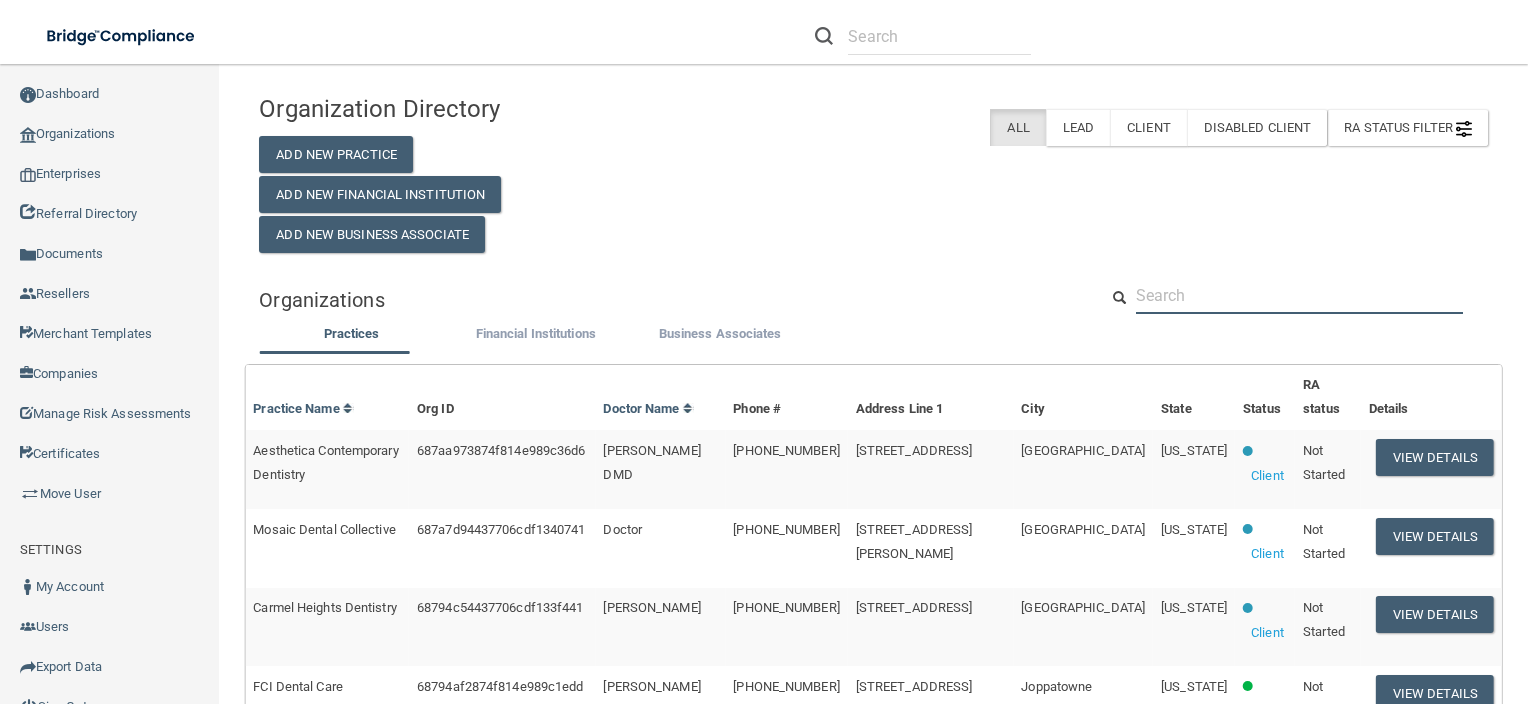 click at bounding box center (1299, 295) 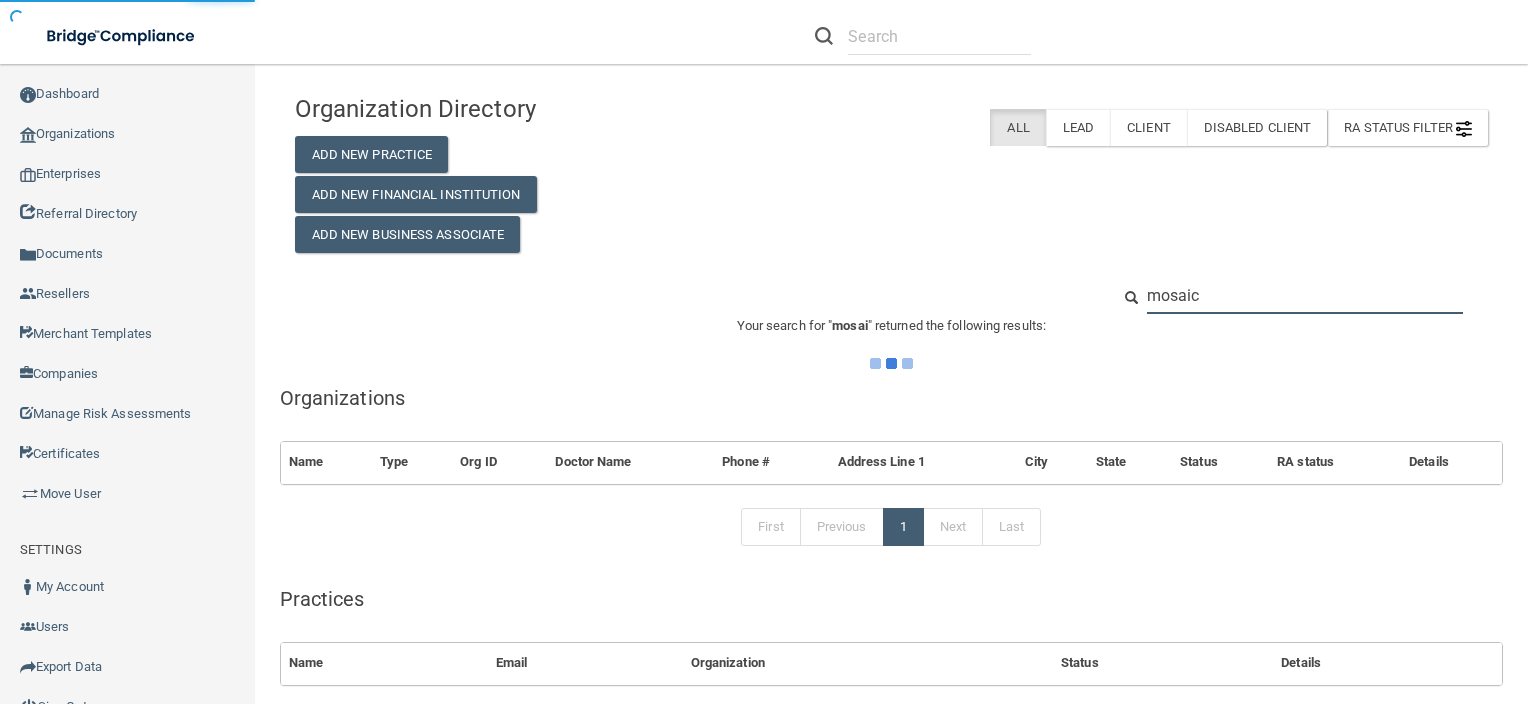 type on "mosaic" 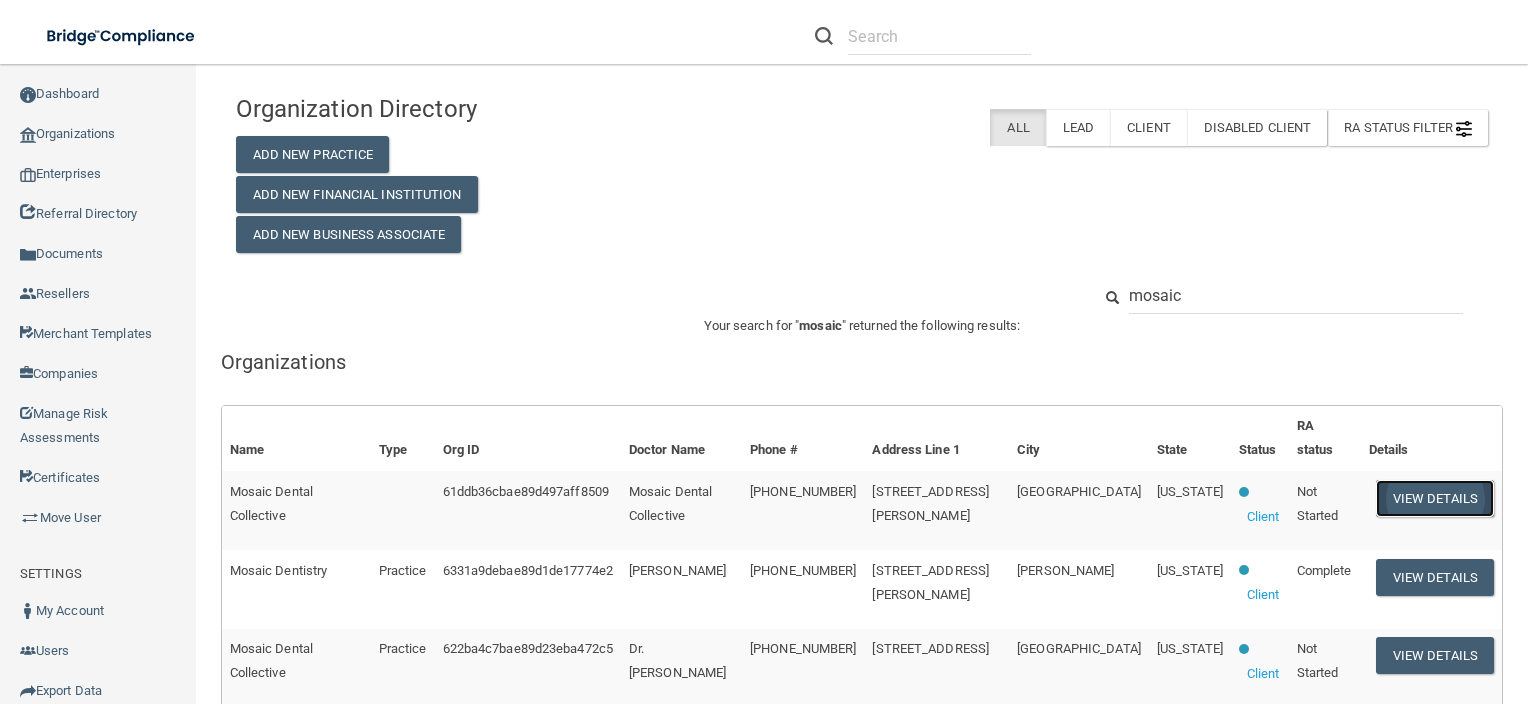 click on "View Details" at bounding box center (1435, 498) 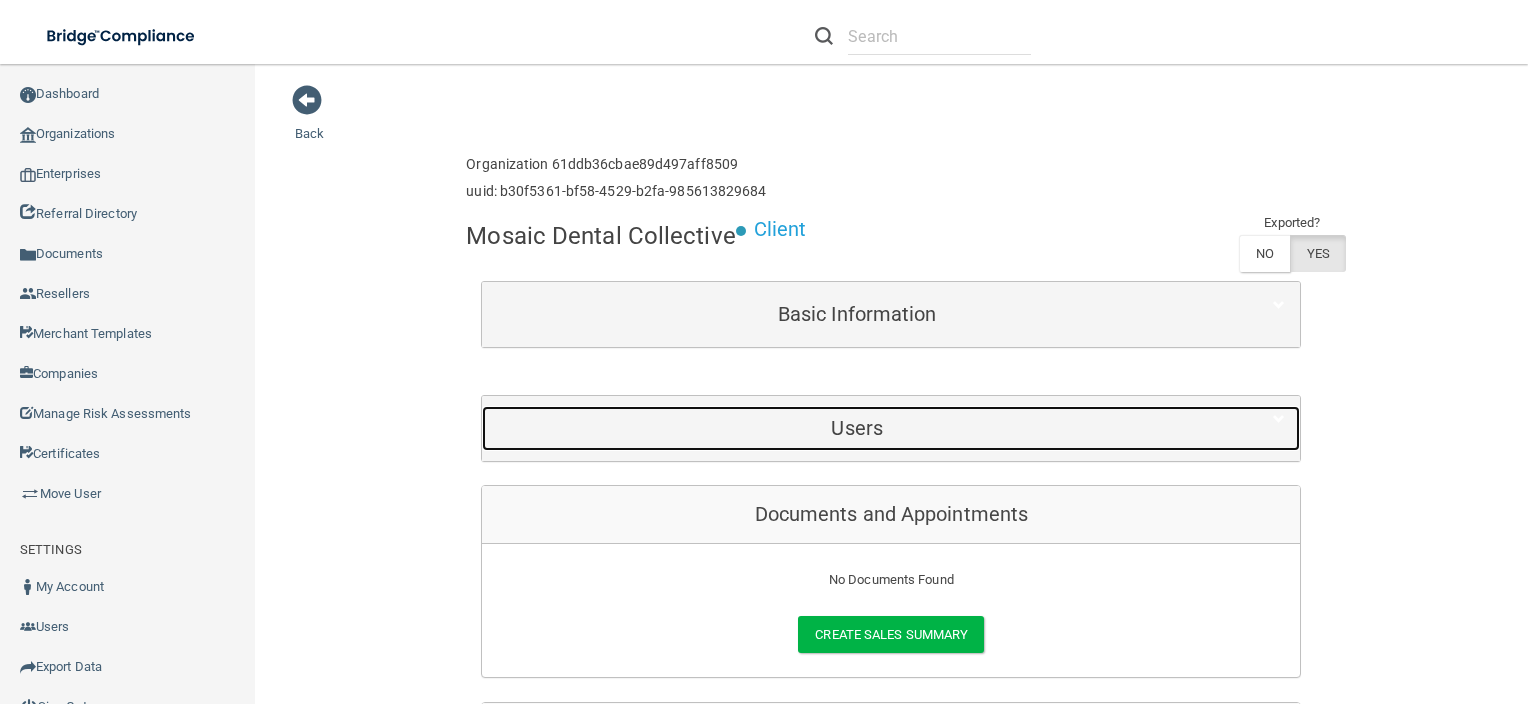 click on "Users" at bounding box center [857, 428] 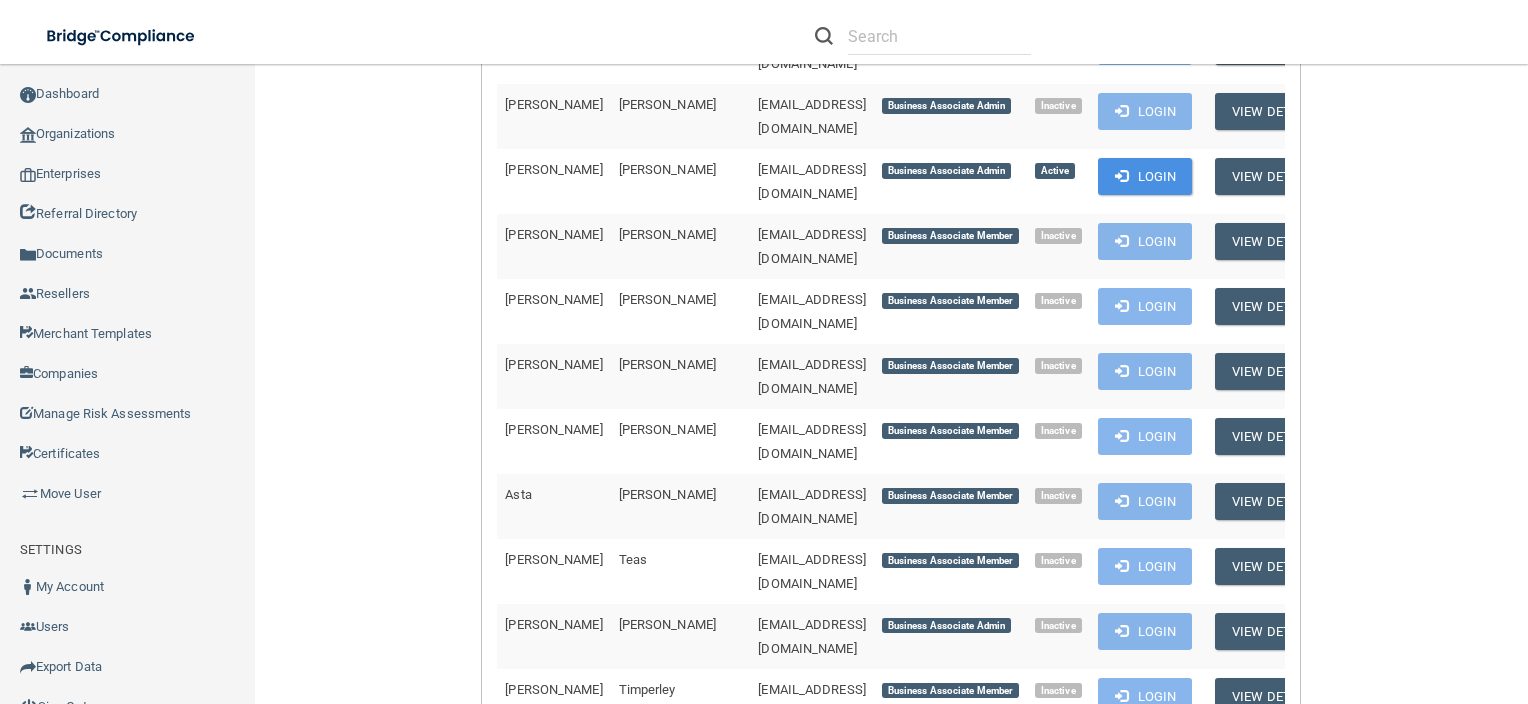 scroll, scrollTop: 2000, scrollLeft: 0, axis: vertical 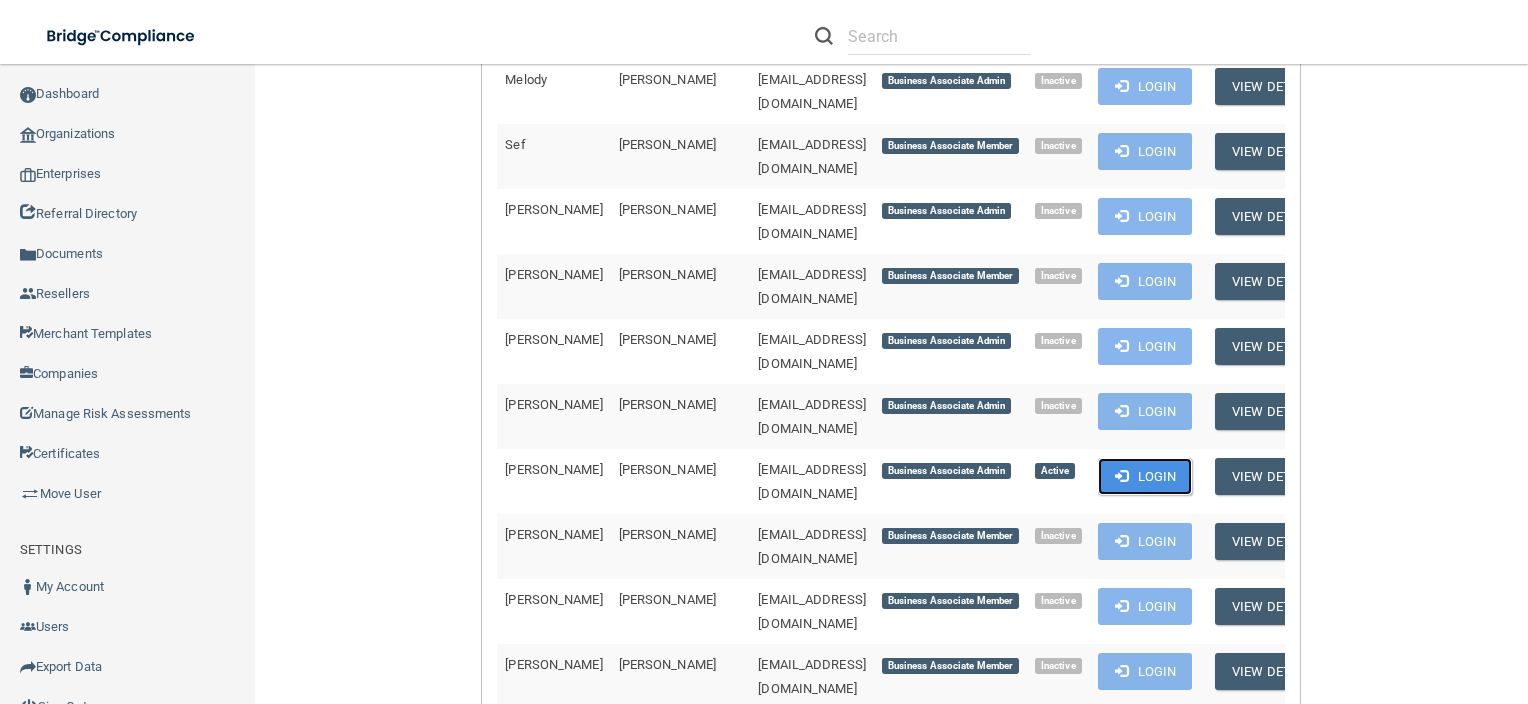 click on "Login" at bounding box center [1145, 476] 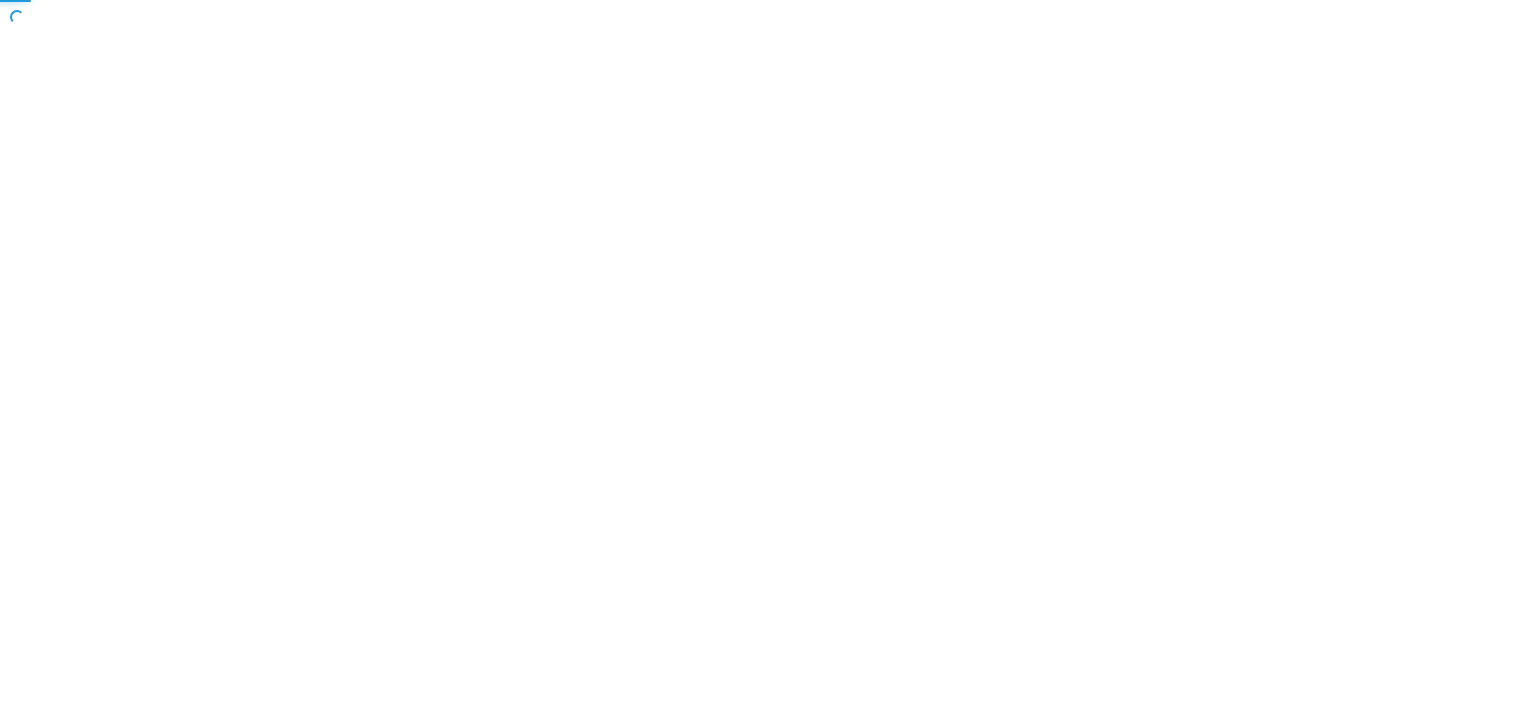 scroll, scrollTop: 0, scrollLeft: 0, axis: both 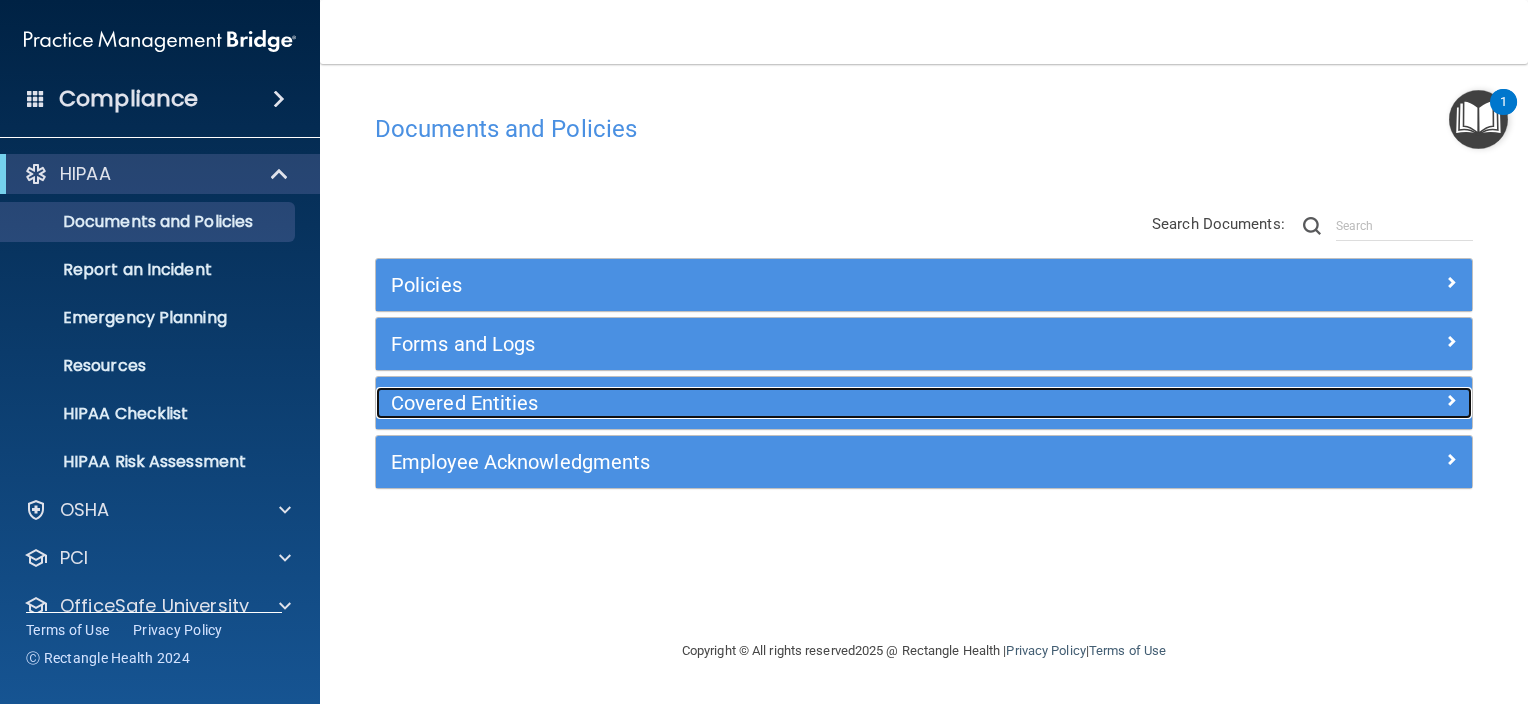 click on "Covered Entities" at bounding box center [787, 403] 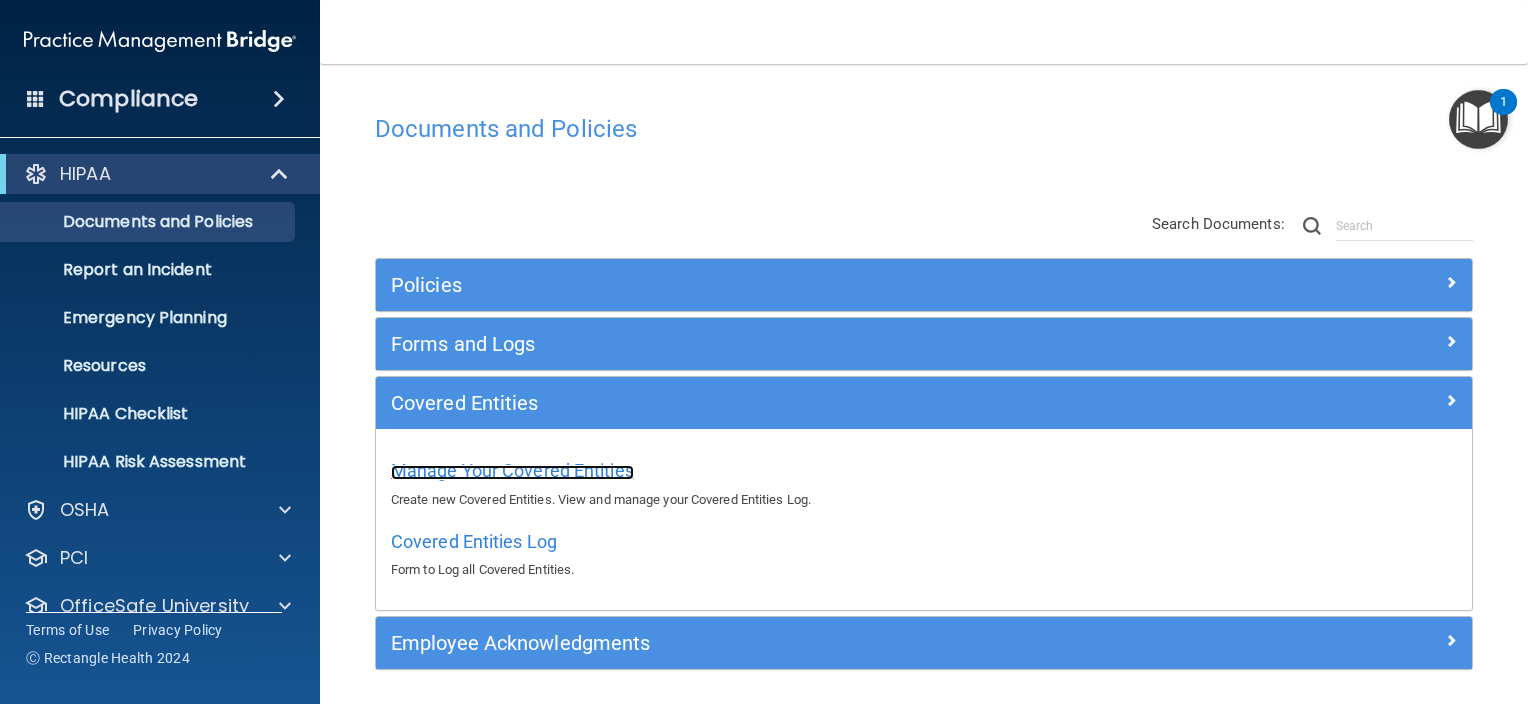 drag, startPoint x: 477, startPoint y: 466, endPoint x: 505, endPoint y: 480, distance: 31.304953 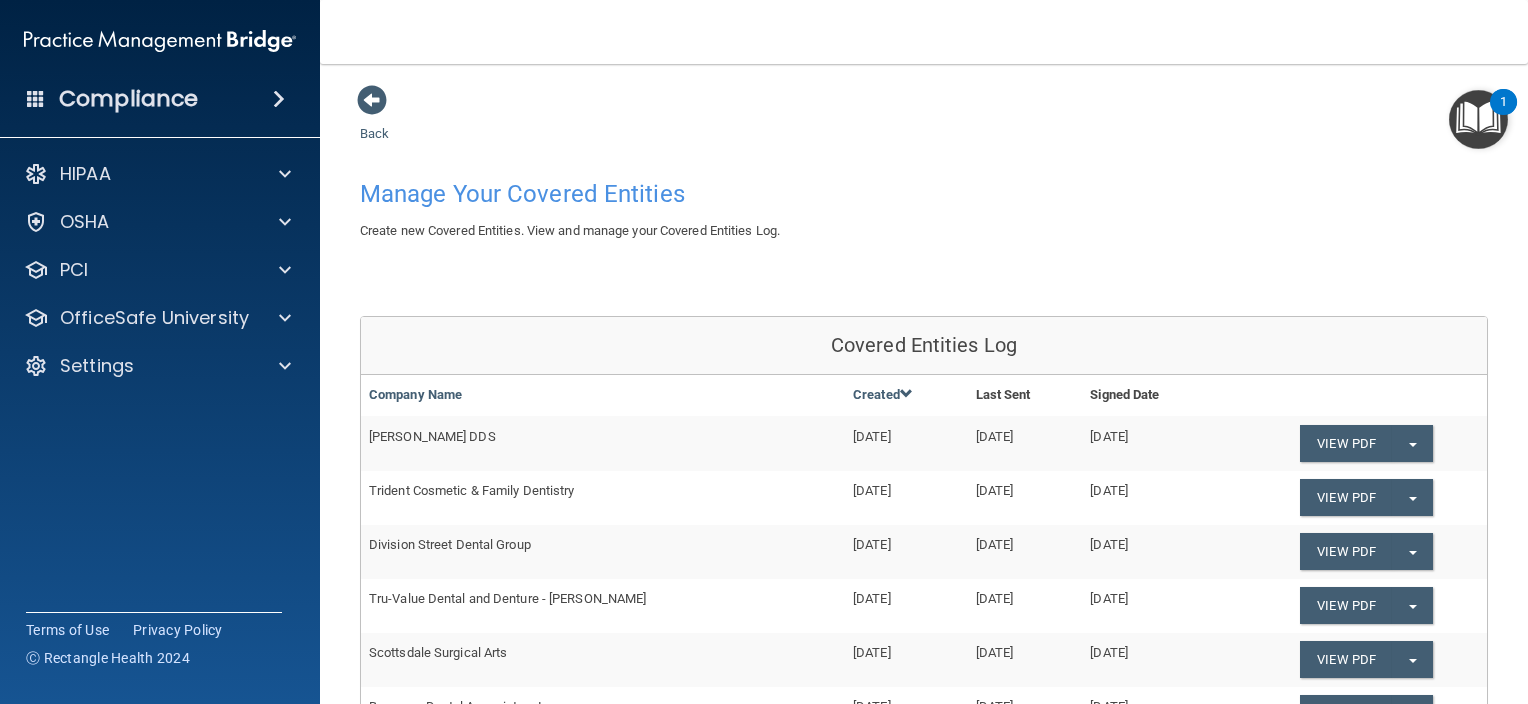 scroll, scrollTop: 100, scrollLeft: 0, axis: vertical 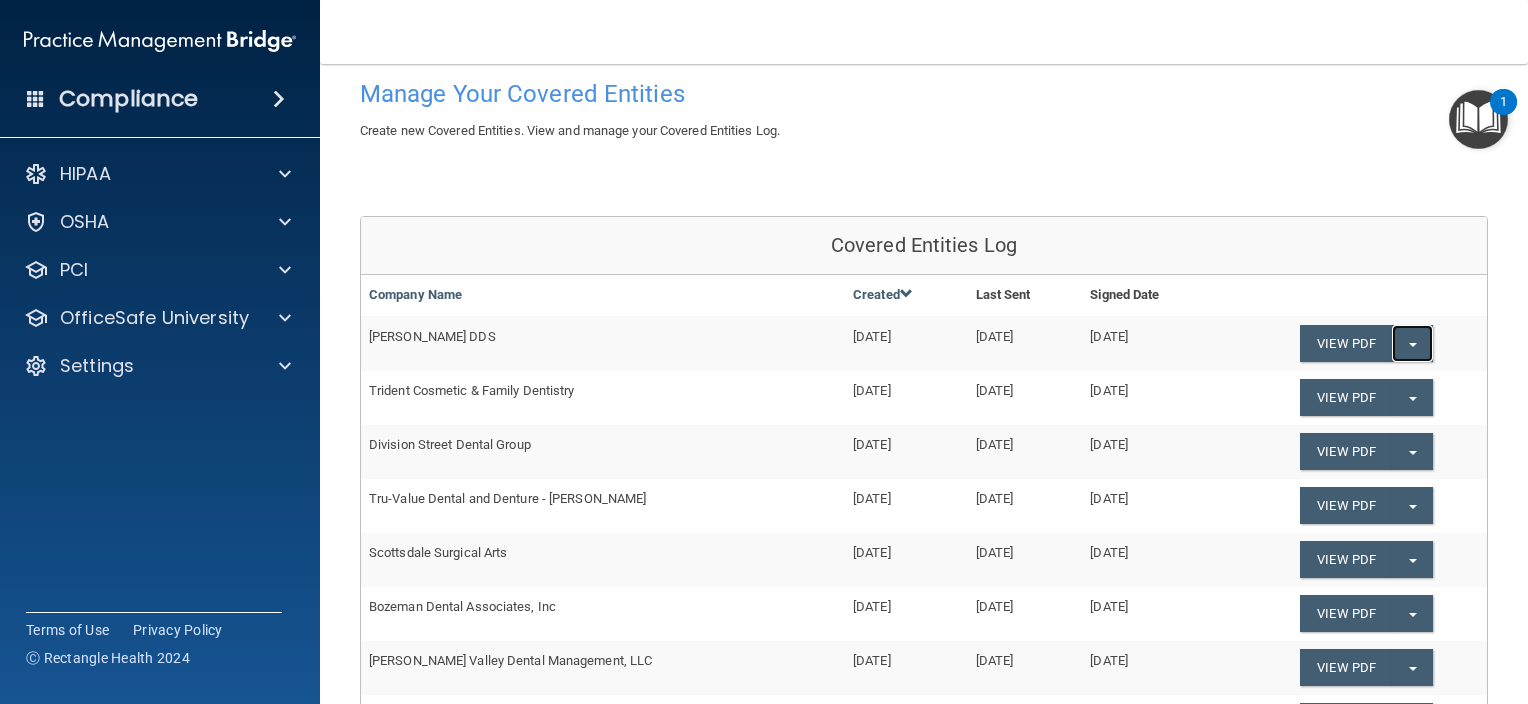 click on "Split button!" at bounding box center (1412, 343) 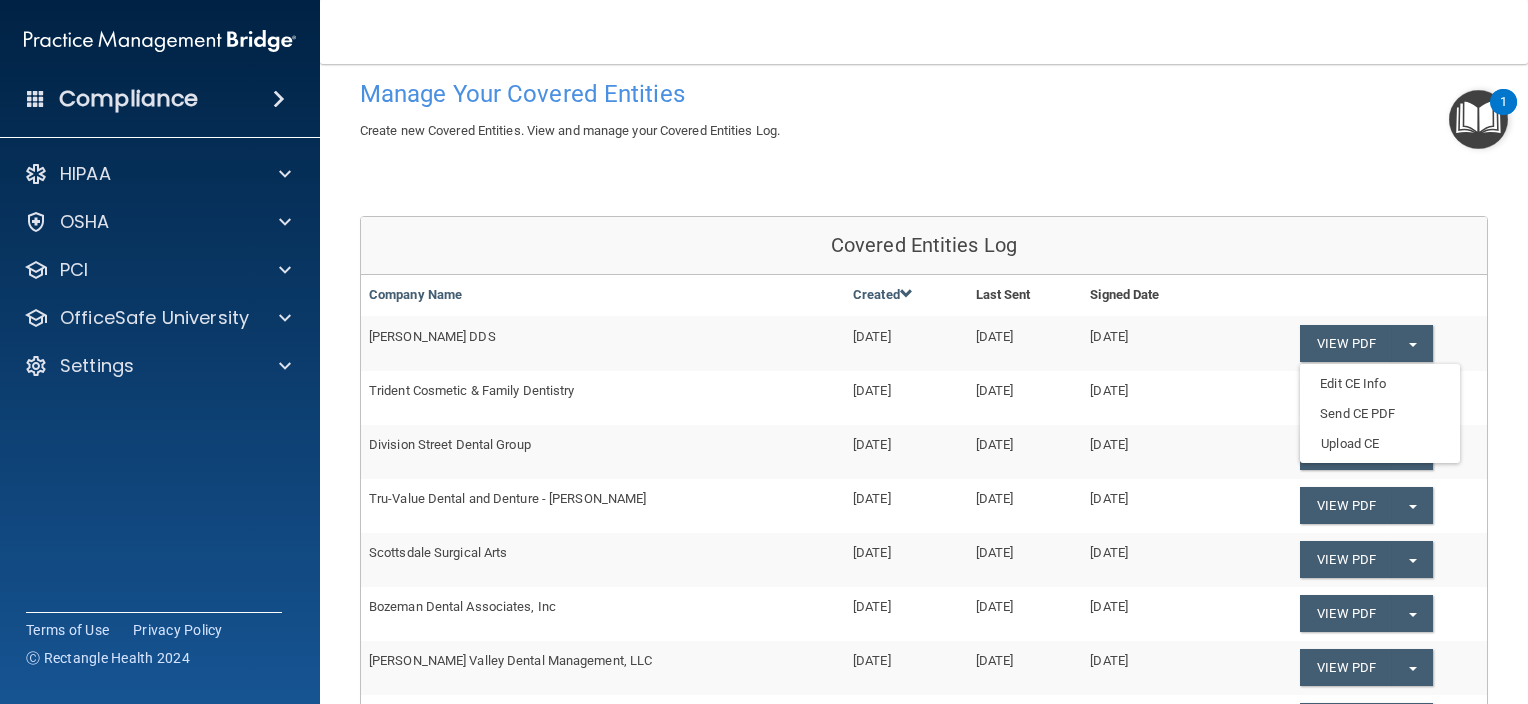 click on "[DATE]" at bounding box center (1164, 398) 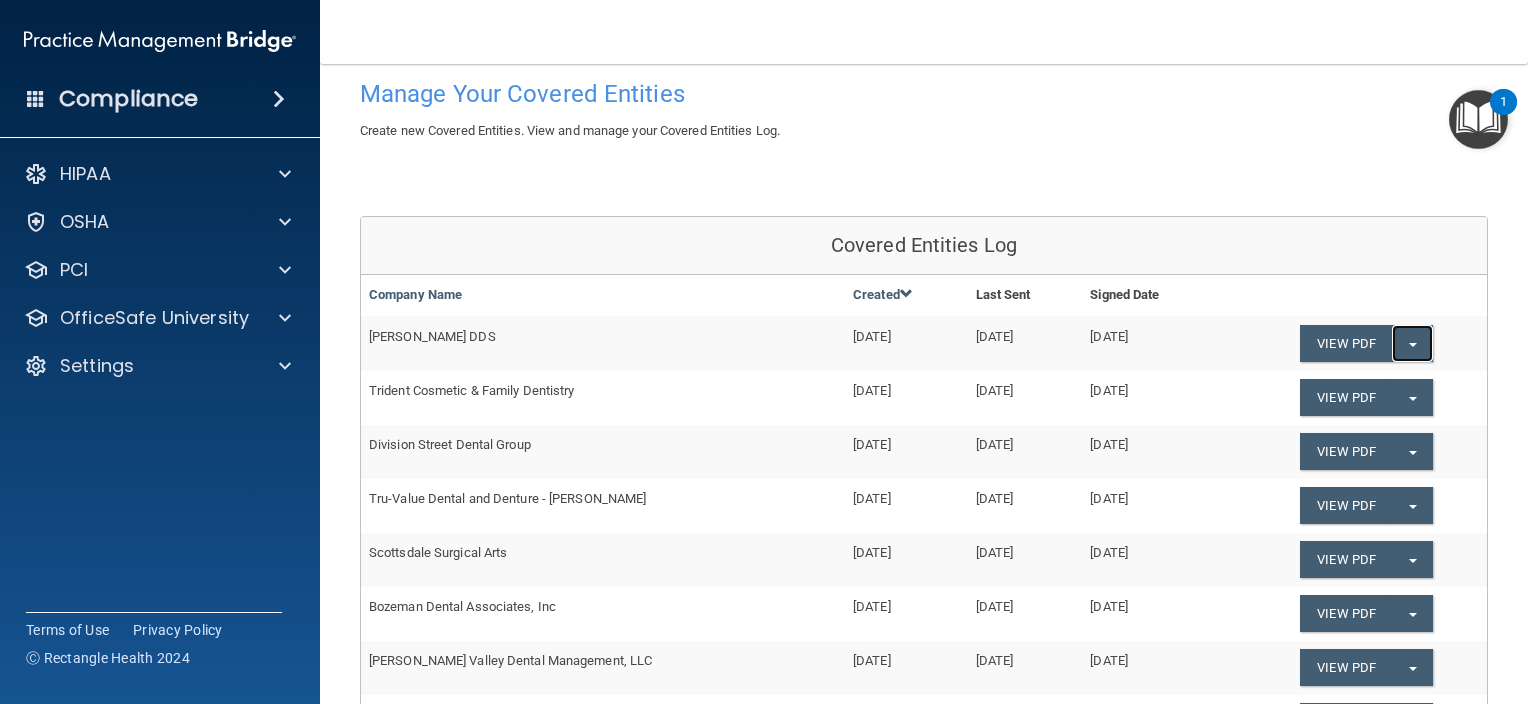 click on "Split button!" at bounding box center [1412, 343] 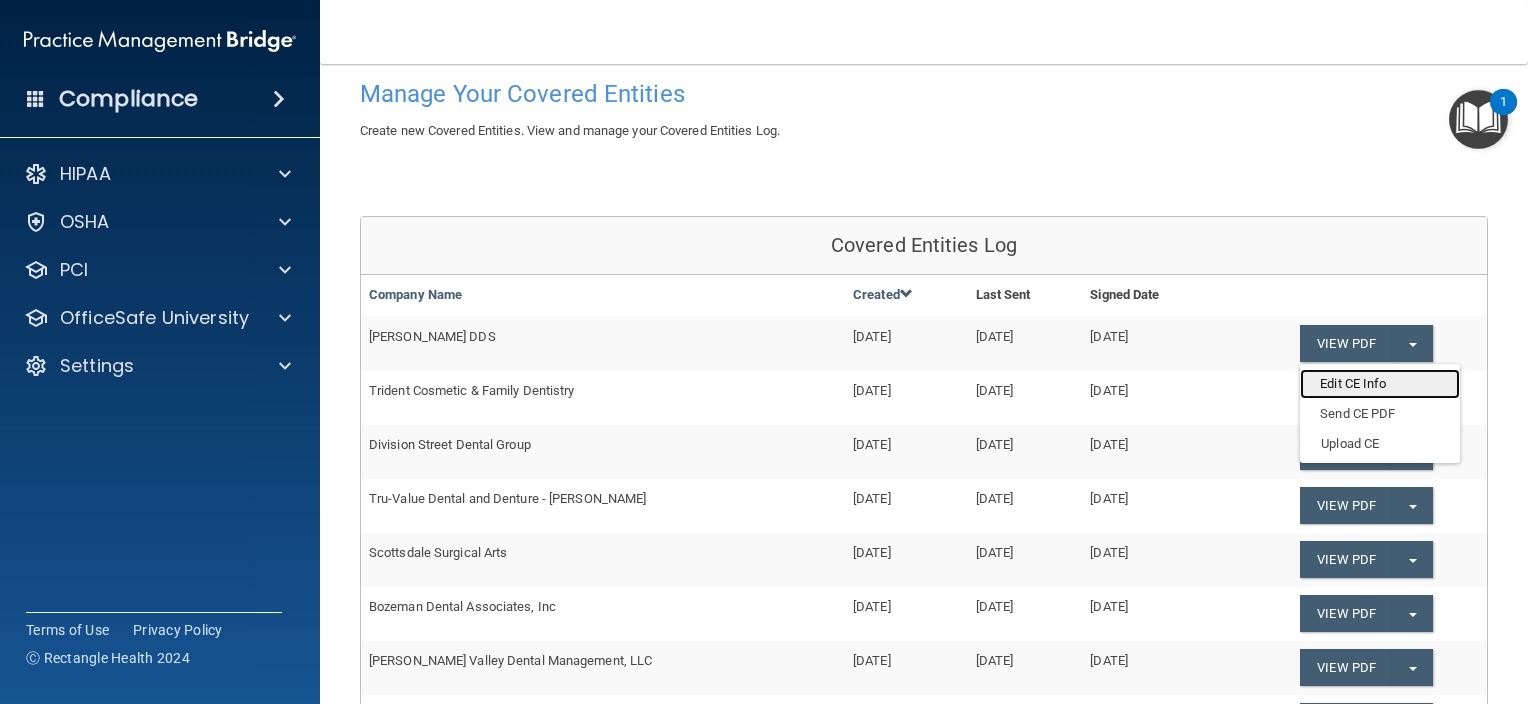 click on "Edit CE Info" at bounding box center (1380, 384) 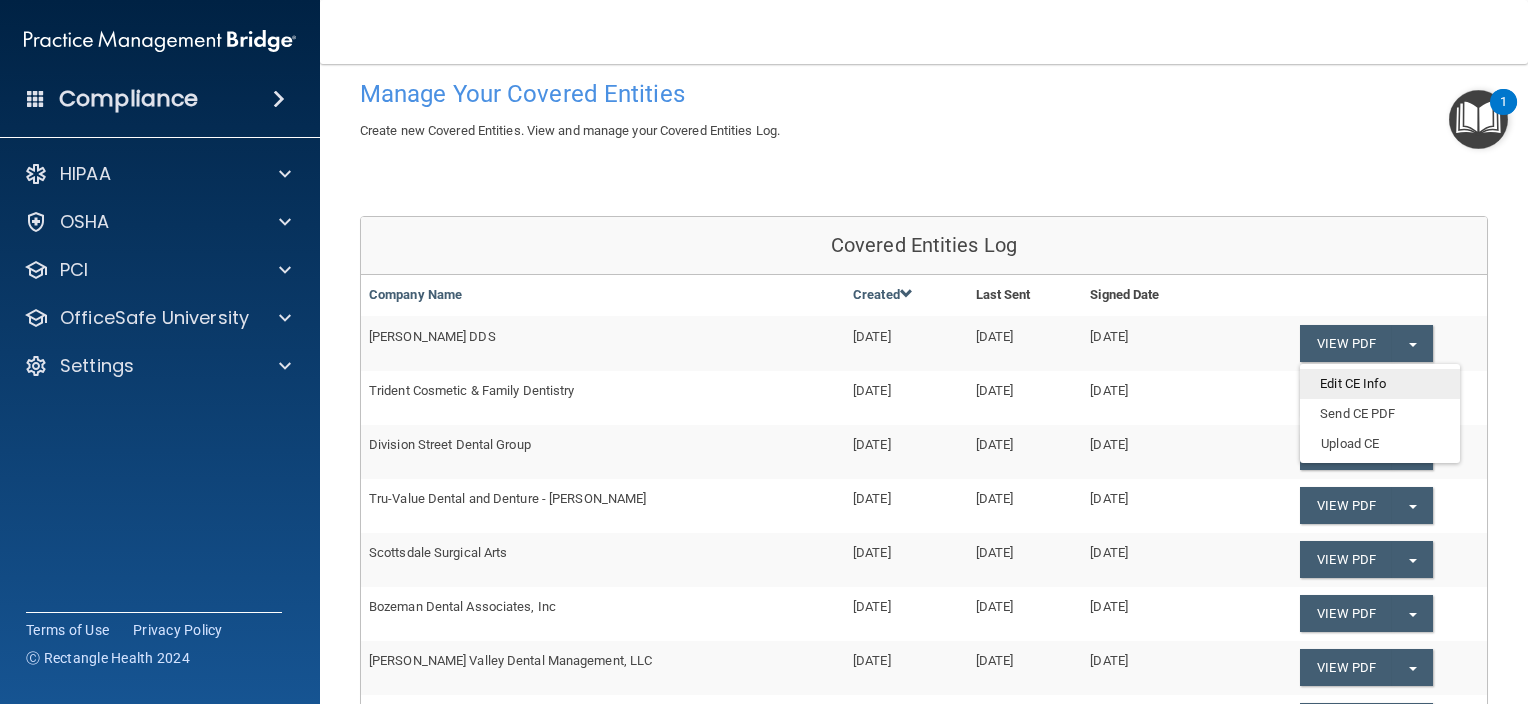 scroll, scrollTop: 0, scrollLeft: 0, axis: both 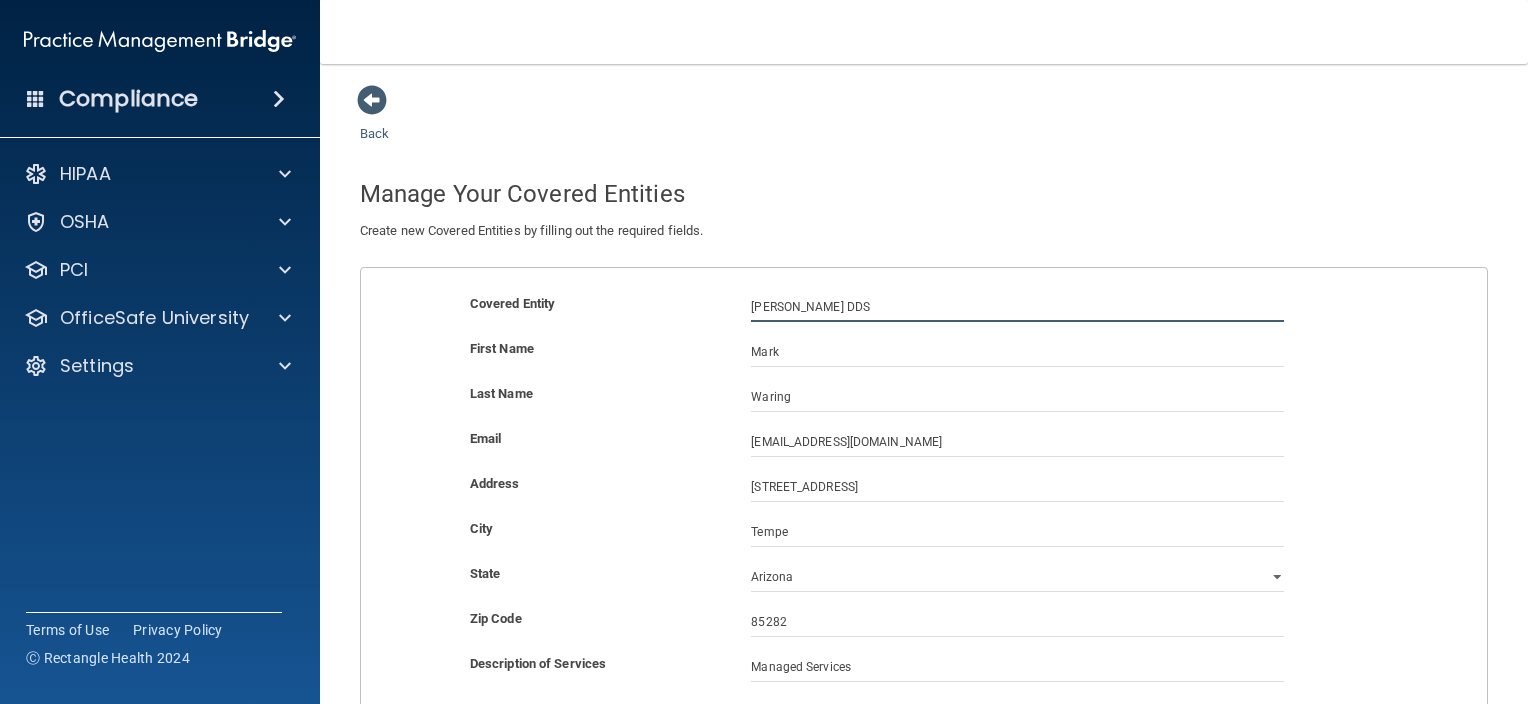 click on "[PERSON_NAME] DDS" at bounding box center (1017, 307) 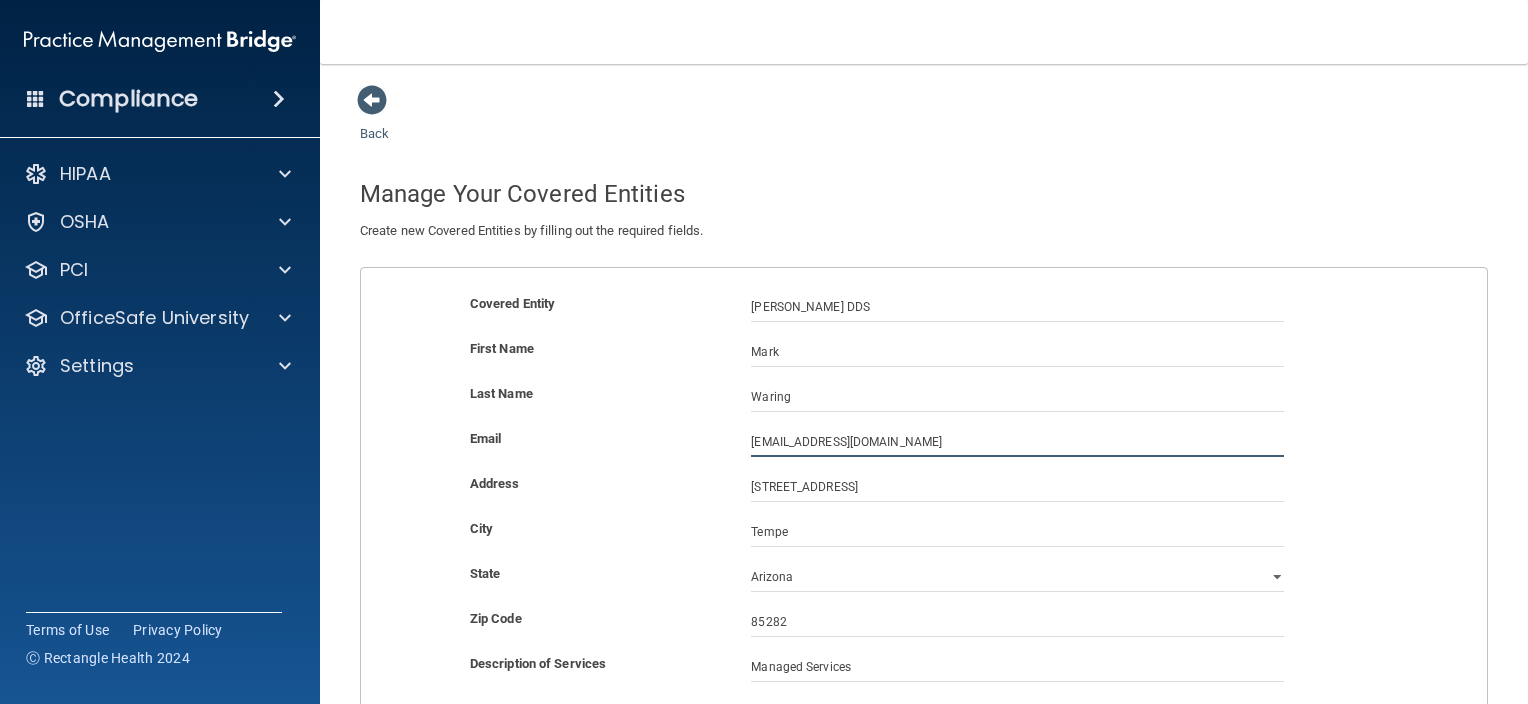 click on "[EMAIL_ADDRESS][DOMAIN_NAME]" at bounding box center (1017, 442) 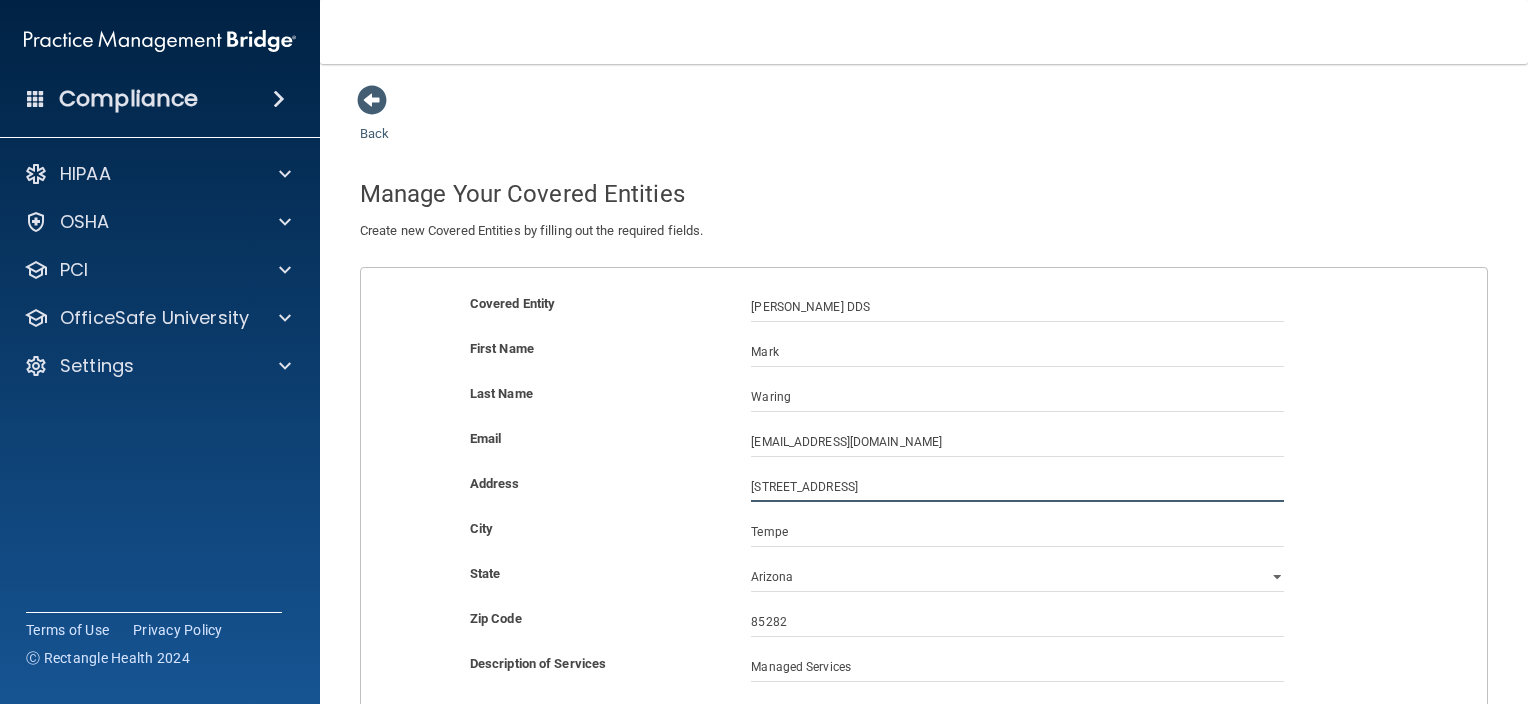 click on "[STREET_ADDRESS]" at bounding box center (1017, 487) 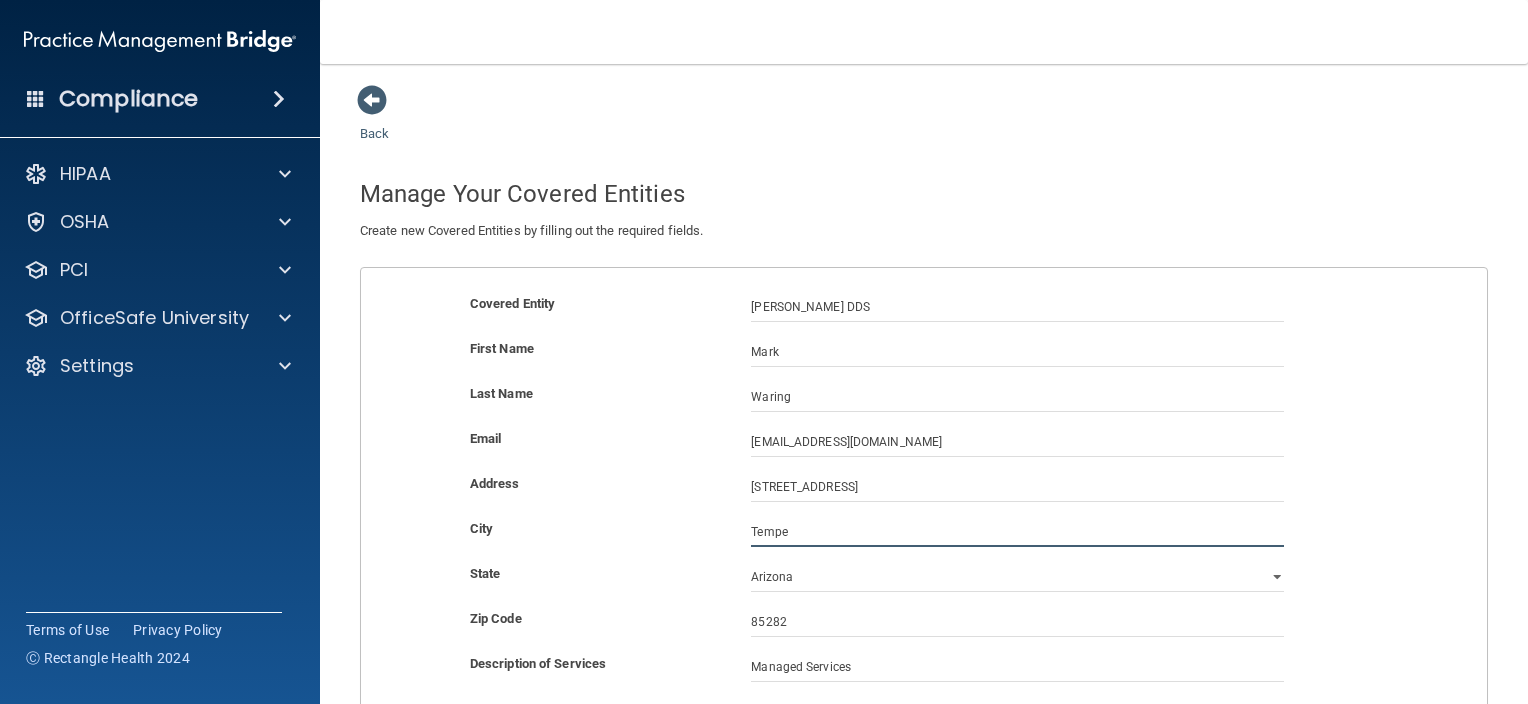 click on "Tempe" at bounding box center [1017, 532] 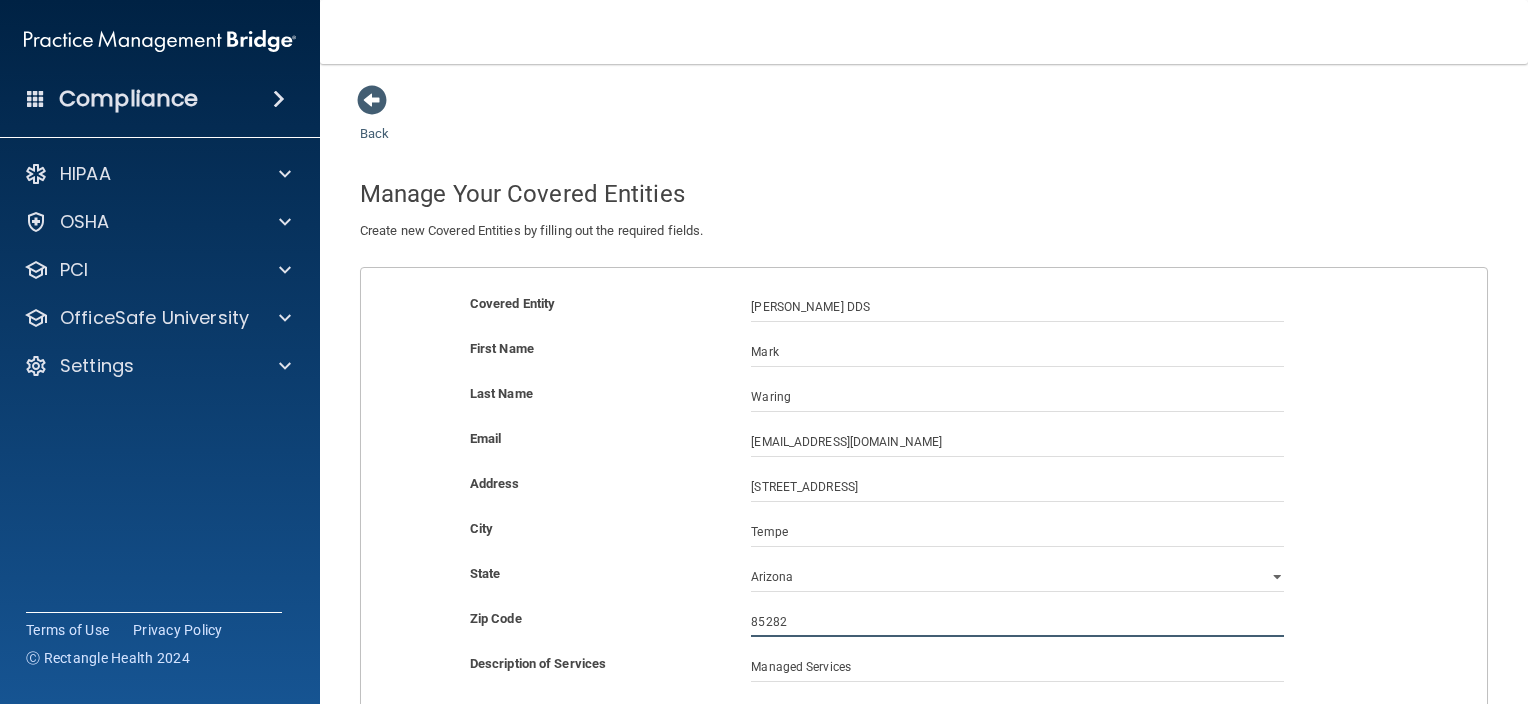 click on "85282" at bounding box center (1017, 622) 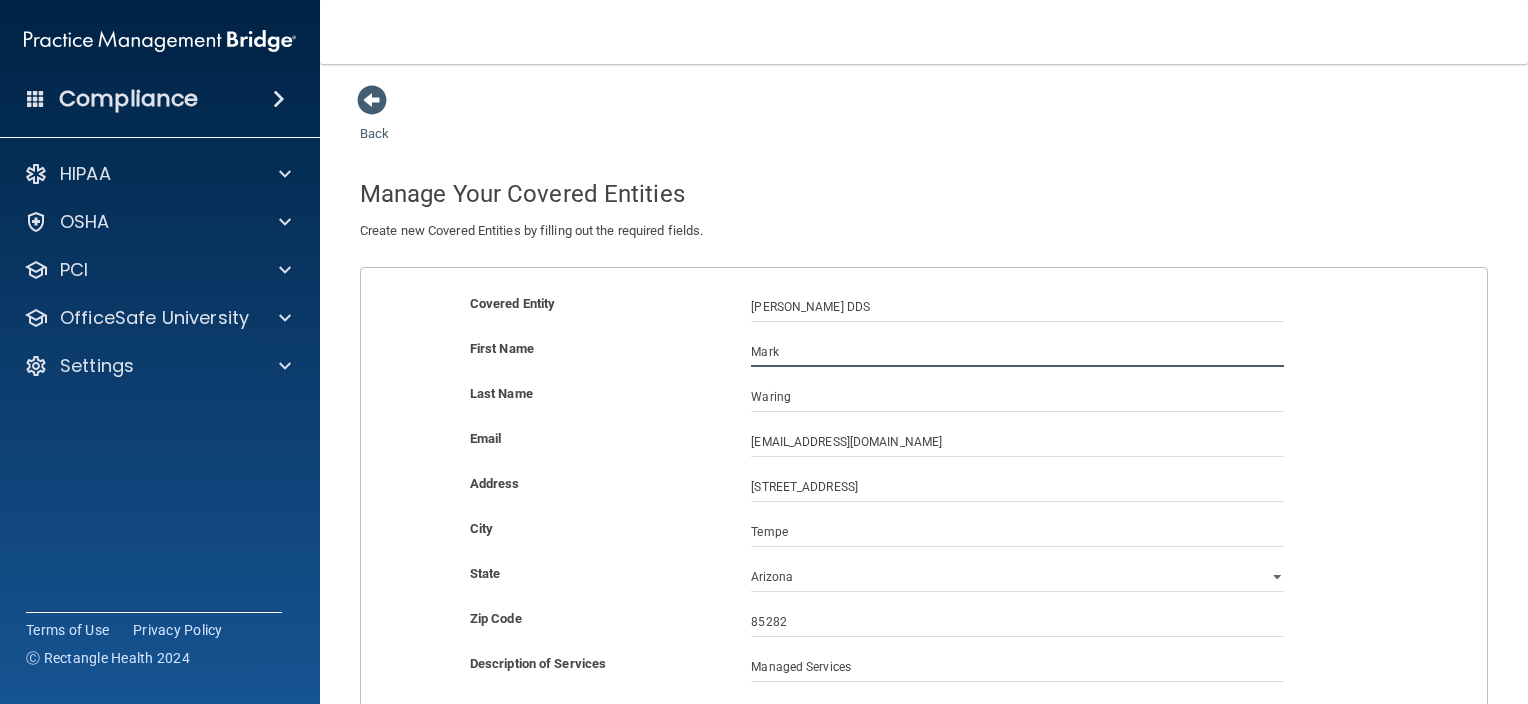 click on "Mark" at bounding box center [1017, 352] 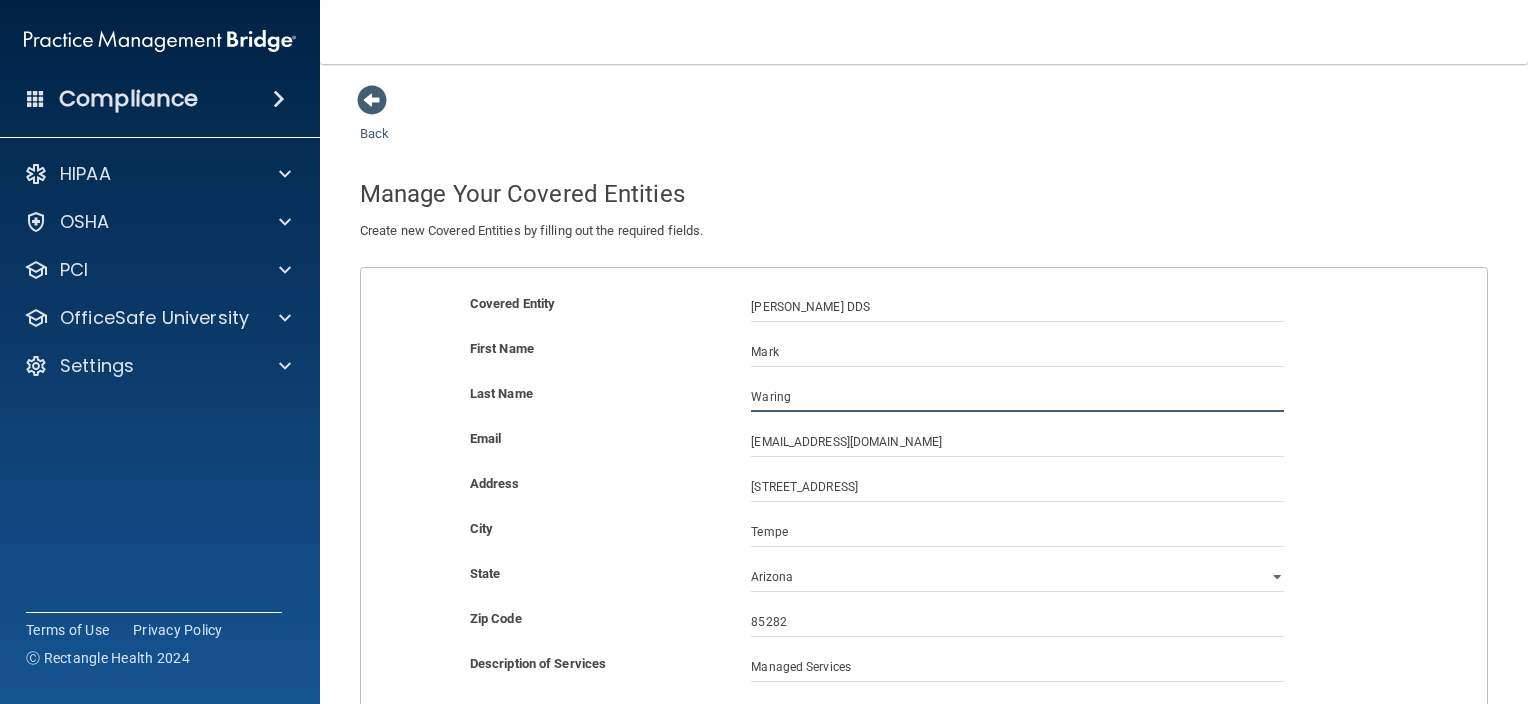 click on "Waring" at bounding box center [1017, 397] 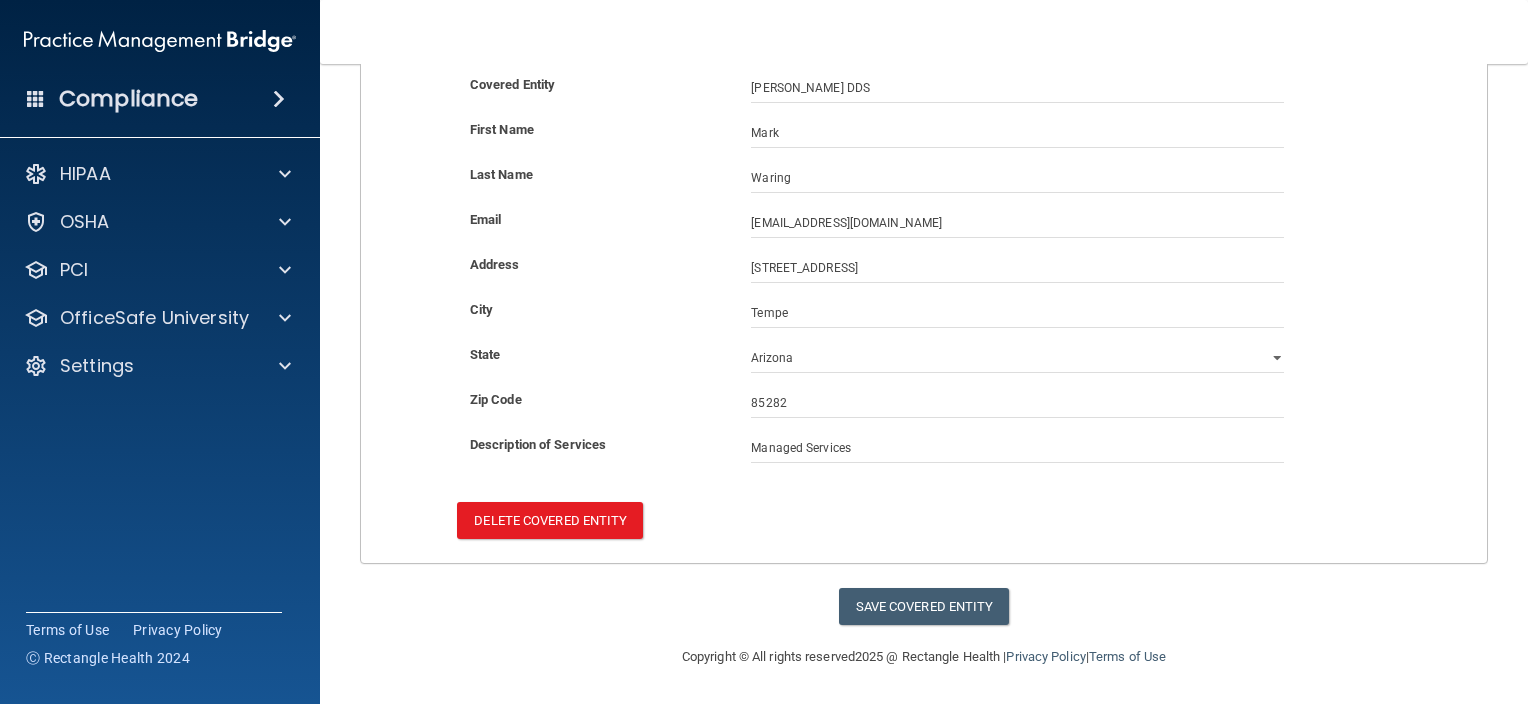 scroll, scrollTop: 19, scrollLeft: 0, axis: vertical 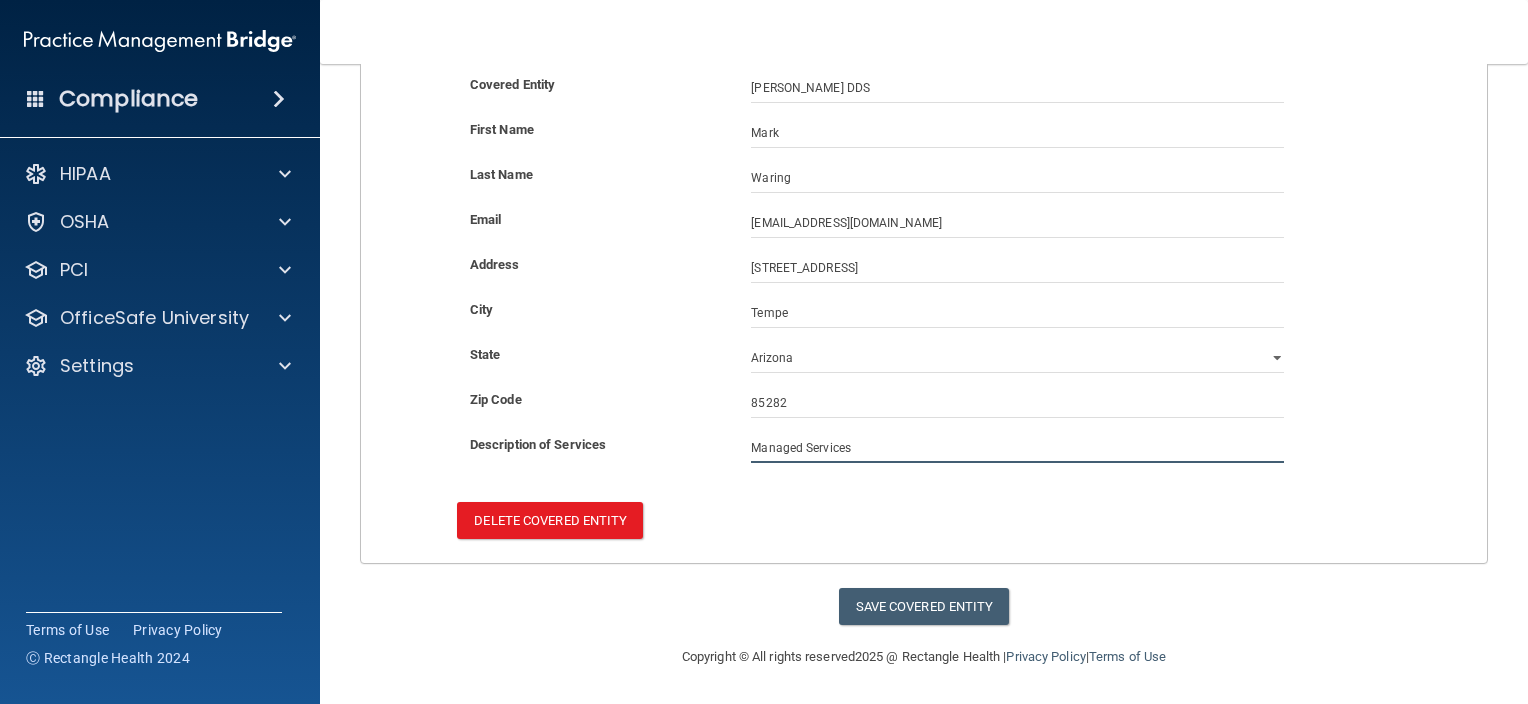 click on "Managed Services" at bounding box center (1017, 448) 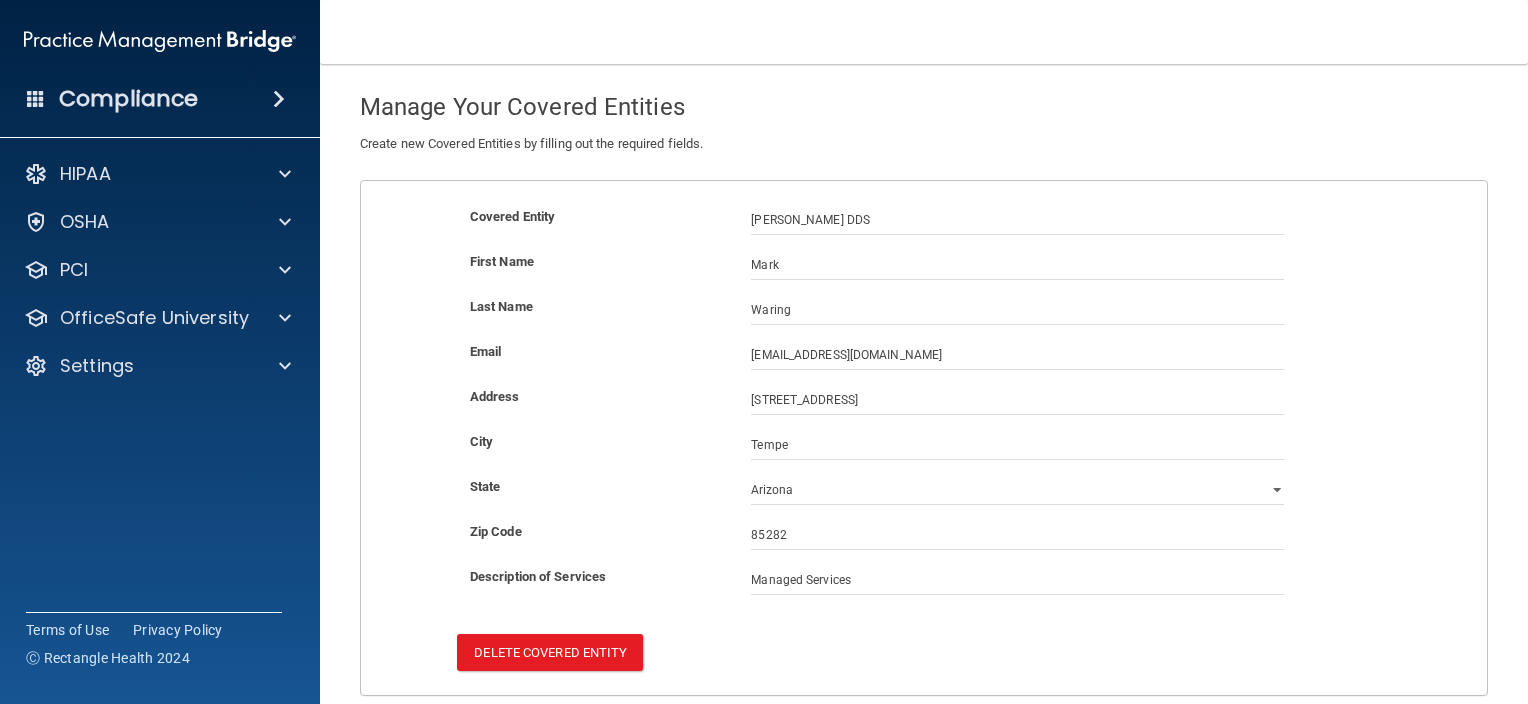 scroll, scrollTop: 0, scrollLeft: 0, axis: both 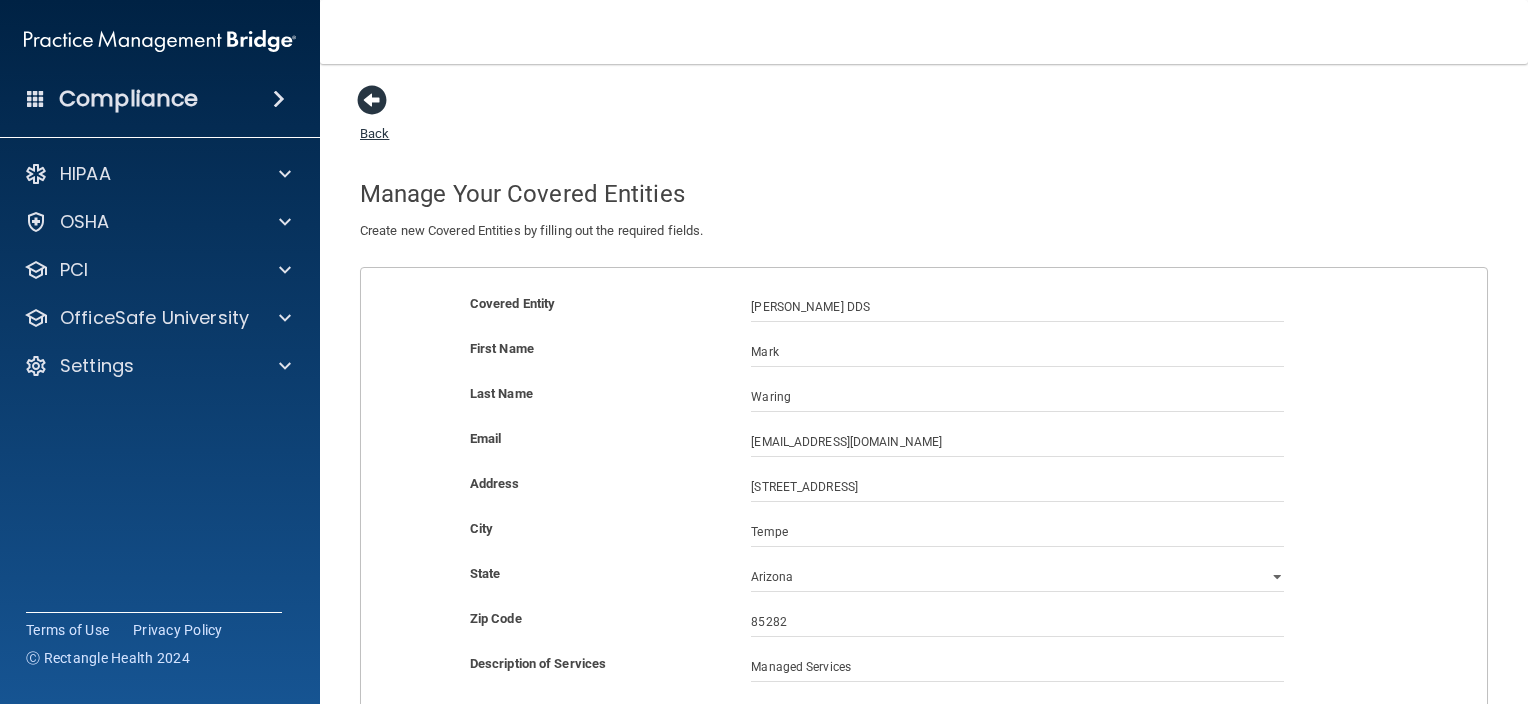 click at bounding box center (372, 100) 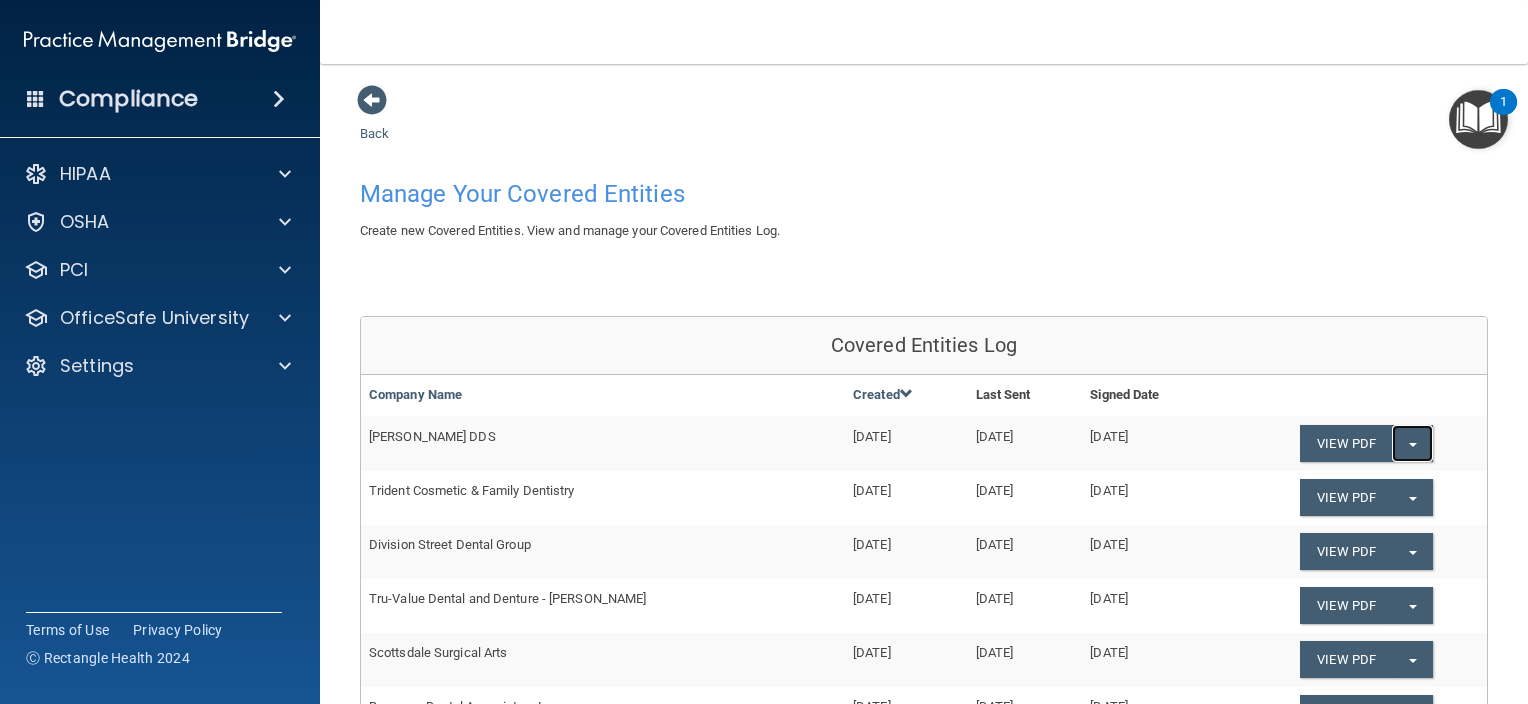 click on "Split button!" at bounding box center [1412, 443] 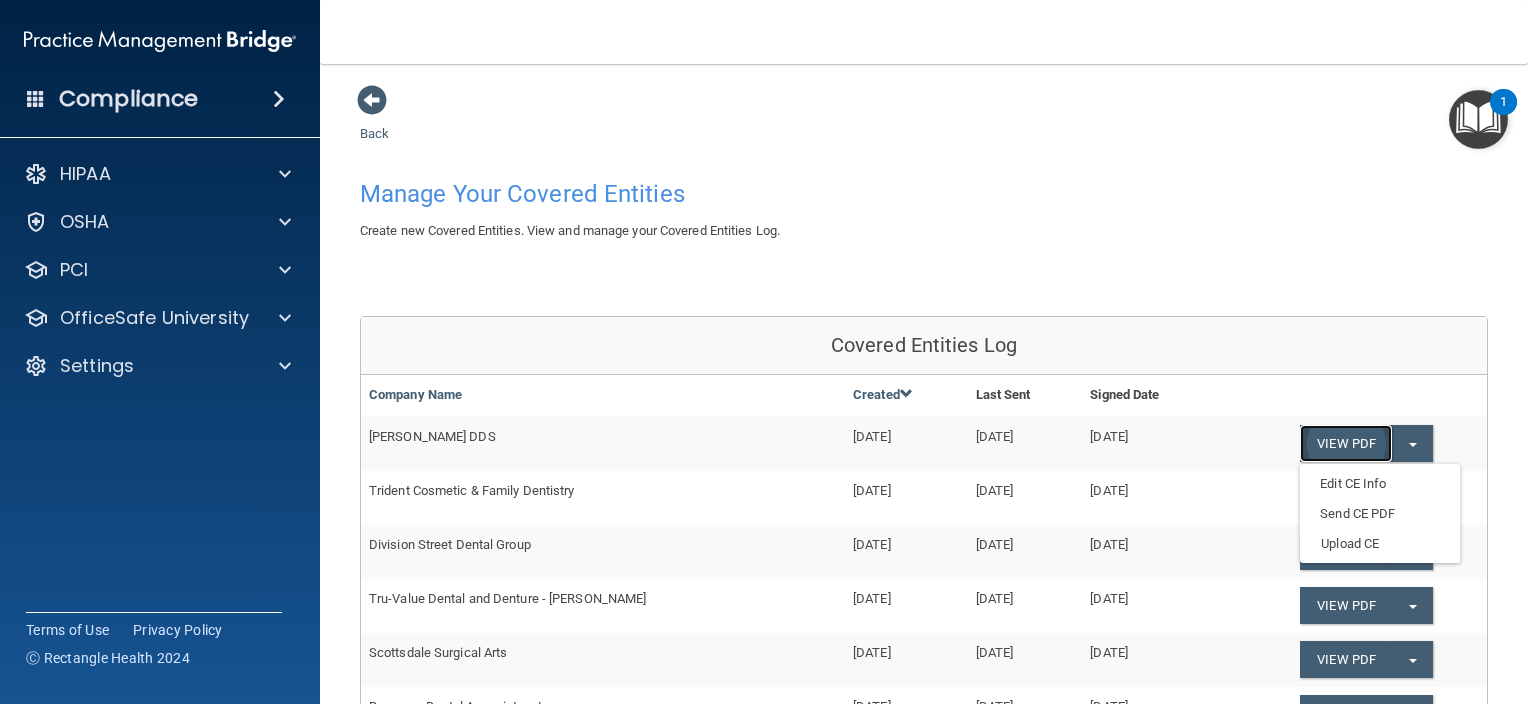 click on "View PDF" at bounding box center [1346, 443] 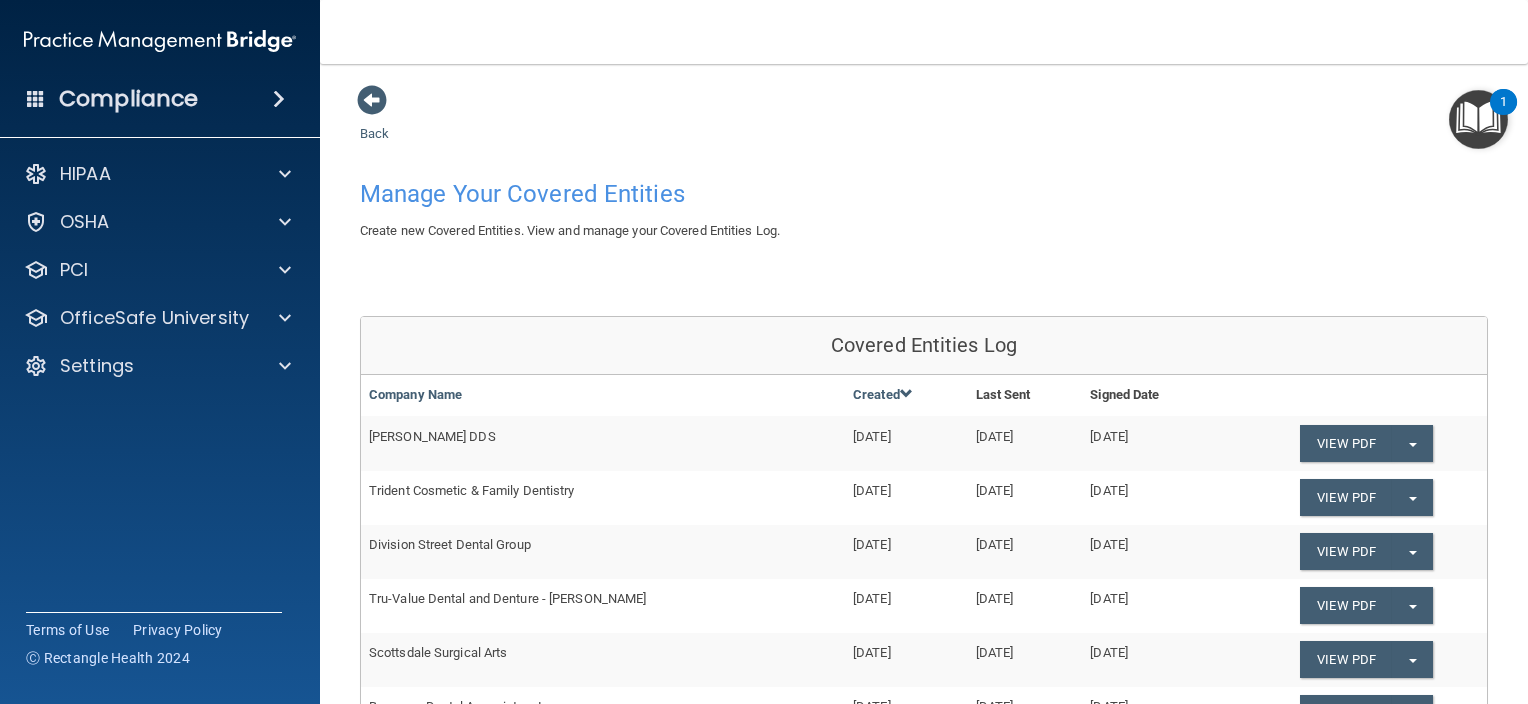 click on "[PERSON_NAME] DDS" at bounding box center (603, 443) 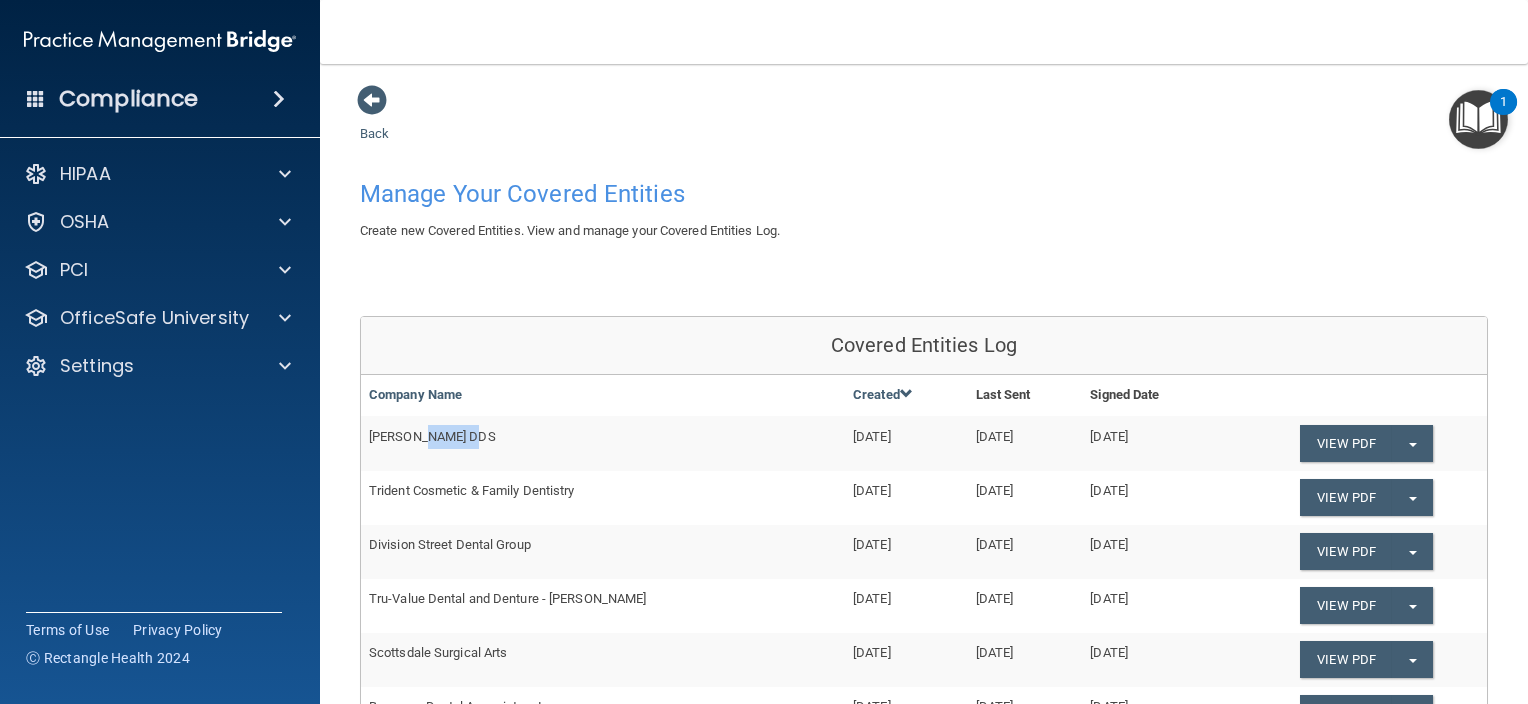 click on "[PERSON_NAME] DDS" at bounding box center (603, 443) 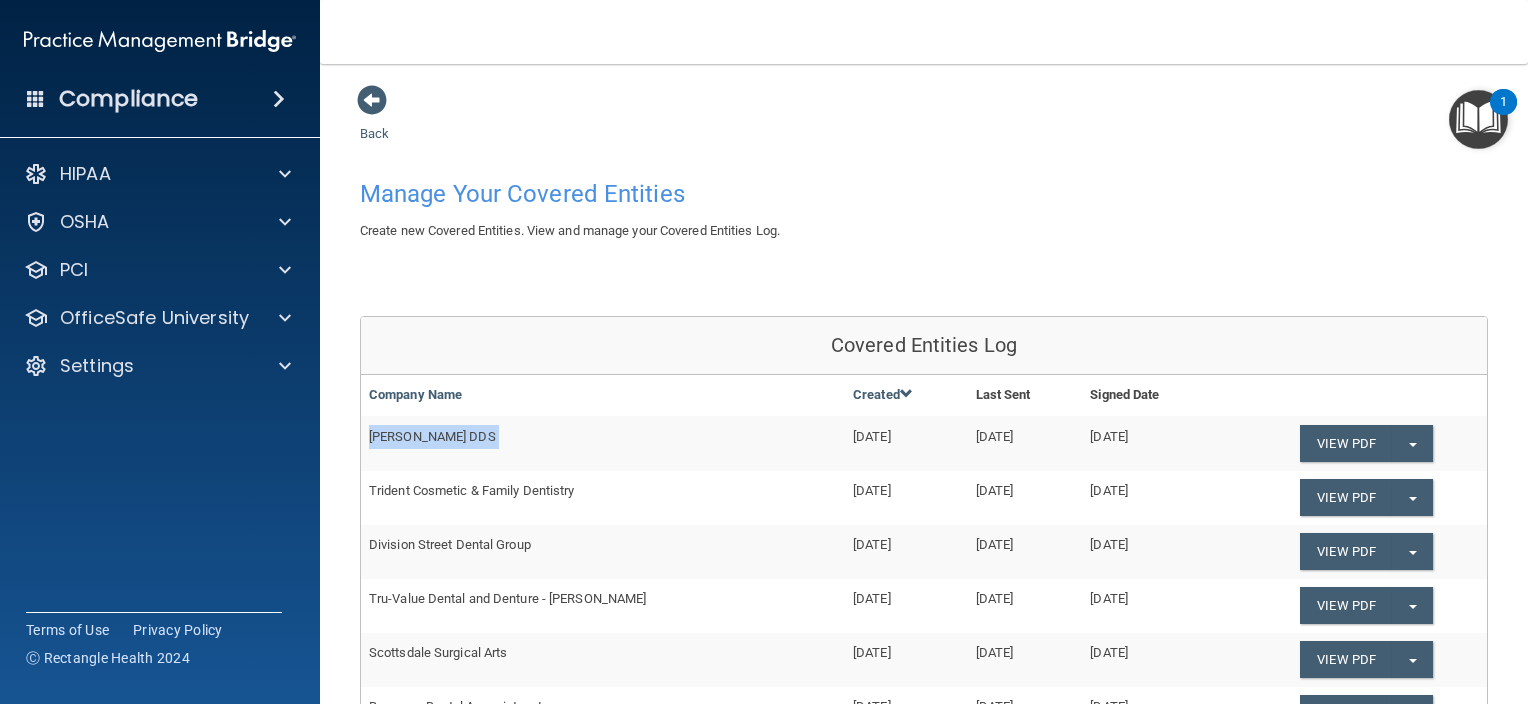 click on "[PERSON_NAME] DDS" at bounding box center [603, 443] 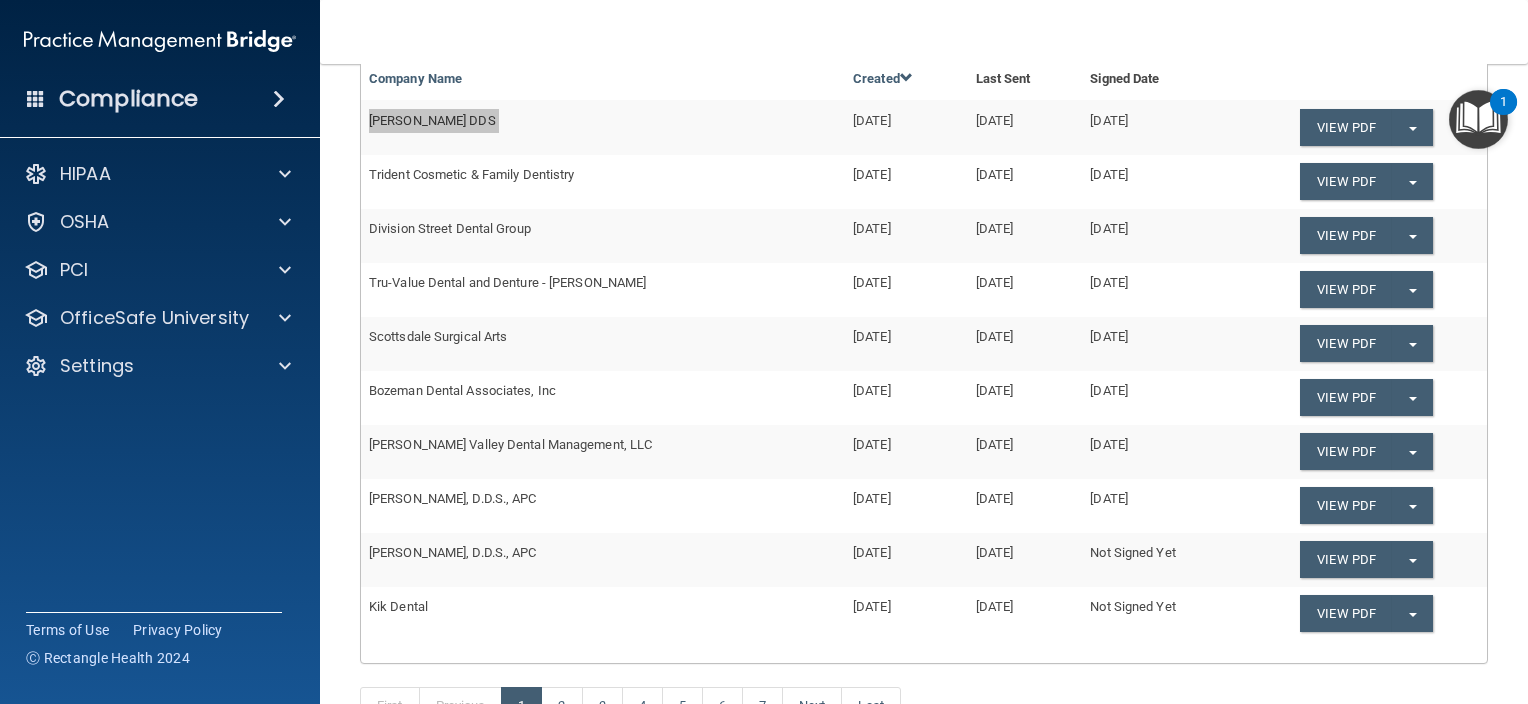 scroll, scrollTop: 240, scrollLeft: 0, axis: vertical 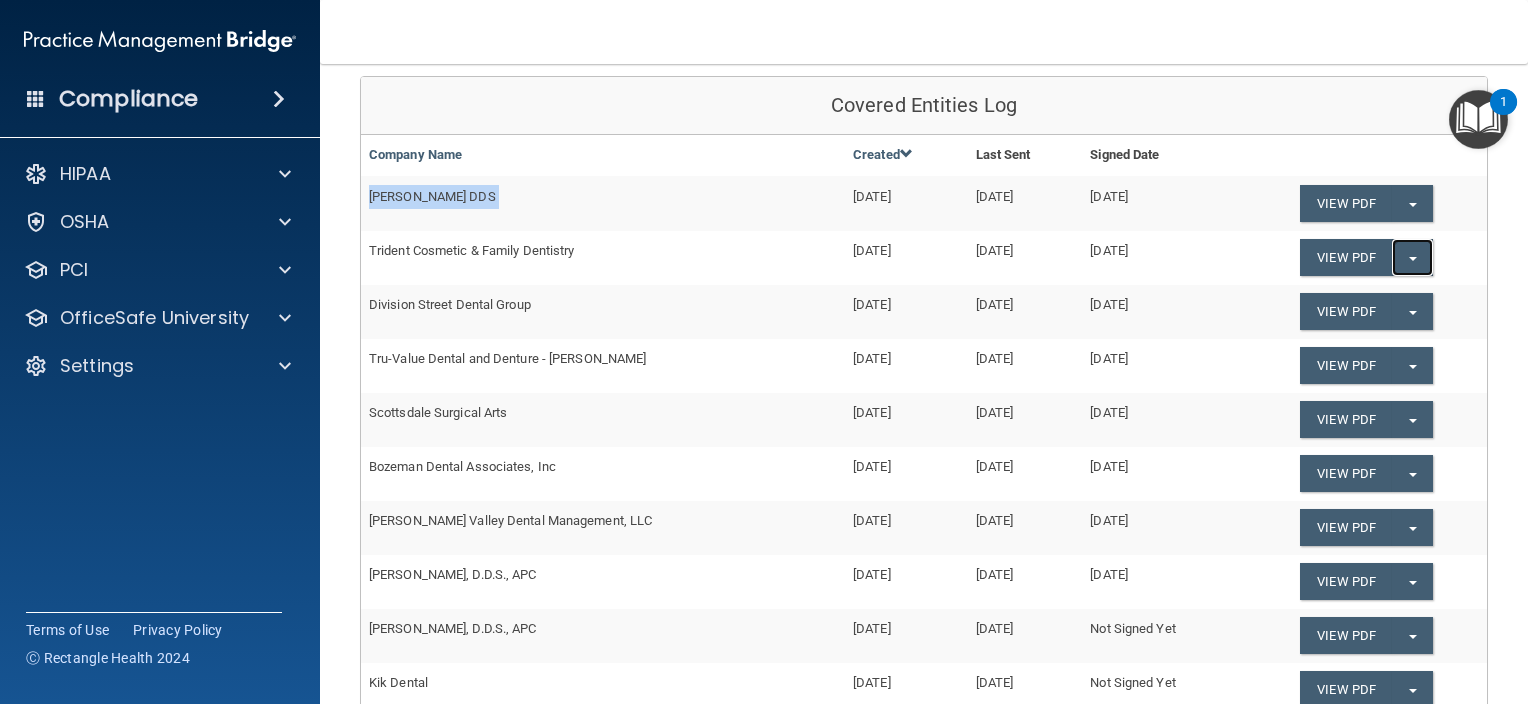 click on "Split button!" at bounding box center (1412, 257) 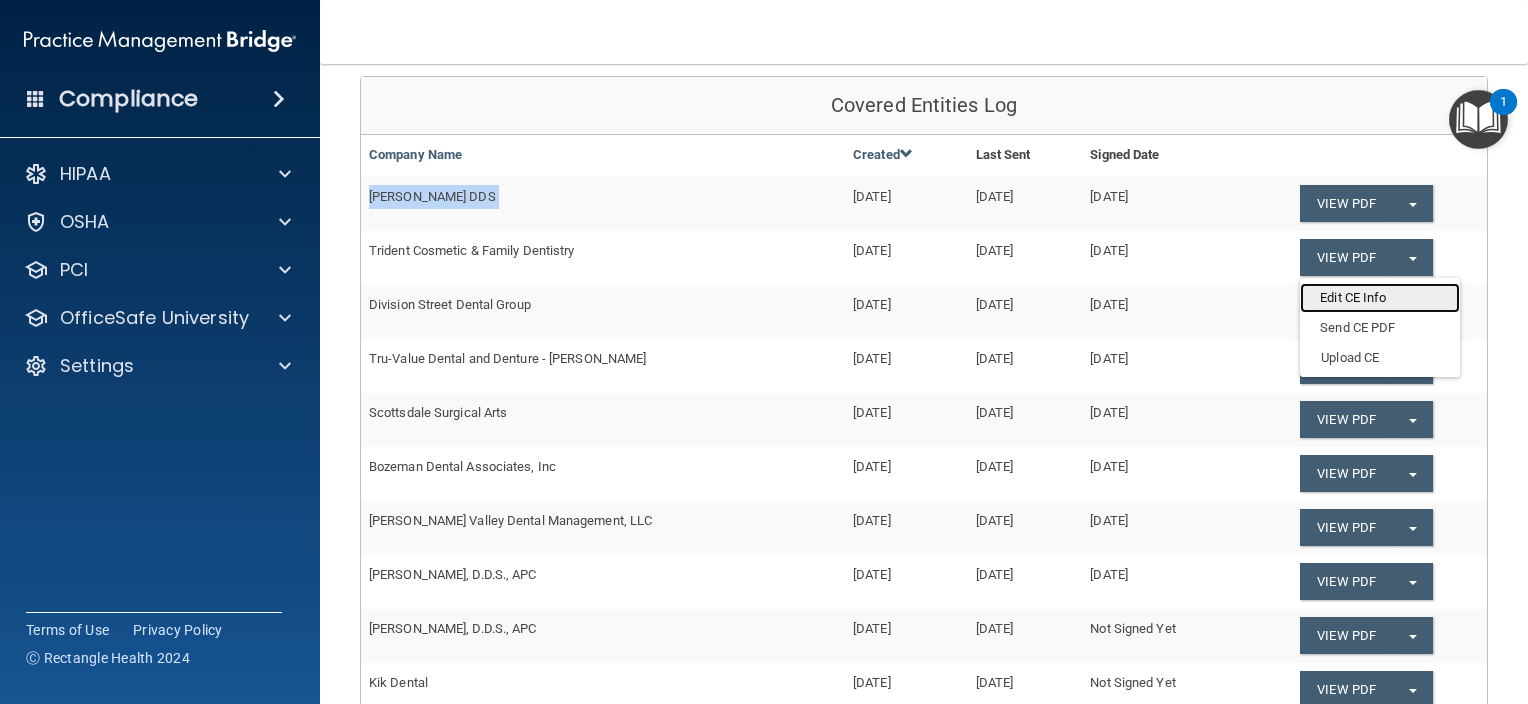 click on "Edit CE Info" at bounding box center (1380, 298) 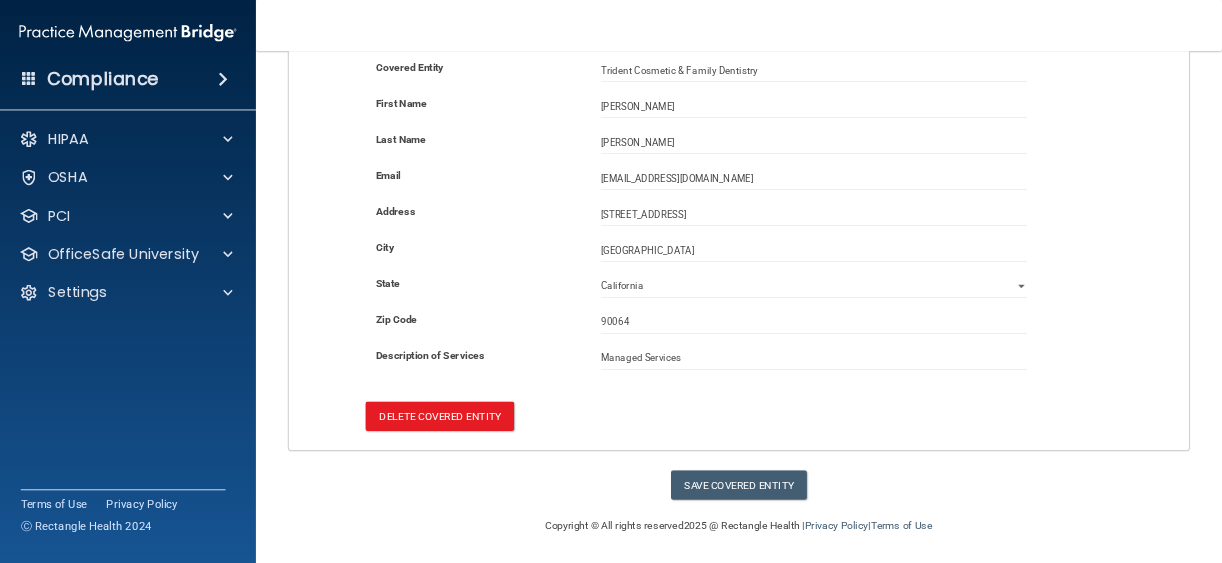 scroll, scrollTop: 19, scrollLeft: 0, axis: vertical 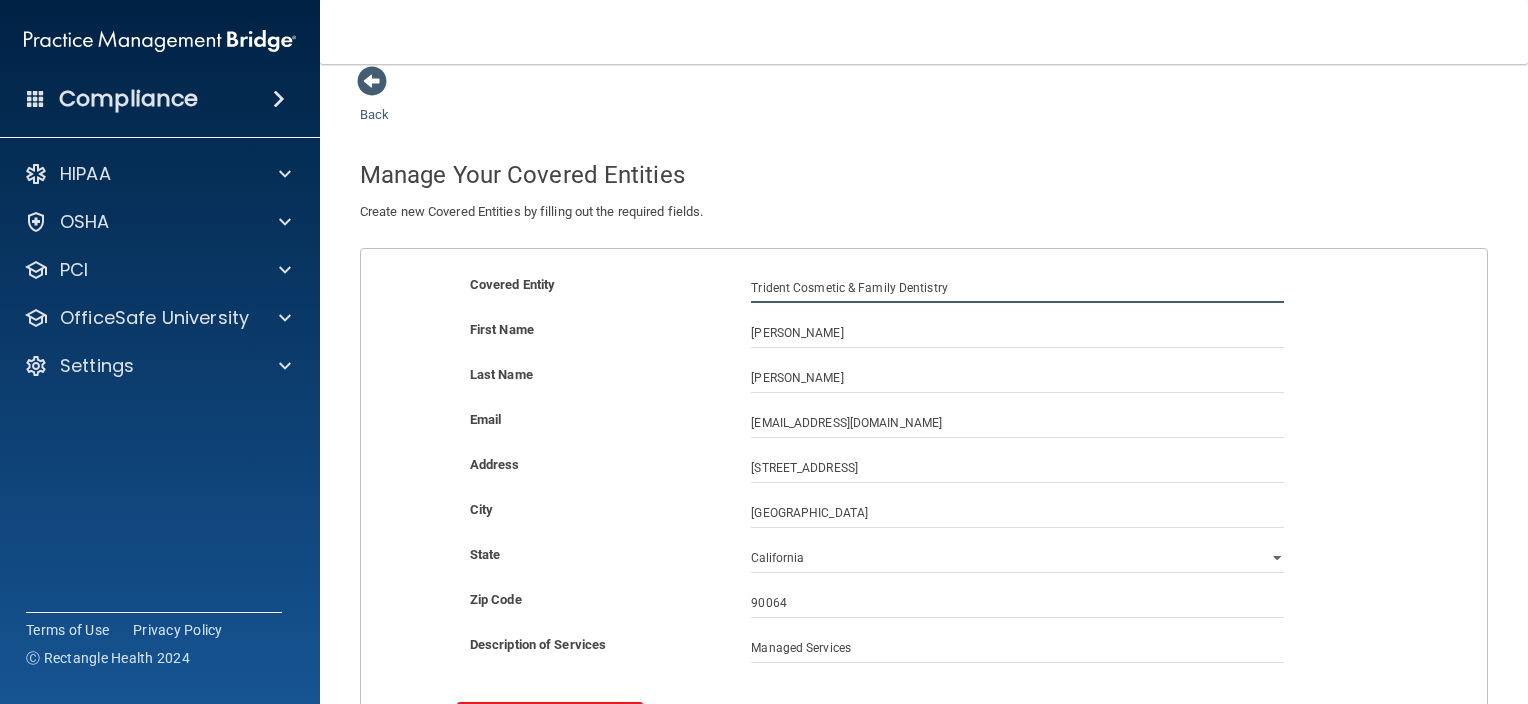 click on "Trident Cosmetic & Family Dentistry" at bounding box center [1017, 288] 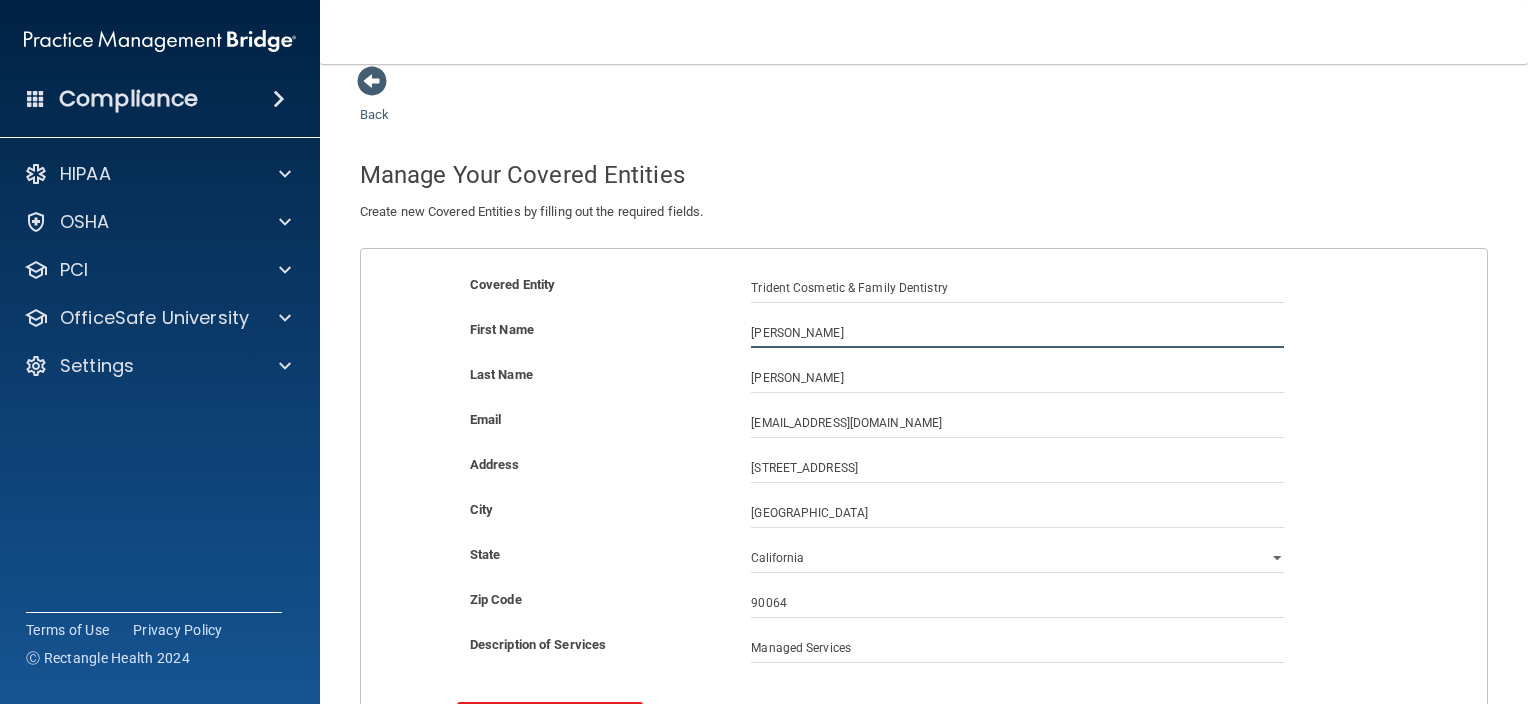 click on "[PERSON_NAME]" at bounding box center [1017, 333] 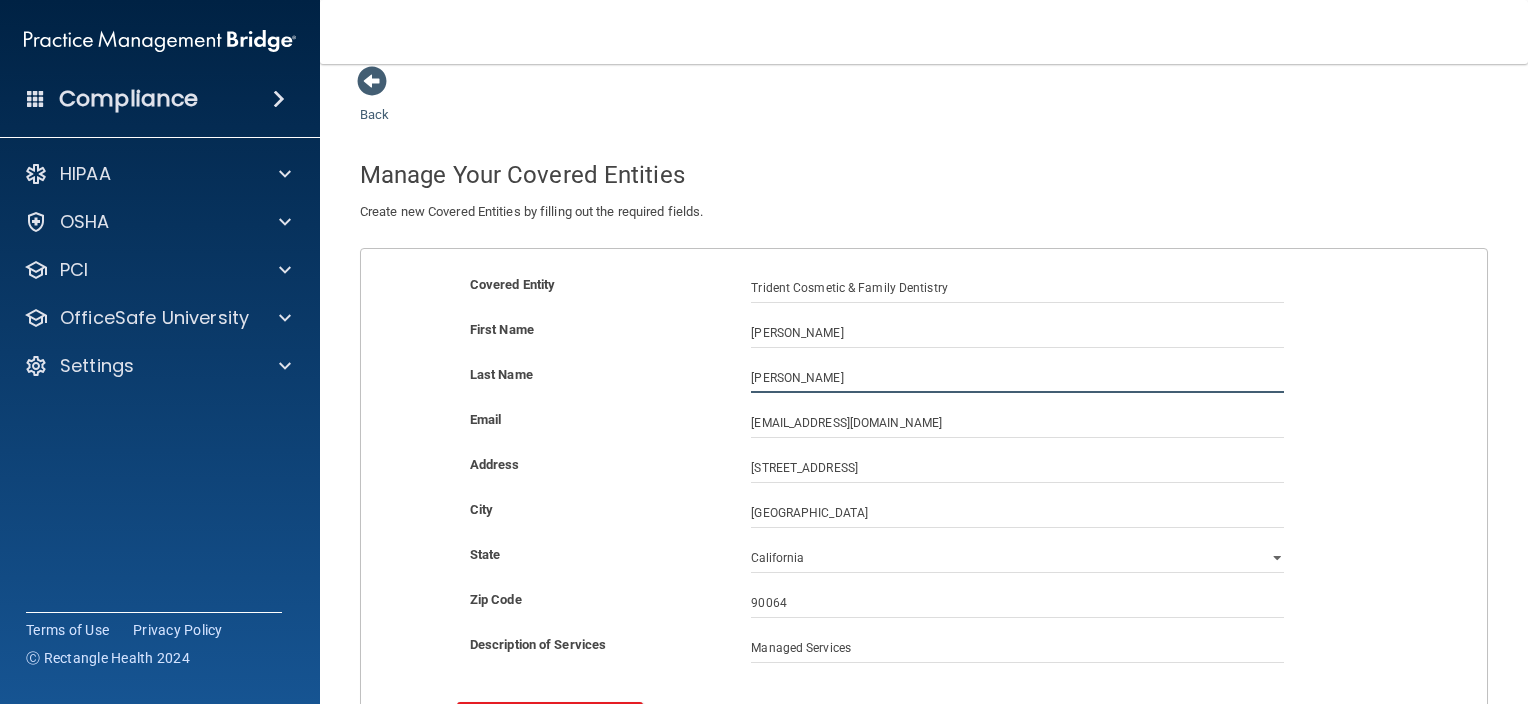 click on "[PERSON_NAME]" at bounding box center [1017, 378] 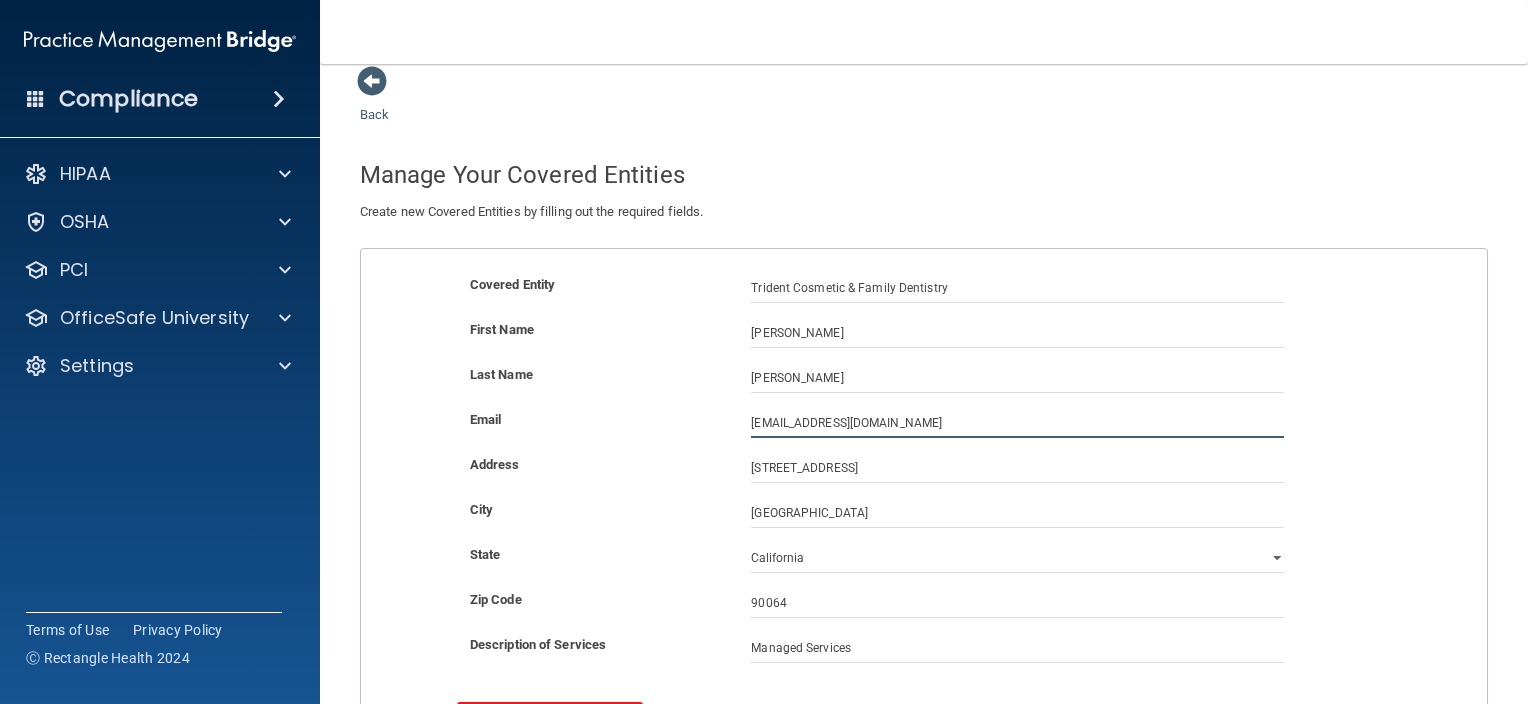 click on "[EMAIL_ADDRESS][DOMAIN_NAME]" at bounding box center [1017, 423] 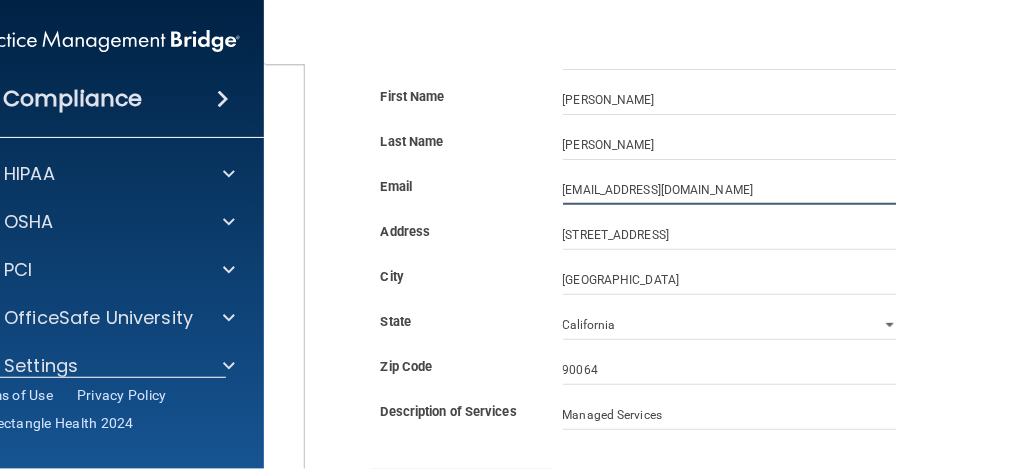 scroll, scrollTop: 266, scrollLeft: 0, axis: vertical 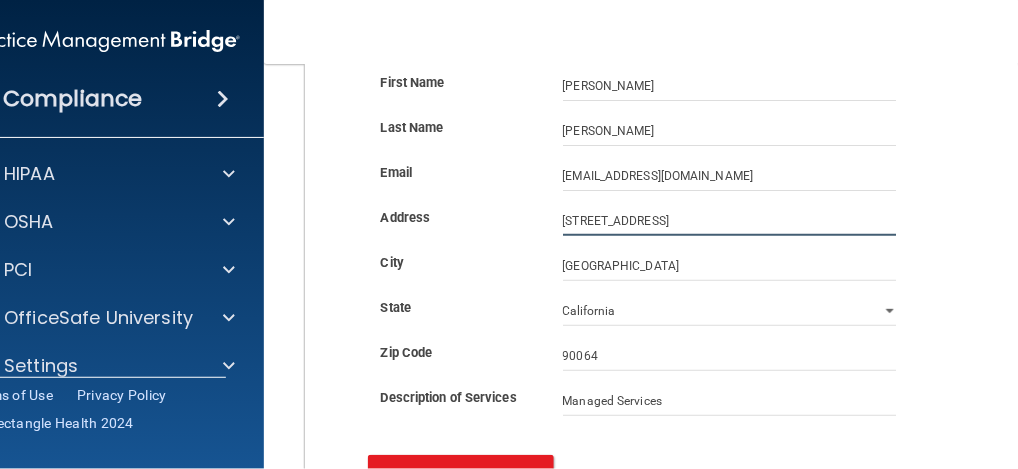 click on "[STREET_ADDRESS]" at bounding box center [730, 221] 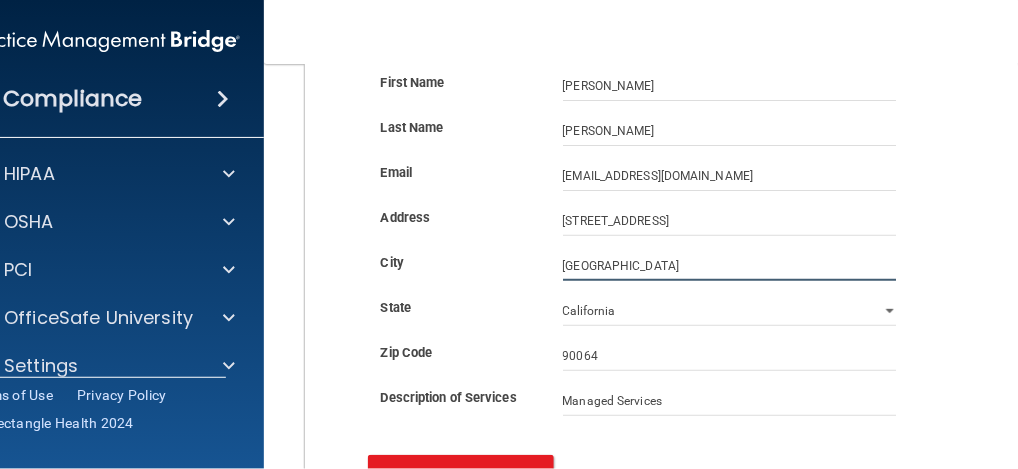 click on "[GEOGRAPHIC_DATA]" at bounding box center [730, 266] 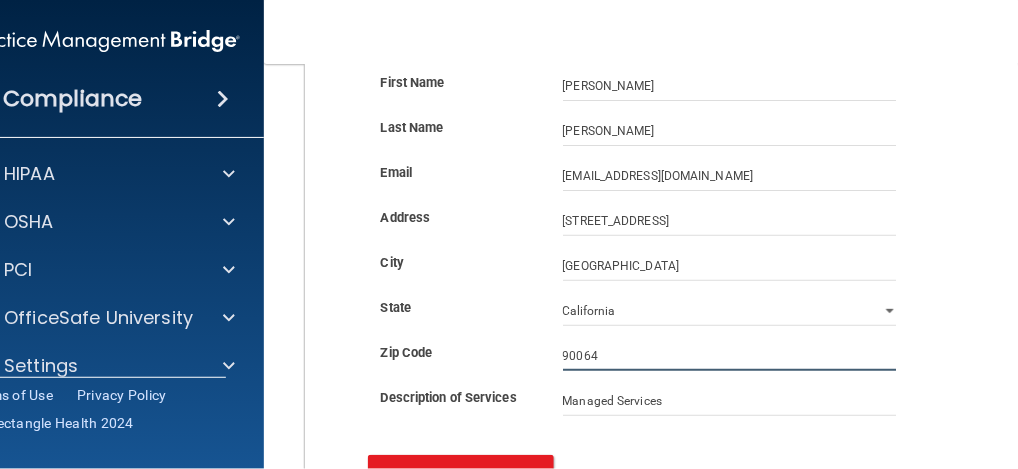 click on "90064" at bounding box center [730, 356] 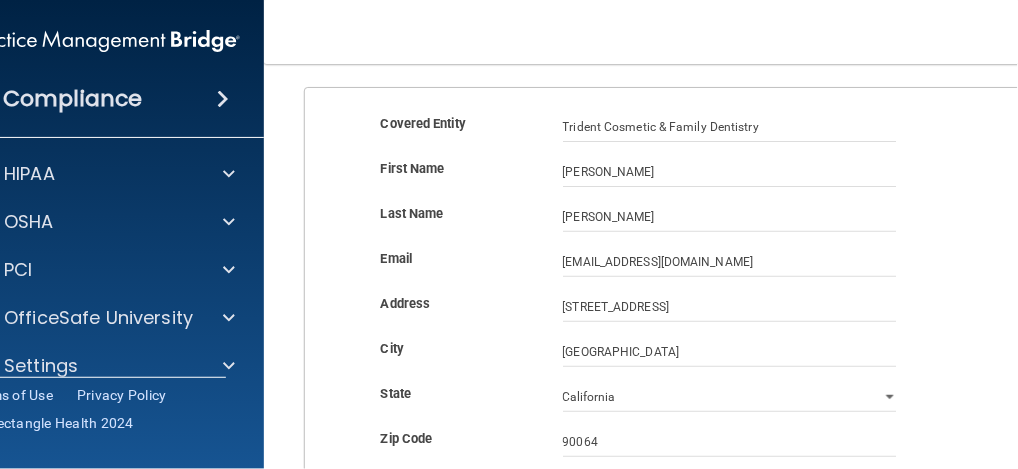 scroll, scrollTop: 66, scrollLeft: 0, axis: vertical 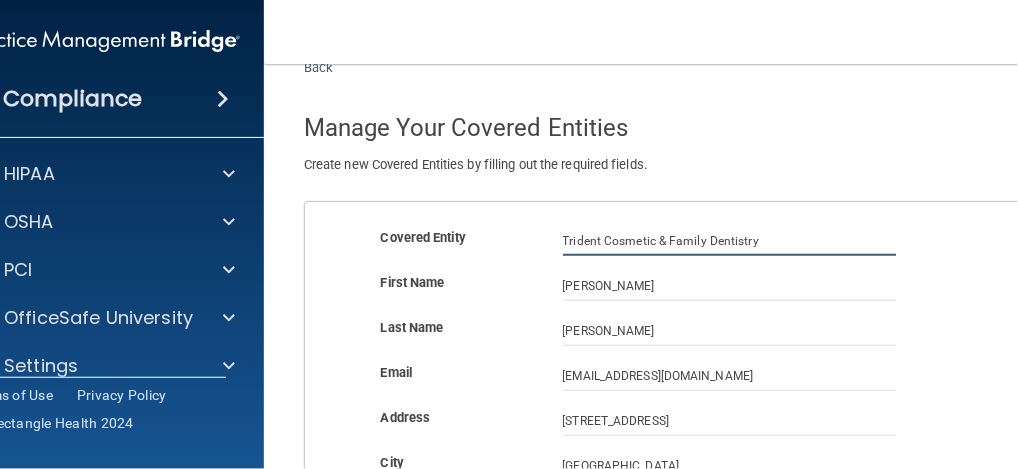 click on "Trident Cosmetic & Family Dentistry" at bounding box center [730, 241] 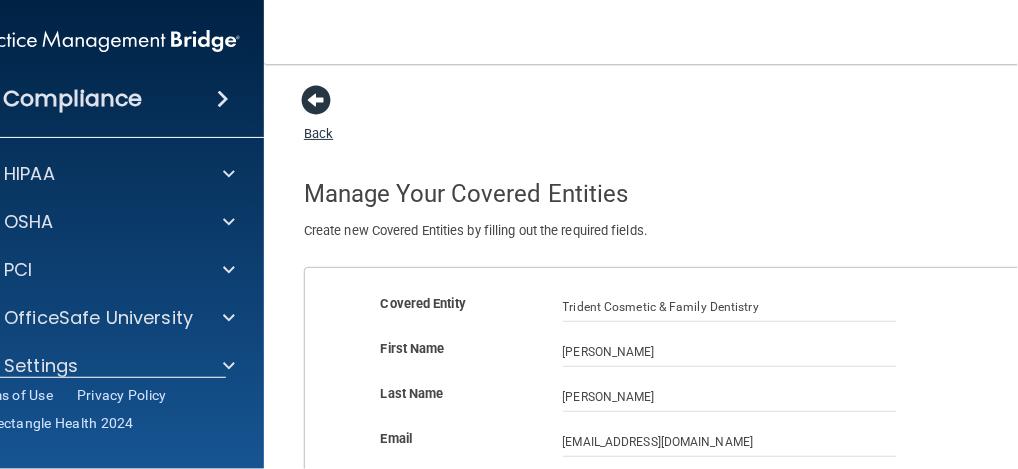 click at bounding box center [316, 100] 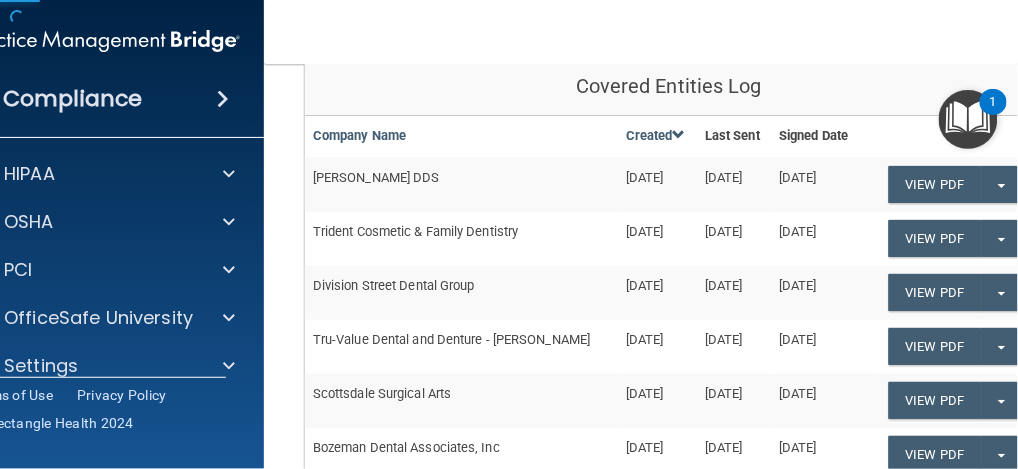 scroll, scrollTop: 266, scrollLeft: 0, axis: vertical 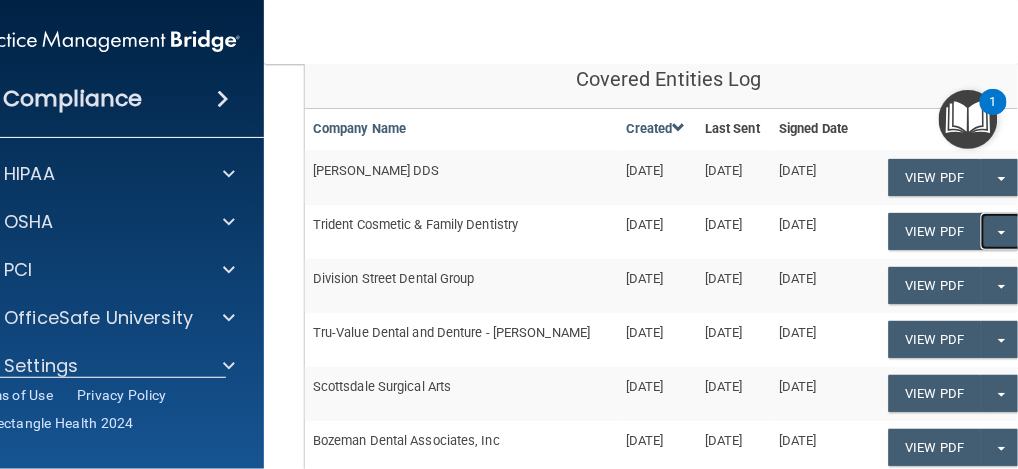 click on "Split button!" at bounding box center [1001, 231] 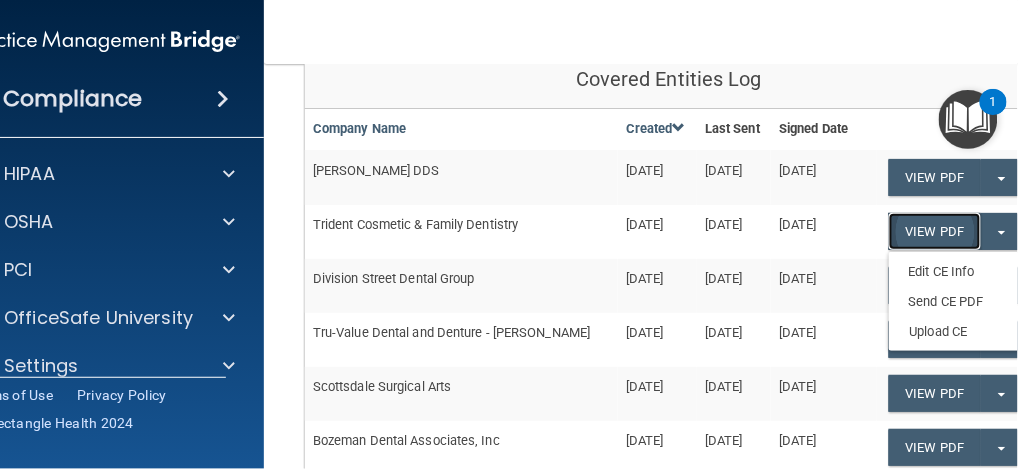 click on "View PDF" at bounding box center [935, 231] 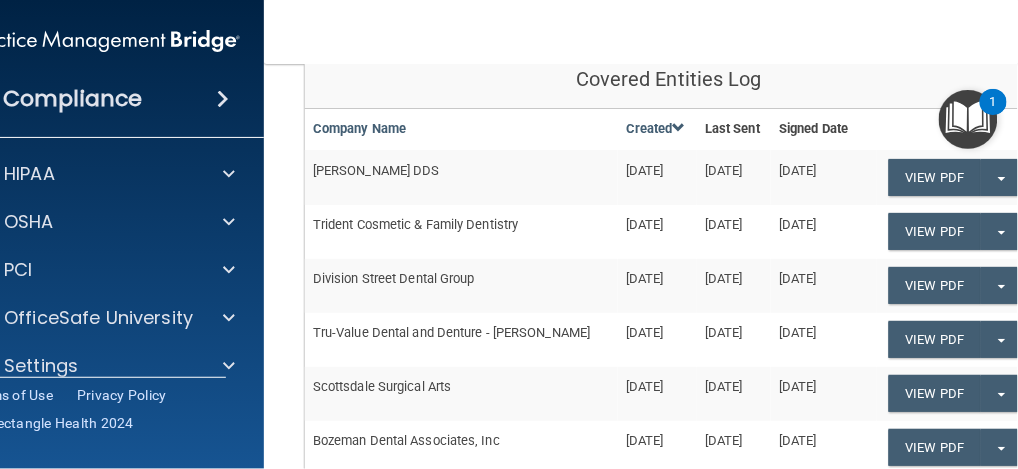 click on "Trident Cosmetic & Family Dentistry" at bounding box center (461, 232) 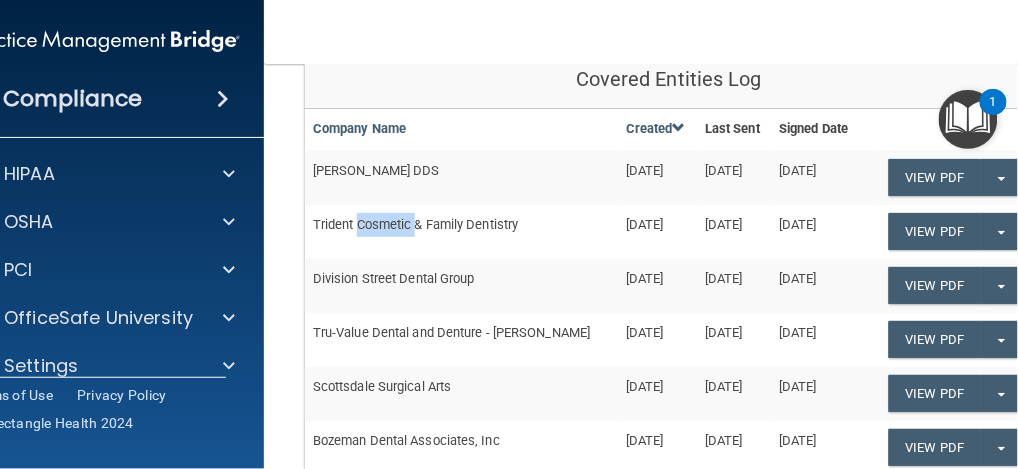 click on "Trident Cosmetic & Family Dentistry" at bounding box center (461, 232) 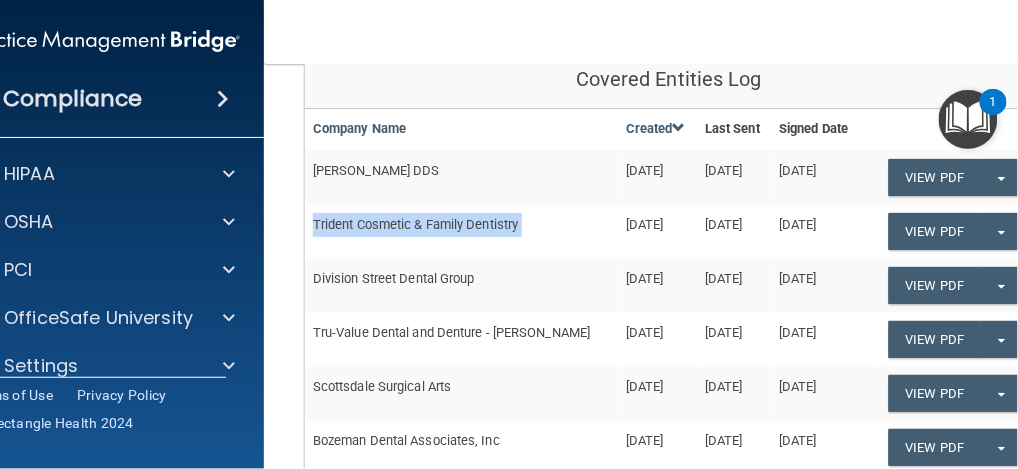click on "Trident Cosmetic & Family Dentistry" at bounding box center (461, 232) 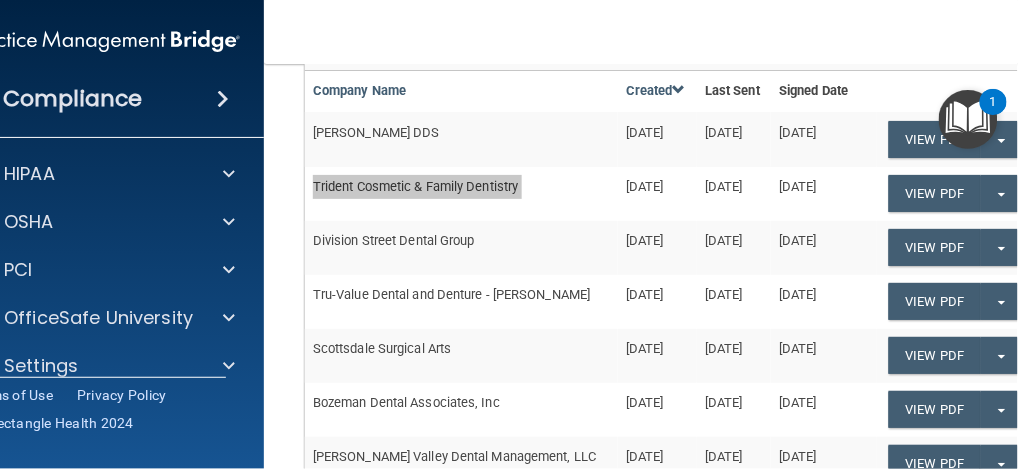 scroll, scrollTop: 333, scrollLeft: 0, axis: vertical 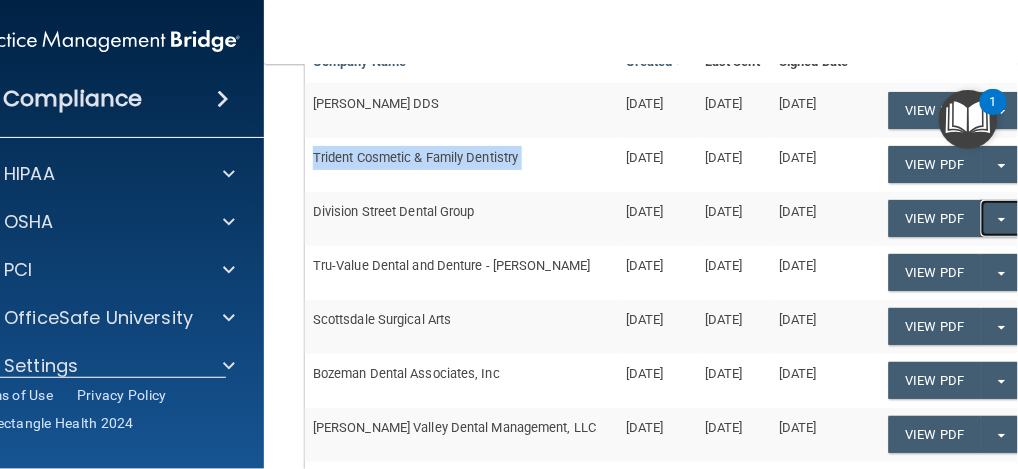 click on "Split button!" at bounding box center [1001, 218] 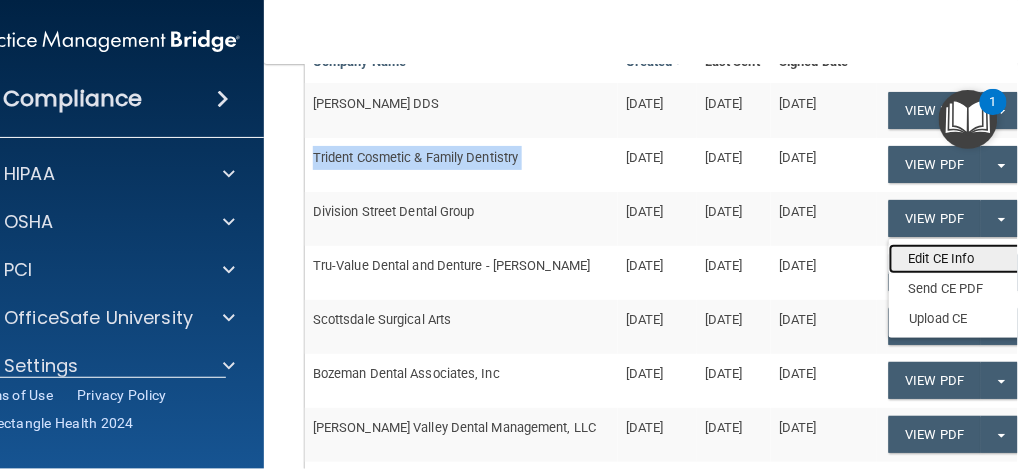 click on "Edit CE Info" at bounding box center (969, 259) 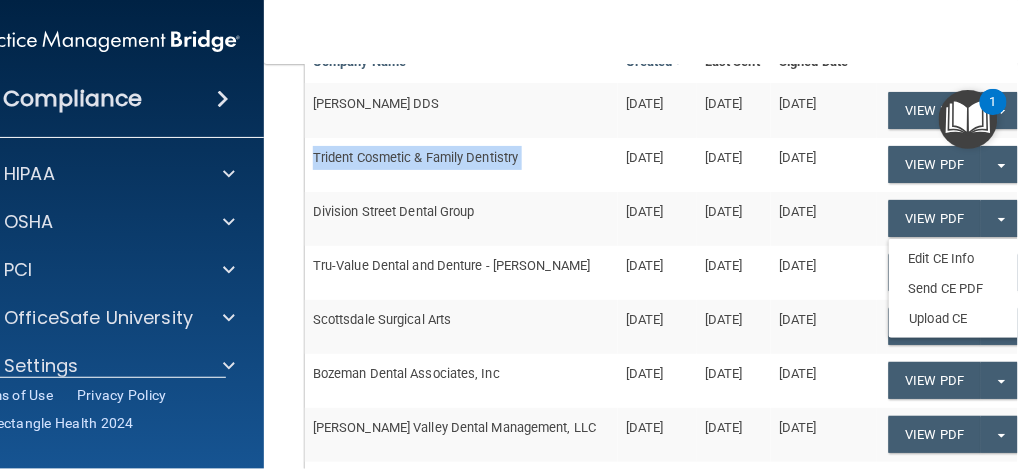scroll, scrollTop: 0, scrollLeft: 0, axis: both 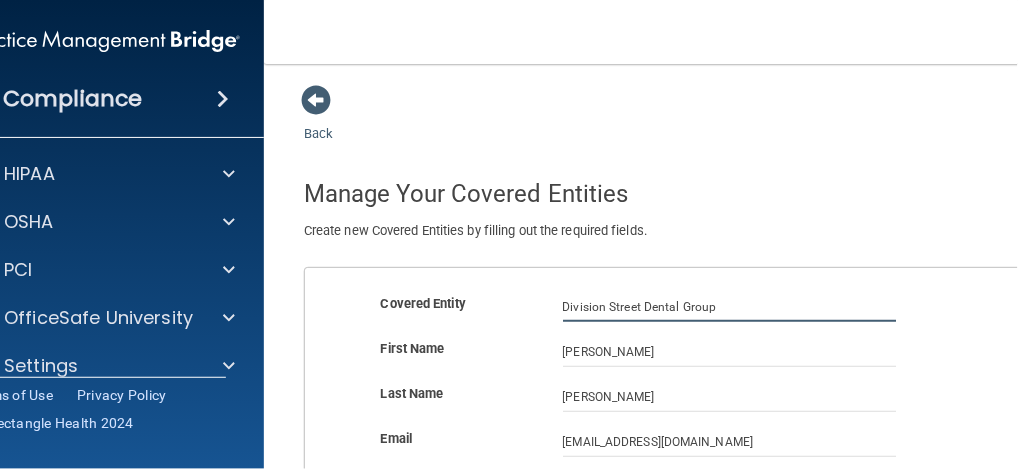click on "Division Street Dental Group" at bounding box center (730, 307) 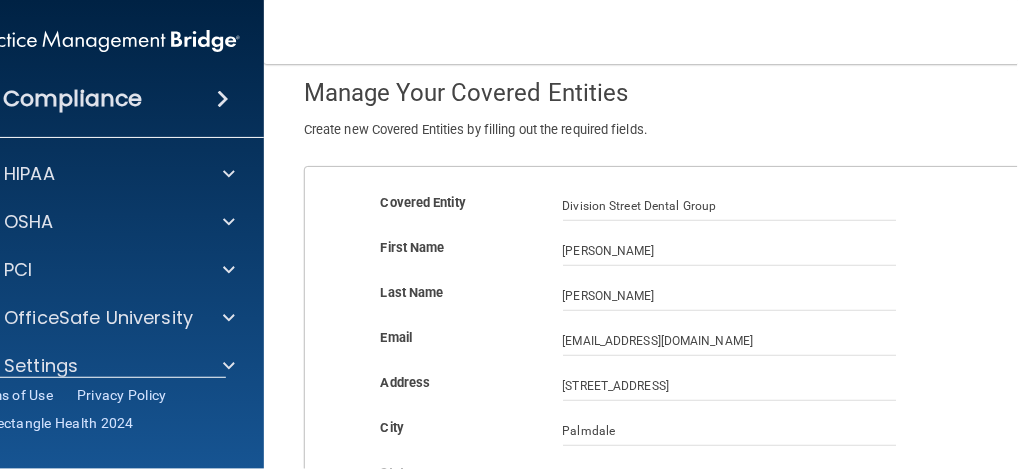 scroll, scrollTop: 266, scrollLeft: 0, axis: vertical 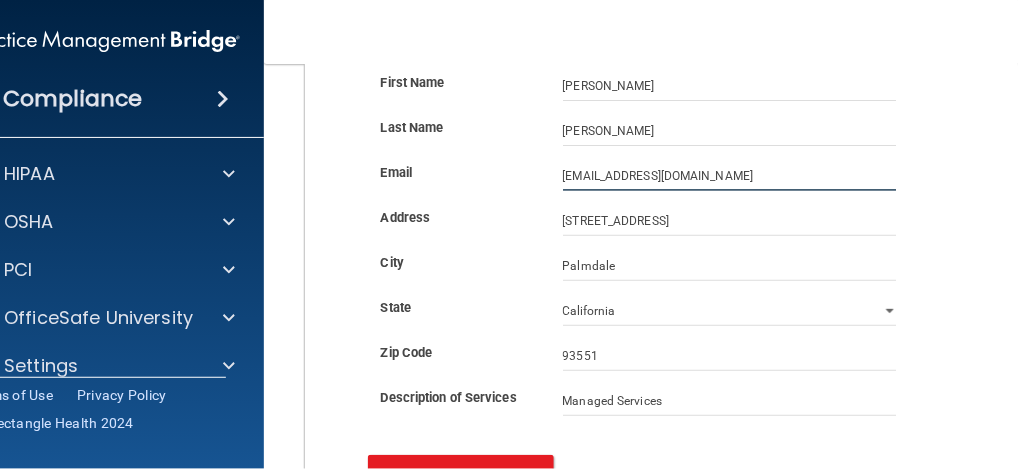 click on "[EMAIL_ADDRESS][DOMAIN_NAME]" at bounding box center [730, 176] 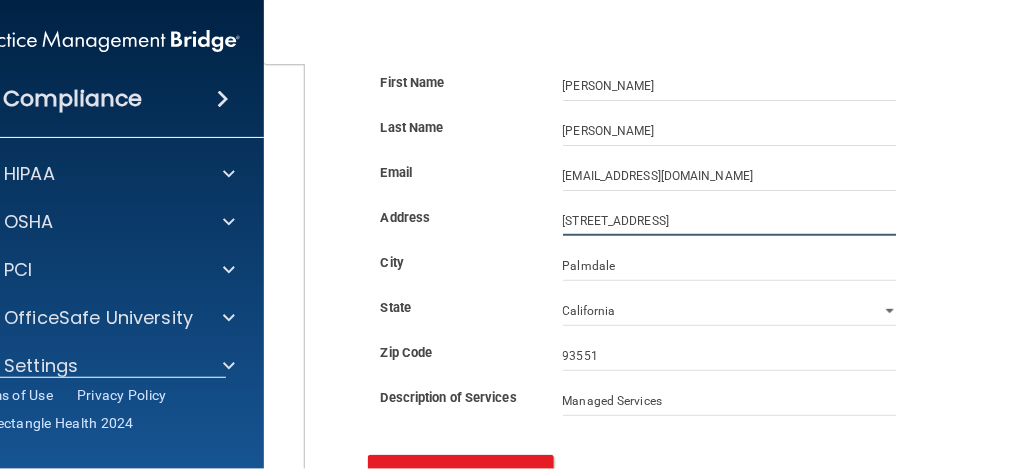 click on "[STREET_ADDRESS]" at bounding box center (730, 221) 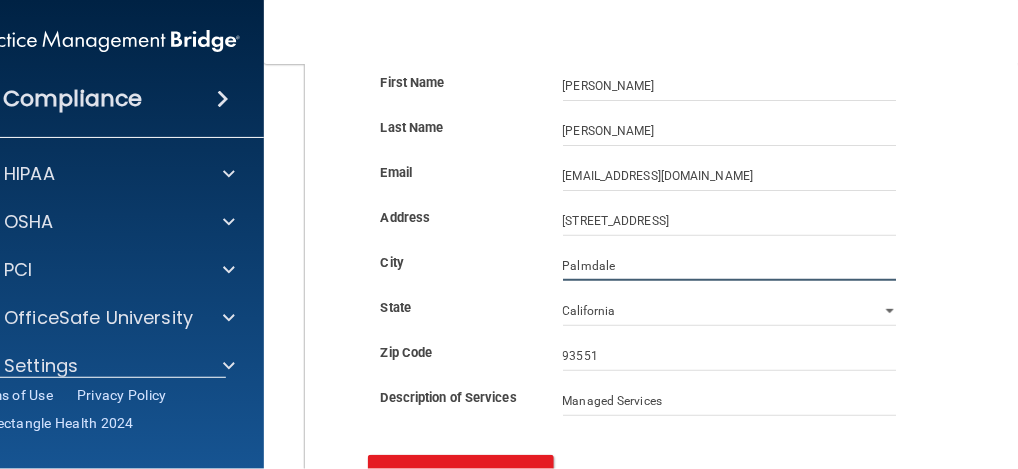 click on "Palmdale" at bounding box center [730, 266] 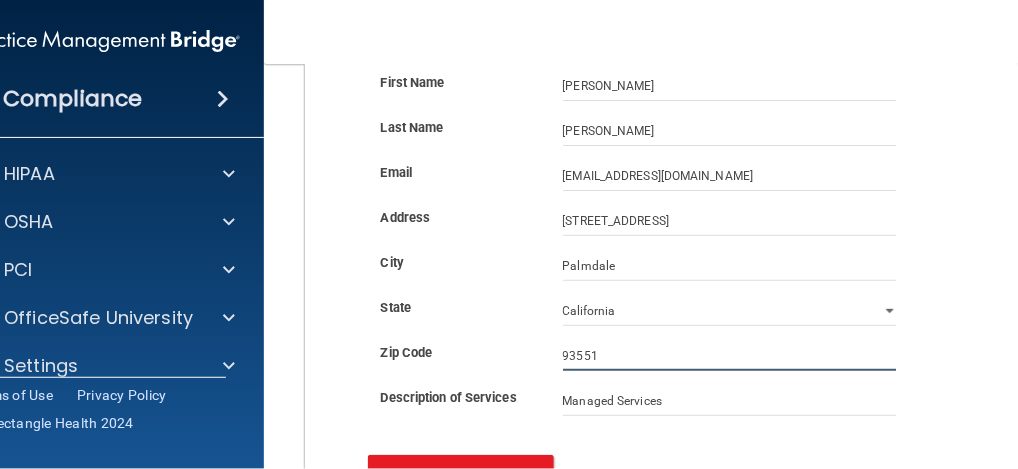 click on "93551" at bounding box center [730, 356] 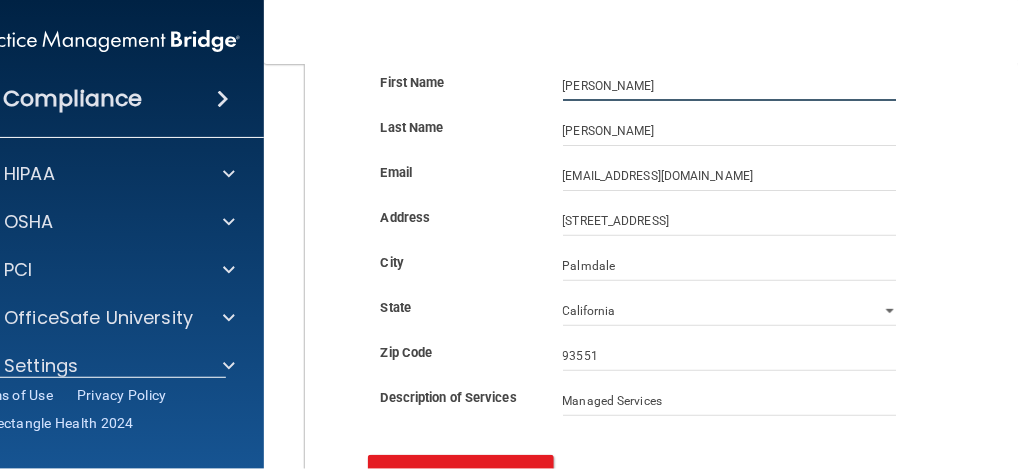 drag, startPoint x: 624, startPoint y: 85, endPoint x: 513, endPoint y: 83, distance: 111.01801 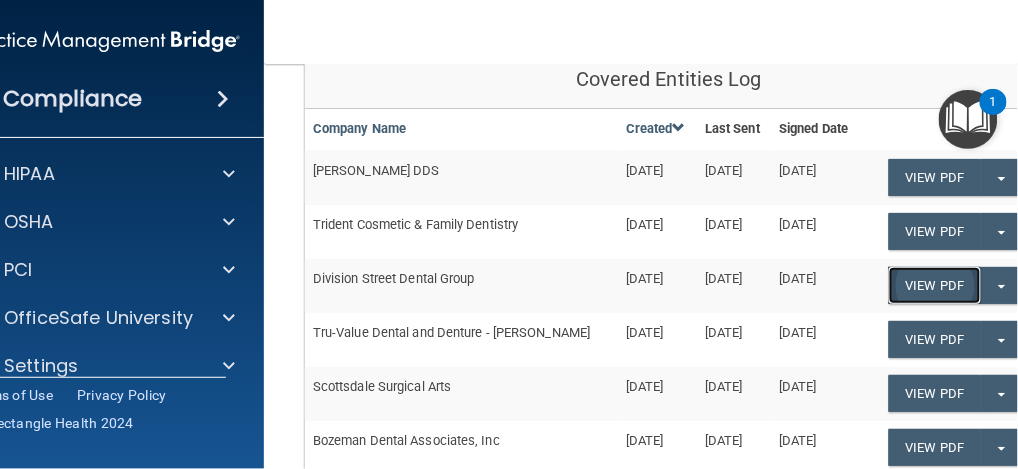 click on "View PDF" at bounding box center (935, 177) 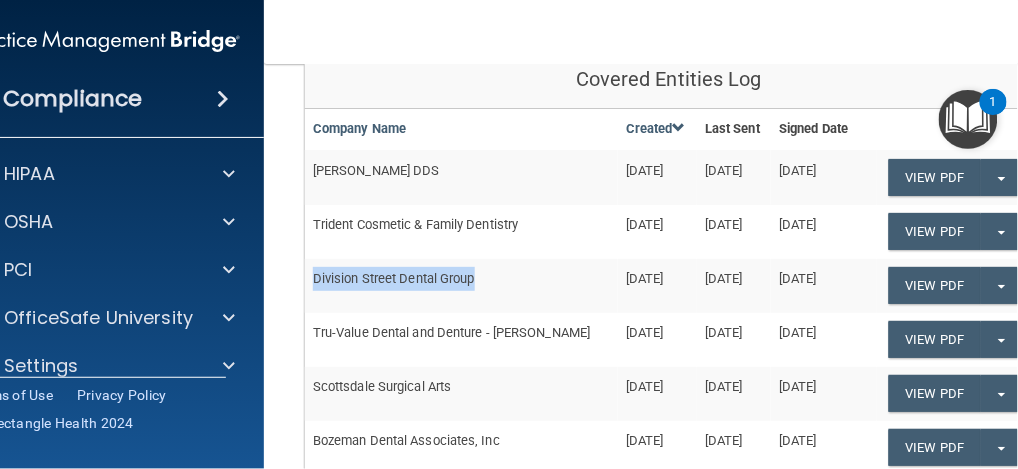 drag, startPoint x: 498, startPoint y: 286, endPoint x: 307, endPoint y: 287, distance: 191.00262 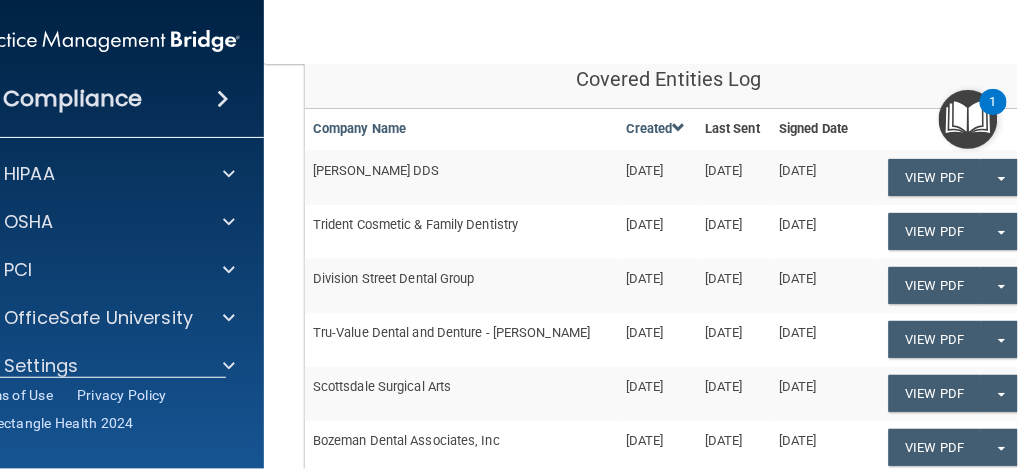 click on "Tru-Value Dental and Denture - [PERSON_NAME]" at bounding box center [461, 340] 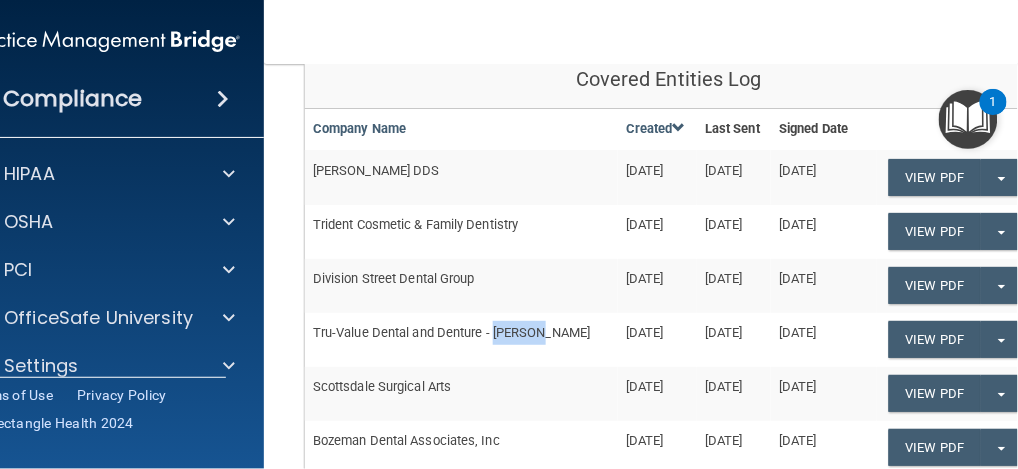 click on "Tru-Value Dental and Denture - [PERSON_NAME]" at bounding box center (461, 340) 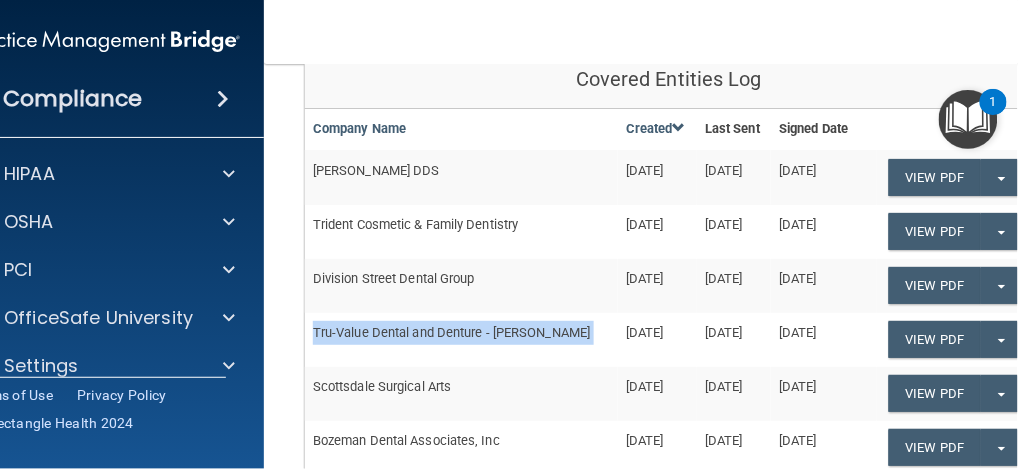 click on "Tru-Value Dental and Denture - [PERSON_NAME]" at bounding box center [461, 340] 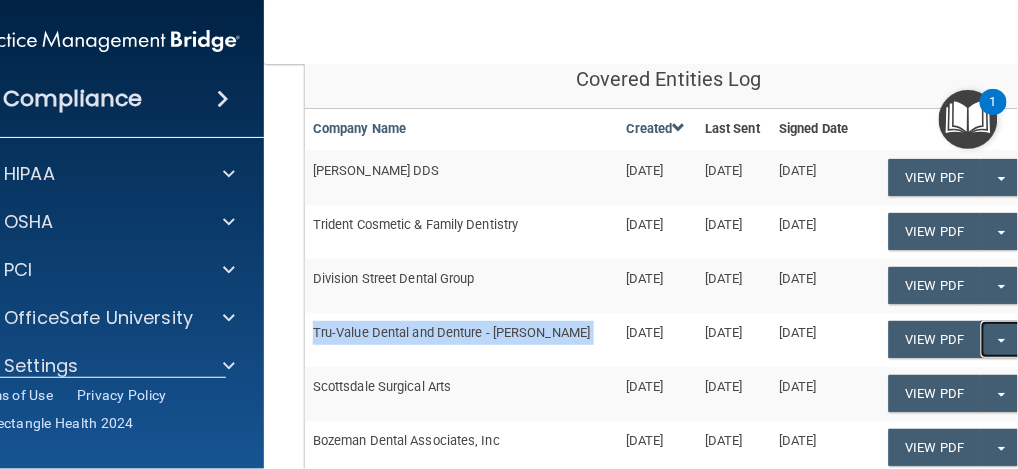 click on "Split button!" at bounding box center [1001, 339] 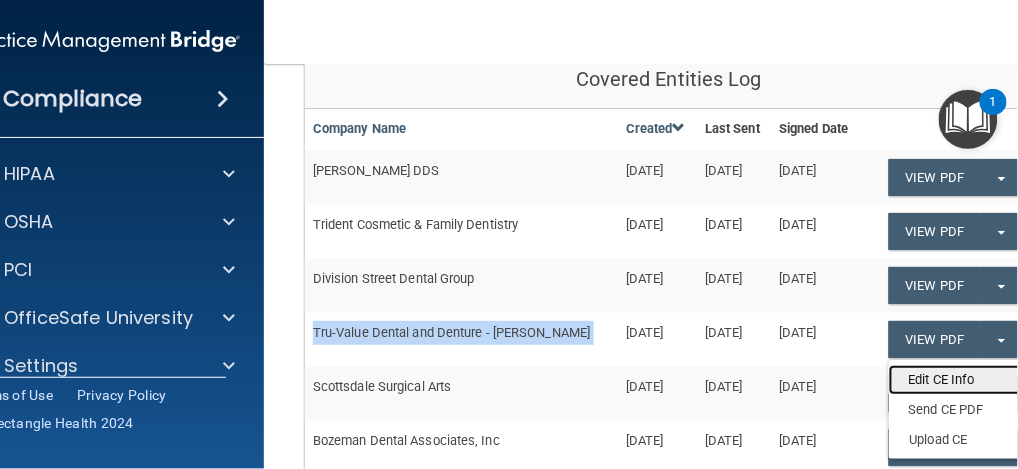 click on "Edit CE Info" at bounding box center (969, 380) 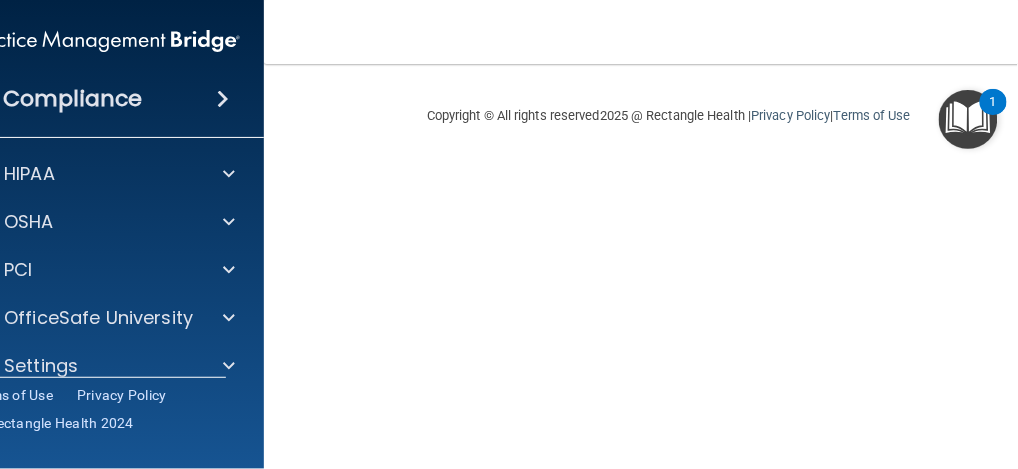 scroll, scrollTop: 0, scrollLeft: 0, axis: both 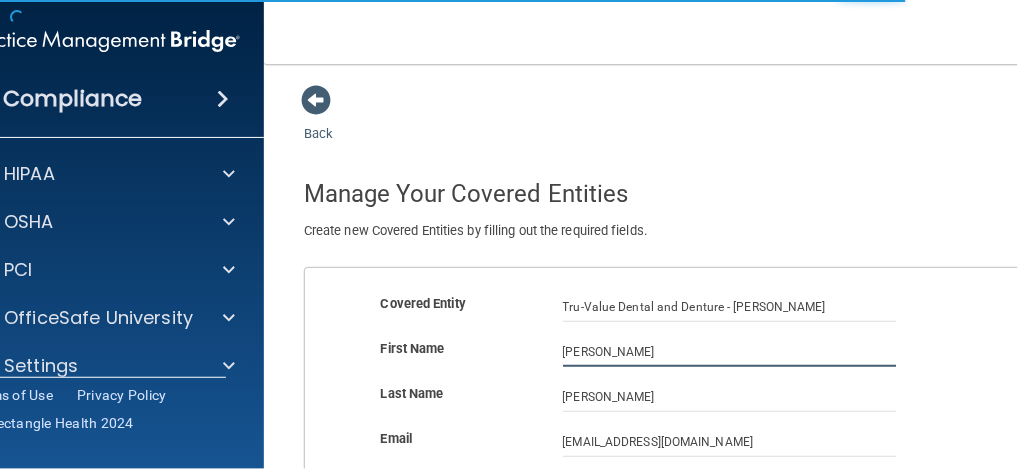 click on "[PERSON_NAME]" at bounding box center [730, 352] 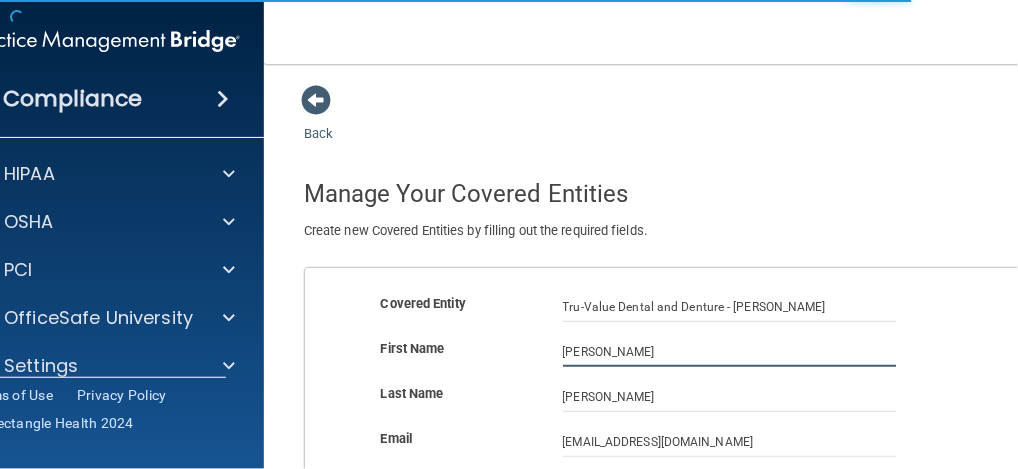 click on "[PERSON_NAME]" at bounding box center [730, 352] 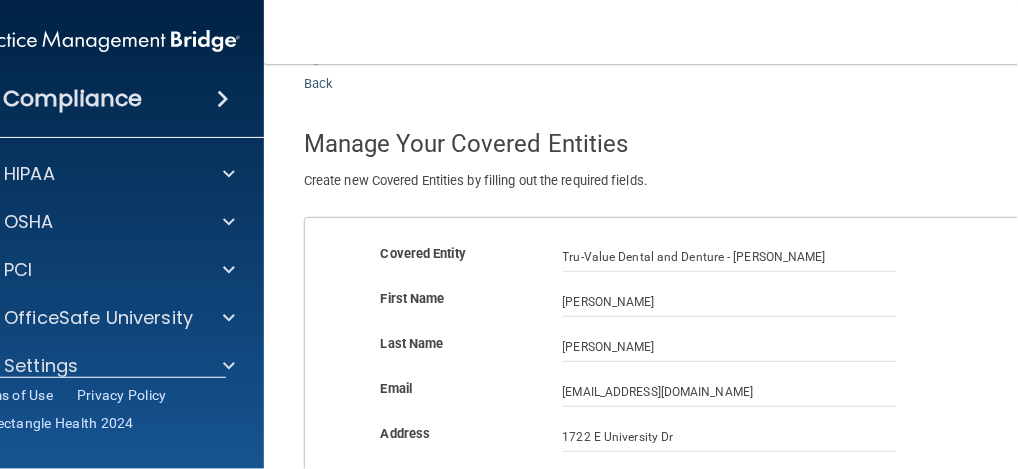 scroll, scrollTop: 133, scrollLeft: 0, axis: vertical 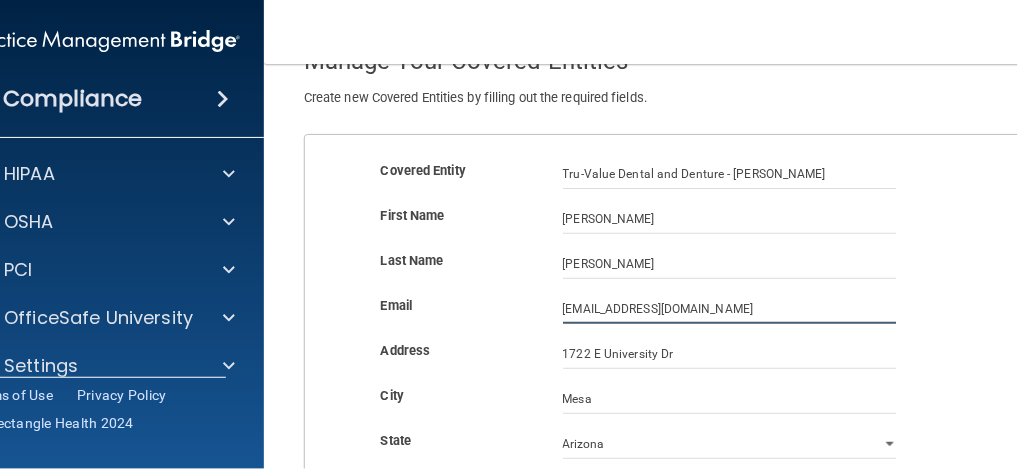 click on "[EMAIL_ADDRESS][DOMAIN_NAME]" at bounding box center [730, 309] 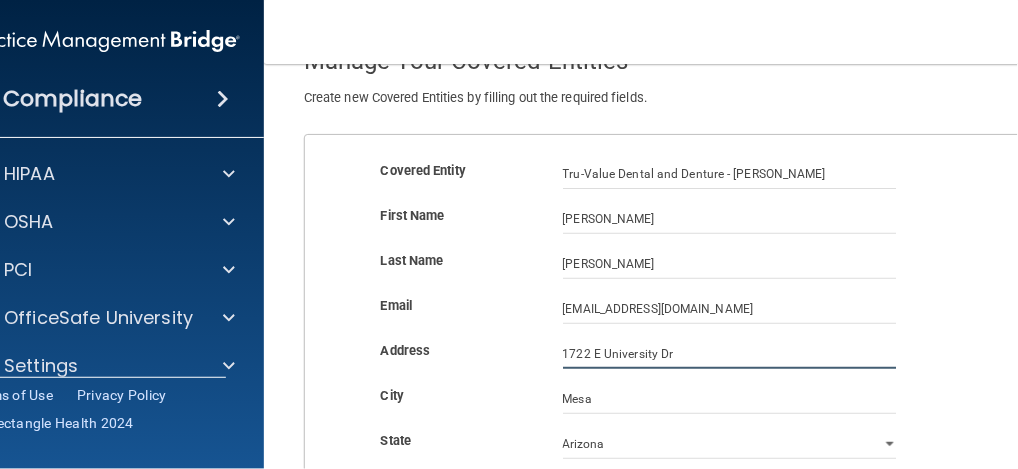 click on "1722 E University Dr" at bounding box center [730, 354] 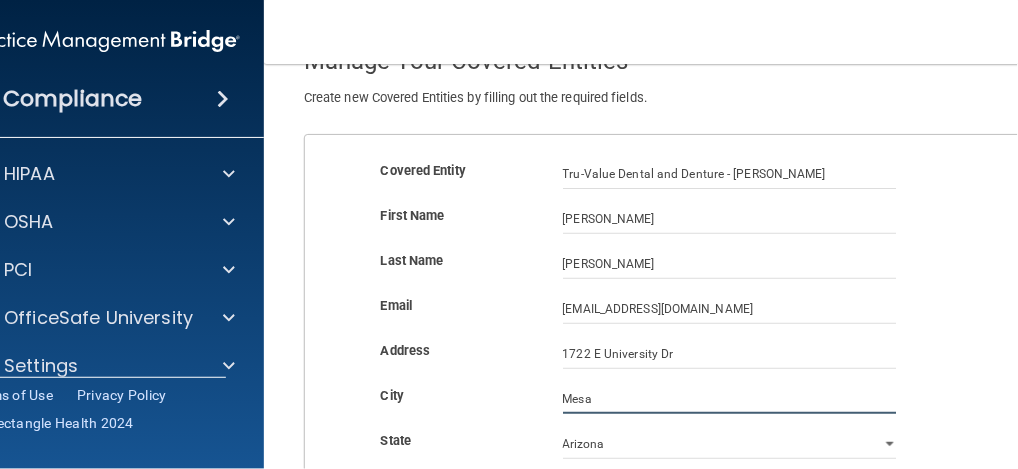 click on "Mesa" at bounding box center [730, 399] 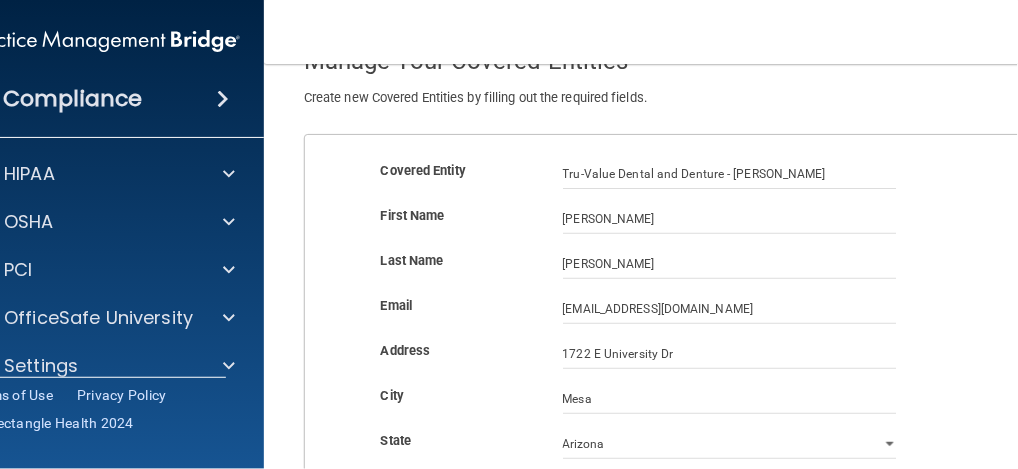 scroll, scrollTop: 333, scrollLeft: 0, axis: vertical 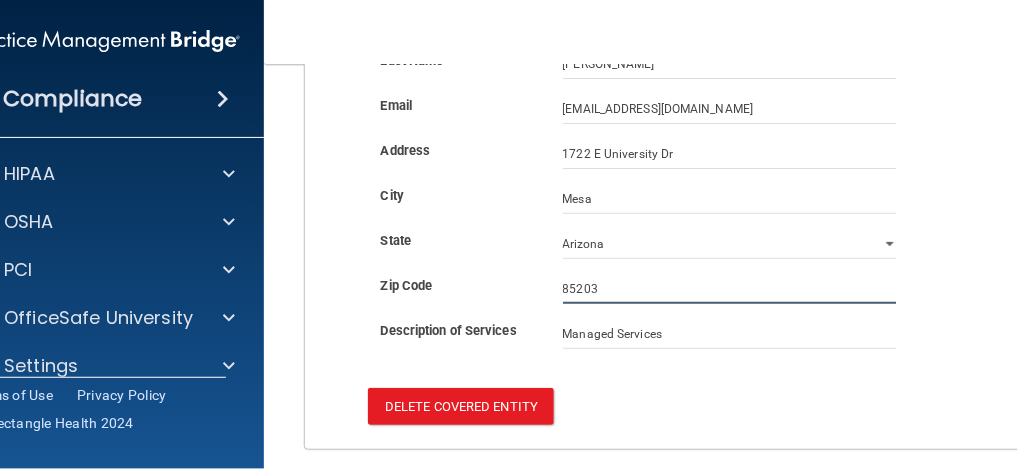 click on "85203" at bounding box center [730, 289] 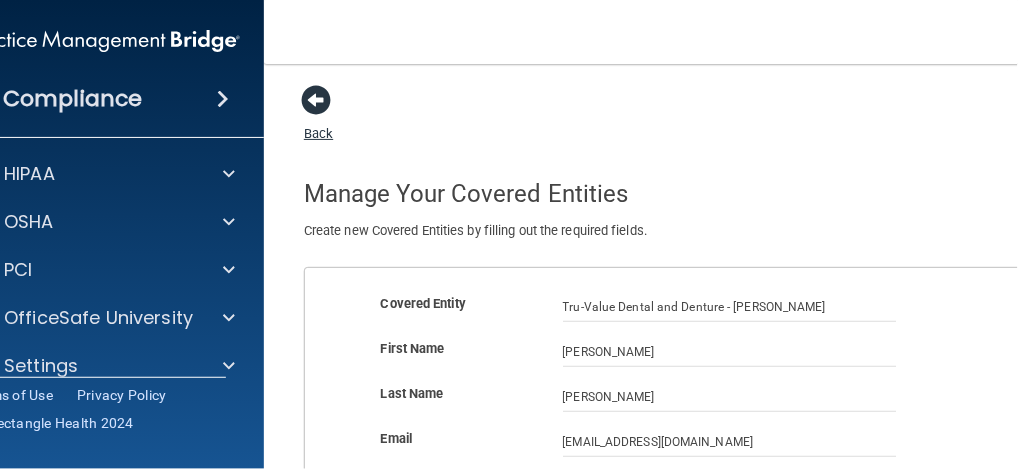 click at bounding box center [316, 100] 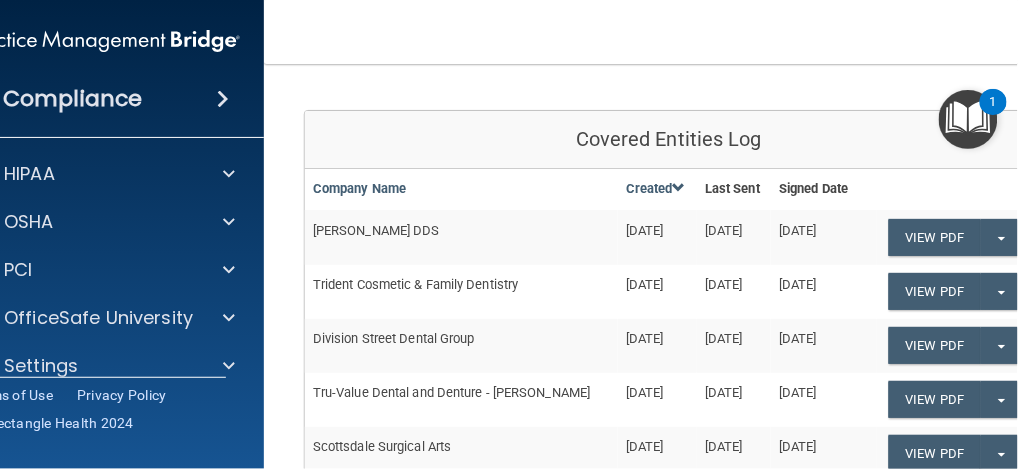 scroll, scrollTop: 333, scrollLeft: 0, axis: vertical 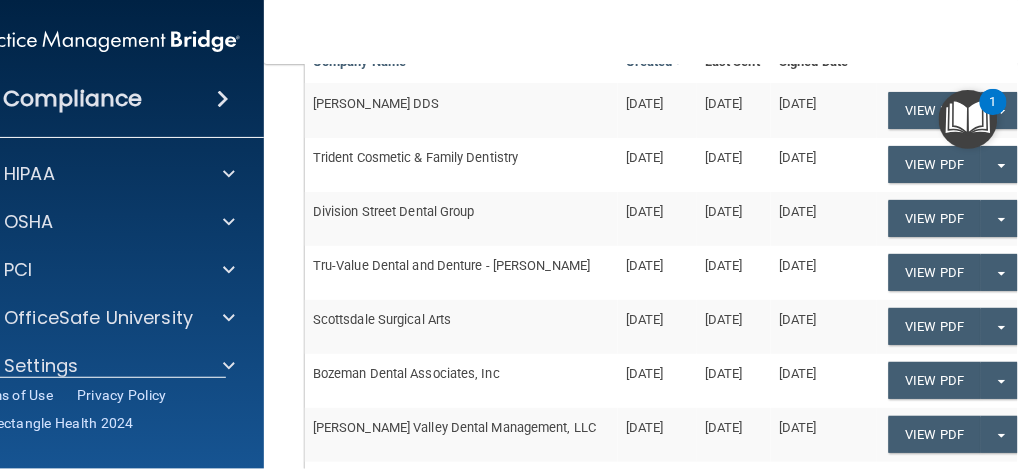 click on "Tru-Value Dental and Denture - [PERSON_NAME]" at bounding box center (461, 273) 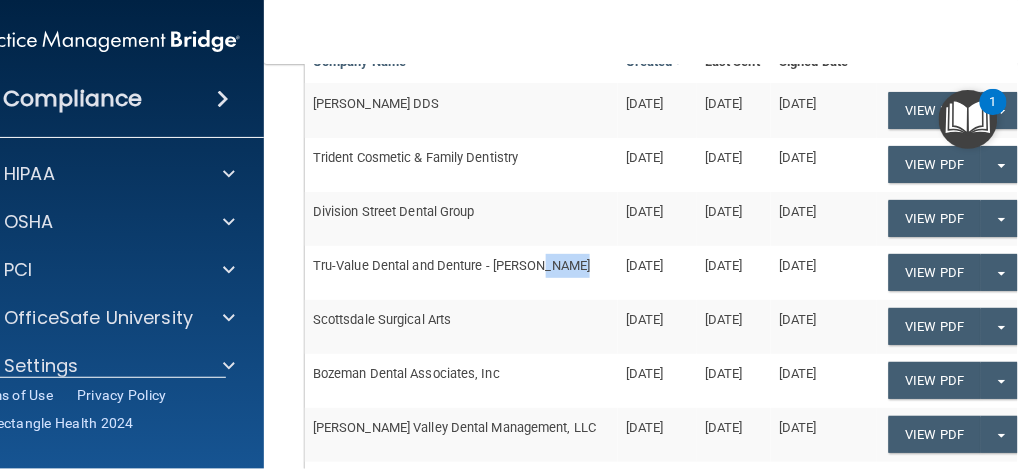 click on "Tru-Value Dental and Denture - [PERSON_NAME]" at bounding box center (461, 273) 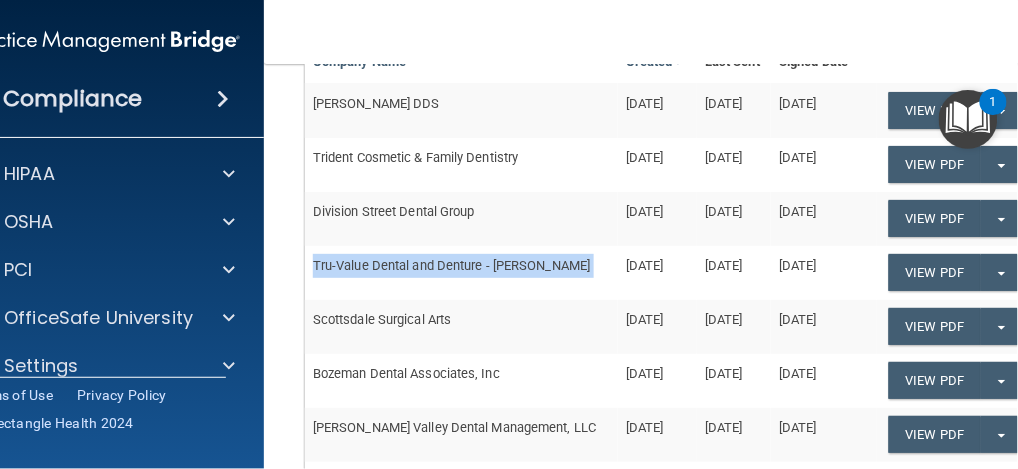 click on "Tru-Value Dental and Denture - [PERSON_NAME]" at bounding box center [461, 273] 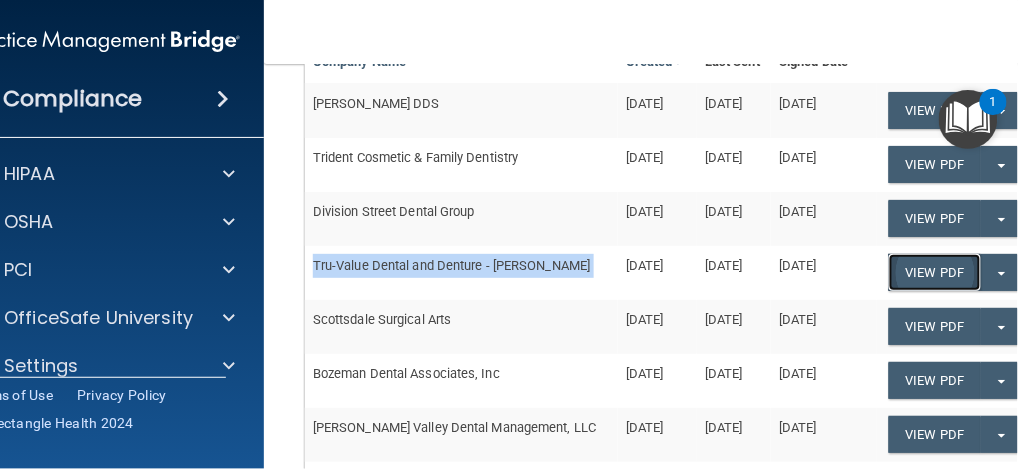 click on "View PDF" at bounding box center (935, 110) 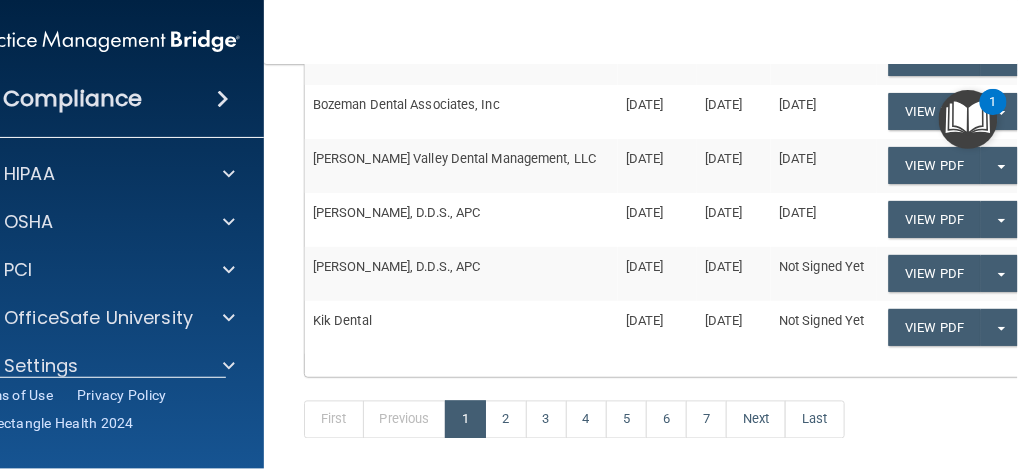 scroll, scrollTop: 533, scrollLeft: 0, axis: vertical 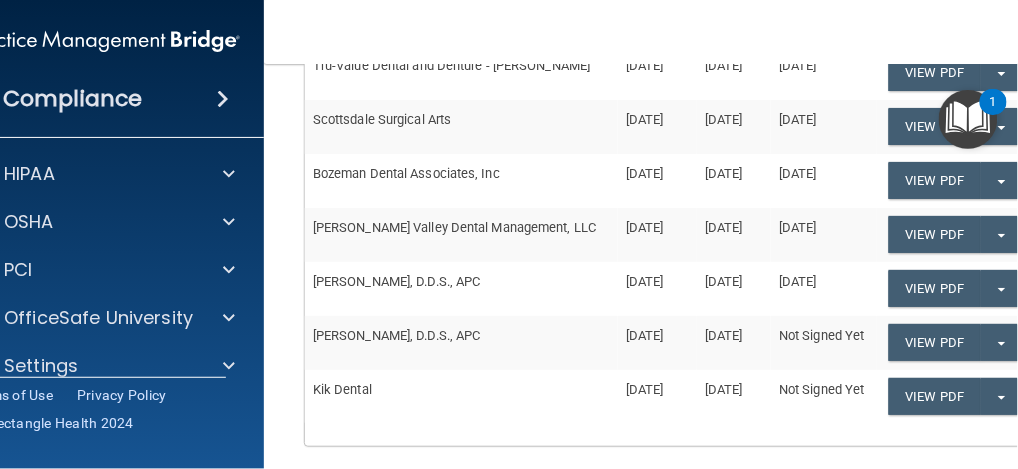 click on "Back            Manage Your Covered Entities       Create new Covered Entities. View and manage your Covered Entities Log.                   If your Covered Entities 'View PDF' are disabled, that means you are missing your address fields in your account information. Fill them out to enable the buttons.             Covered Entities Log                Company Name           Created         Last Sent  Signed Date          [PERSON_NAME] DDS [DATE] [DATE] [DATE]       Uploaded   View PDF       Split button!       Edit CE Info   Send CE PDF      Upload CE         Edit Date       Delete CE              Trident Cosmetic & Family Dentistry [DATE] [DATE] [DATE]       Uploaded   View PDF       Split button!       Edit CE Info   Send CE PDF      Upload CE         Edit Date       Delete CE              Division Street Dental Group [DATE] [DATE] [DATE]       Uploaded   View PDF       Split button!       Edit CE Info   Send CE PDF      Upload CE         Edit Date       Delete CE" at bounding box center [669, 266] 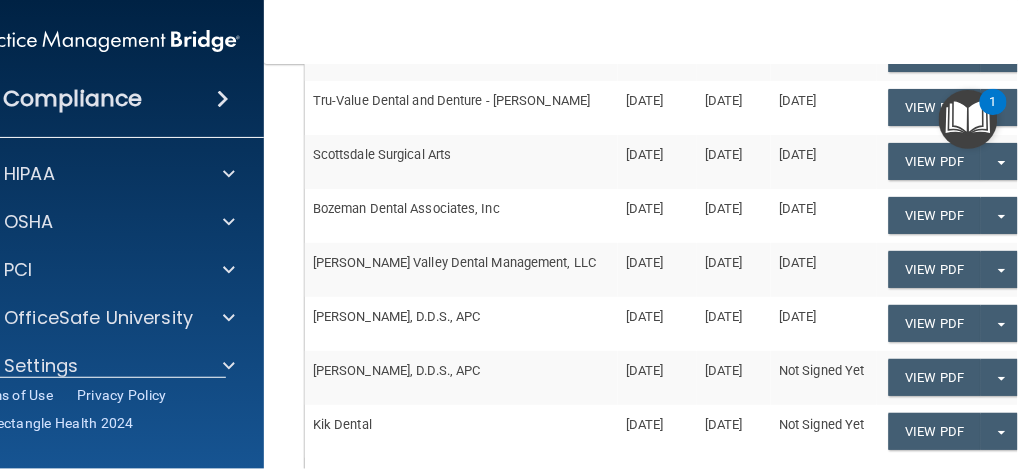 scroll, scrollTop: 466, scrollLeft: 0, axis: vertical 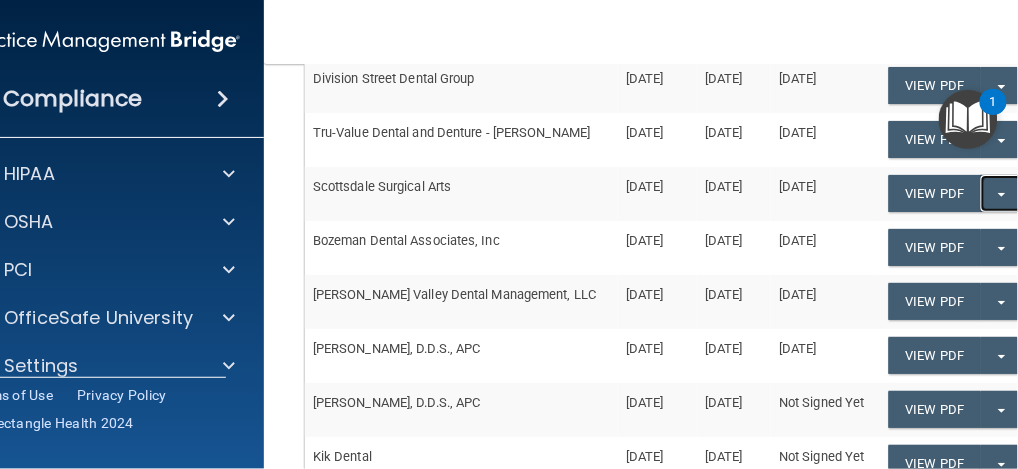 click on "Split button!" at bounding box center [1001, 193] 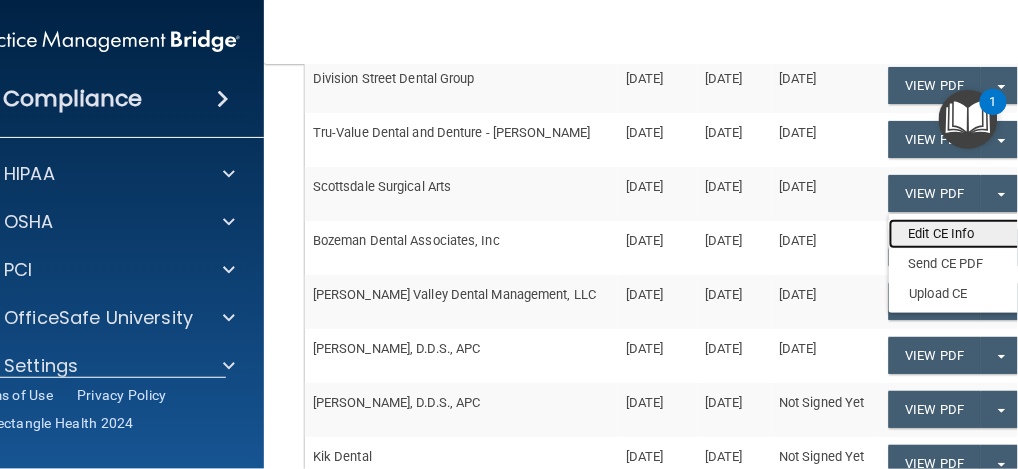click on "Edit CE Info" at bounding box center [969, 234] 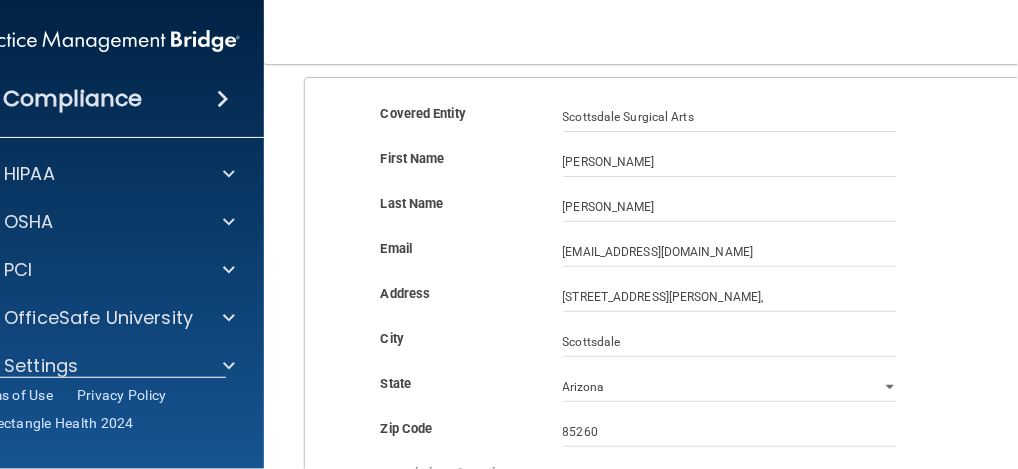 scroll, scrollTop: 200, scrollLeft: 0, axis: vertical 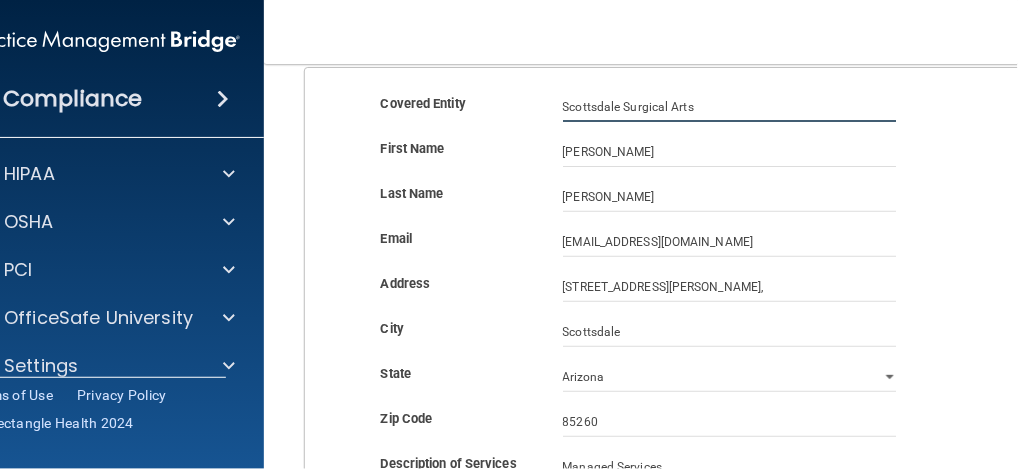 click on "Scottsdale Surgical Arts" at bounding box center (730, 107) 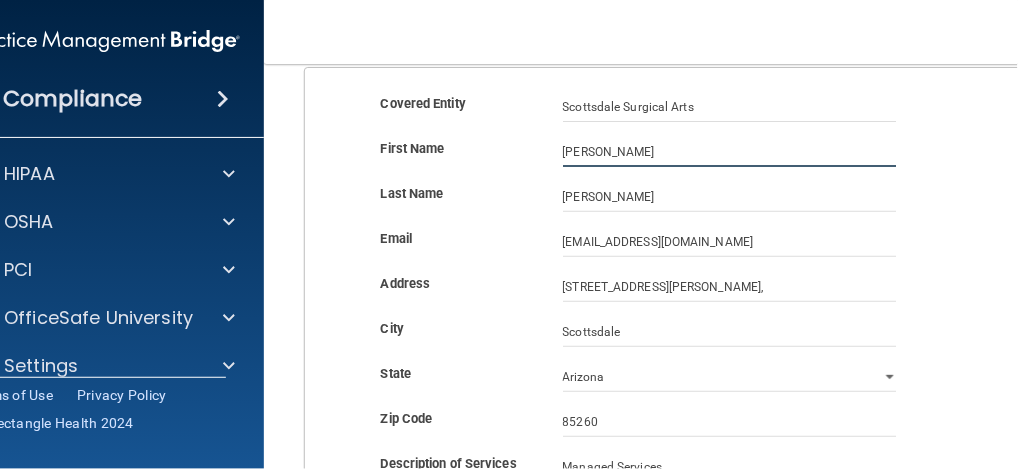 click on "[PERSON_NAME]" at bounding box center (730, 152) 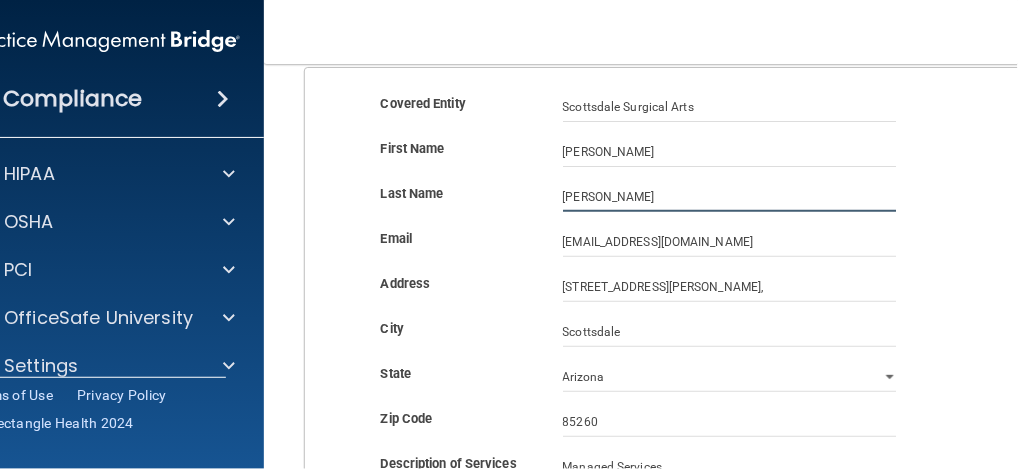 click on "[PERSON_NAME]" at bounding box center (730, 197) 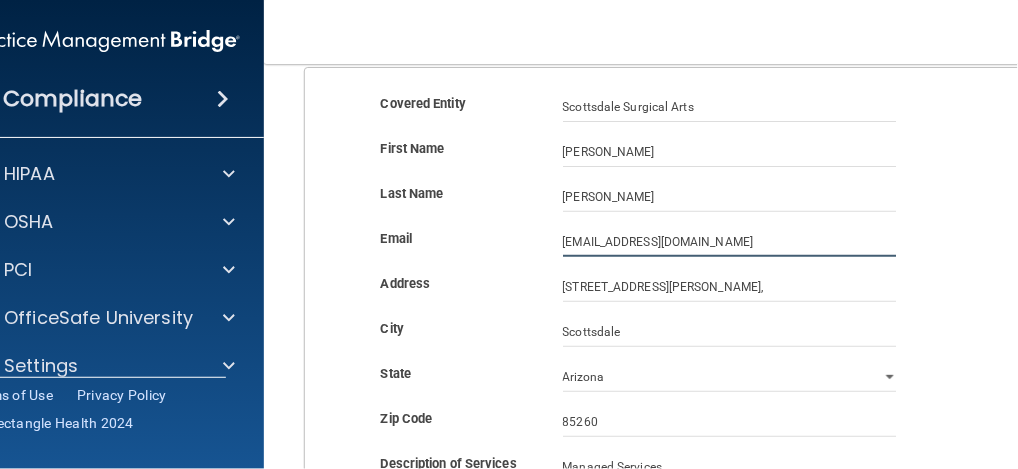click on "[EMAIL_ADDRESS][DOMAIN_NAME]" at bounding box center (730, 242) 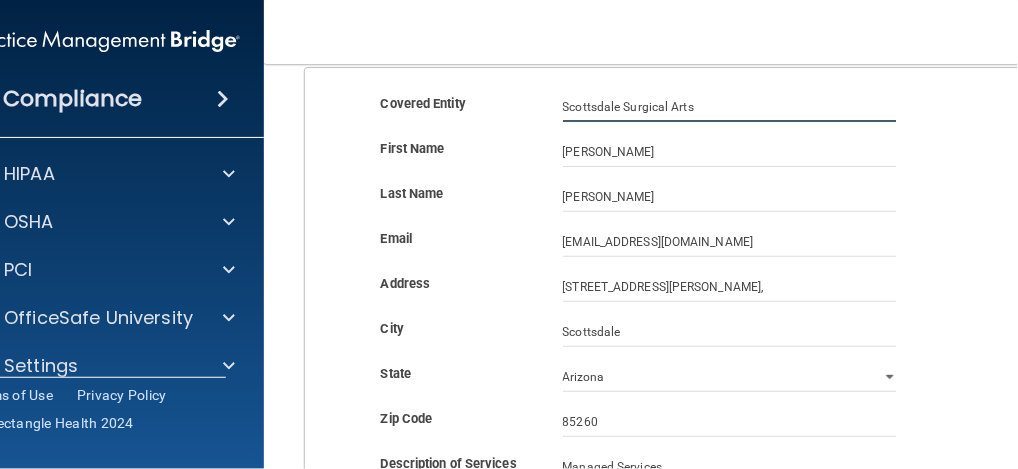 click on "Scottsdale Surgical Arts" at bounding box center [730, 107] 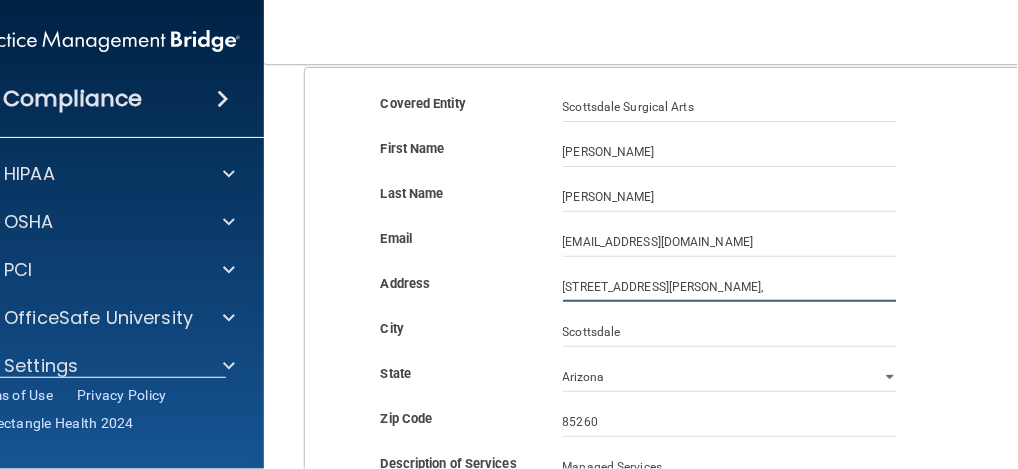 click on "[STREET_ADDRESS][PERSON_NAME]," at bounding box center (730, 287) 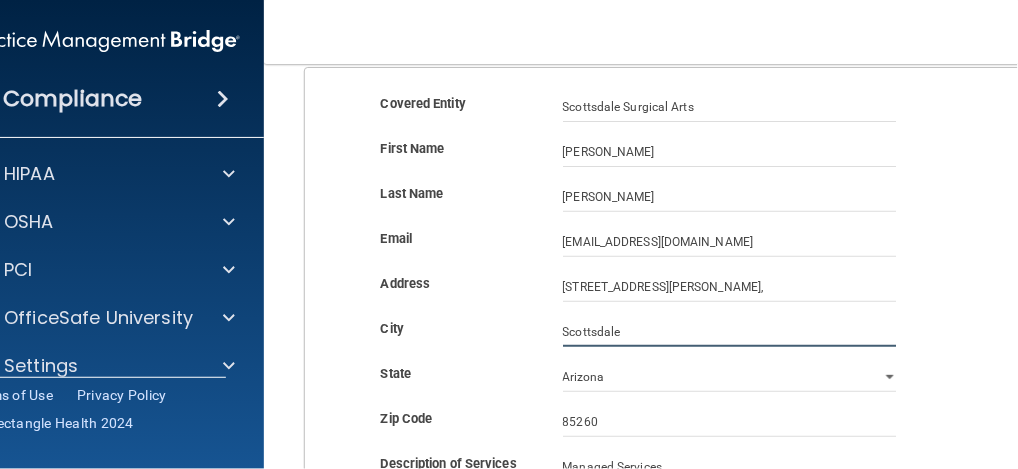 click on "Scottsdale" at bounding box center (730, 332) 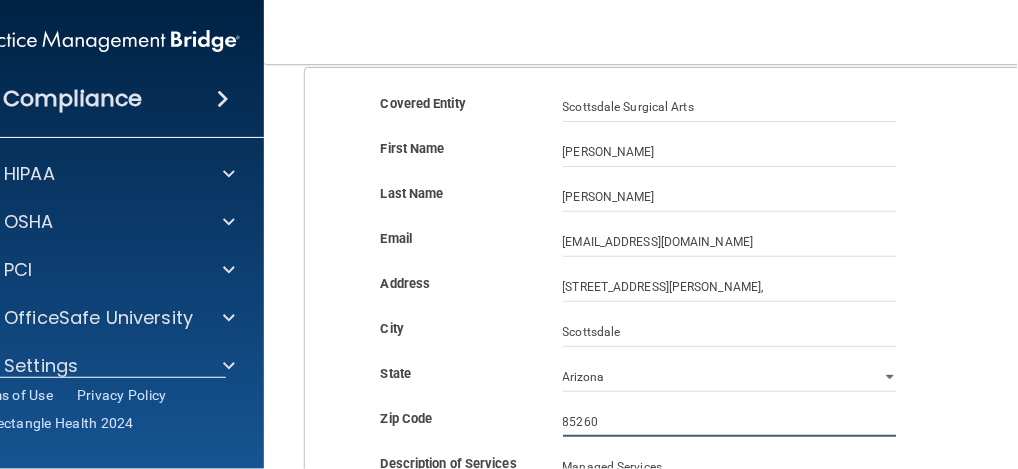 click on "85260" at bounding box center (730, 422) 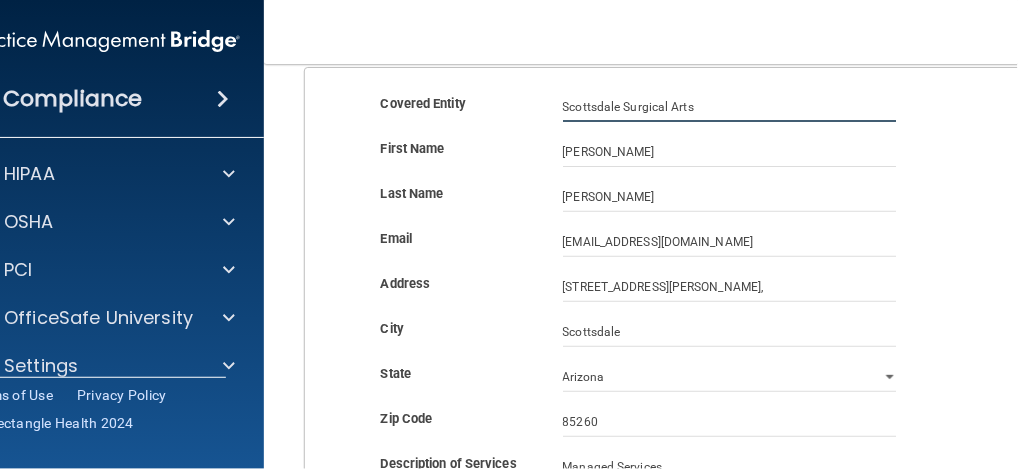 click on "Scottsdale Surgical Arts" at bounding box center (730, 107) 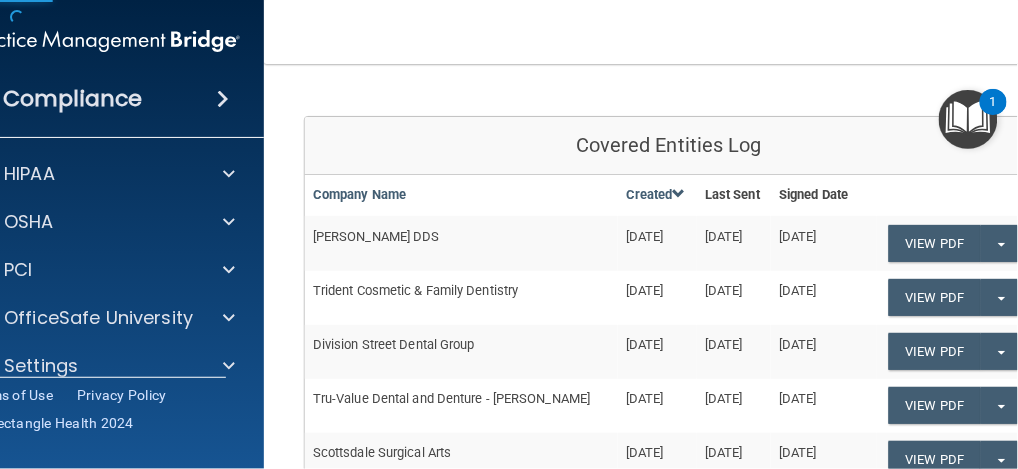 scroll, scrollTop: 333, scrollLeft: 0, axis: vertical 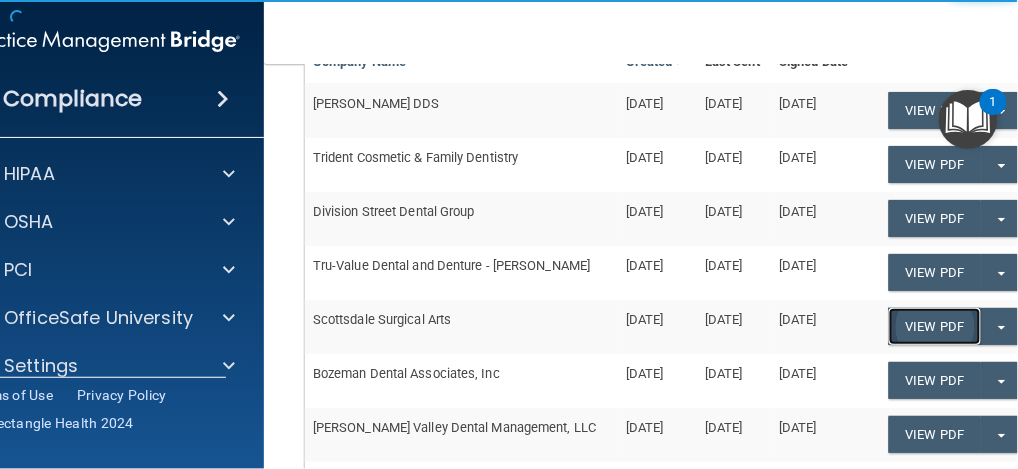 click on "View PDF" at bounding box center (935, 110) 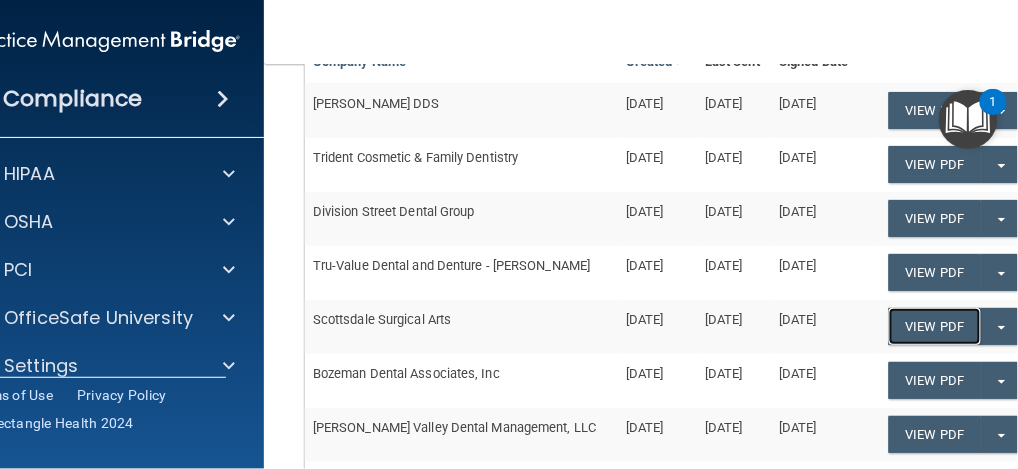 scroll, scrollTop: 400, scrollLeft: 0, axis: vertical 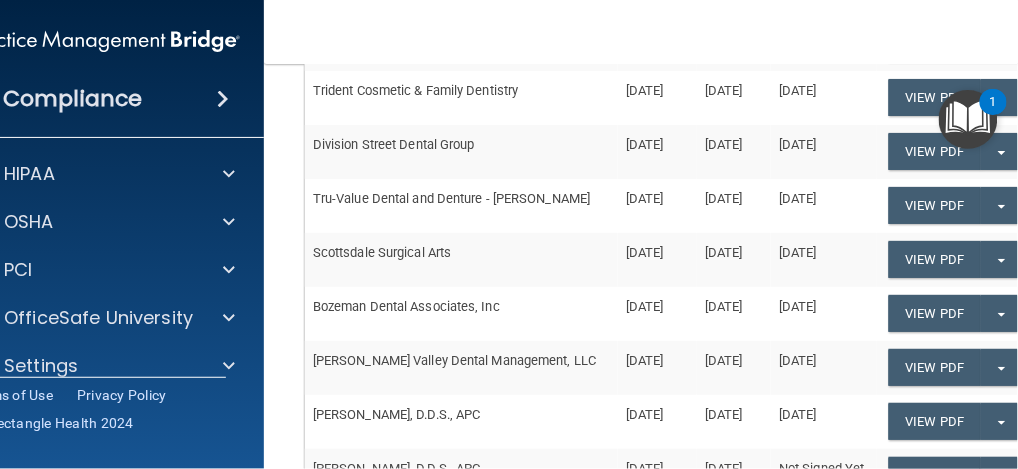 click on "Bozeman Dental Associates, Inc" at bounding box center [461, 314] 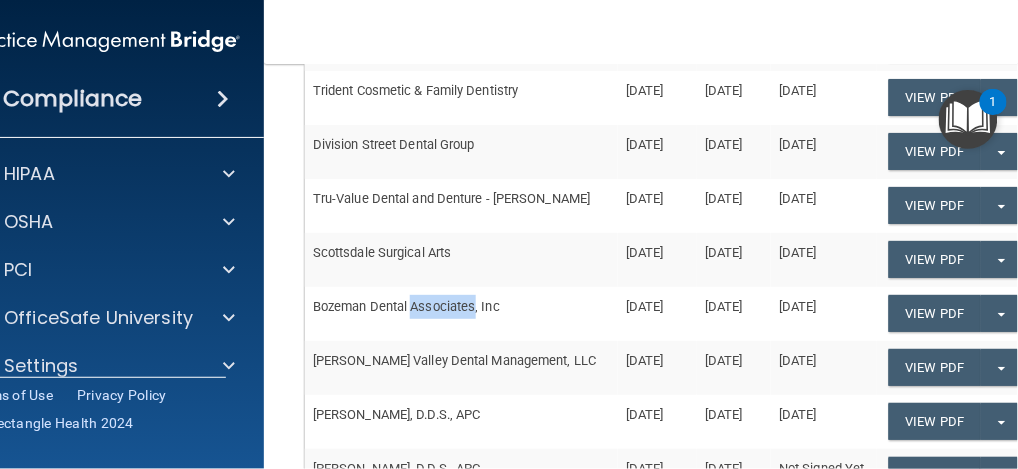 click on "Bozeman Dental Associates, Inc" at bounding box center (461, 314) 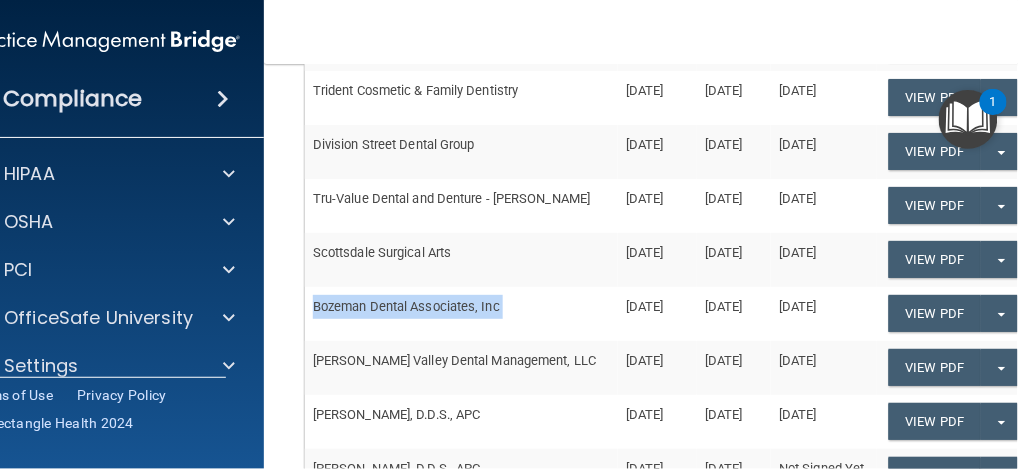 click on "Bozeman Dental Associates, Inc" at bounding box center [461, 314] 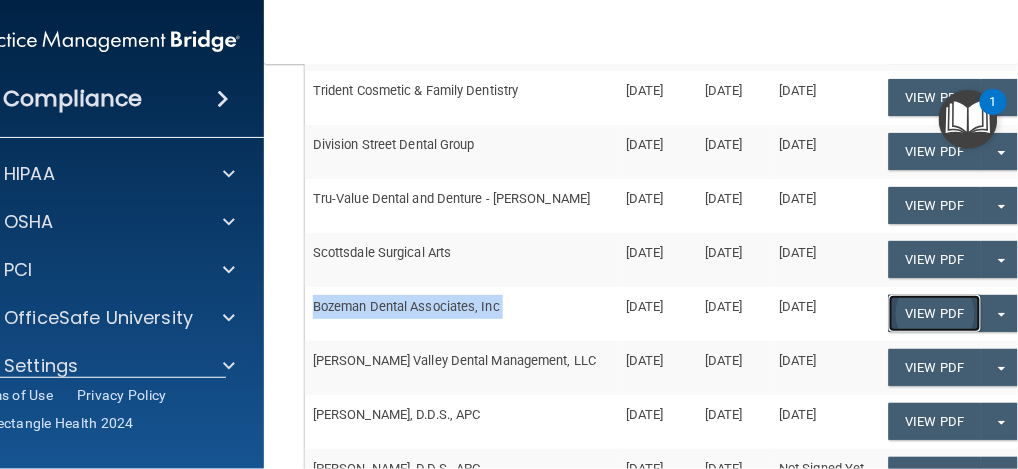 click on "View PDF" at bounding box center [935, 313] 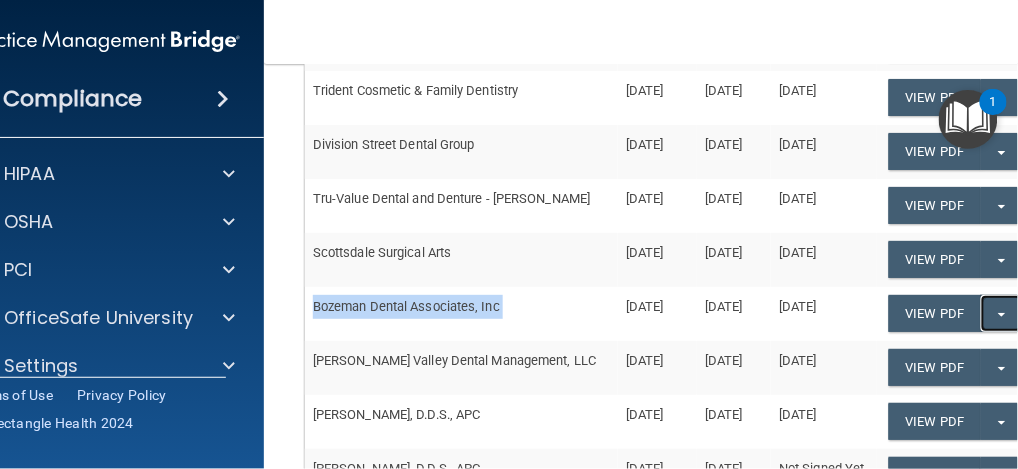 click on "Split button!" at bounding box center (1001, 313) 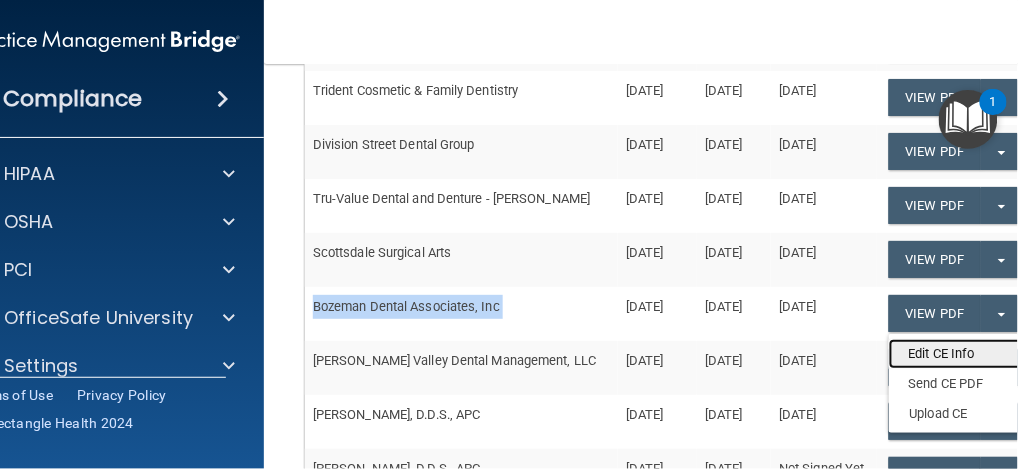 click on "Edit CE Info" at bounding box center (969, 354) 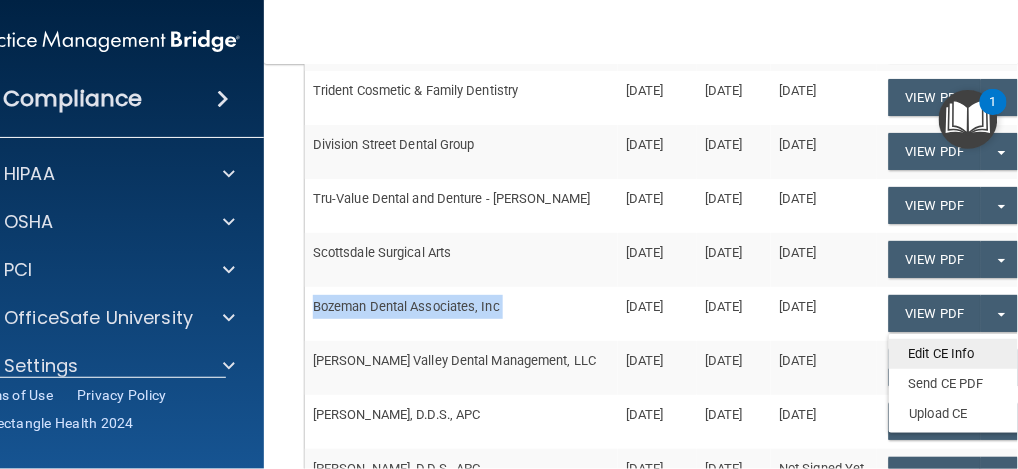 scroll, scrollTop: 0, scrollLeft: 0, axis: both 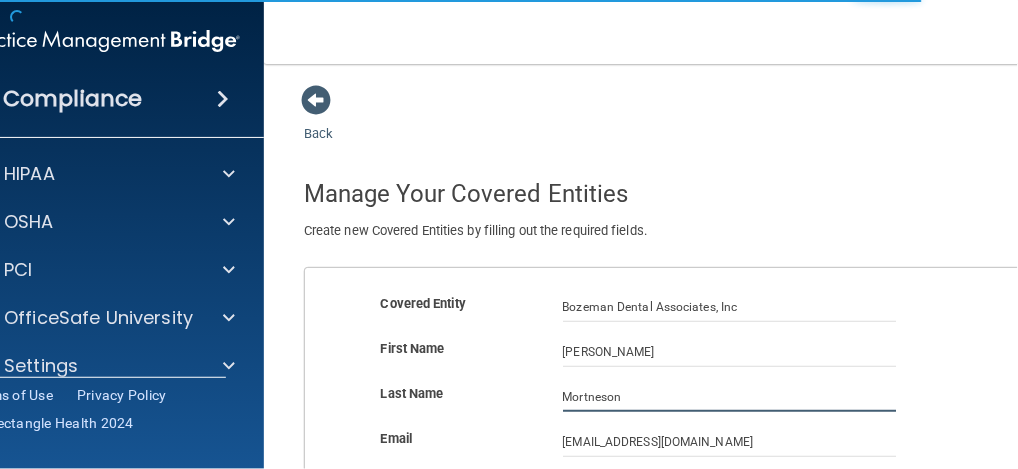 click on "Mortneson" at bounding box center (730, 397) 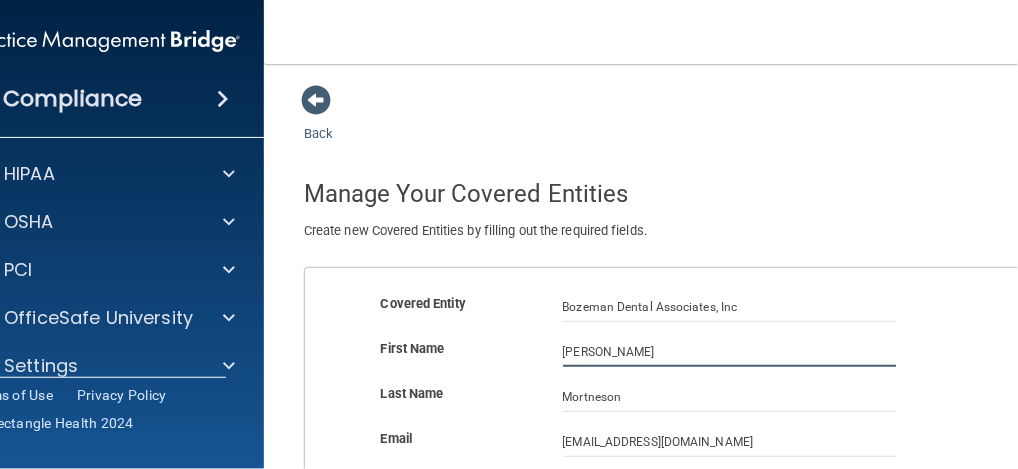 click on "[PERSON_NAME]" at bounding box center (730, 352) 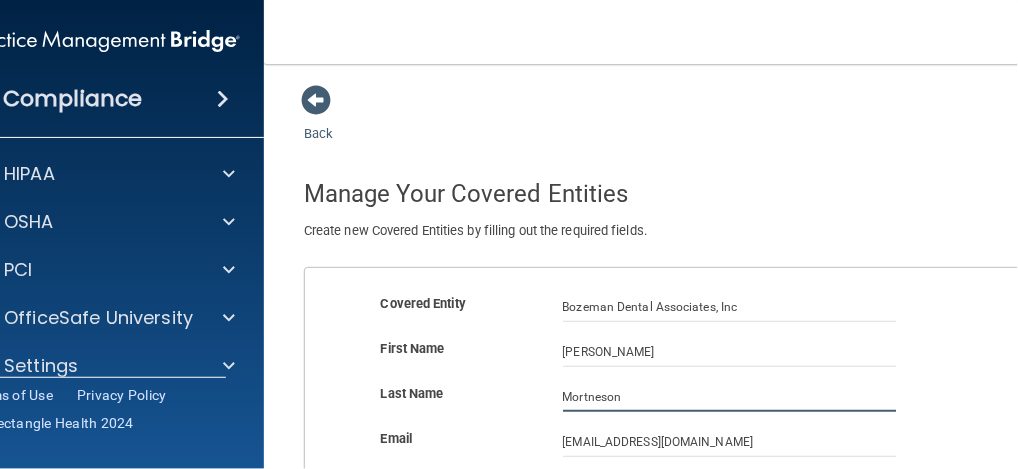 click on "Mortneson" at bounding box center (730, 397) 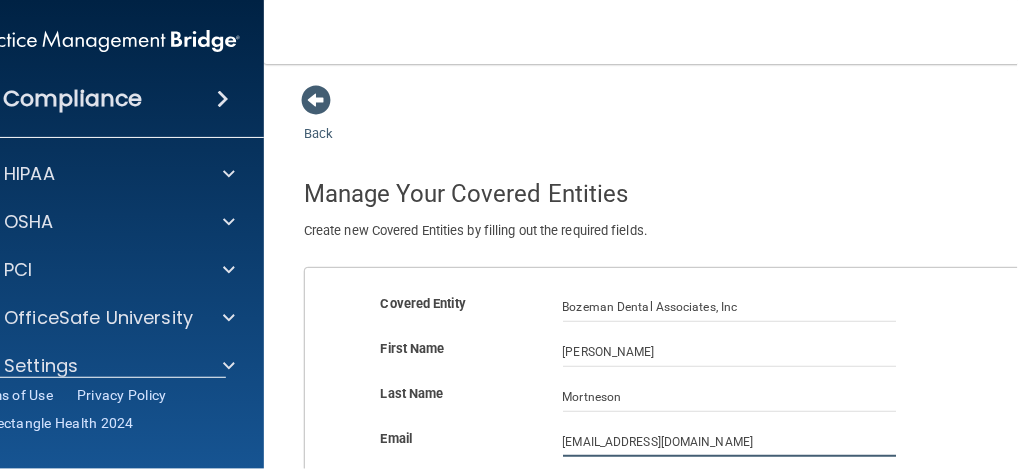 click on "[EMAIL_ADDRESS][DOMAIN_NAME]" at bounding box center (730, 442) 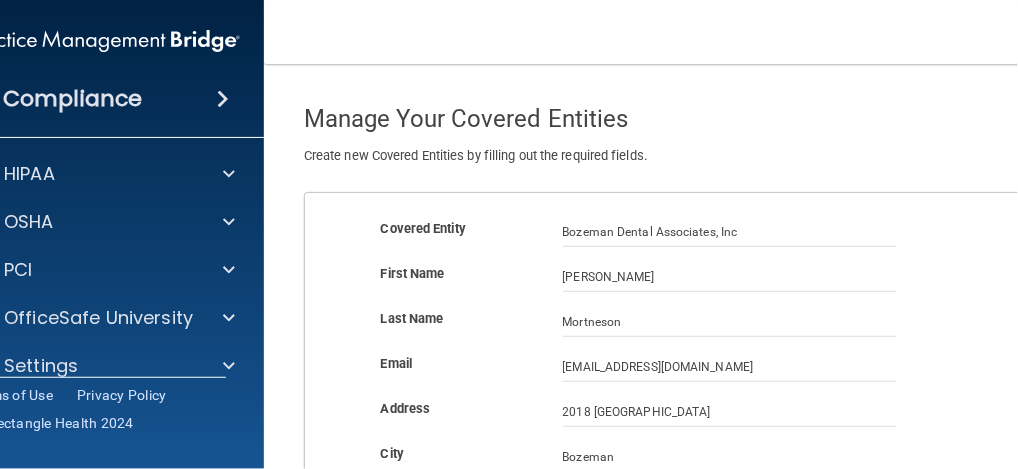 scroll, scrollTop: 133, scrollLeft: 0, axis: vertical 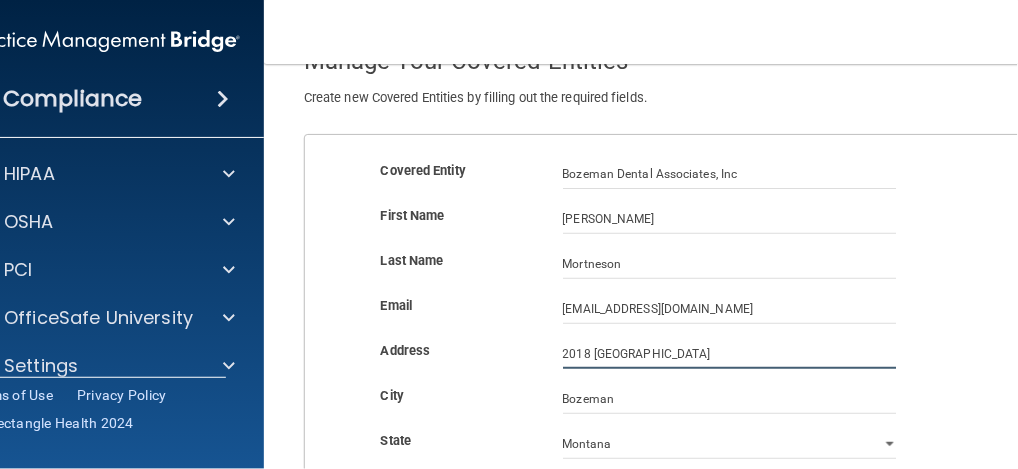 click on "2018 [GEOGRAPHIC_DATA]" at bounding box center [730, 354] 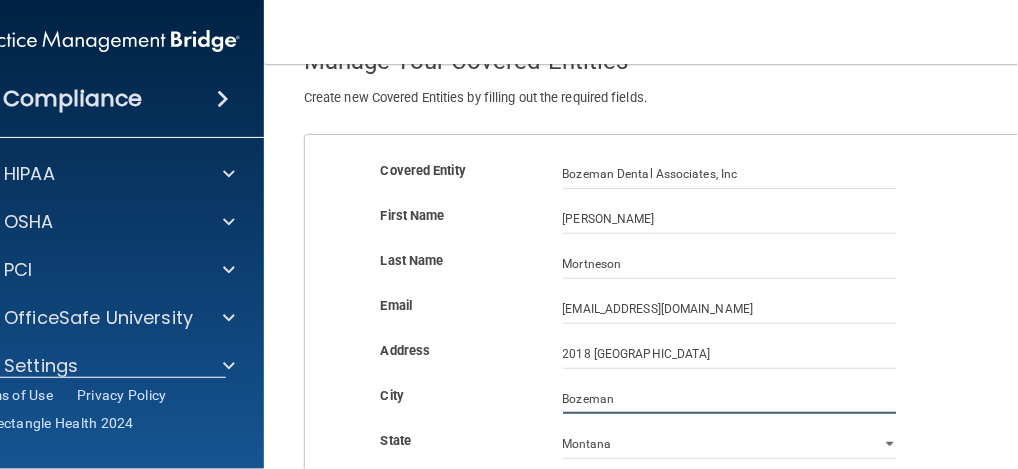 click on "Bozeman" at bounding box center [730, 399] 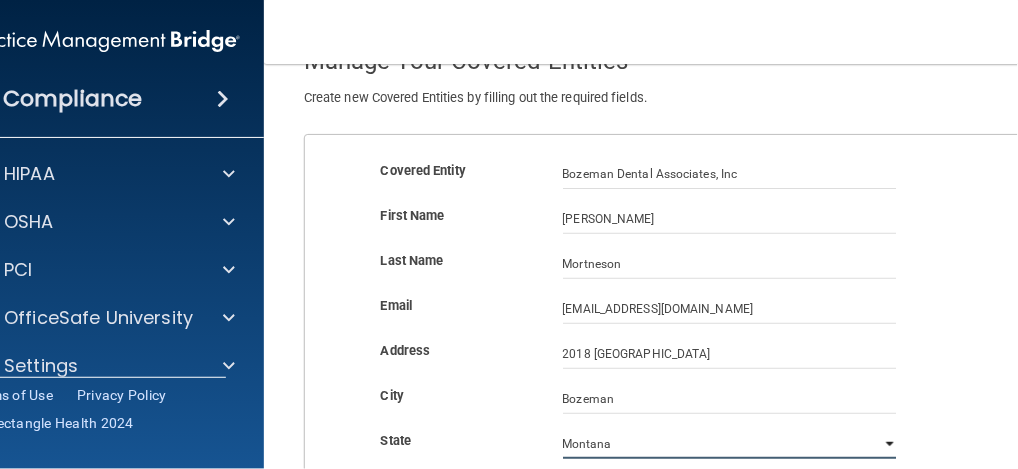 click on "[US_STATE] [US_STATE] [US_STATE] [US_STATE] [US_STATE] [US_STATE] [US_STATE] [US_STATE] [US_STATE] [US_STATE] [US_STATE] [US_STATE] [US_STATE] [US_STATE] [US_STATE] [US_STATE] [US_STATE] [US_STATE] [GEOGRAPHIC_DATA] [US_STATE] [US_STATE] [US_STATE] [US_STATE] [US_STATE] [US_STATE] [US_STATE] [US_STATE] [US_STATE] [US_STATE] [US_STATE] [US_STATE] [US_STATE] [US_STATE] [US_STATE] [US_STATE] [US_STATE] [US_STATE] [US_STATE] [US_STATE] [US_STATE] [US_STATE] [US_STATE] [US_STATE] [US_STATE] [US_STATE] [US_STATE] [US_STATE][PERSON_NAME][US_STATE] [US_STATE][PERSON_NAME] [US_STATE] [US_STATE]" at bounding box center (730, 444) 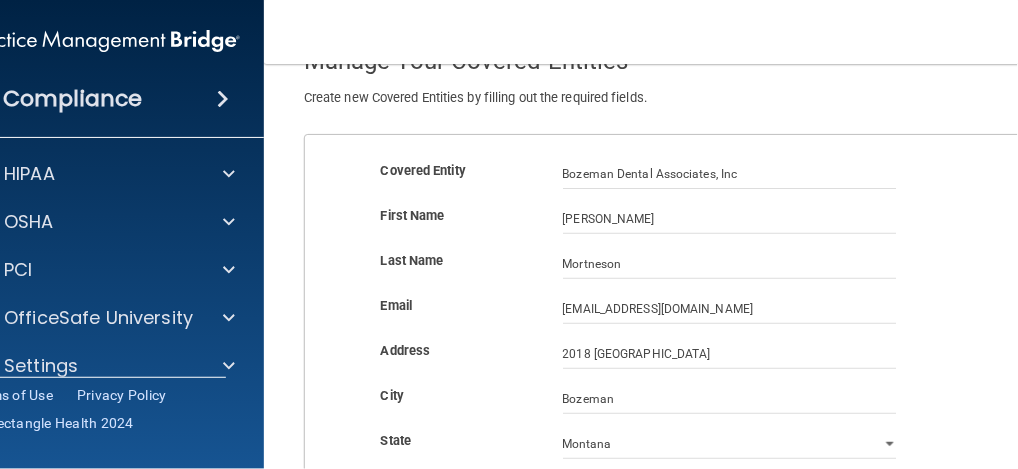 scroll, scrollTop: 333, scrollLeft: 0, axis: vertical 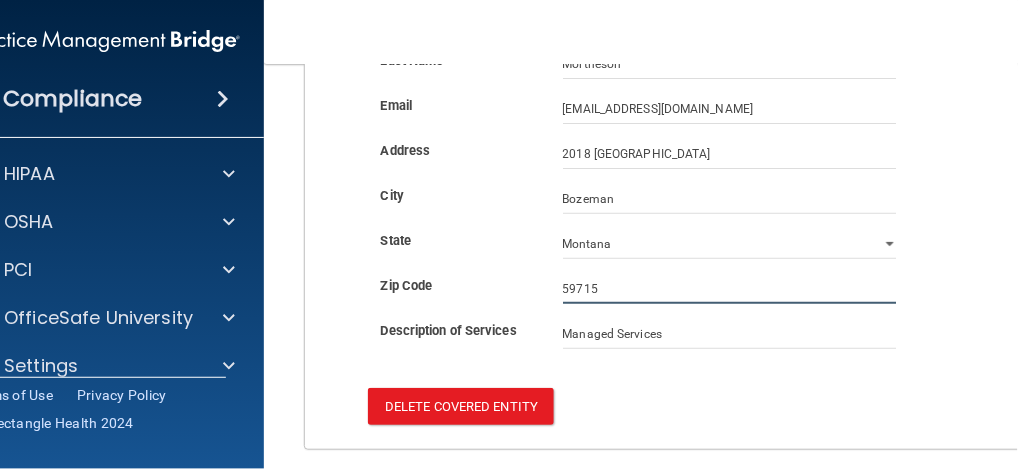 click on "59715" at bounding box center (730, 289) 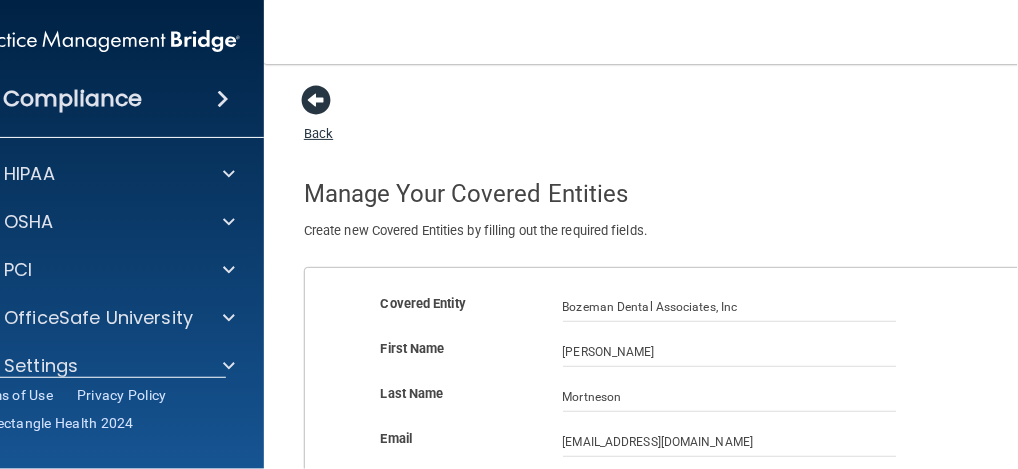 click at bounding box center (316, 100) 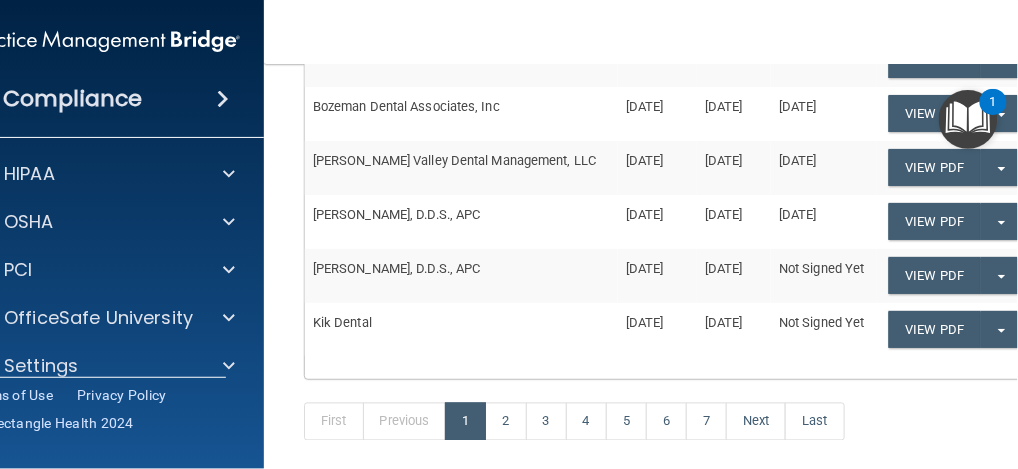 scroll, scrollTop: 466, scrollLeft: 0, axis: vertical 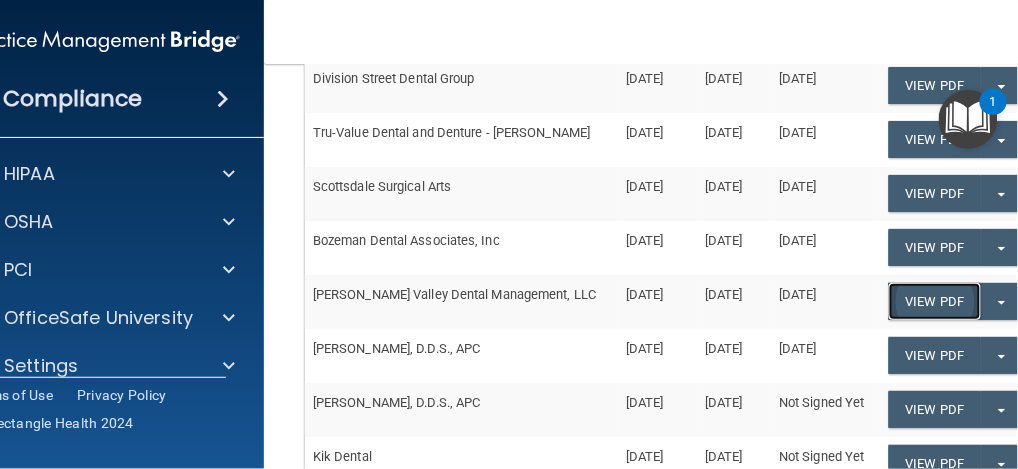click on "View PDF" at bounding box center [935, -23] 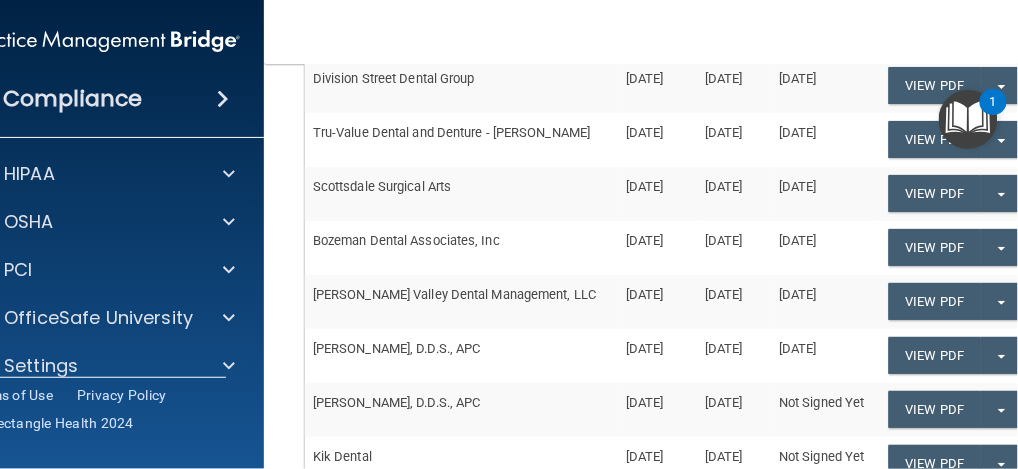 click on "[PERSON_NAME] Valley Dental Management, LLC" at bounding box center [461, 302] 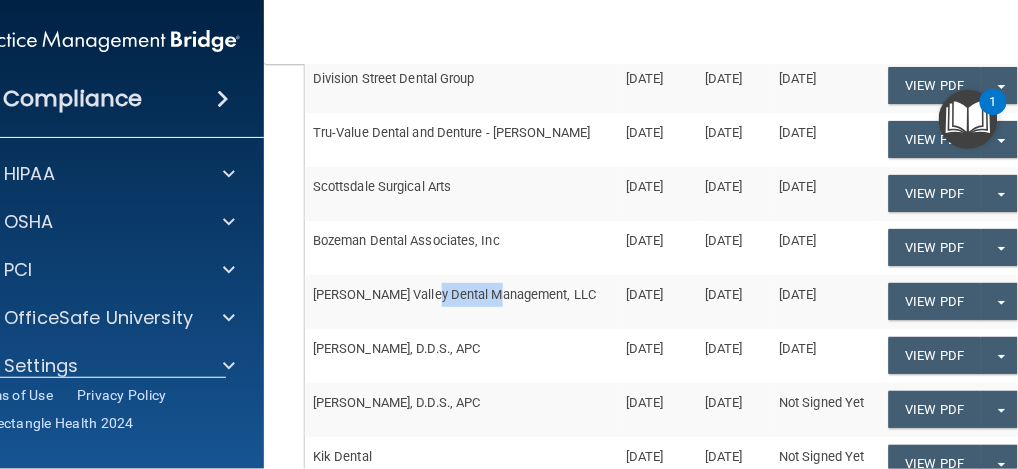 click on "[PERSON_NAME] Valley Dental Management, LLC" at bounding box center (461, 302) 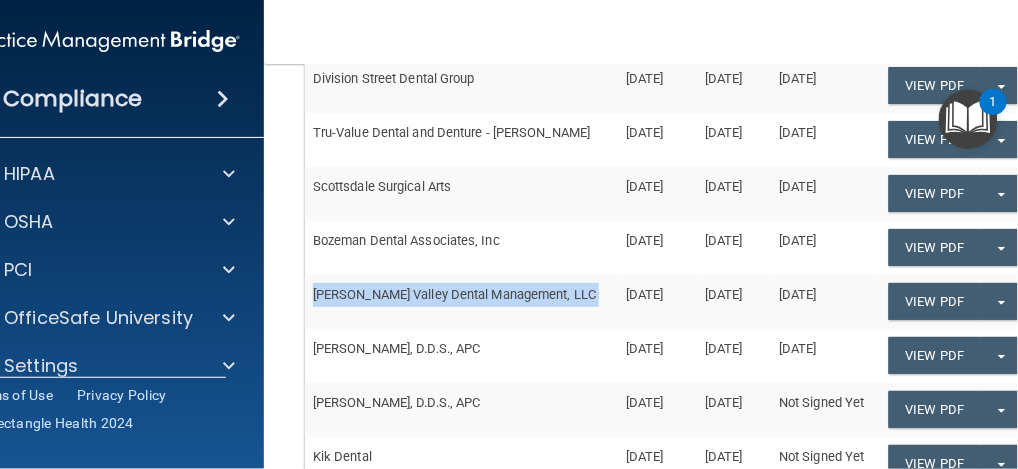 click on "[PERSON_NAME] Valley Dental Management, LLC" at bounding box center (461, 302) 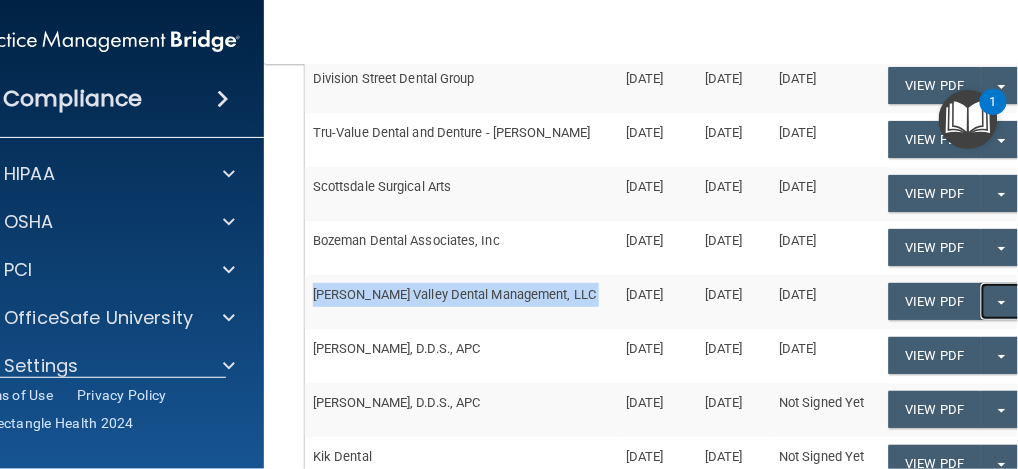 click on "Split button!" at bounding box center [1001, 301] 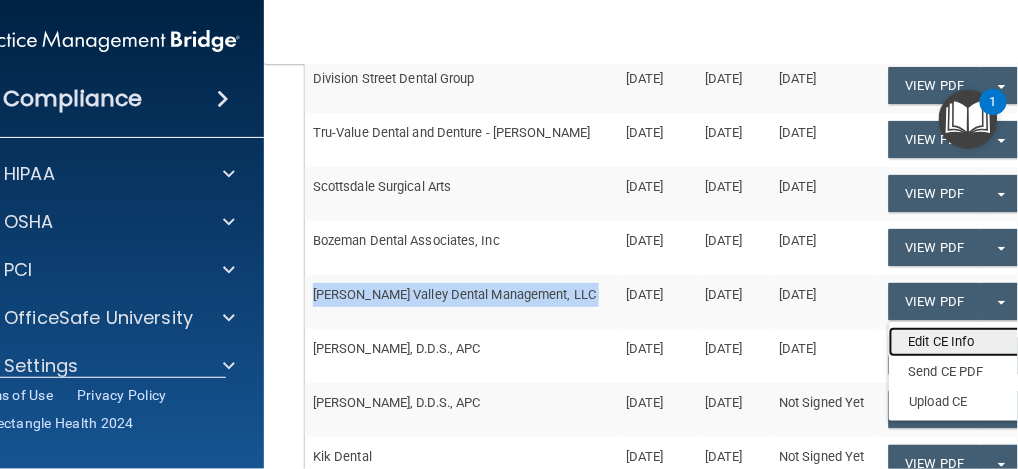 click on "Edit CE Info" at bounding box center [969, 342] 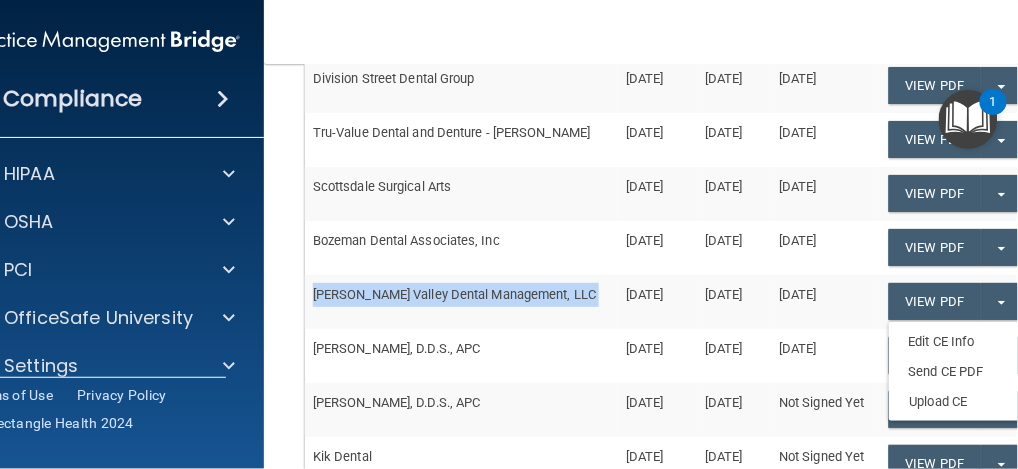 scroll, scrollTop: 0, scrollLeft: 0, axis: both 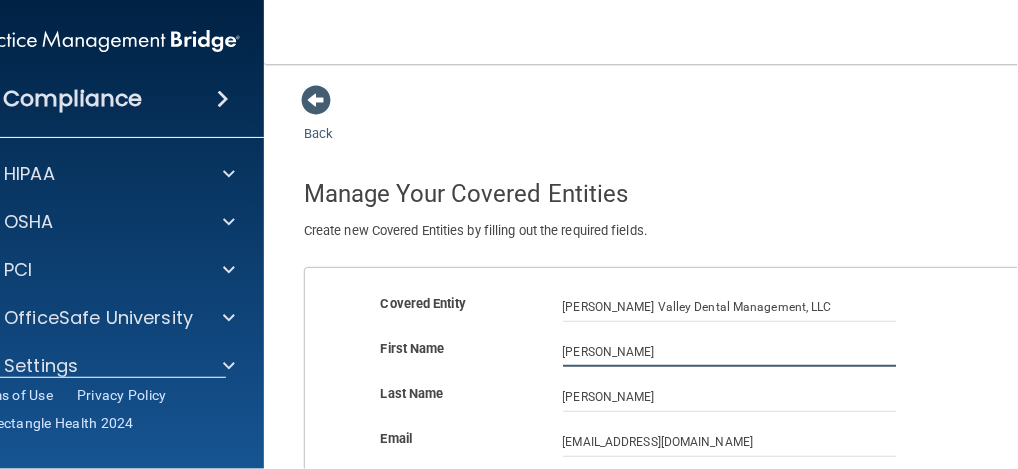 click on "[PERSON_NAME]" at bounding box center (730, 352) 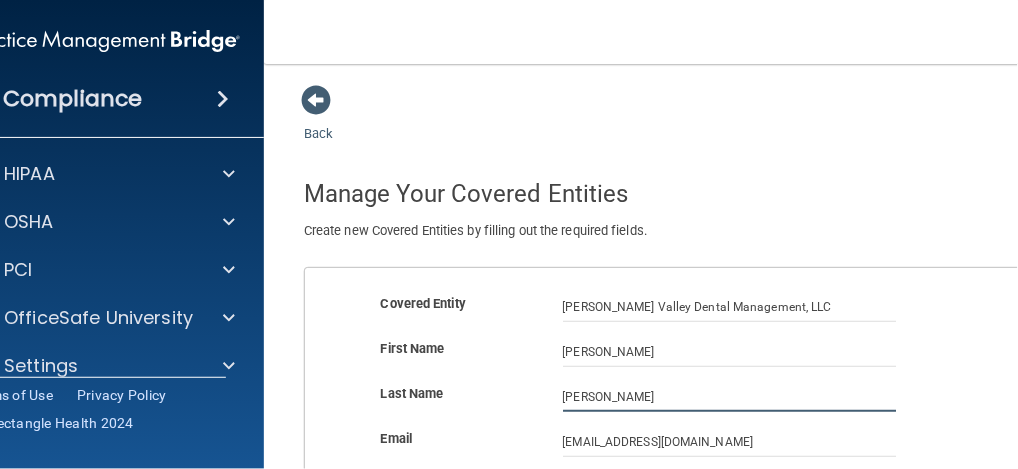 click on "[PERSON_NAME]" at bounding box center (730, 397) 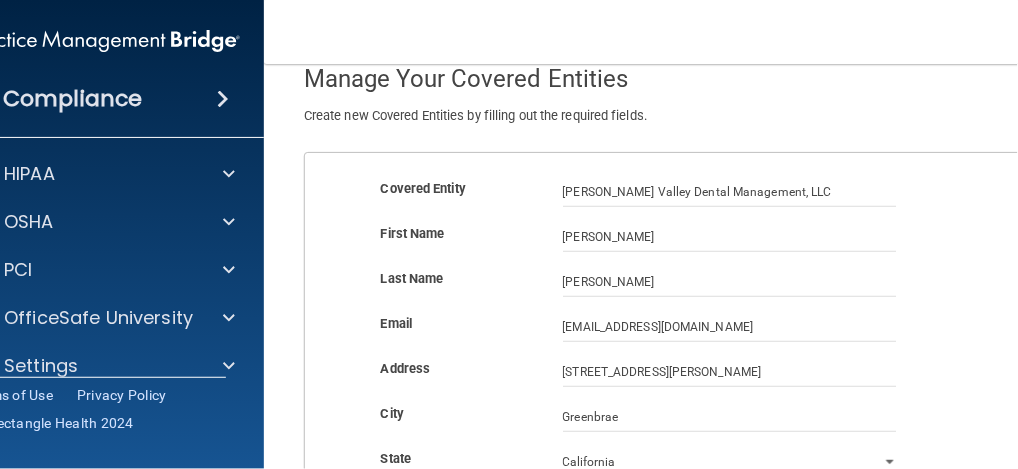 scroll, scrollTop: 66, scrollLeft: 0, axis: vertical 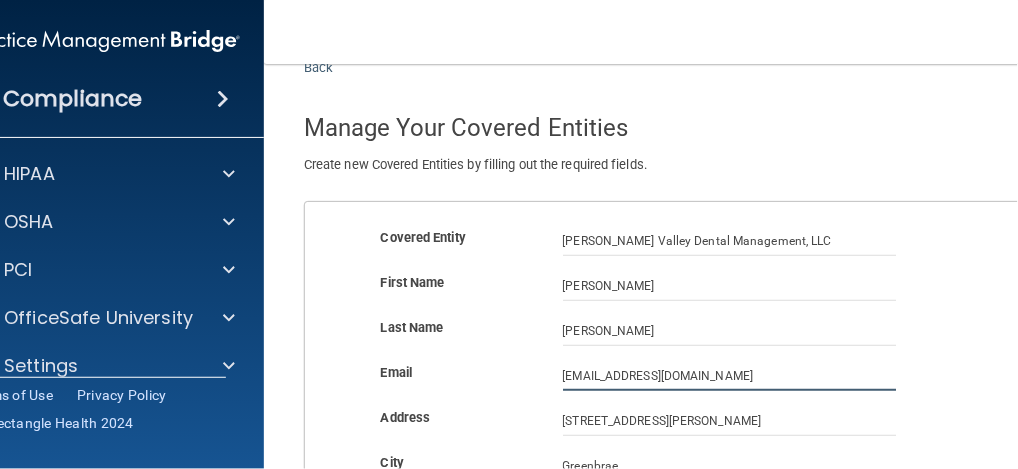 click on "[EMAIL_ADDRESS][DOMAIN_NAME]" at bounding box center [730, 376] 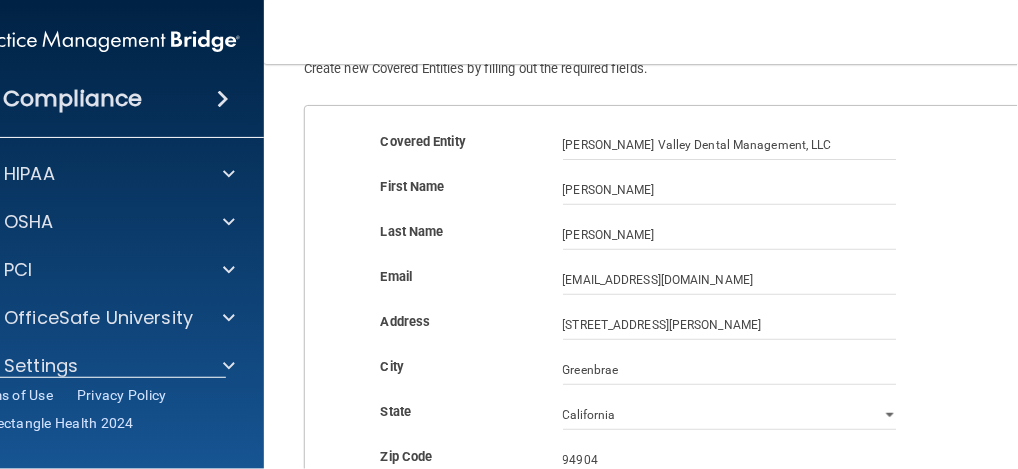 scroll, scrollTop: 266, scrollLeft: 0, axis: vertical 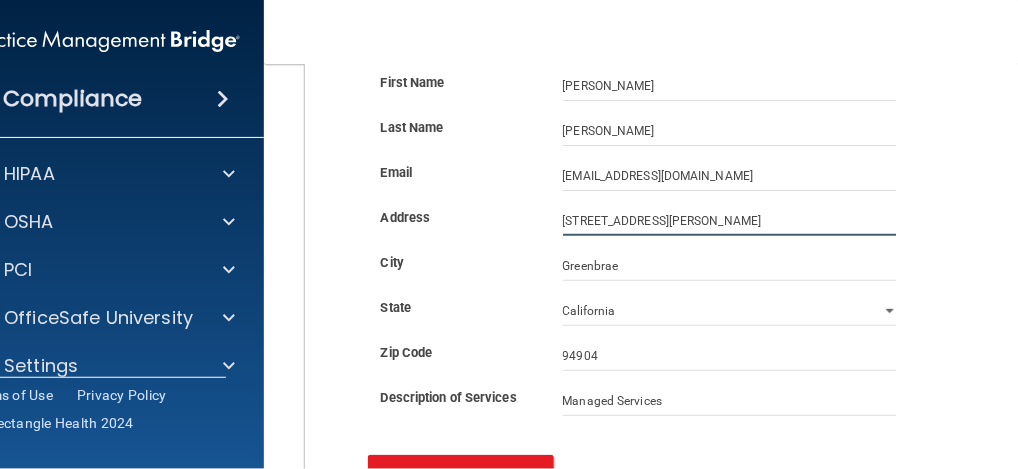 click on "[STREET_ADDRESS][PERSON_NAME]" at bounding box center [730, 221] 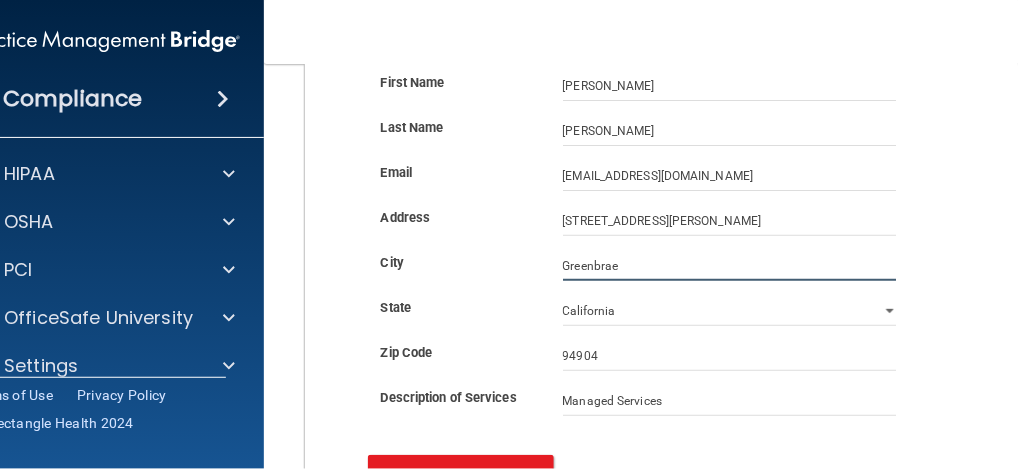 click on "Greenbrae" at bounding box center [730, 266] 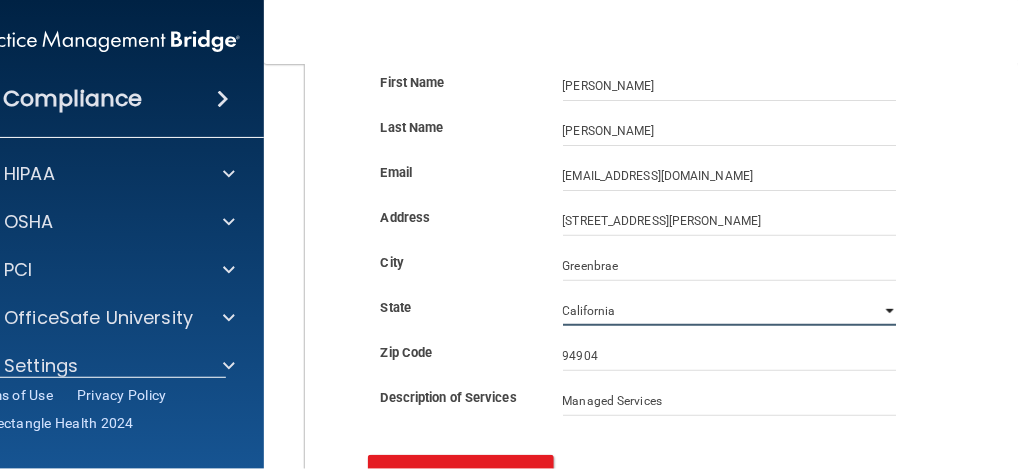 click on "[US_STATE] [US_STATE] [US_STATE] [US_STATE] [US_STATE] [US_STATE] [US_STATE] [US_STATE] [US_STATE] [US_STATE] [US_STATE] [US_STATE] [US_STATE] [US_STATE] [US_STATE] [US_STATE] [US_STATE] [US_STATE] [GEOGRAPHIC_DATA] [US_STATE] [US_STATE] [US_STATE] [US_STATE] [US_STATE] [US_STATE] [US_STATE] [US_STATE] [US_STATE] [US_STATE] [US_STATE] [US_STATE] [US_STATE] [US_STATE] [US_STATE] [US_STATE] [US_STATE] [US_STATE] [US_STATE] [US_STATE] [US_STATE] [US_STATE] [US_STATE] [US_STATE] [US_STATE] [US_STATE] [US_STATE] [US_STATE][PERSON_NAME][US_STATE] [US_STATE][PERSON_NAME] [US_STATE] [US_STATE]" at bounding box center [730, 311] 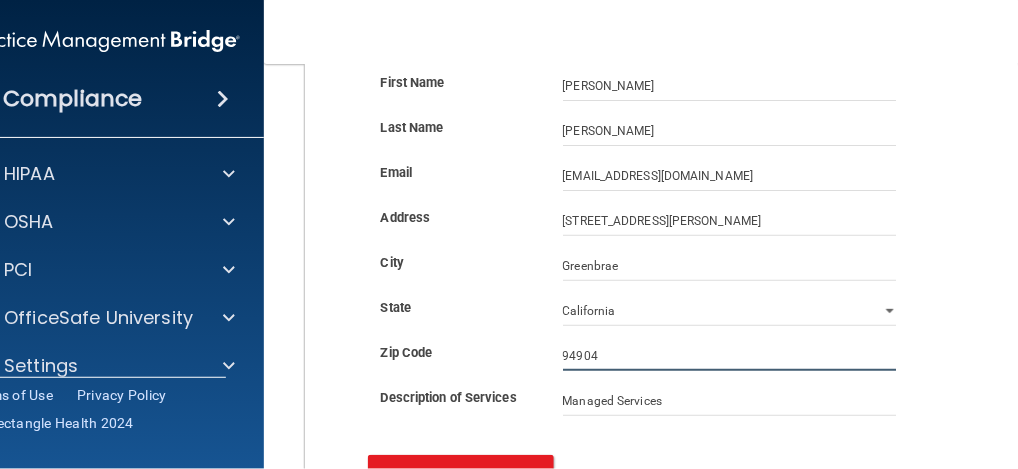 click on "94904" at bounding box center [730, 356] 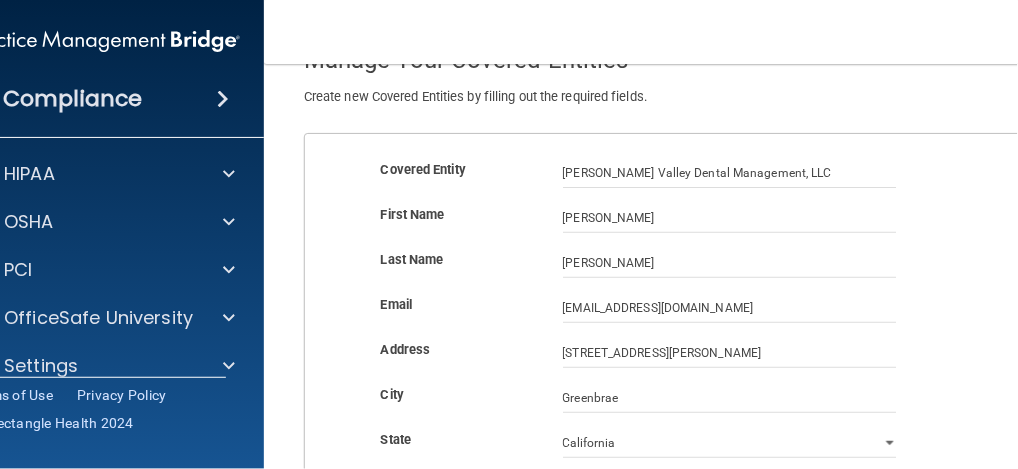 scroll, scrollTop: 133, scrollLeft: 0, axis: vertical 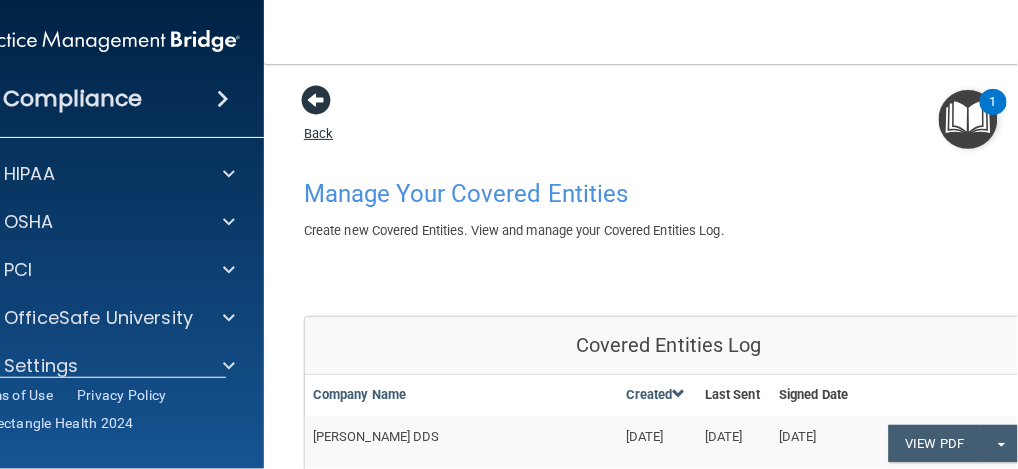 click at bounding box center (316, 100) 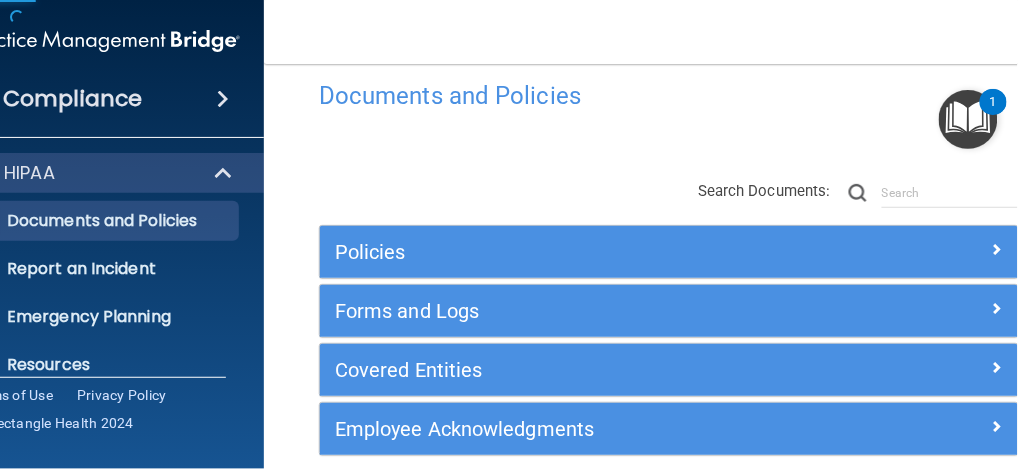 scroll, scrollTop: 119, scrollLeft: 0, axis: vertical 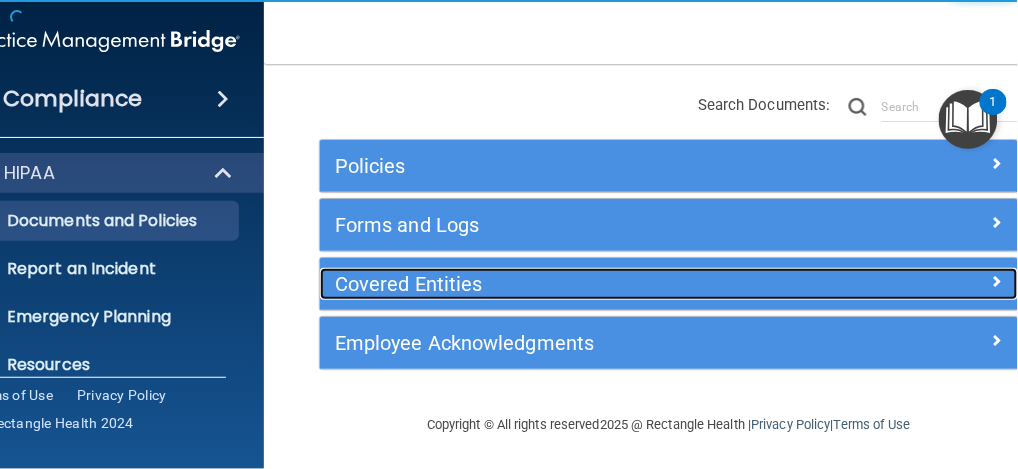 click on "Covered Entities" at bounding box center [582, 284] 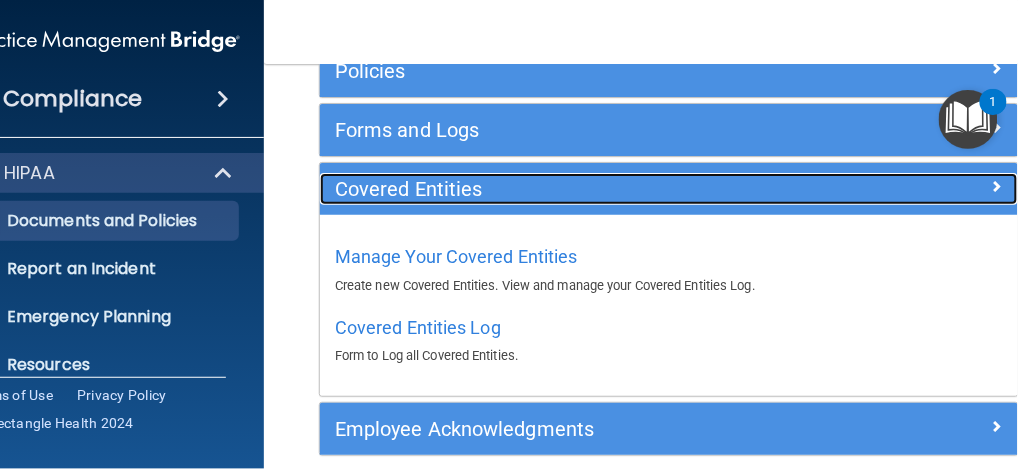scroll, scrollTop: 300, scrollLeft: 0, axis: vertical 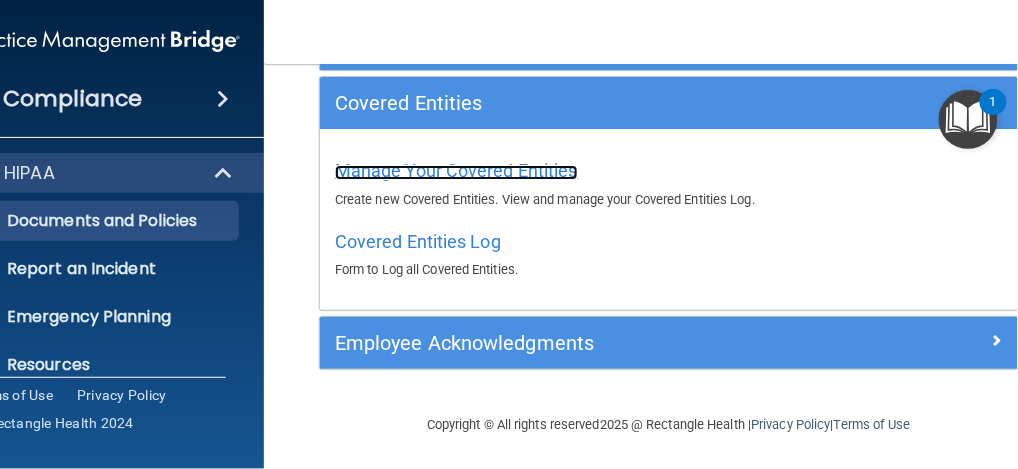 click on "Manage Your Covered Entities" at bounding box center [456, 170] 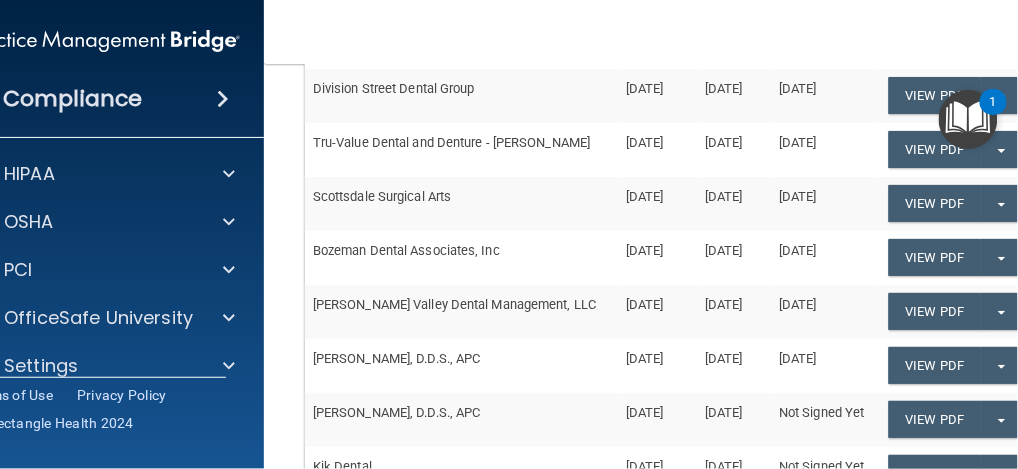 scroll, scrollTop: 600, scrollLeft: 0, axis: vertical 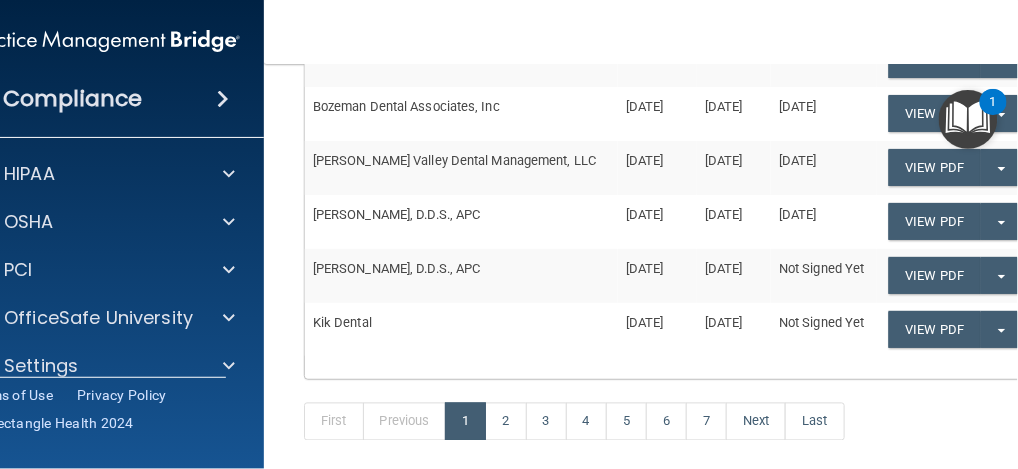 click on "[PERSON_NAME], D.D.S., APC" at bounding box center (461, 222) 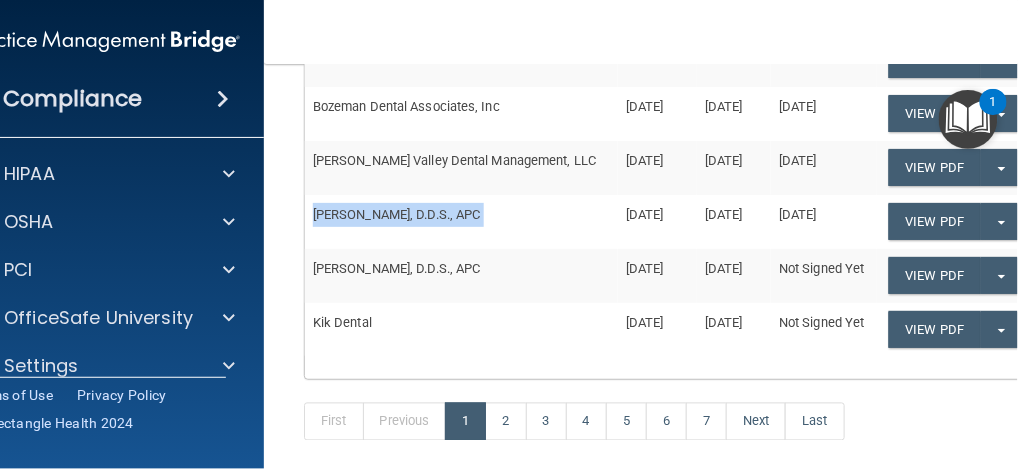 click on "[PERSON_NAME], D.D.S., APC" at bounding box center [461, 222] 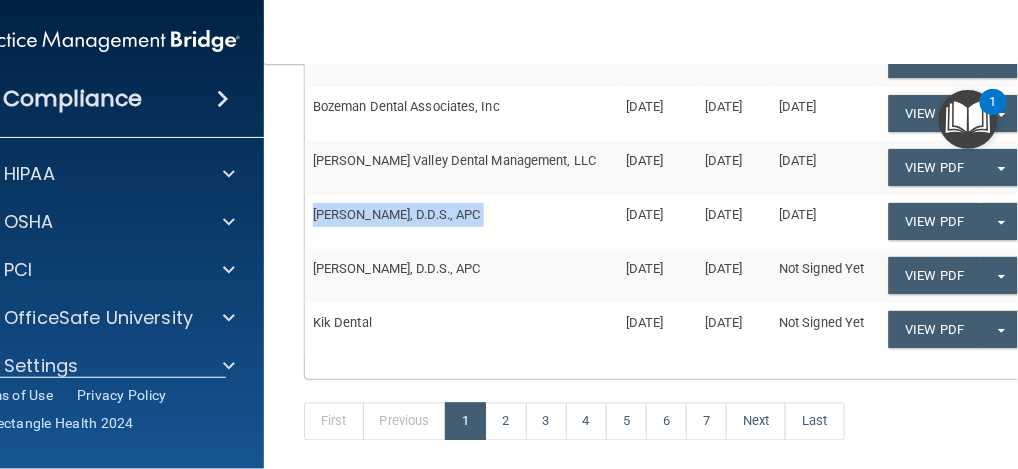 copy on "[PERSON_NAME], D.D.S., APC" 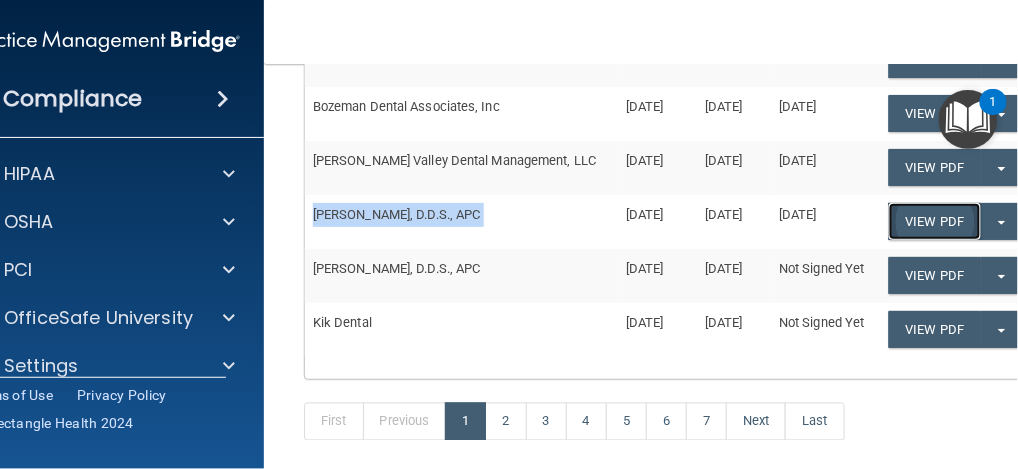 click on "View PDF" at bounding box center (935, -157) 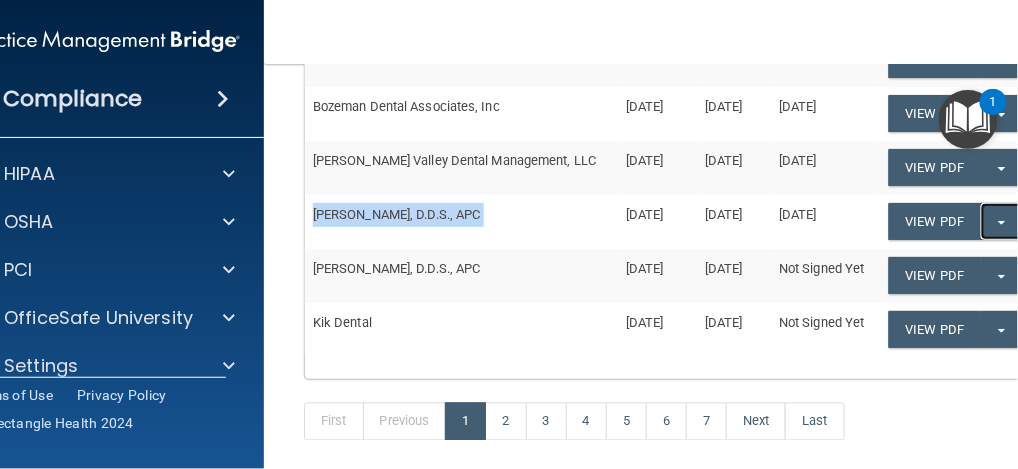 click on "Split button!" at bounding box center [1001, 221] 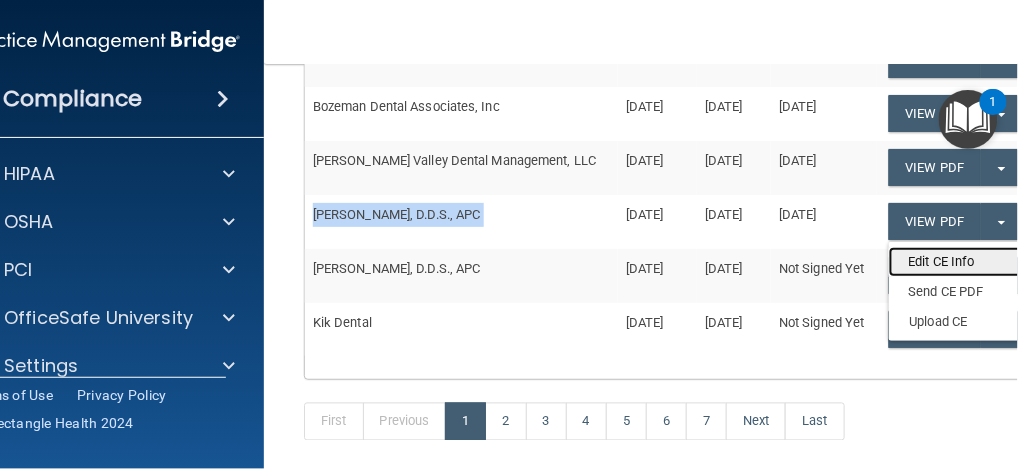 click on "Edit CE Info" at bounding box center [969, 262] 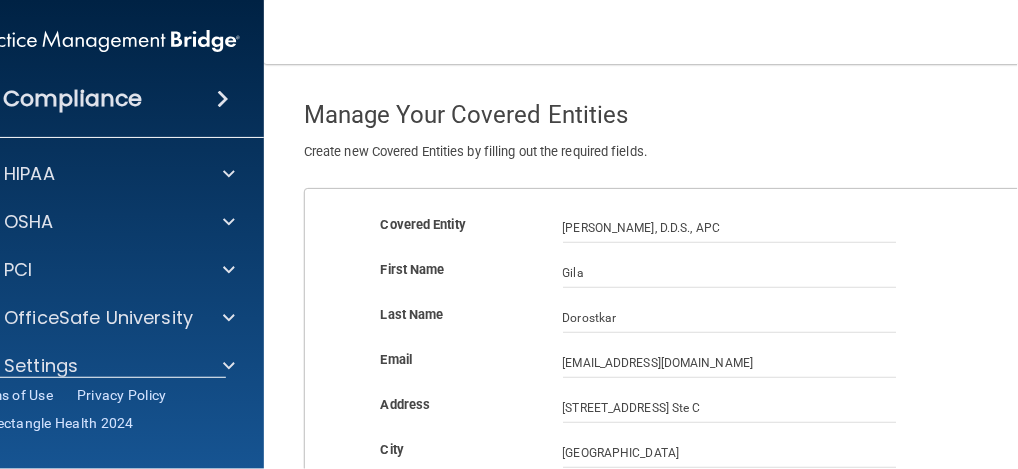 scroll, scrollTop: 200, scrollLeft: 0, axis: vertical 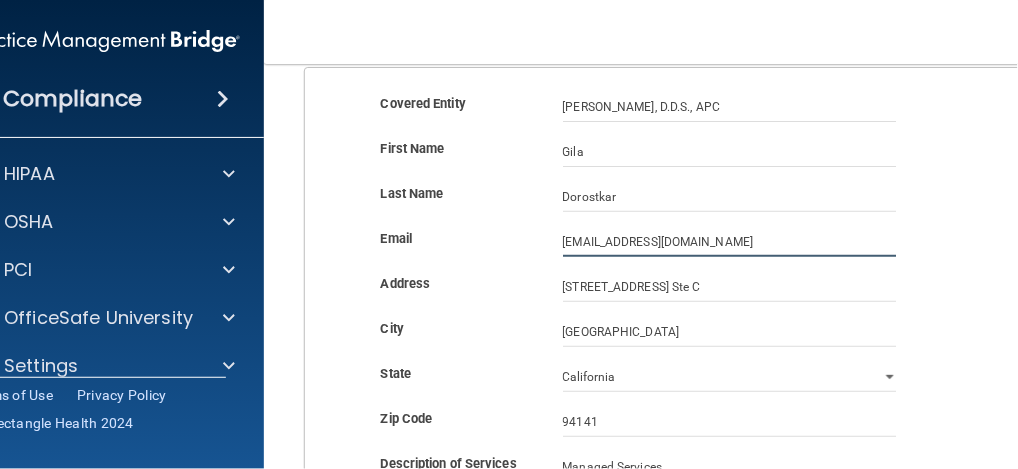 click on "[EMAIL_ADDRESS][DOMAIN_NAME]" at bounding box center (730, 242) 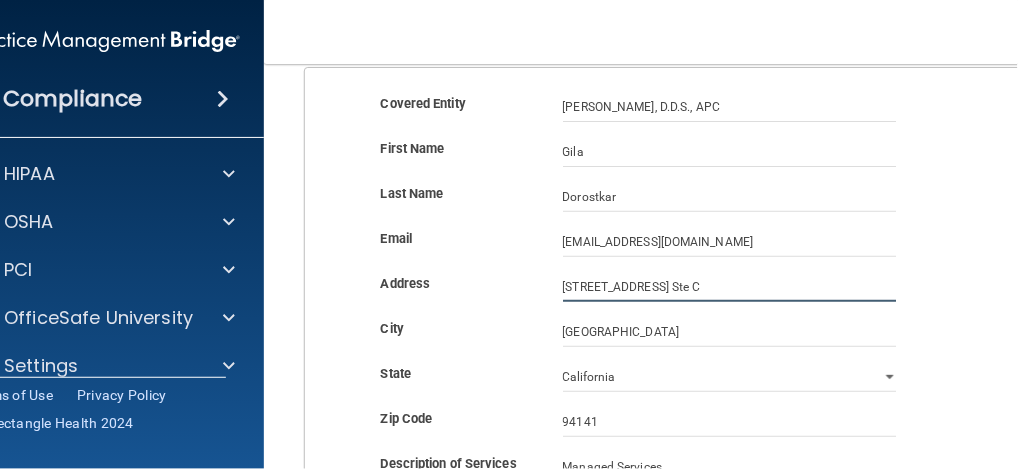 click on "[STREET_ADDRESS] Ste C" at bounding box center [730, 287] 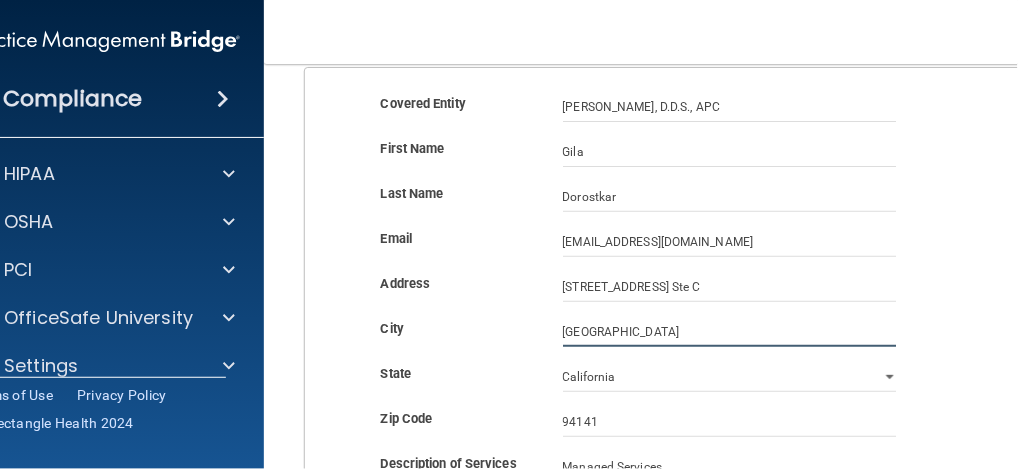 click on "[GEOGRAPHIC_DATA]" at bounding box center (730, 332) 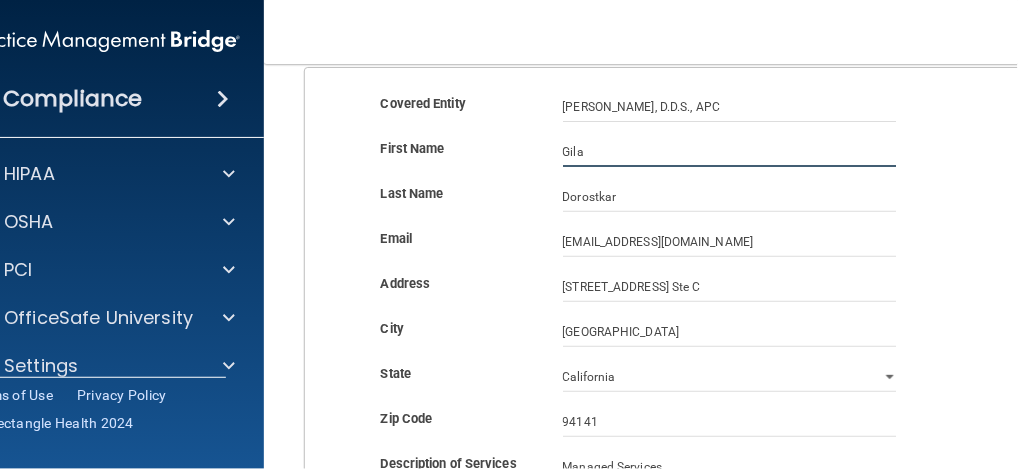 click on "Gila" at bounding box center [730, 152] 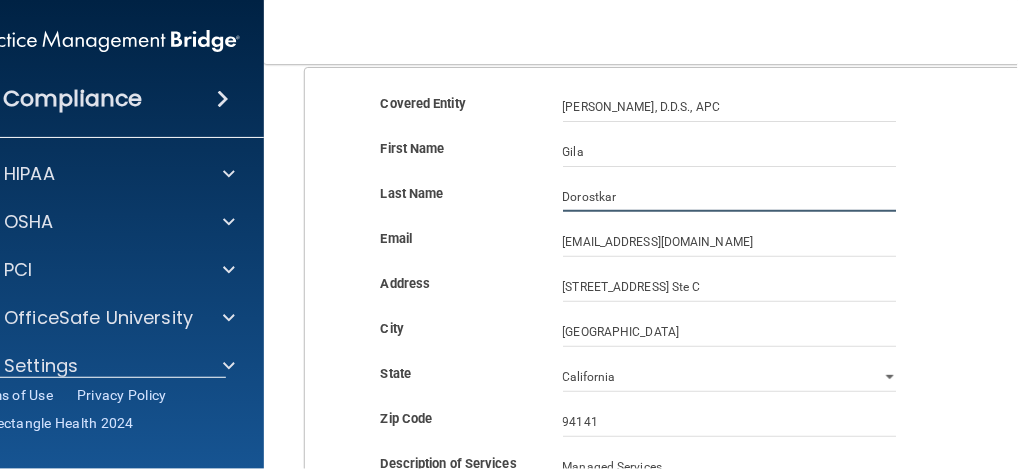 click on "Dorostkar" at bounding box center [730, 197] 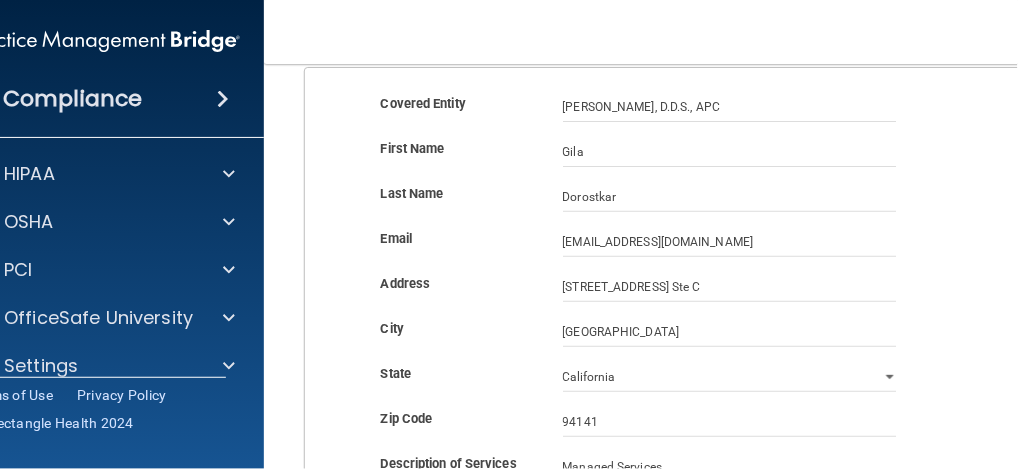 scroll, scrollTop: 0, scrollLeft: 0, axis: both 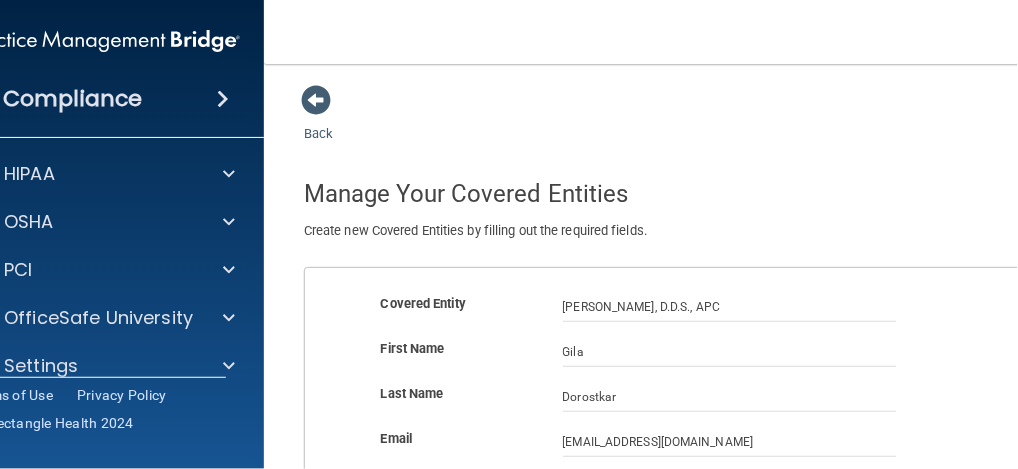 drag, startPoint x: 312, startPoint y: 99, endPoint x: 827, endPoint y: 104, distance: 515.0243 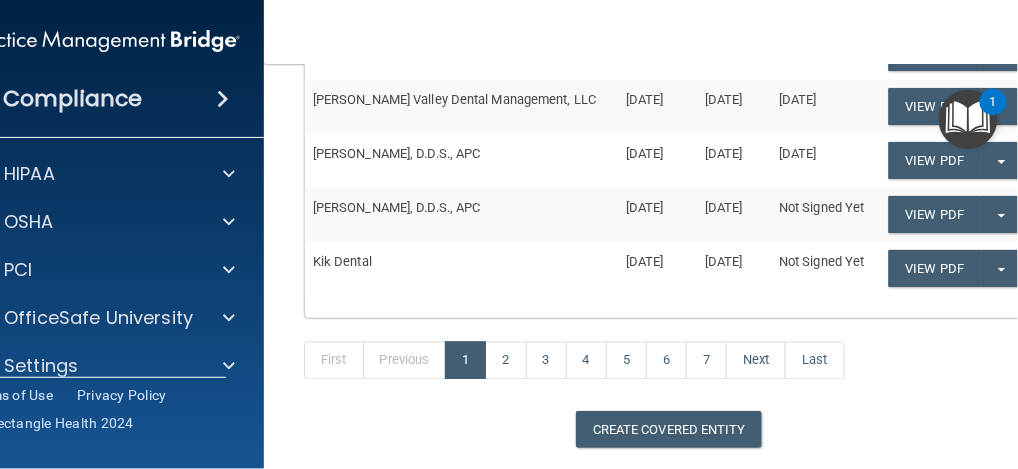 scroll, scrollTop: 666, scrollLeft: 0, axis: vertical 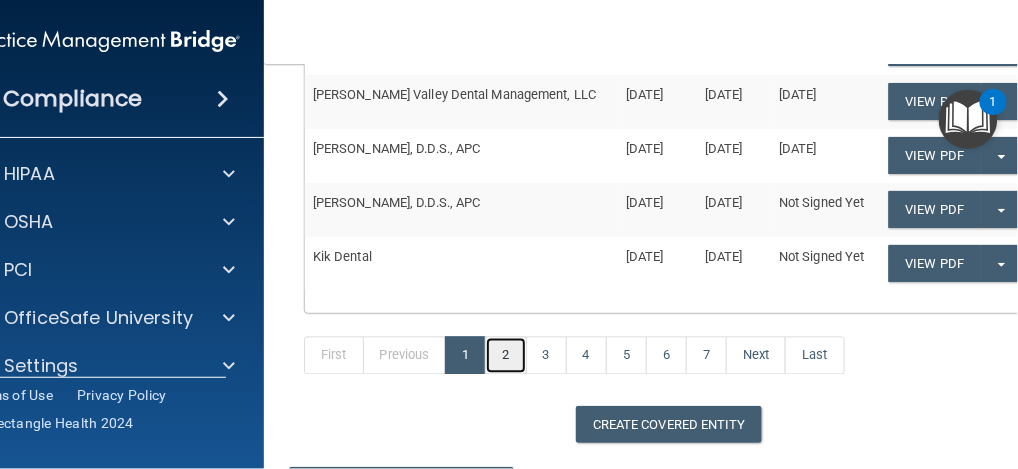 click on "2" at bounding box center [505, 356] 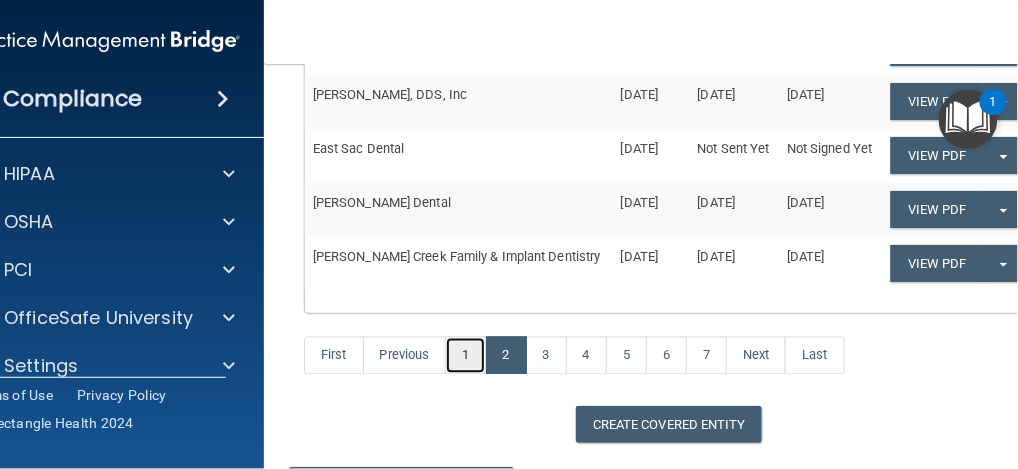 click on "1" at bounding box center [465, 356] 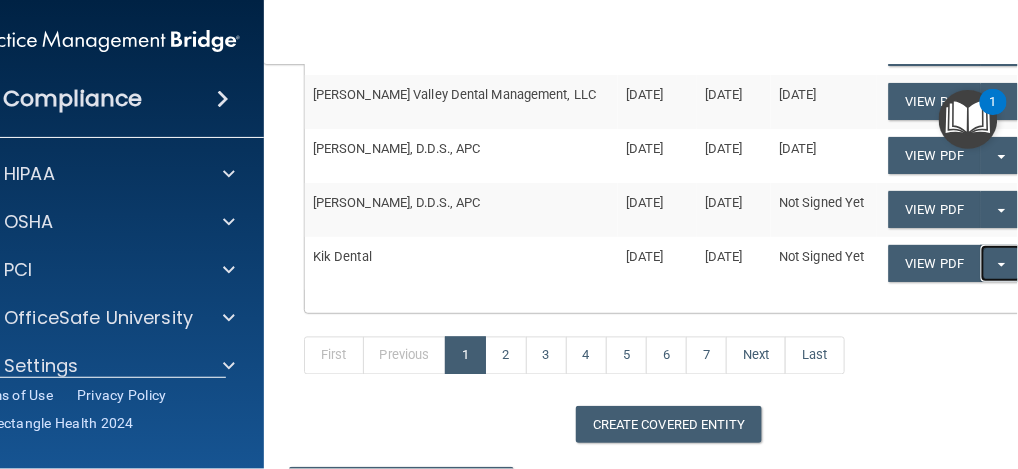 click on "Split button!" at bounding box center [1001, 263] 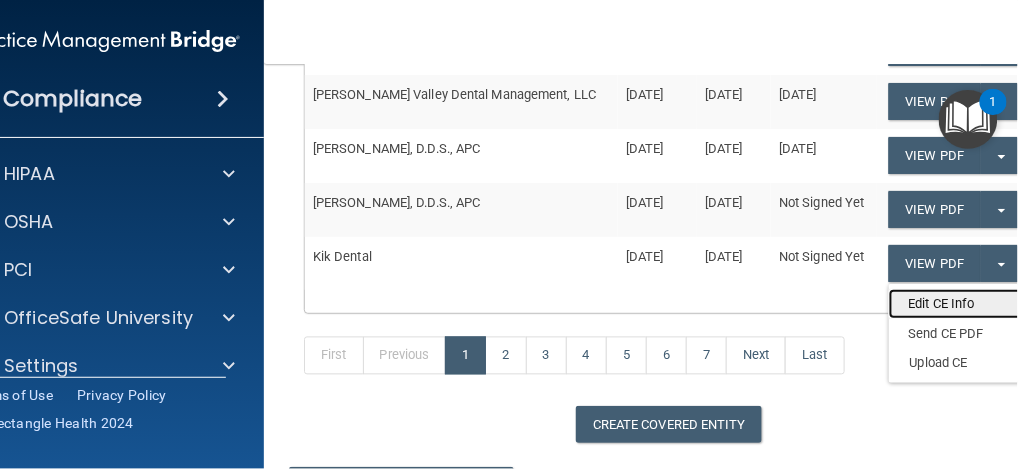 click on "Edit CE Info" at bounding box center [969, 304] 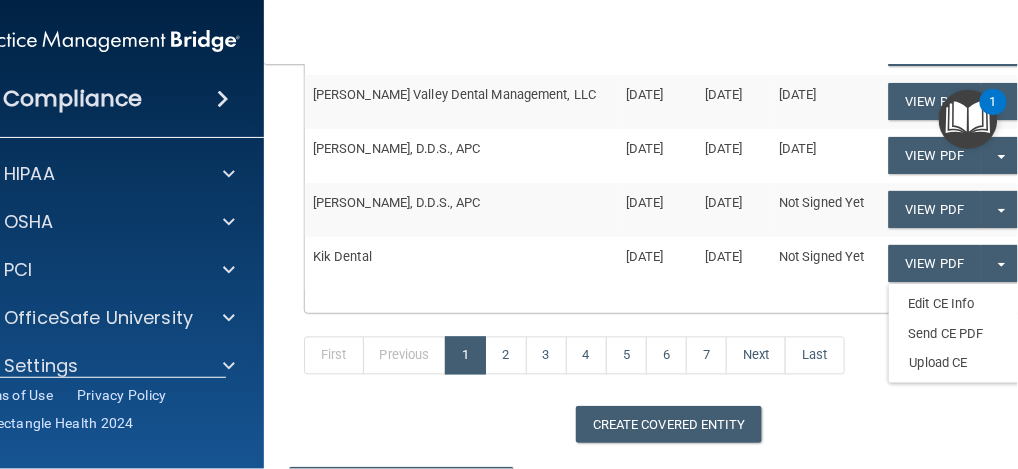scroll, scrollTop: 0, scrollLeft: 0, axis: both 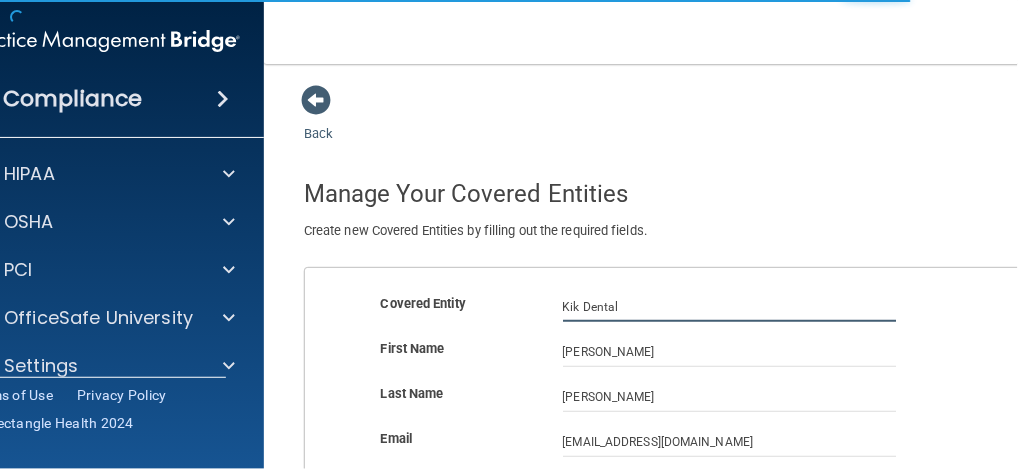 click on "Kik Dental" at bounding box center (730, 307) 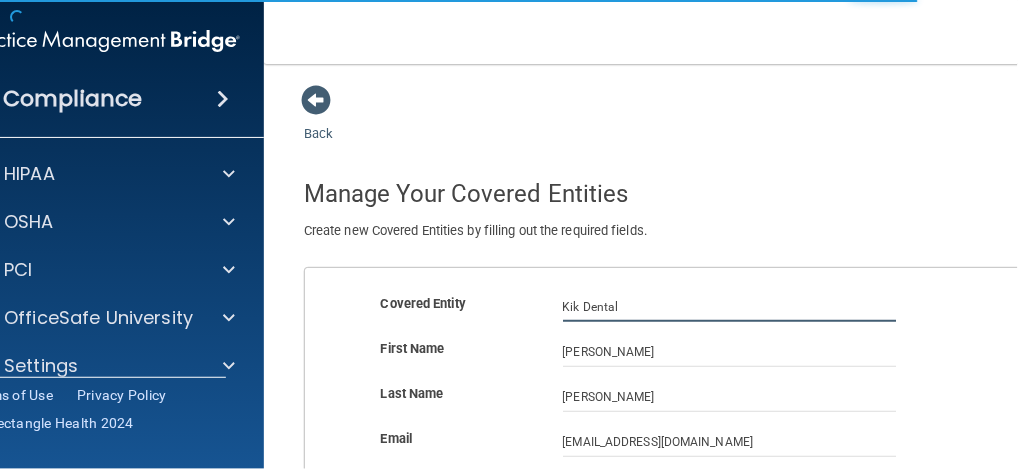 click on "Kik Dental" at bounding box center (730, 307) 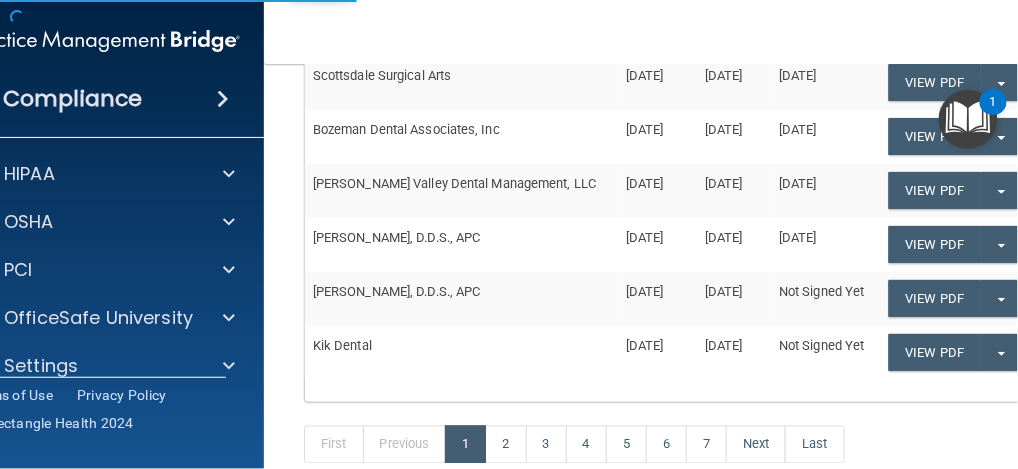 scroll, scrollTop: 600, scrollLeft: 0, axis: vertical 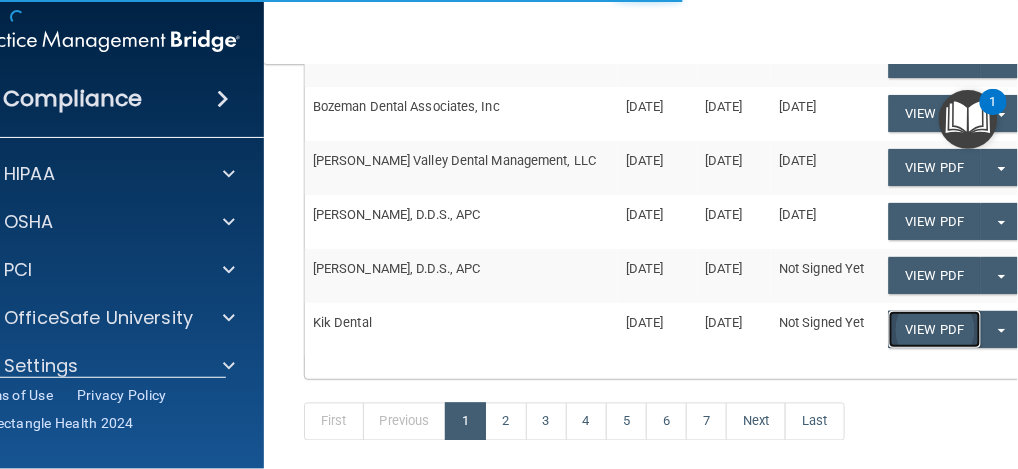 click on "View PDF" at bounding box center [935, -157] 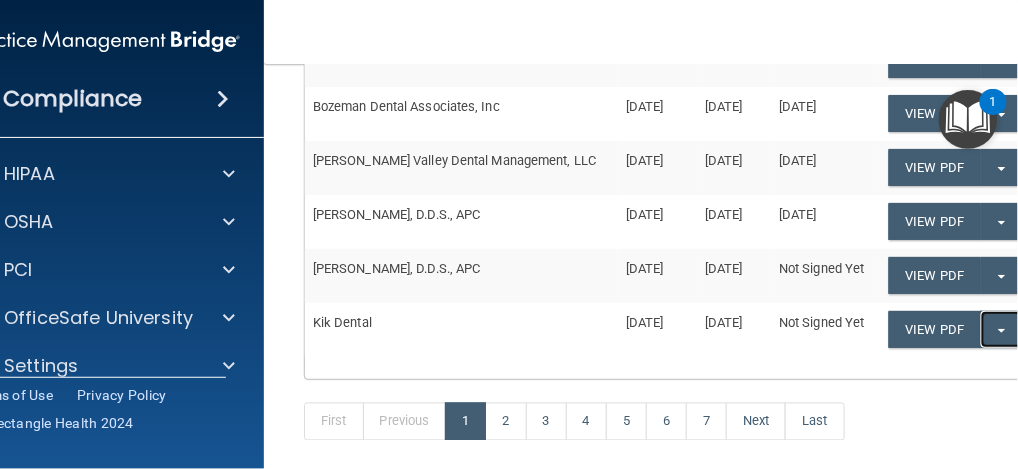 click on "Split button!" at bounding box center [1001, 329] 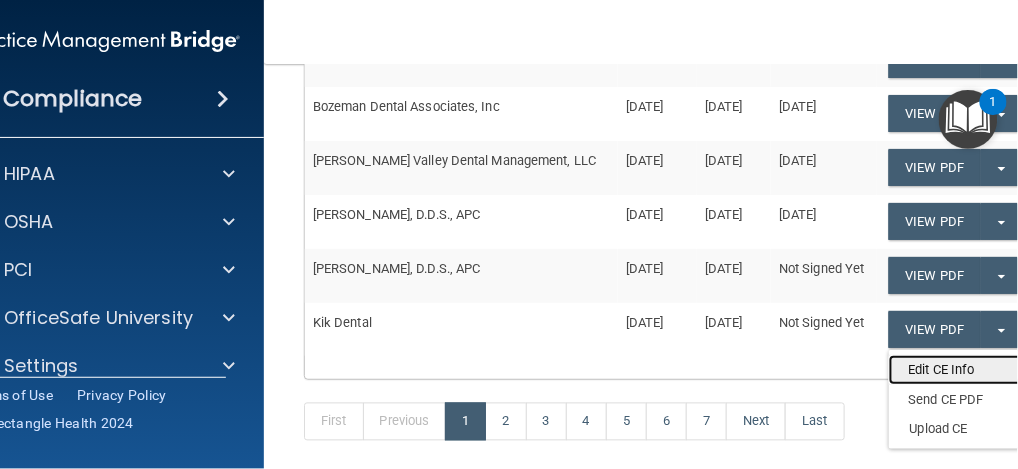 click on "Edit CE Info" at bounding box center (969, 370) 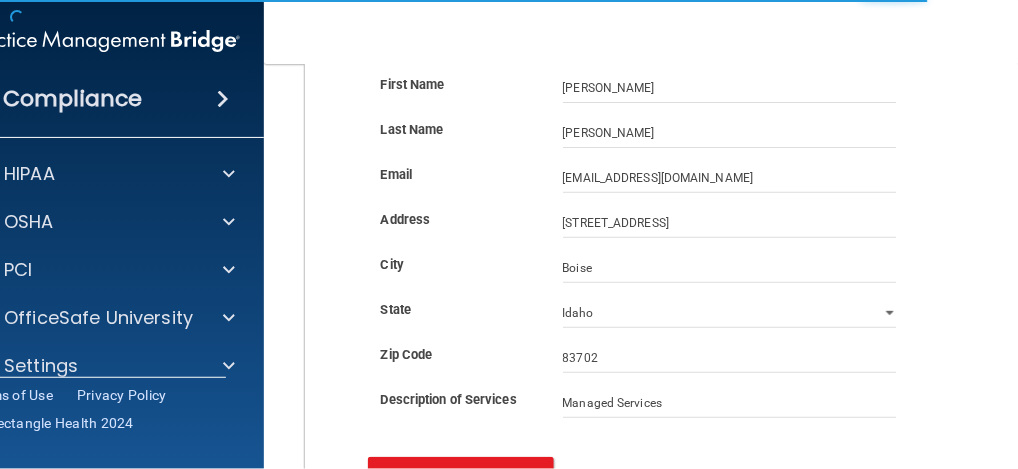 scroll, scrollTop: 266, scrollLeft: 0, axis: vertical 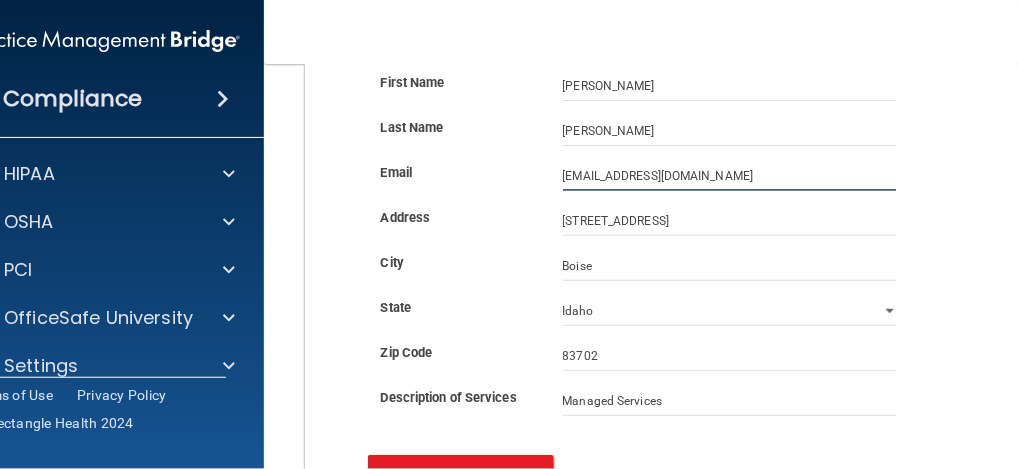 click on "[EMAIL_ADDRESS][DOMAIN_NAME]" at bounding box center (730, 176) 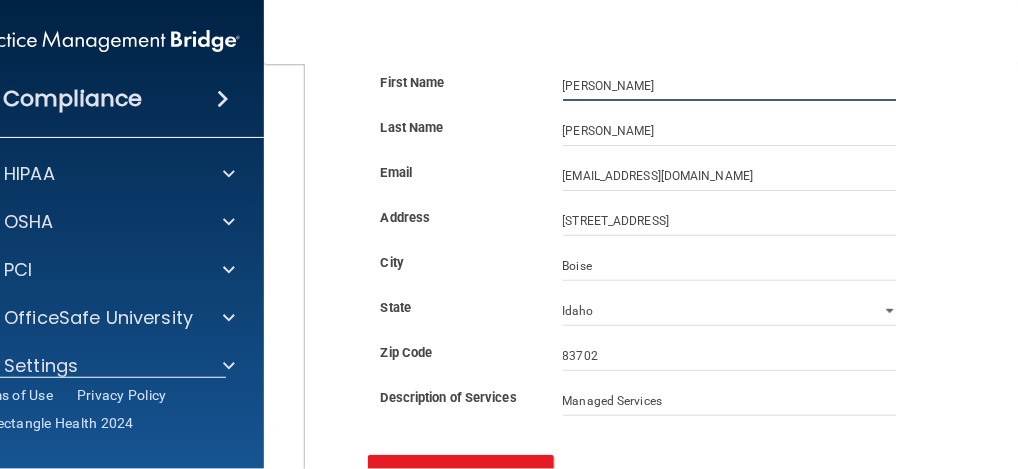 click on "[PERSON_NAME]" at bounding box center [730, 86] 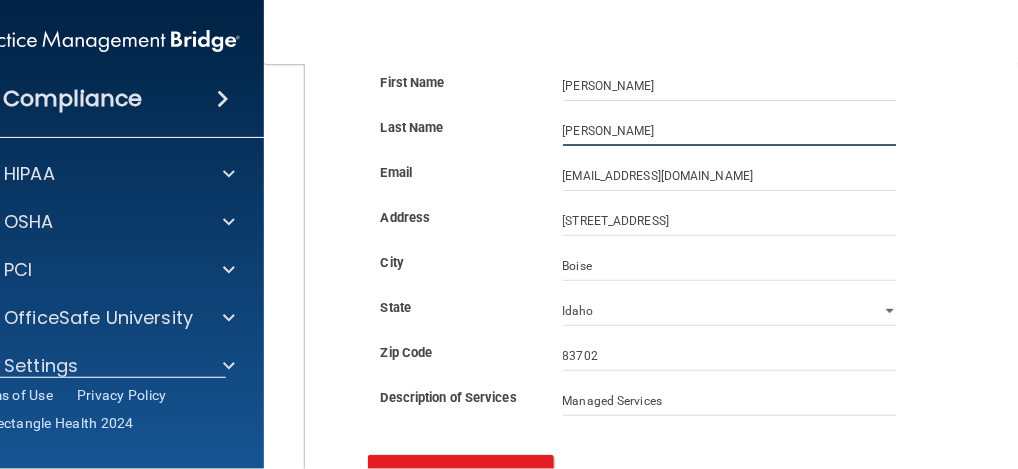 click on "[PERSON_NAME]" at bounding box center [730, 131] 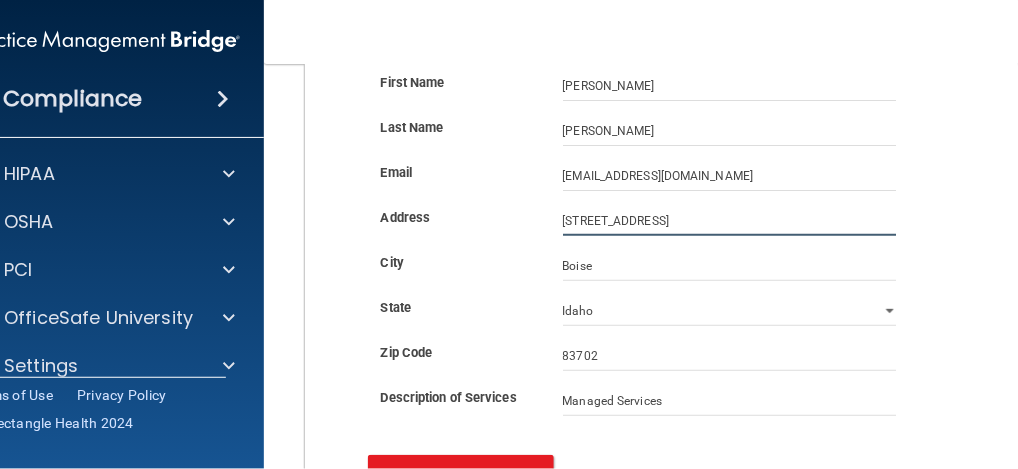 click on "[STREET_ADDRESS]" at bounding box center (730, 221) 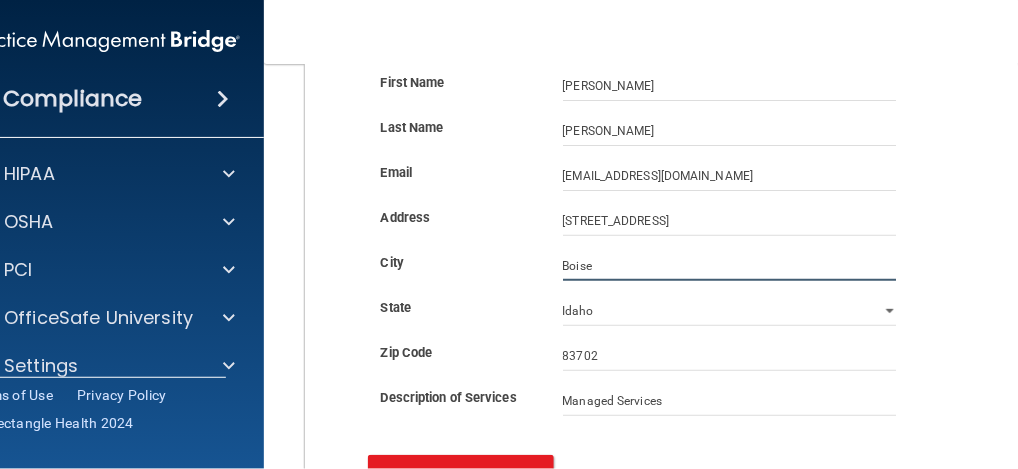 click on "Boise" at bounding box center (730, 266) 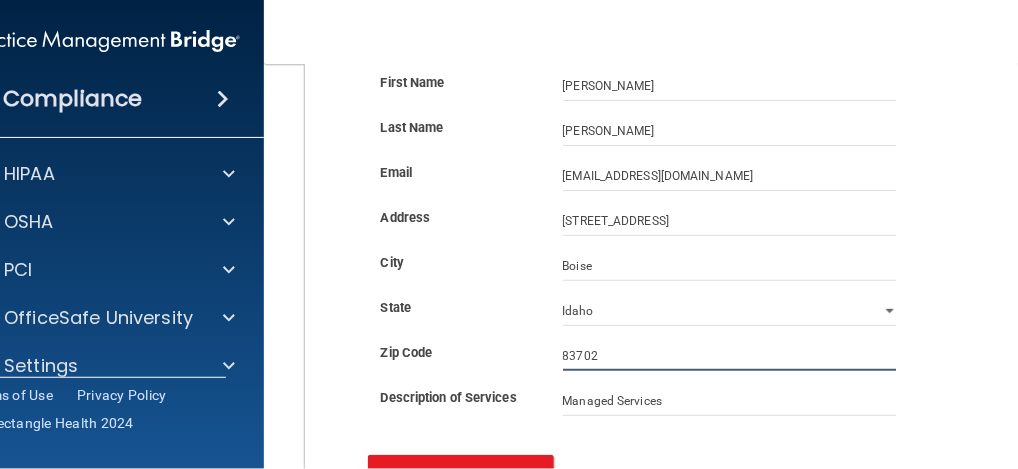 click on "83702" at bounding box center [730, 356] 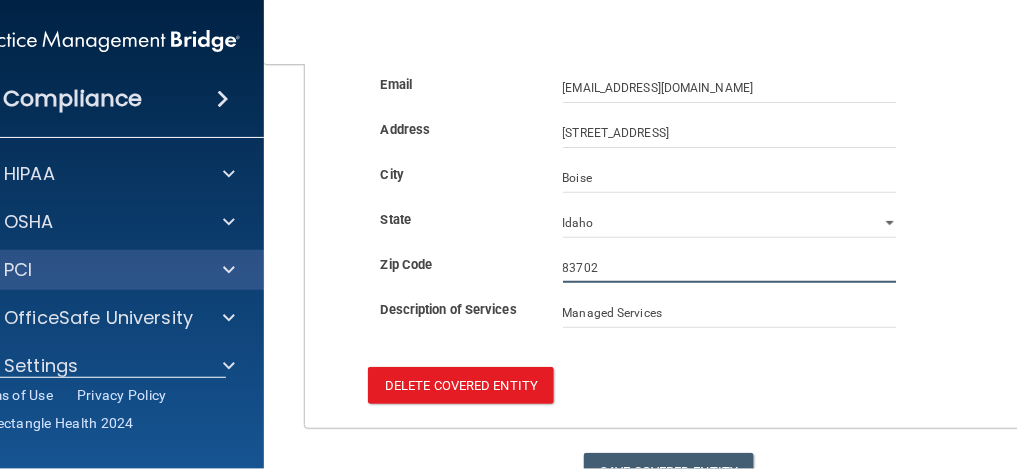 scroll, scrollTop: 185, scrollLeft: 0, axis: vertical 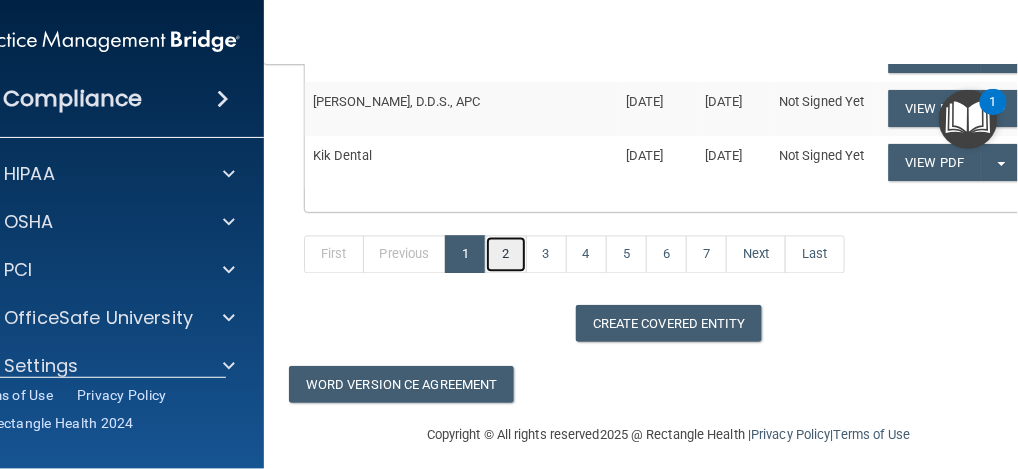 click on "2" at bounding box center [505, 255] 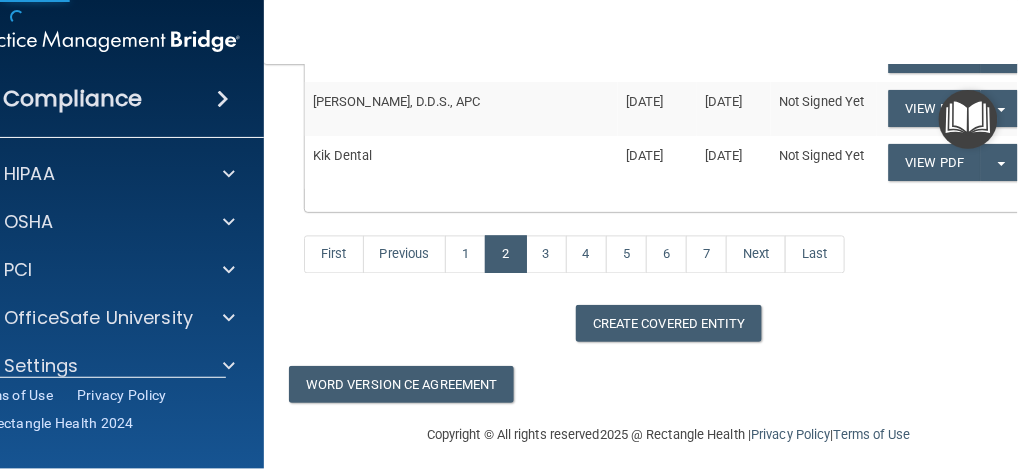 scroll, scrollTop: 0, scrollLeft: 0, axis: both 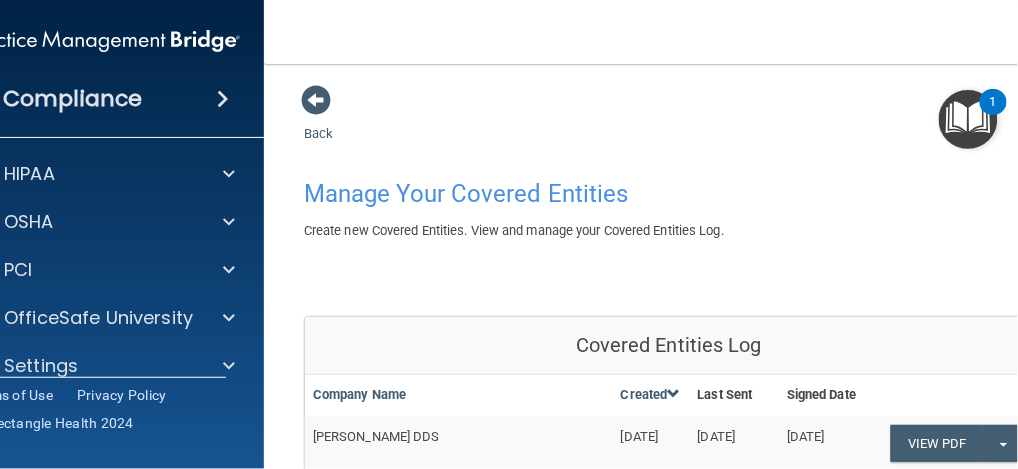 click on "Back            Manage Your Covered Entities       Create new Covered Entities. View and manage your Covered Entities Log.                   If your Covered Entities 'View PDF' are disabled, that means you are missing your address fields in your account information. Fill them out to enable the buttons.             Covered Entities Log                Company Name           Created         Last Sent  Signed Date          [PERSON_NAME] DDS [DATE] [DATE] [DATE]       Uploaded   View PDF       Split button!       Edit CE Info   Send CE PDF      Upload CE         Edit Date       Delete [PERSON_NAME] & [PERSON_NAME] DDS [DATE] [DATE] [DATE]       Uploaded   View PDF       Split button!       Edit CE Info   Send CE PDF      Upload CE         Edit Date       Delete [PERSON_NAME] Dental Corp [DATE] [DATE] [DATE]       Uploaded   View PDF       Split button!       Edit CE Info   Send CE PDF      Upload CE         Edit Date       Delete CE" at bounding box center [669, 627] 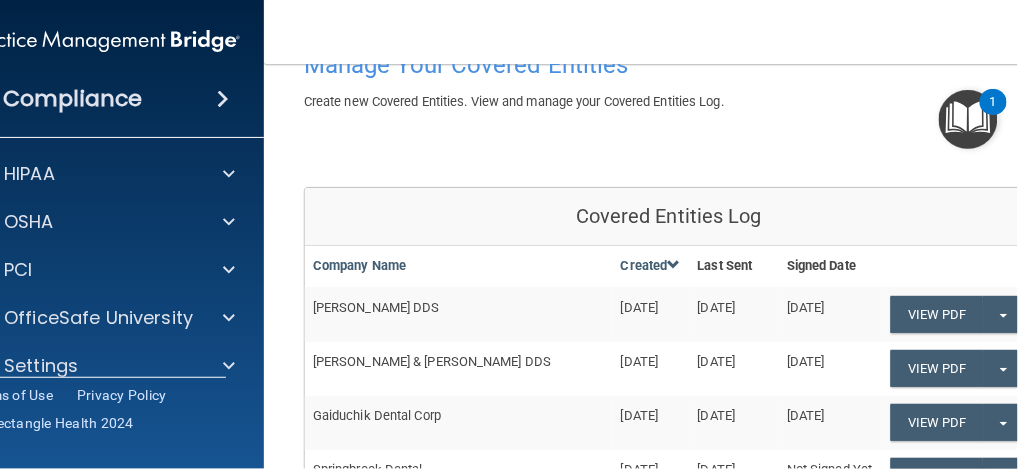 scroll, scrollTop: 200, scrollLeft: 0, axis: vertical 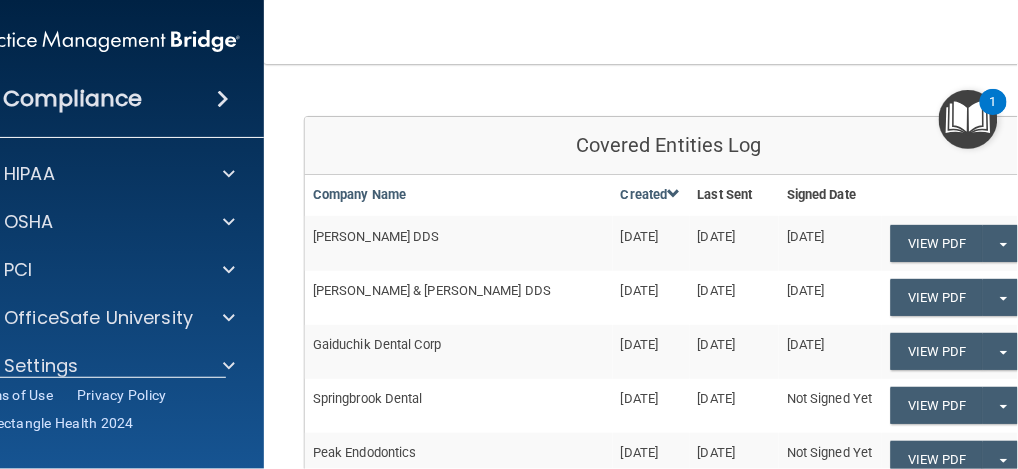 click on "[PERSON_NAME] DDS" at bounding box center [459, 243] 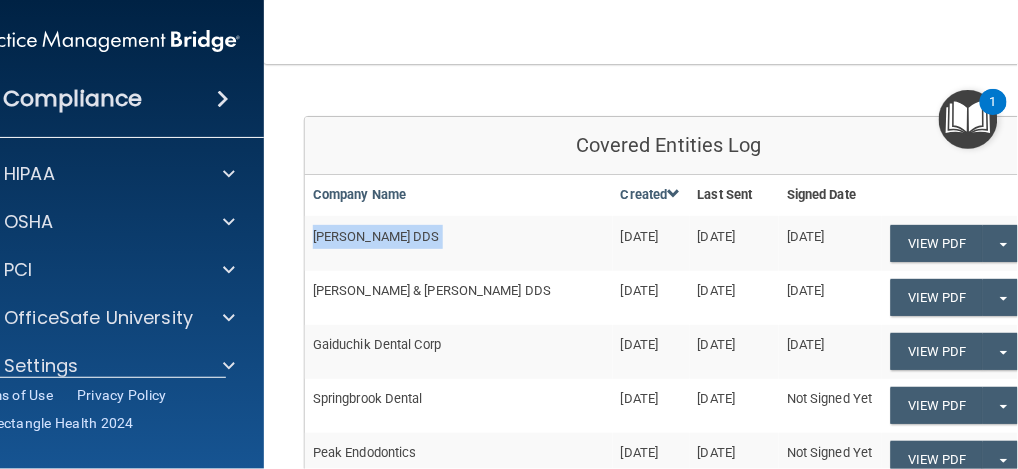 click on "[PERSON_NAME] DDS" at bounding box center (459, 243) 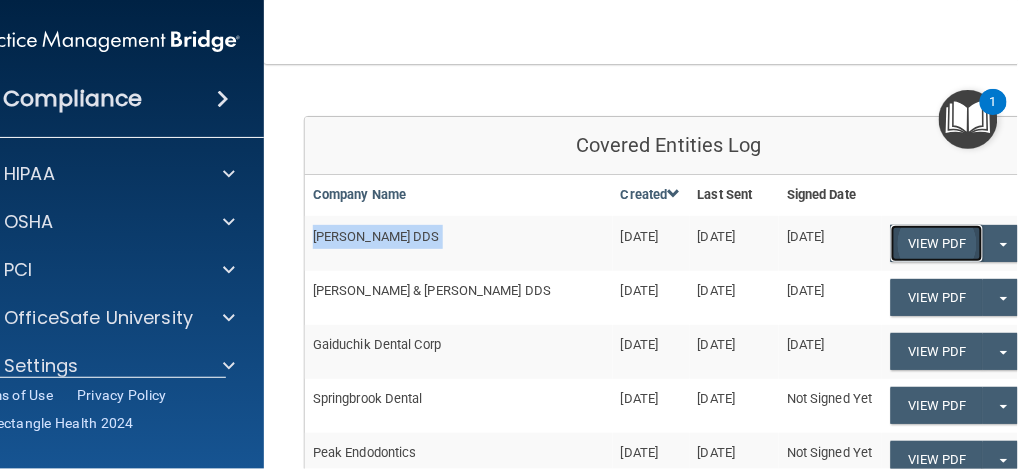 click on "View PDF" at bounding box center [937, 243] 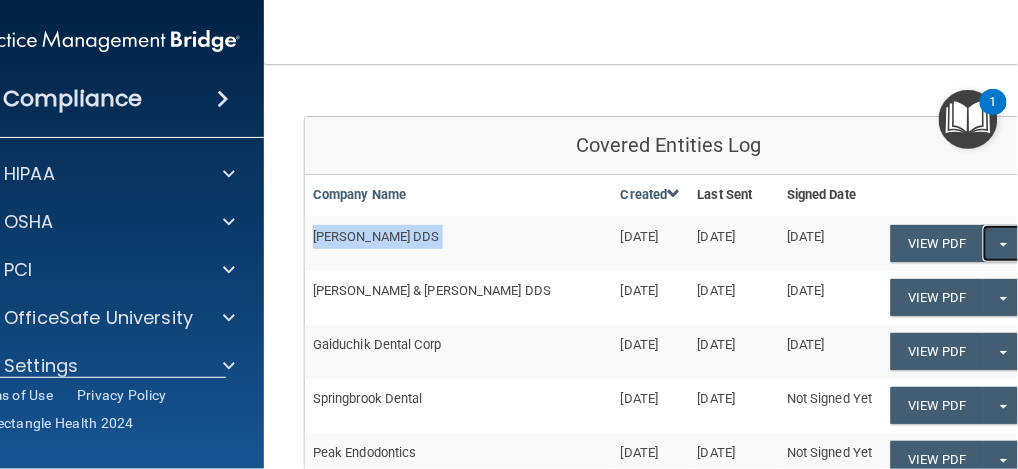 click on "Split button!" at bounding box center (1003, 243) 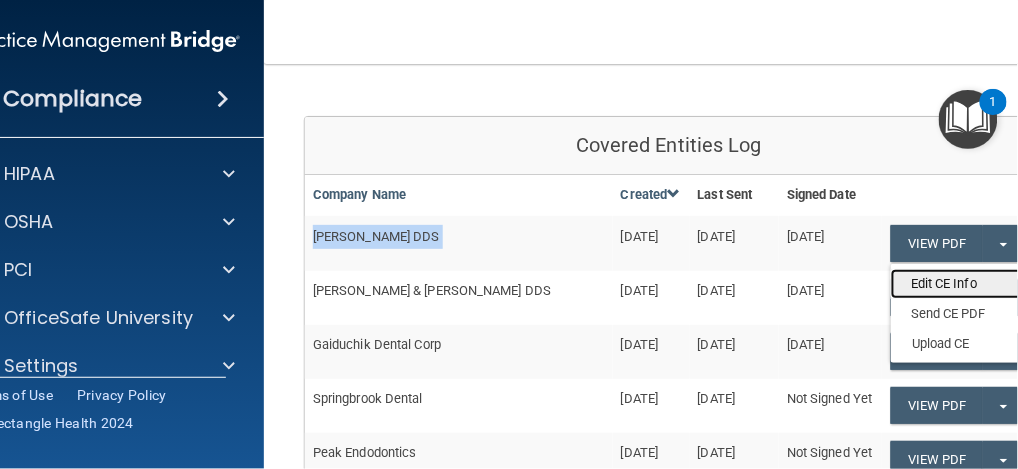 click on "Edit CE Info" at bounding box center (971, 284) 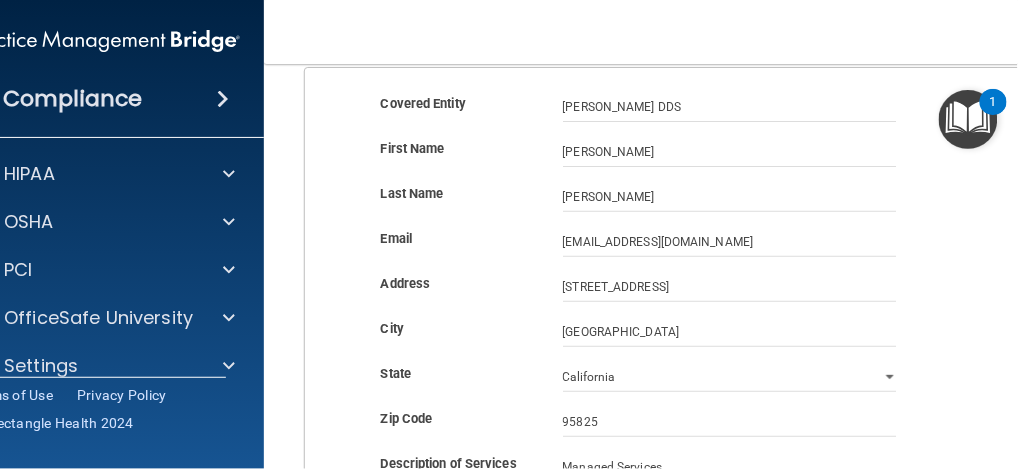 scroll, scrollTop: 0, scrollLeft: 0, axis: both 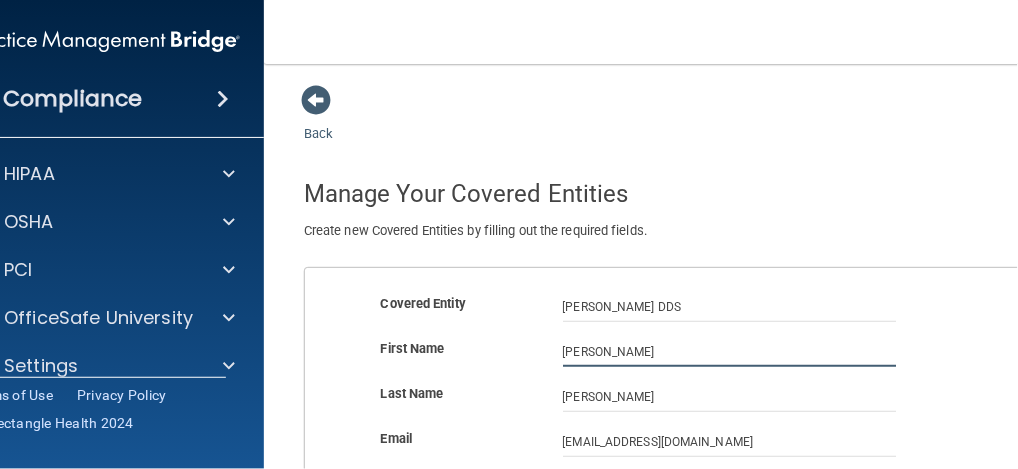 click on "[PERSON_NAME]" at bounding box center [730, 352] 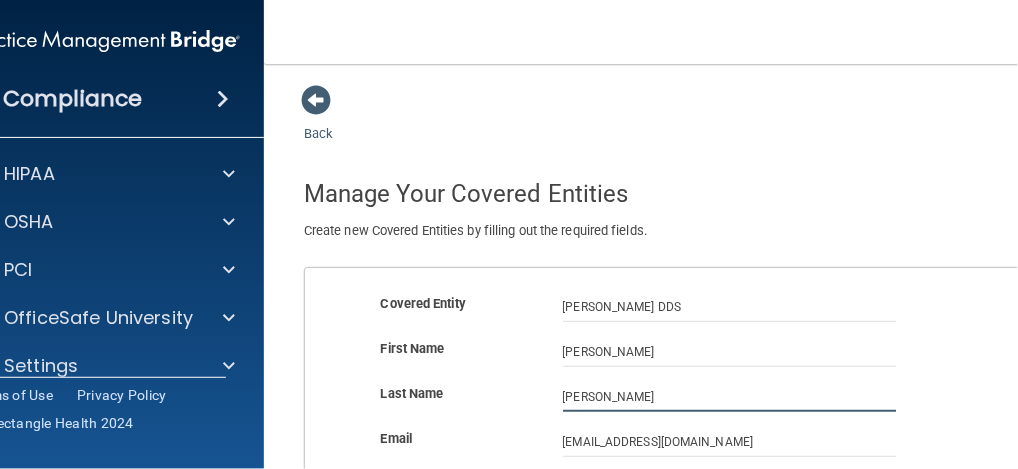 click on "[PERSON_NAME]" at bounding box center (730, 397) 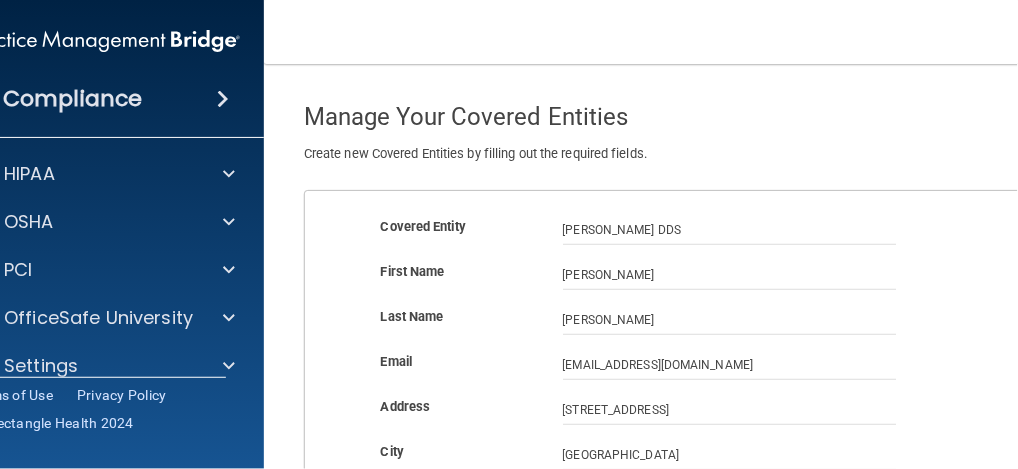 scroll, scrollTop: 200, scrollLeft: 0, axis: vertical 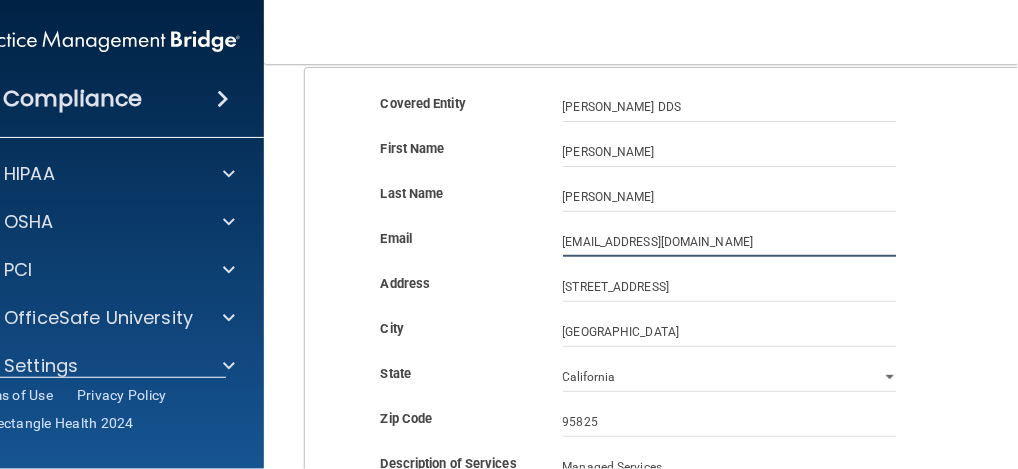 click on "[EMAIL_ADDRESS][DOMAIN_NAME]" at bounding box center [730, 242] 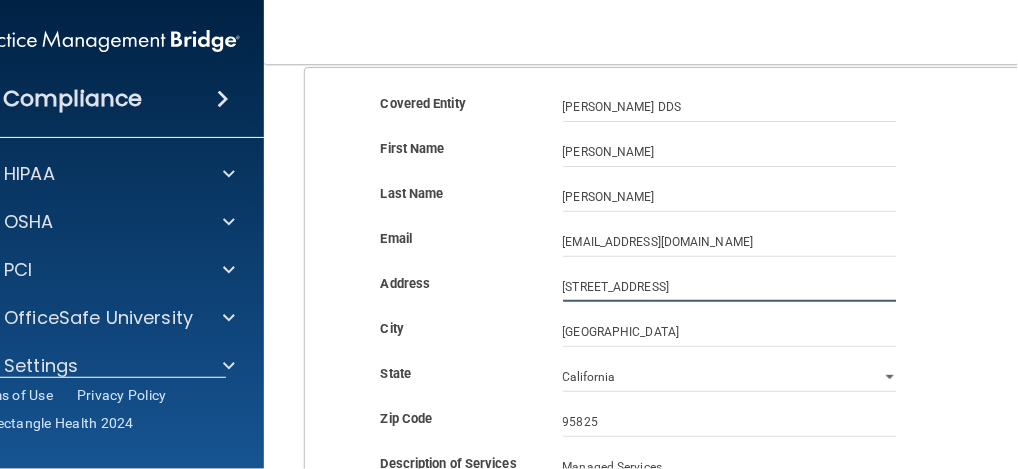 click on "[STREET_ADDRESS]" at bounding box center [730, 287] 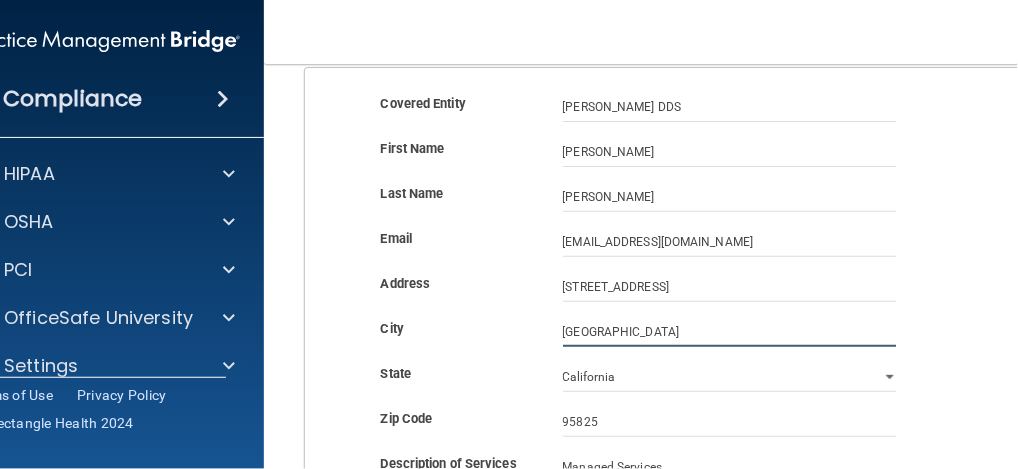 click on "[GEOGRAPHIC_DATA]" at bounding box center (730, 332) 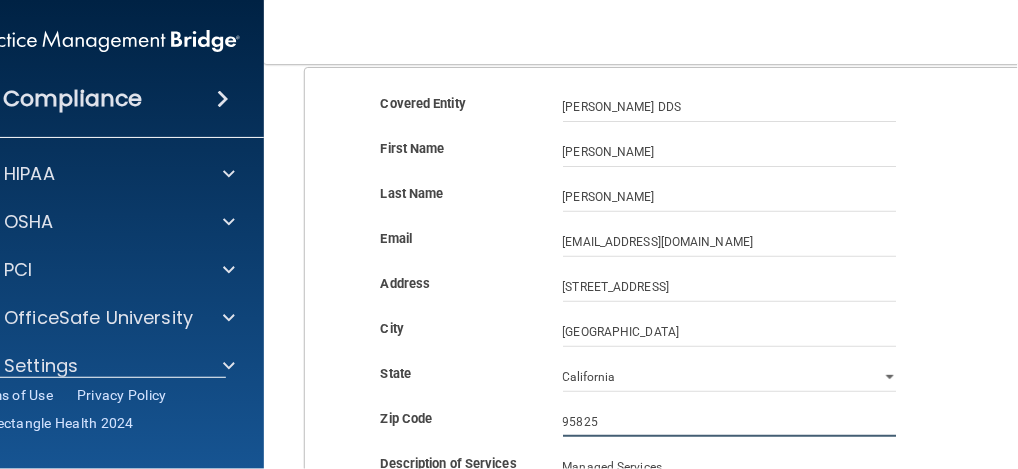 click on "95825" at bounding box center (730, 422) 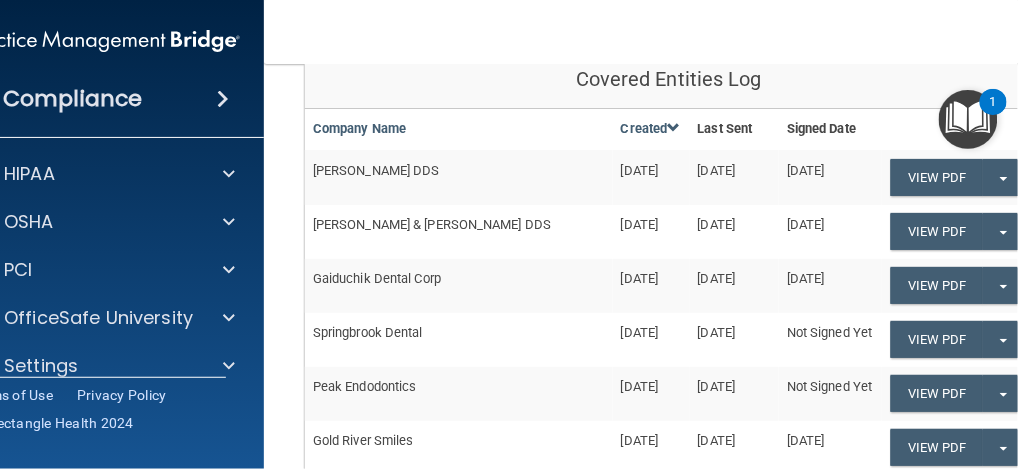 scroll, scrollTop: 234, scrollLeft: 0, axis: vertical 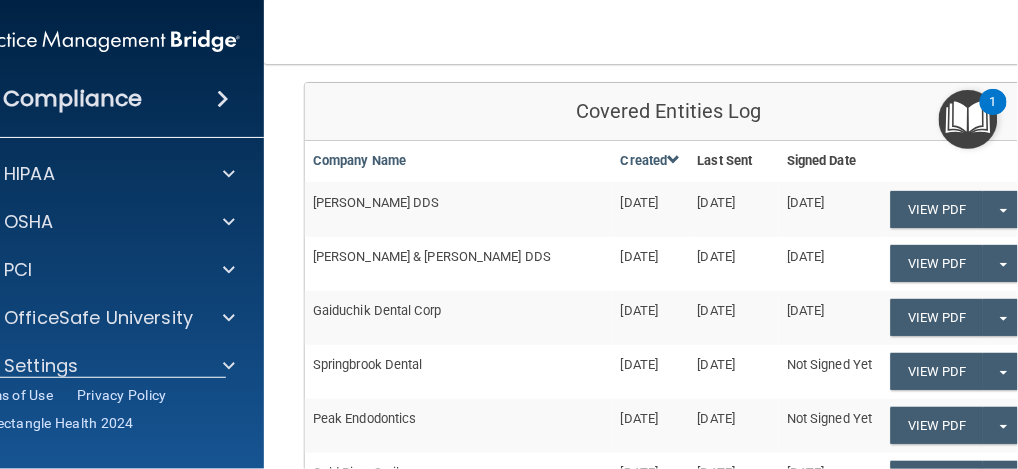 click on "[PERSON_NAME] DDS" at bounding box center (459, 209) 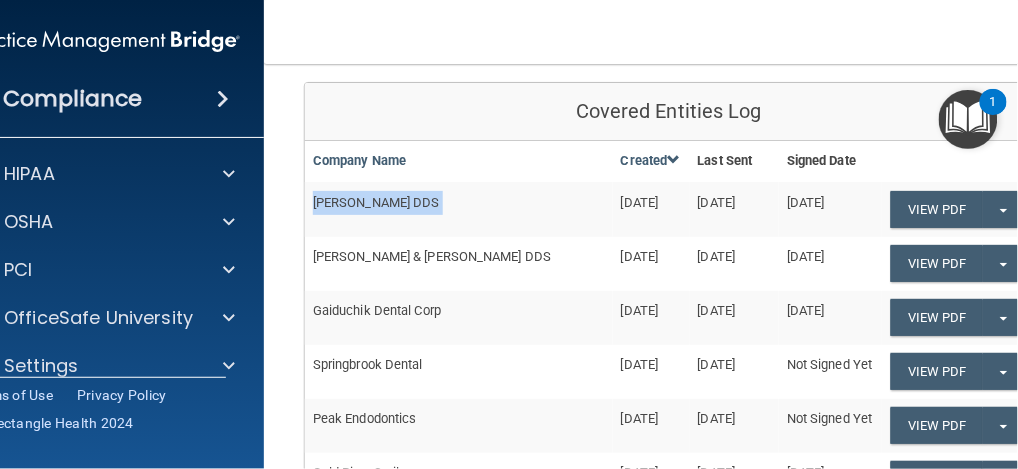 click on "[PERSON_NAME] DDS" at bounding box center [459, 209] 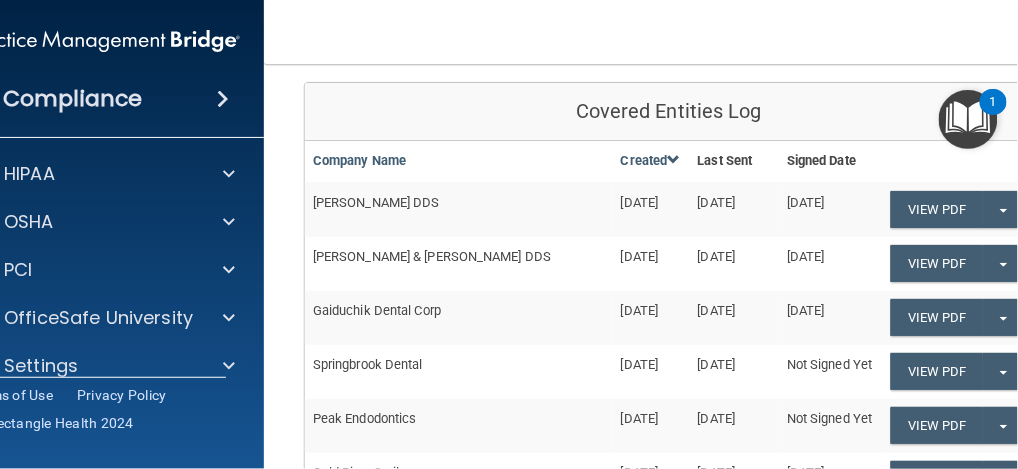 click on "[PERSON_NAME] & [PERSON_NAME] DDS" at bounding box center [459, 264] 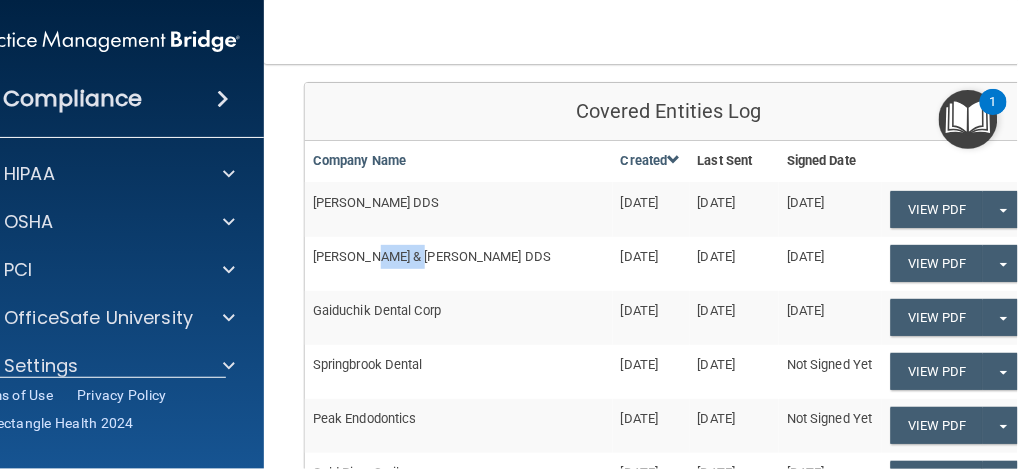 click on "[PERSON_NAME] & [PERSON_NAME] DDS" at bounding box center [459, 264] 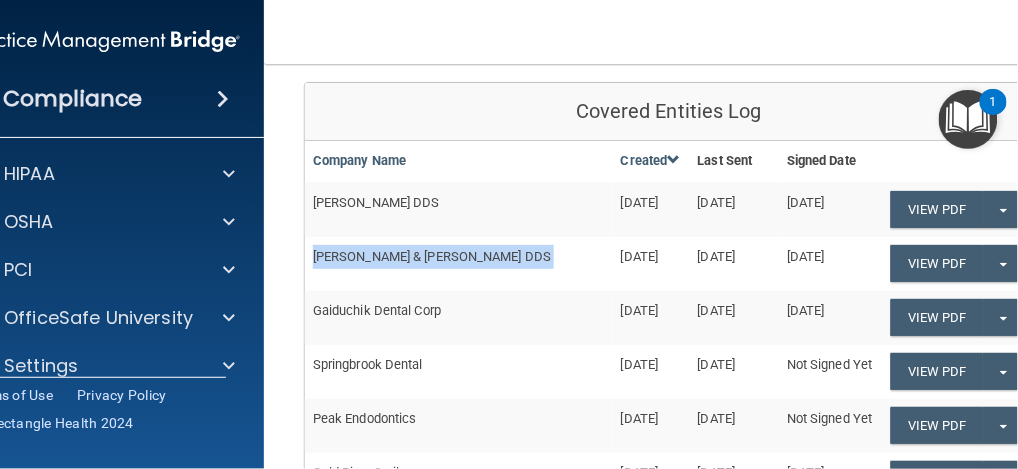 click on "[PERSON_NAME] & [PERSON_NAME] DDS" at bounding box center (459, 264) 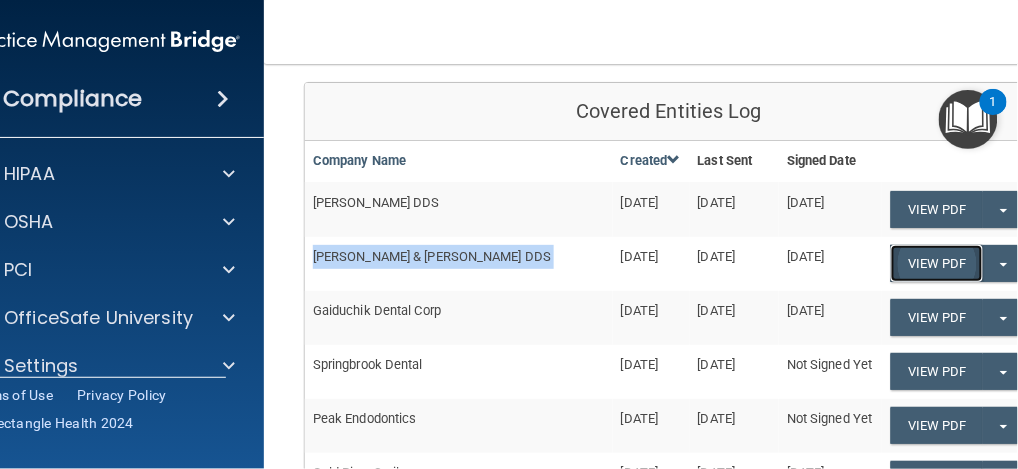 click on "View PDF" at bounding box center (937, 209) 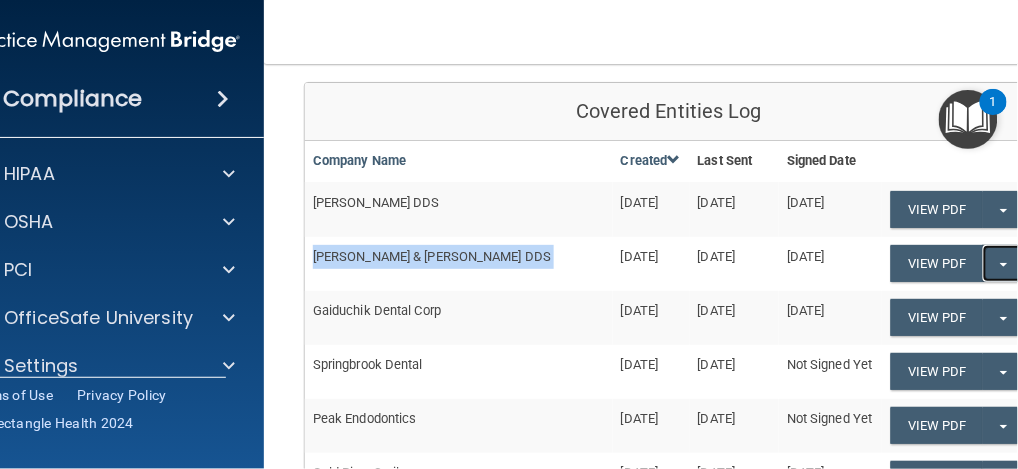 click on "Split button!" at bounding box center [1003, 263] 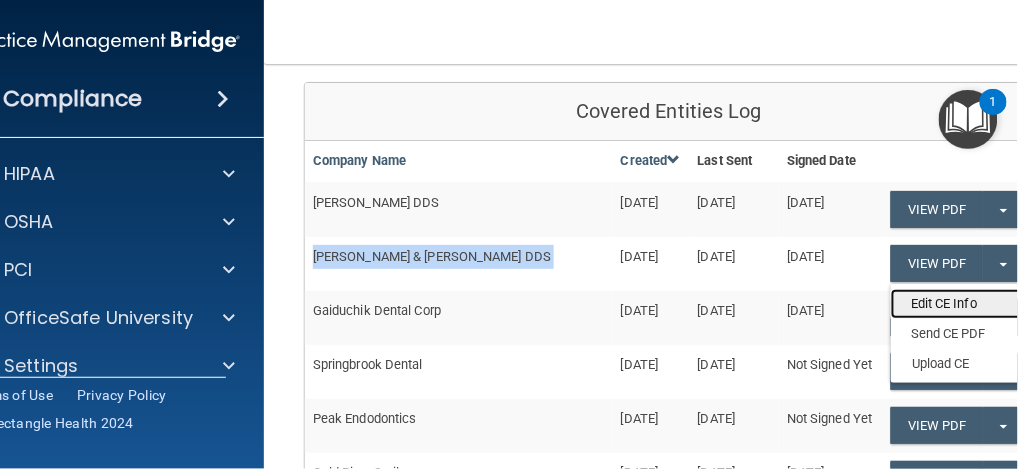 click on "Edit CE Info" at bounding box center (971, 304) 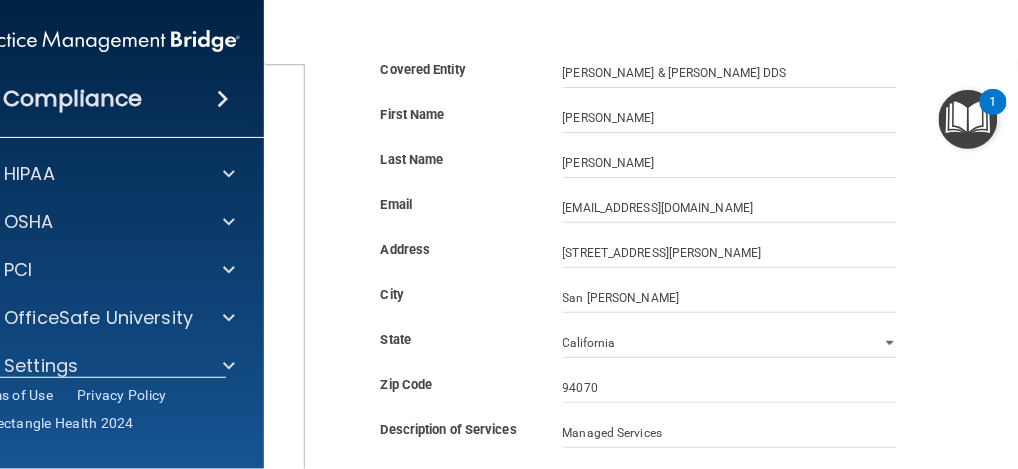 scroll, scrollTop: 0, scrollLeft: 0, axis: both 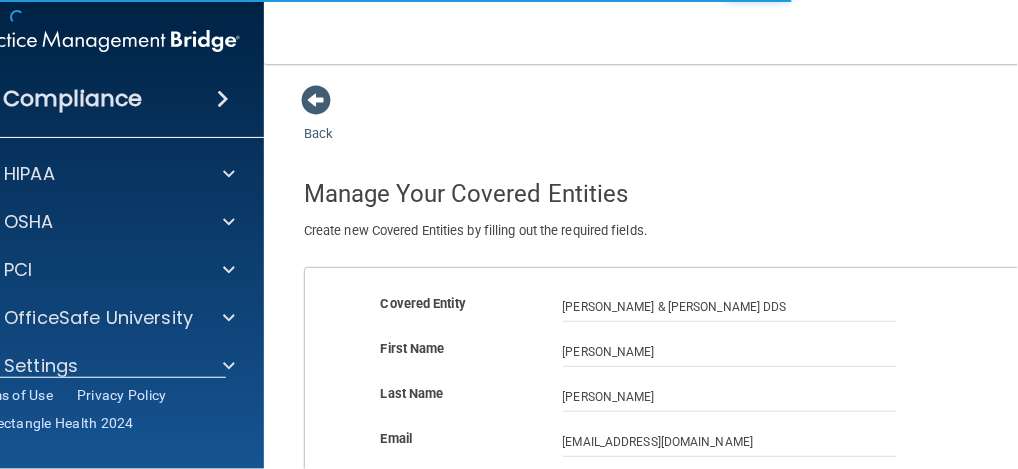click on "Covered Entity       [PERSON_NAME] & [PERSON_NAME] DDS" at bounding box center (669, 314) 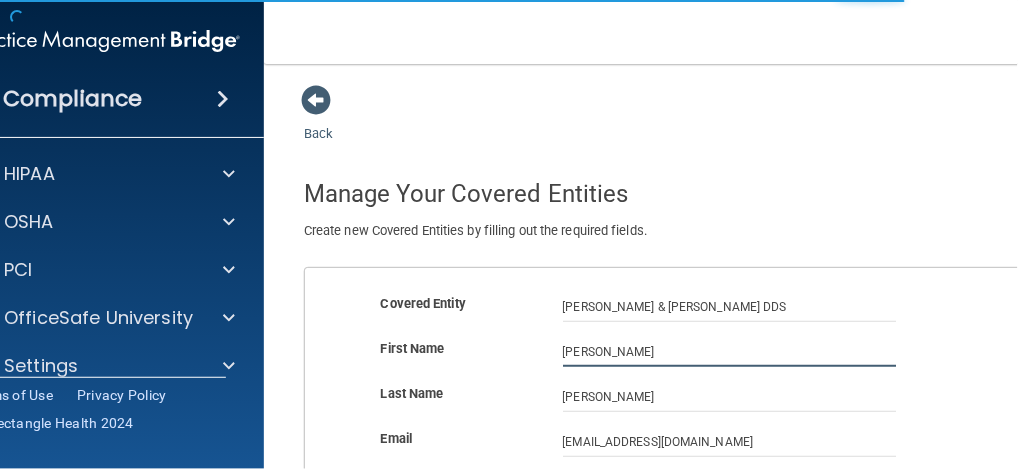 click on "[PERSON_NAME]" at bounding box center (730, 352) 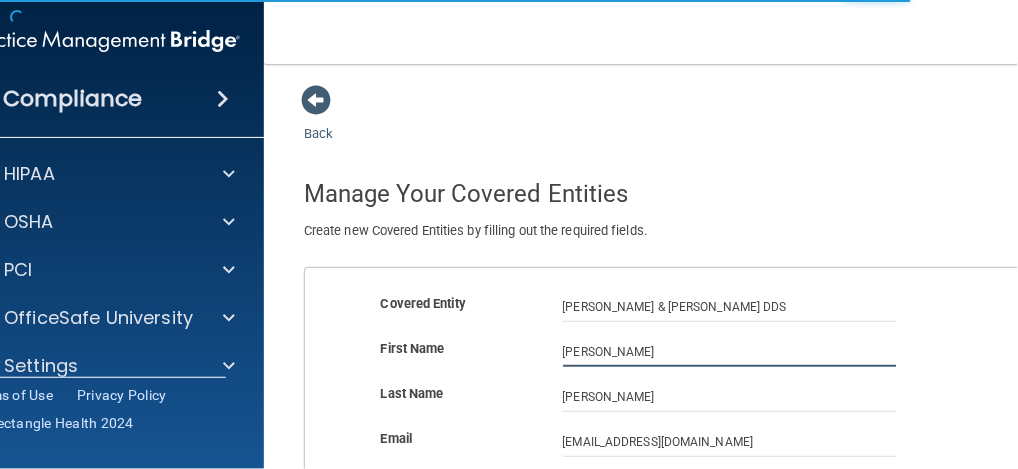 click on "[PERSON_NAME]" at bounding box center (730, 352) 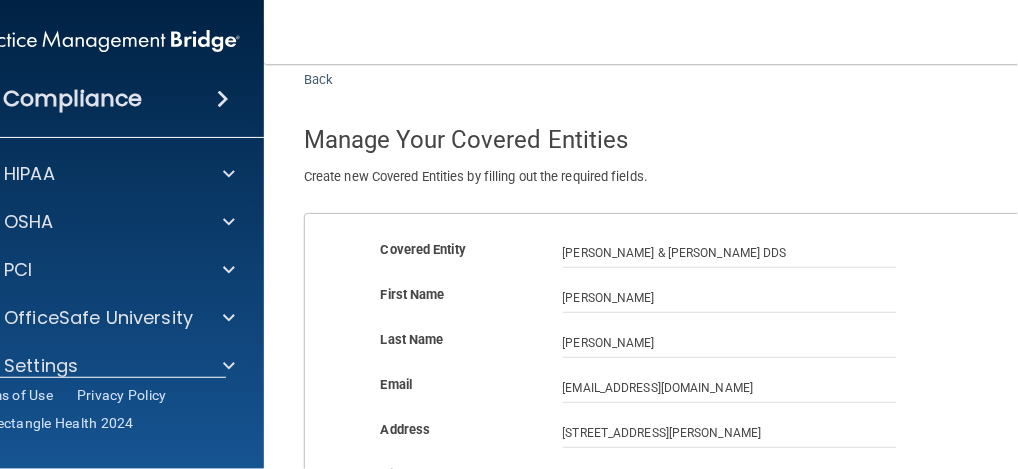 scroll, scrollTop: 133, scrollLeft: 0, axis: vertical 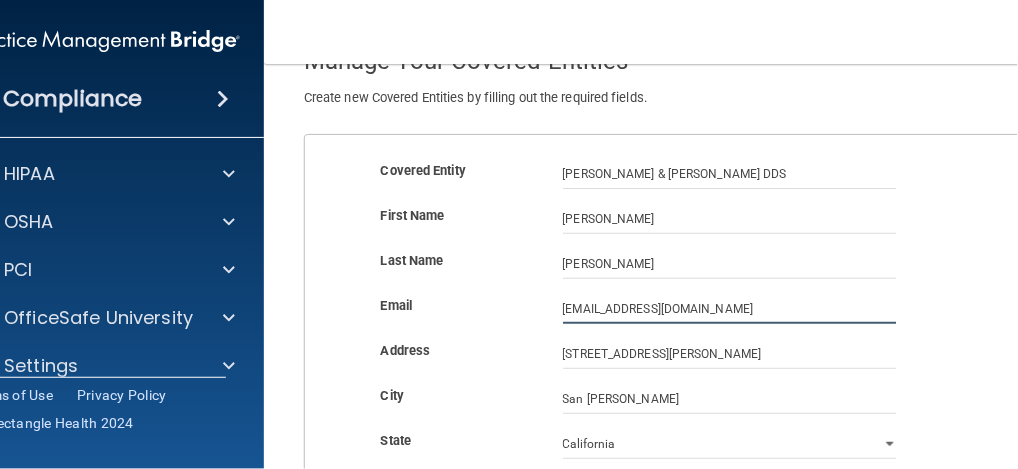 click on "[EMAIL_ADDRESS][DOMAIN_NAME]" at bounding box center [730, 309] 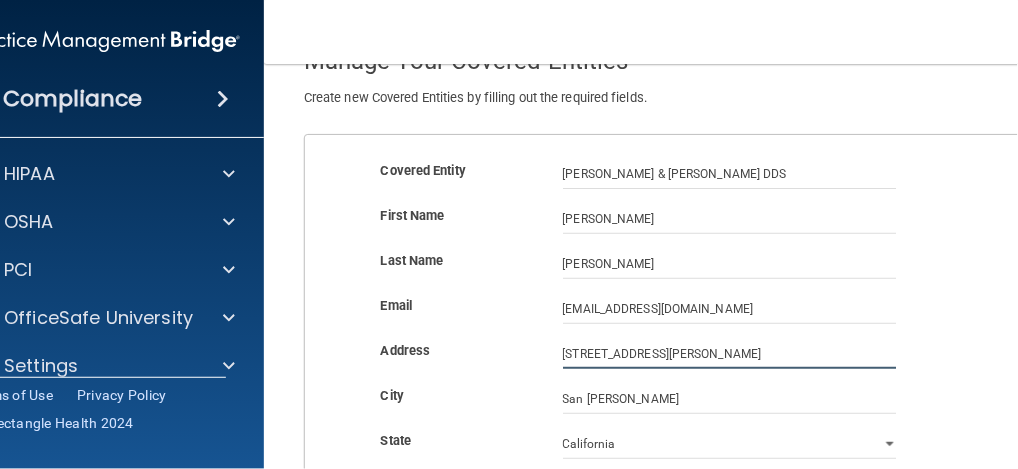 click on "[STREET_ADDRESS][PERSON_NAME]" at bounding box center [730, 354] 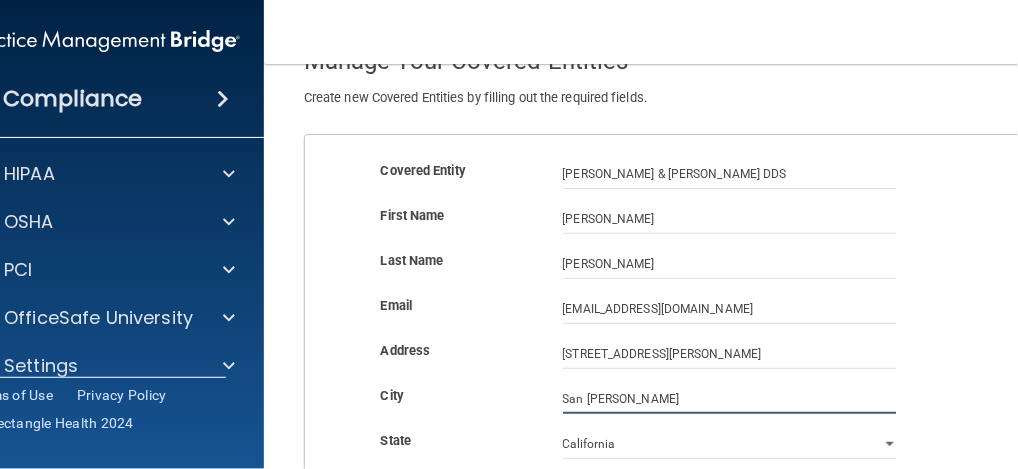 click on "San [PERSON_NAME]" at bounding box center [730, 399] 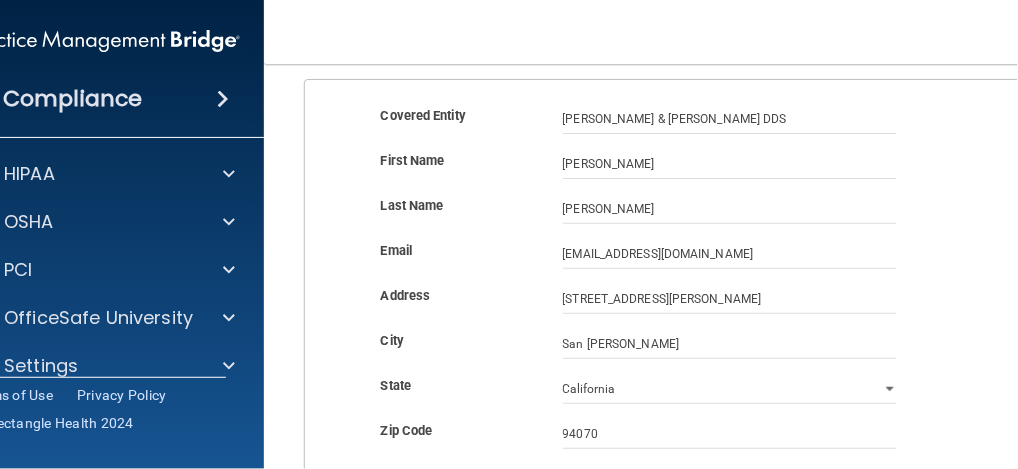 scroll, scrollTop: 266, scrollLeft: 0, axis: vertical 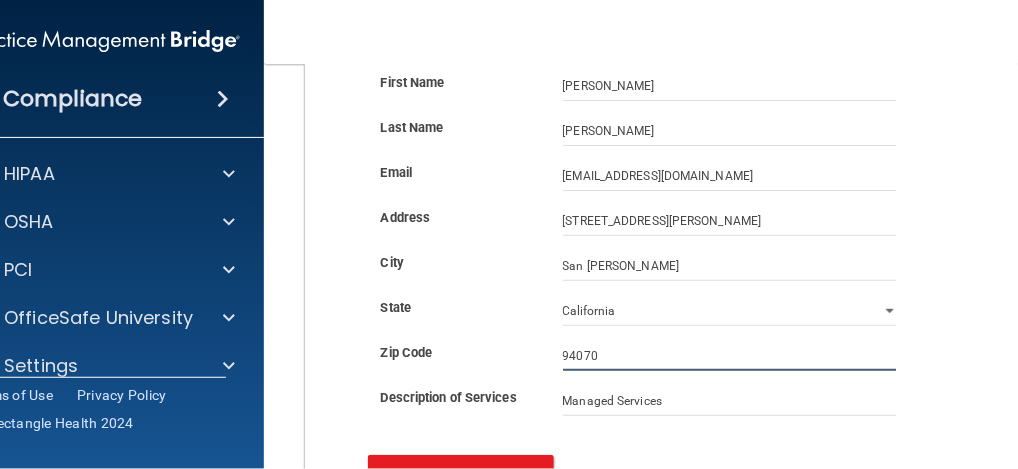 click on "94070" at bounding box center (730, 356) 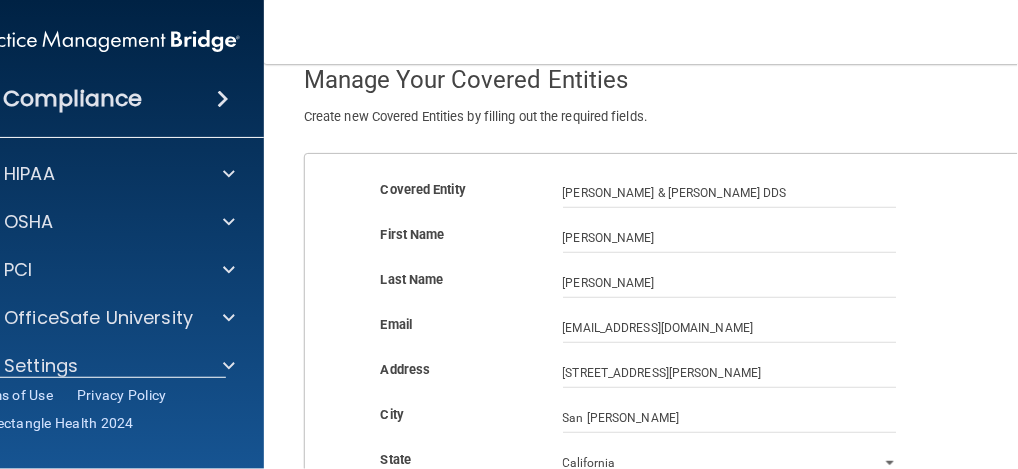 scroll, scrollTop: 0, scrollLeft: 0, axis: both 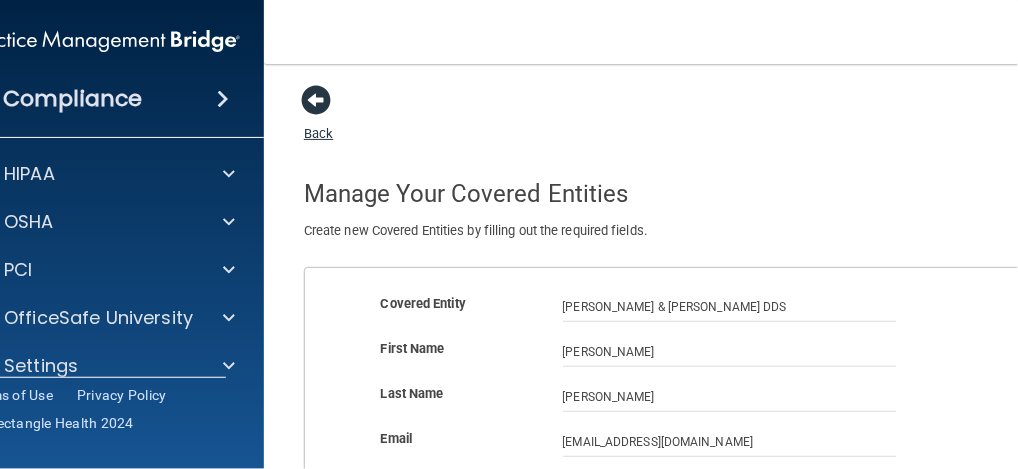 click at bounding box center [316, 100] 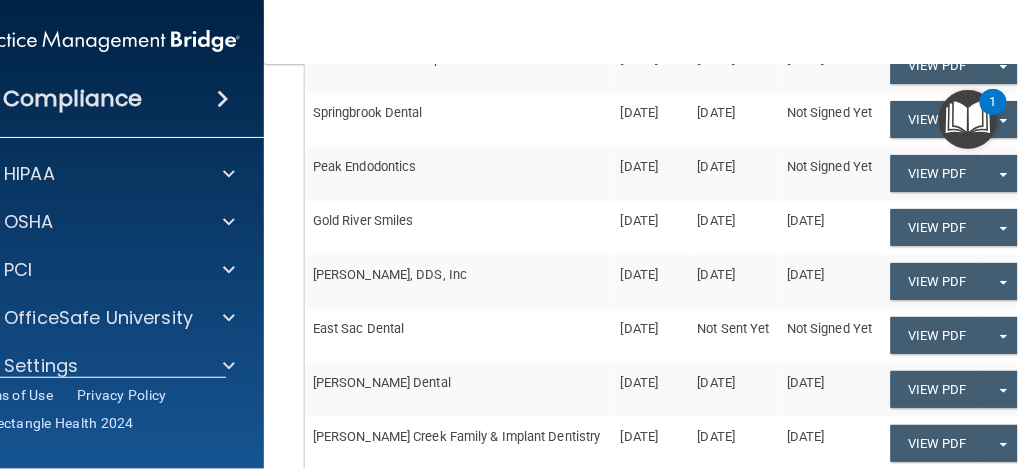 scroll, scrollTop: 300, scrollLeft: 0, axis: vertical 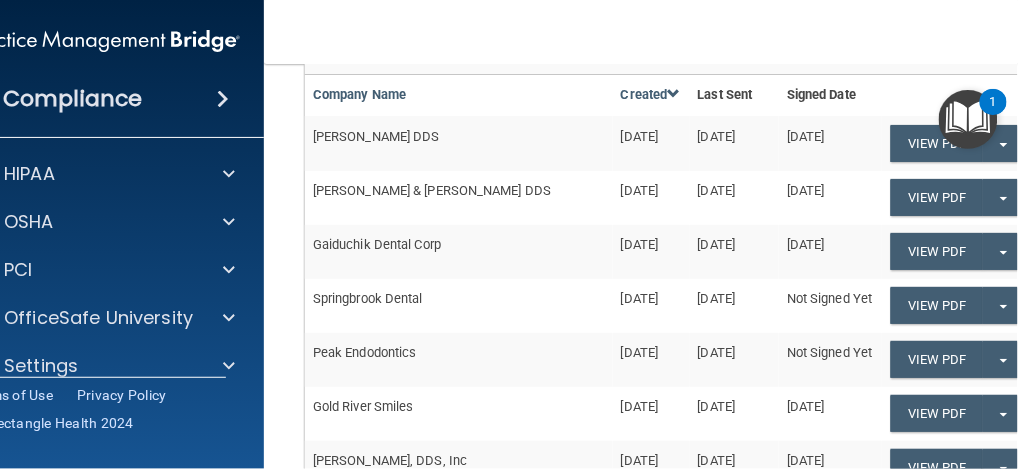click on "Gaiduchik Dental Corp" at bounding box center (459, 252) 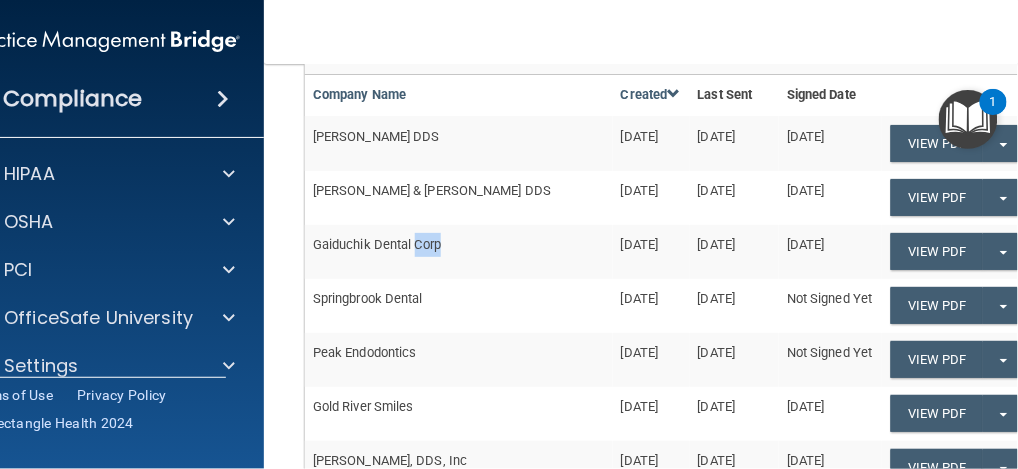 click on "Gaiduchik Dental Corp" at bounding box center [459, 252] 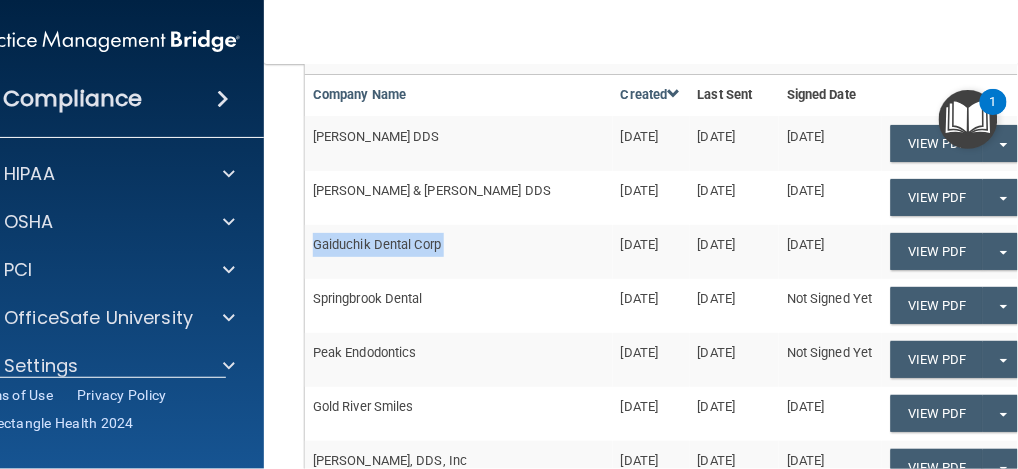 click on "Gaiduchik Dental Corp" at bounding box center [459, 252] 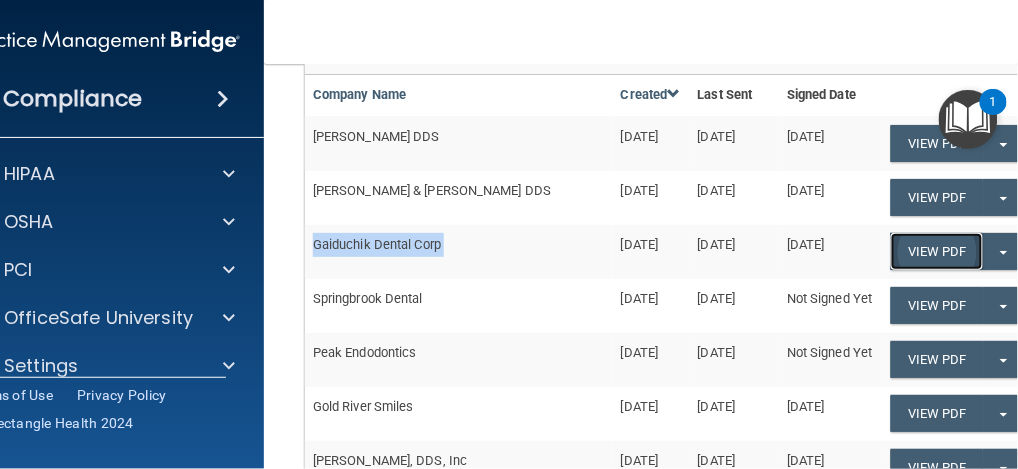 click on "View PDF" at bounding box center [937, 251] 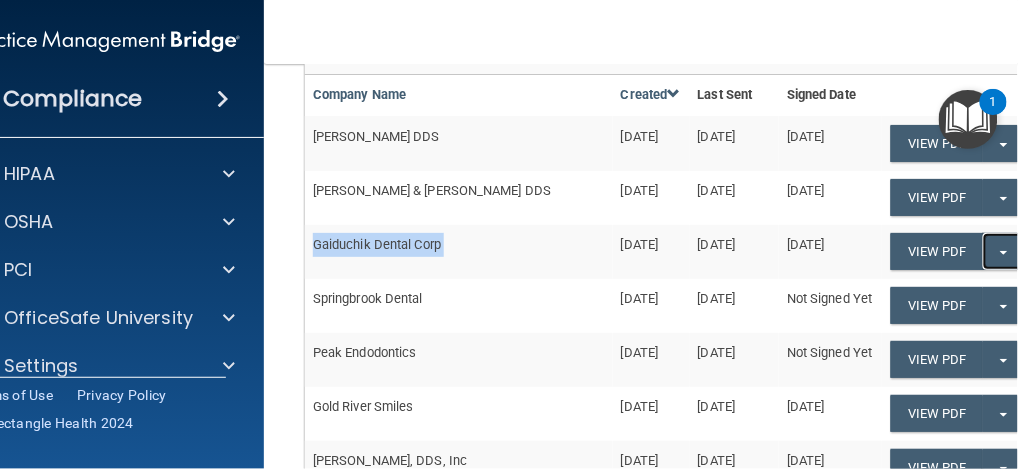 click on "Split button!" at bounding box center (1003, 251) 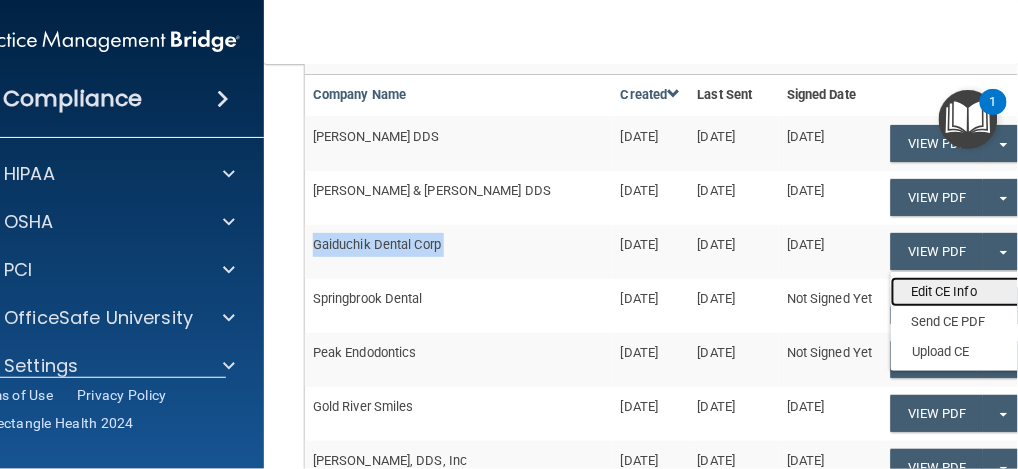 click on "Edit CE Info" at bounding box center (971, 292) 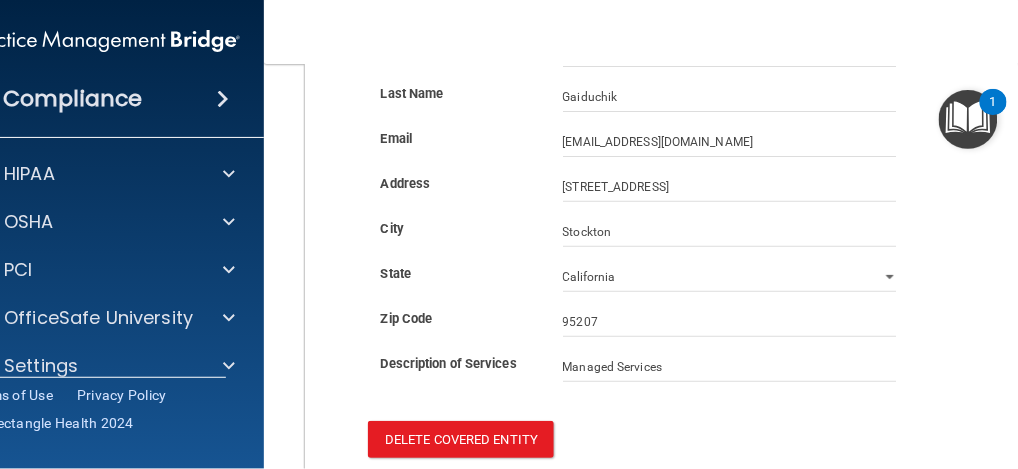 scroll, scrollTop: 0, scrollLeft: 0, axis: both 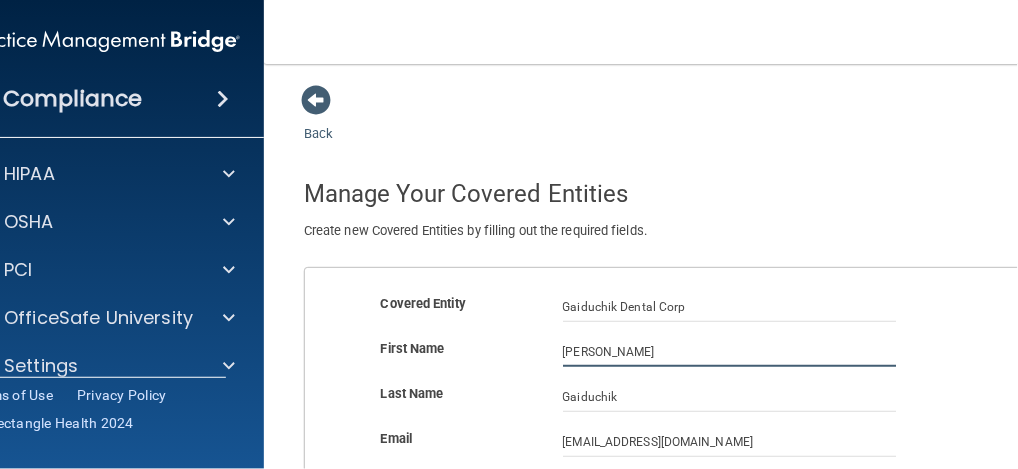 click on "[PERSON_NAME]" at bounding box center (730, 352) 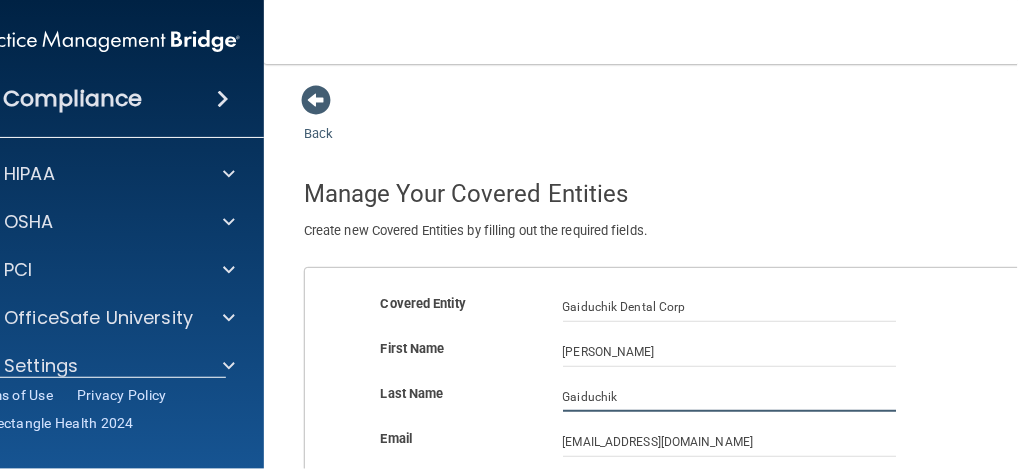 click on "Gaiduchik" at bounding box center [730, 397] 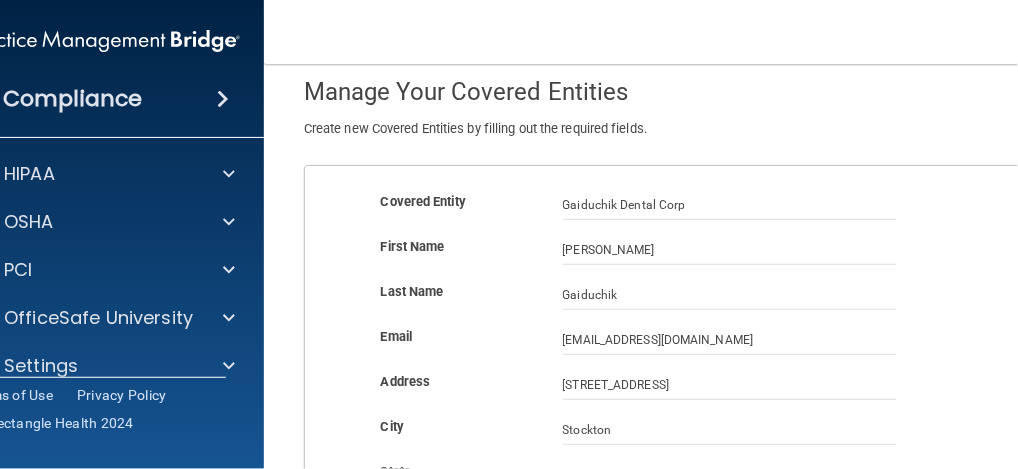 scroll, scrollTop: 200, scrollLeft: 0, axis: vertical 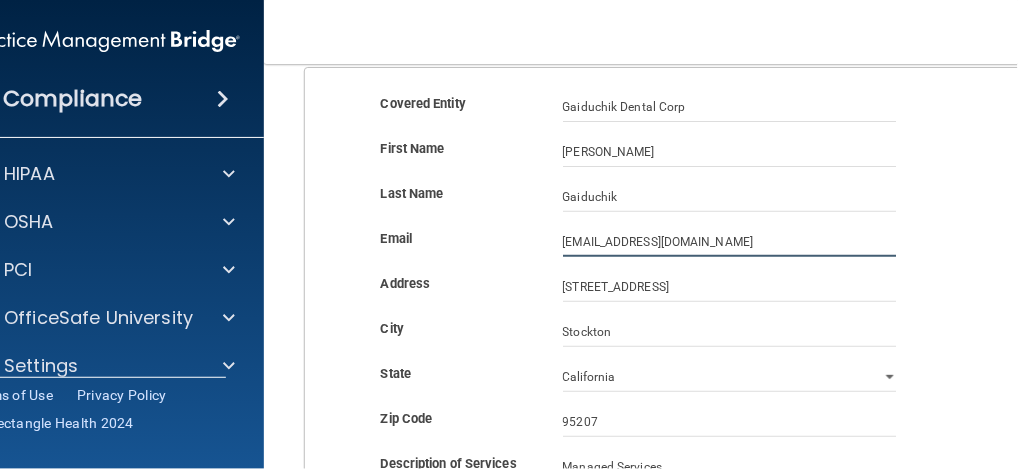 click on "[EMAIL_ADDRESS][DOMAIN_NAME]" at bounding box center [730, 242] 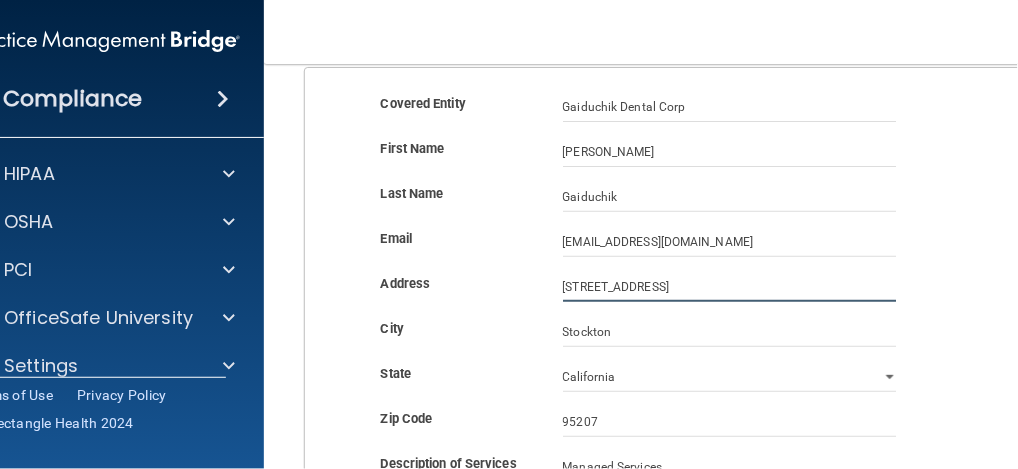 click on "[STREET_ADDRESS]" at bounding box center [730, 287] 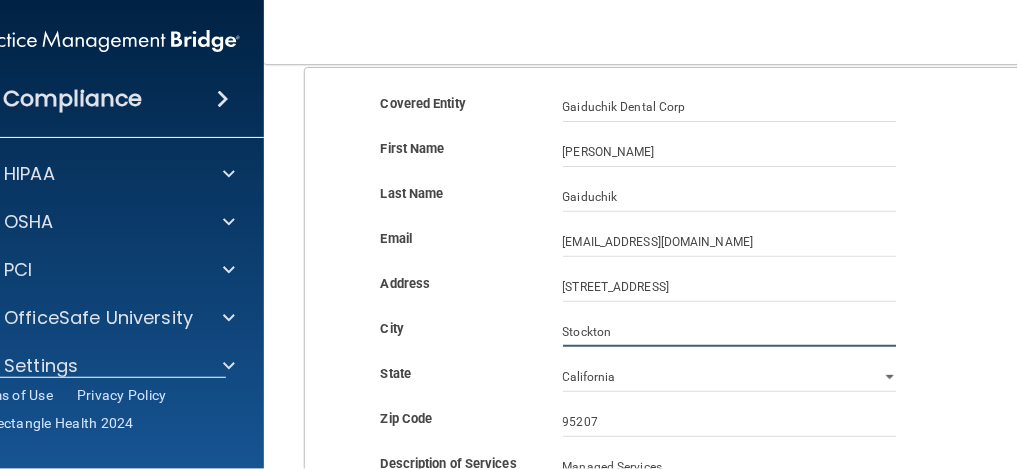 click on "Stockton" at bounding box center (730, 332) 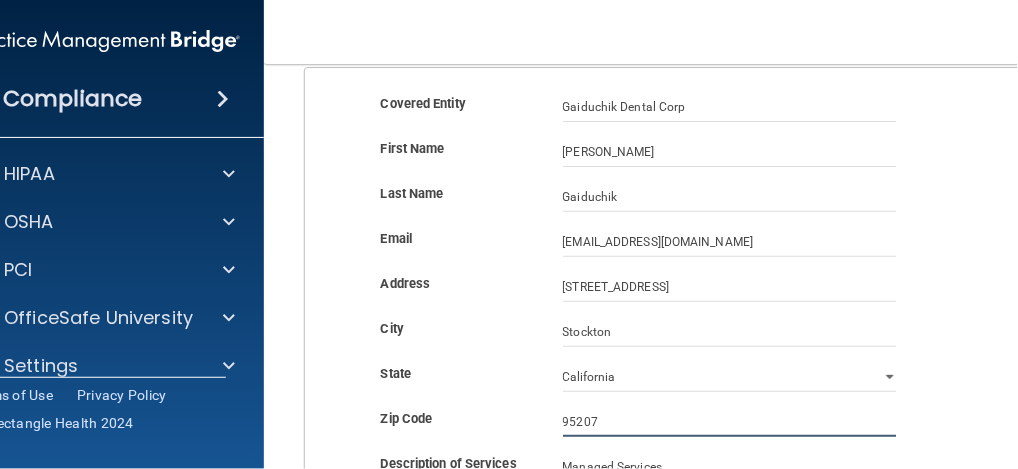 click on "95207" at bounding box center [730, 422] 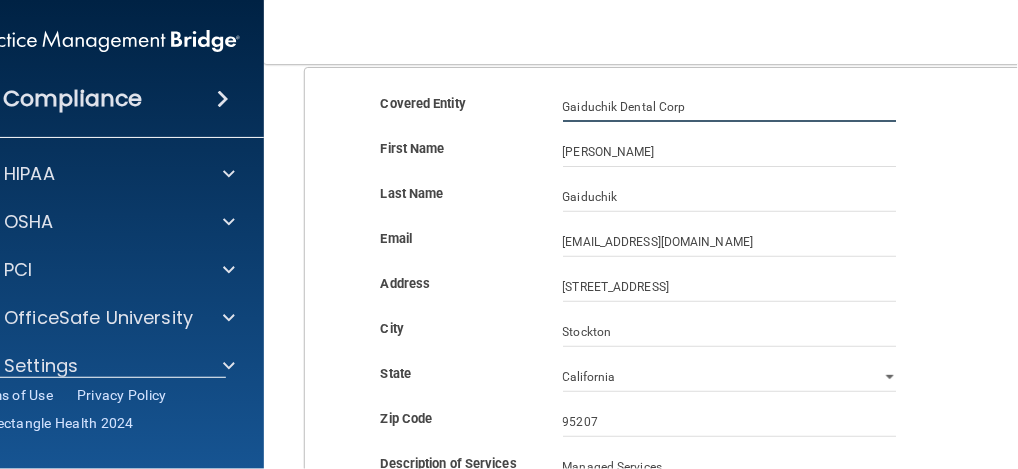 click on "Gaiduchik Dental Corp" at bounding box center (730, 107) 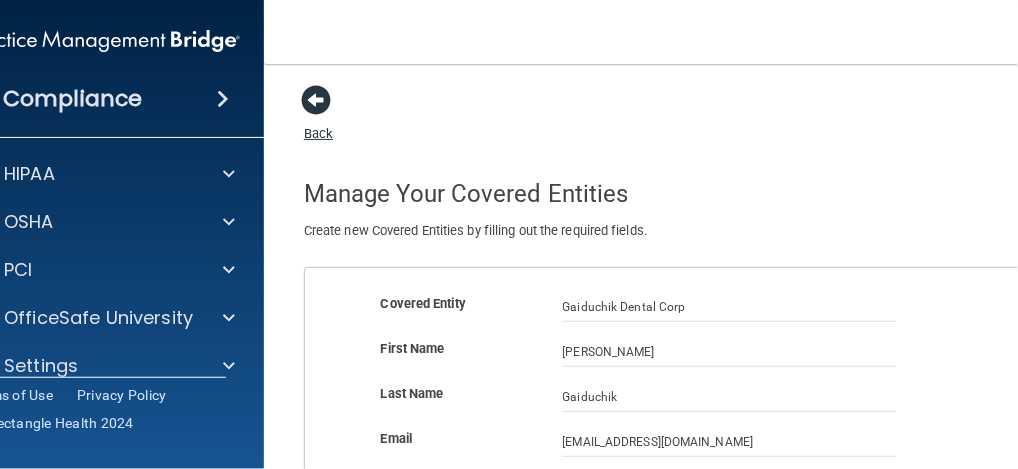 click at bounding box center (316, 100) 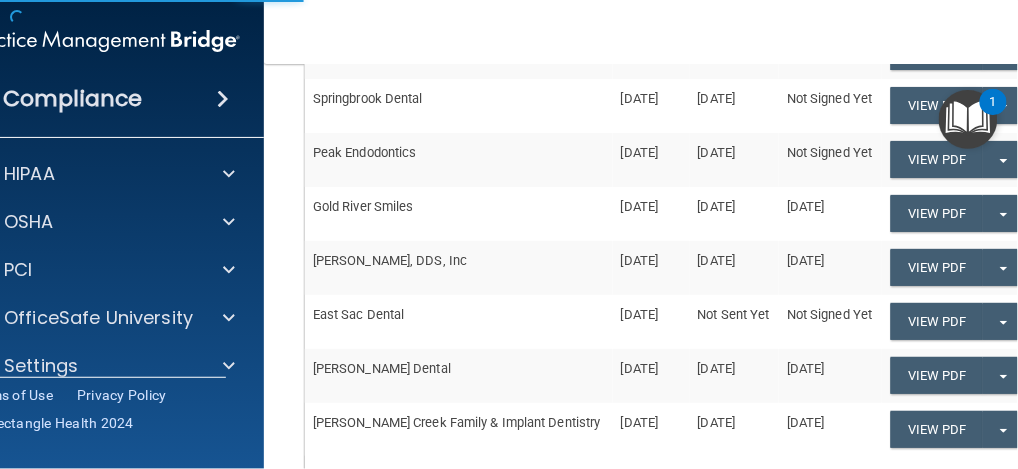 scroll, scrollTop: 367, scrollLeft: 0, axis: vertical 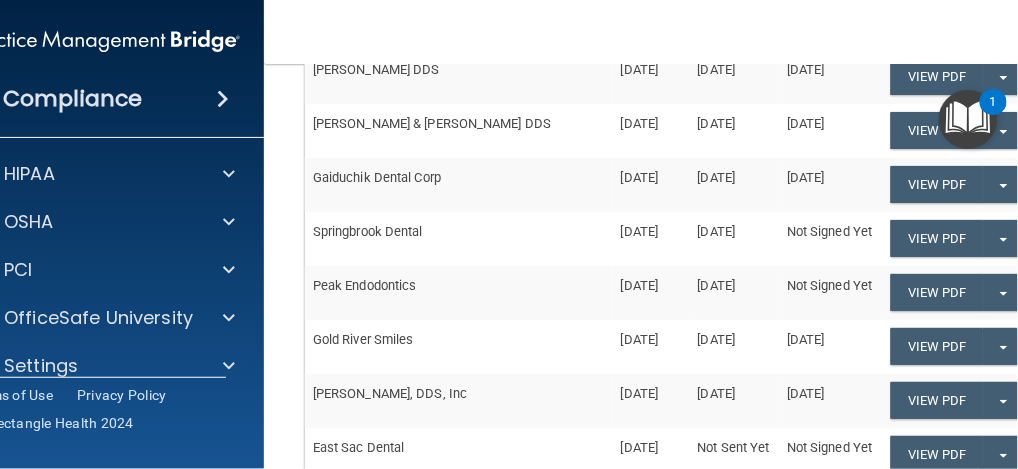 click on "Springbrook Dental" at bounding box center (459, 239) 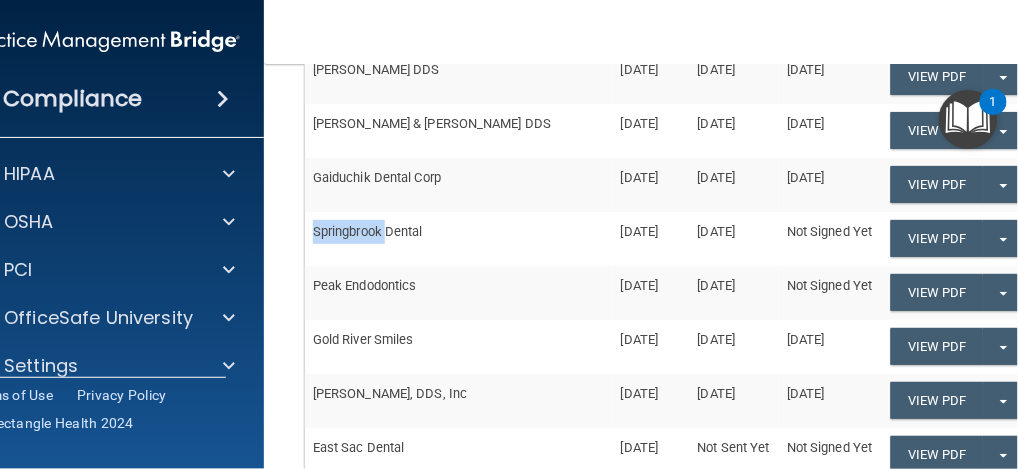 click on "Springbrook Dental" at bounding box center (459, 239) 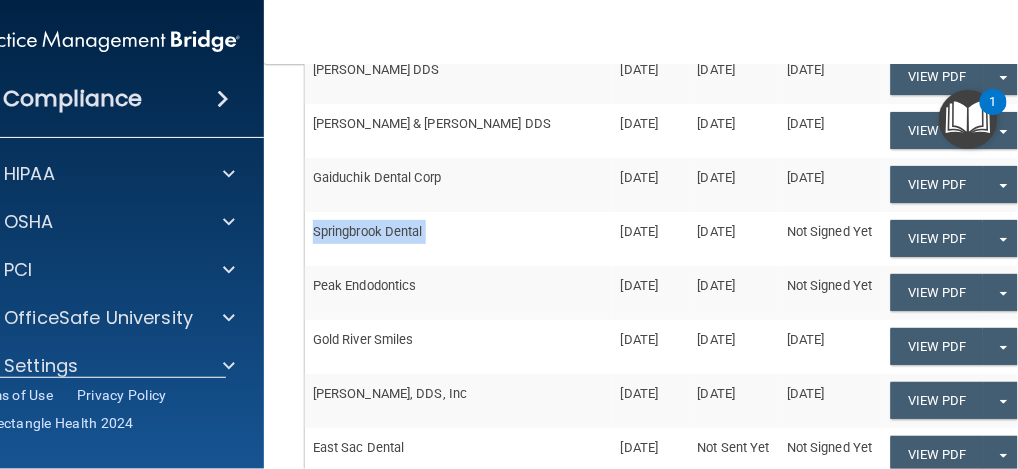 click on "Springbrook Dental" at bounding box center (459, 239) 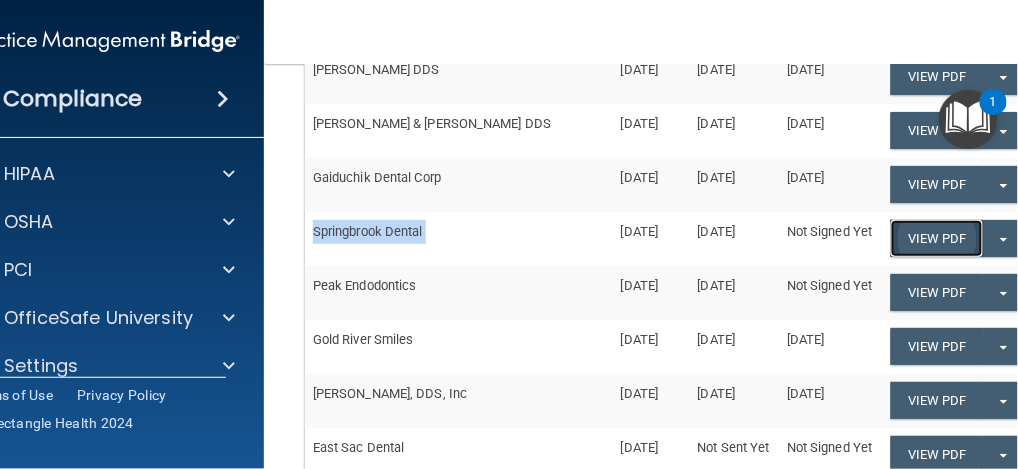 click on "View PDF" at bounding box center [937, 76] 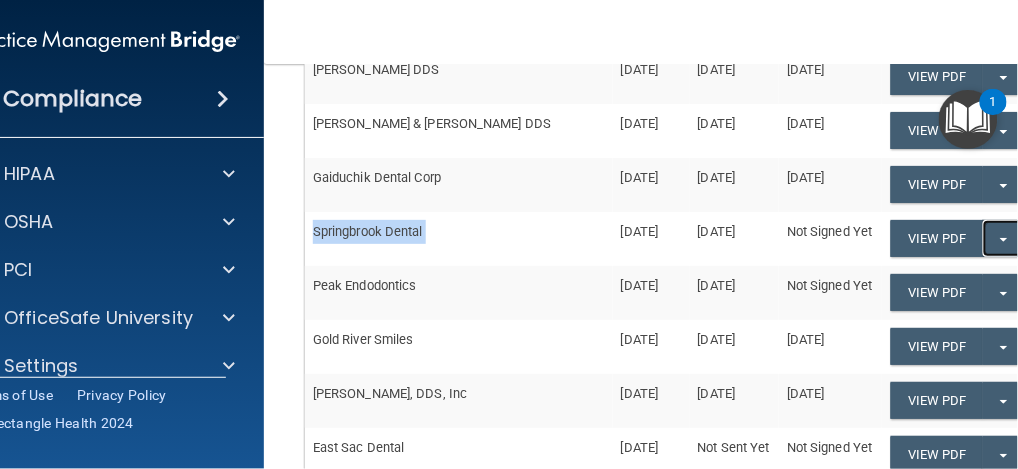 click on "Split button!" at bounding box center (1003, 238) 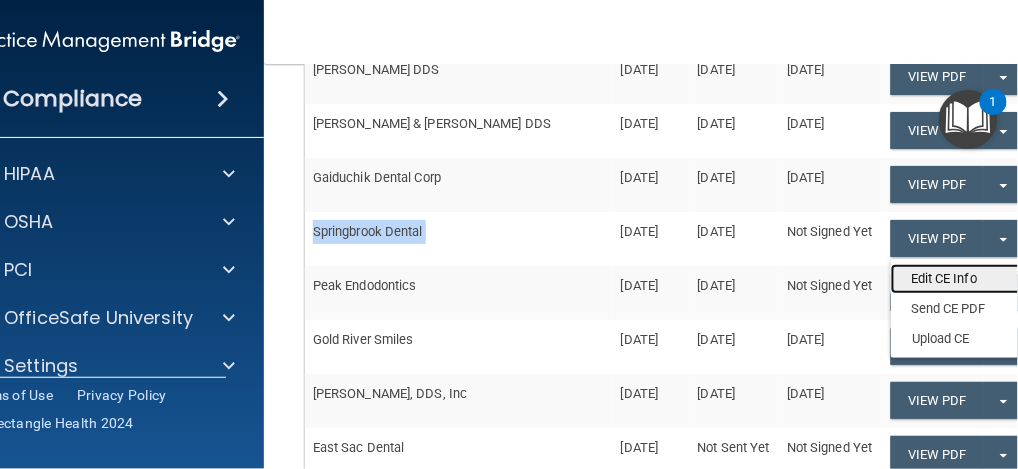 click on "Edit CE Info" at bounding box center [971, 279] 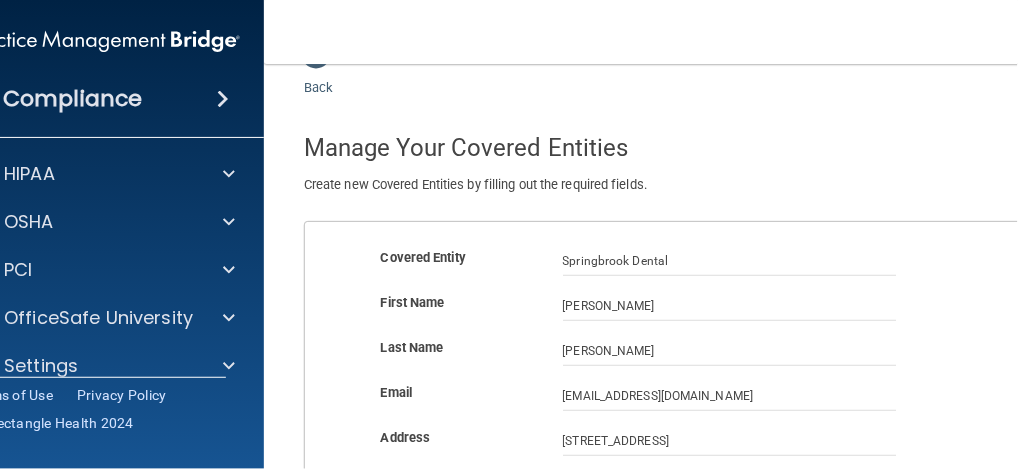 scroll, scrollTop: 133, scrollLeft: 0, axis: vertical 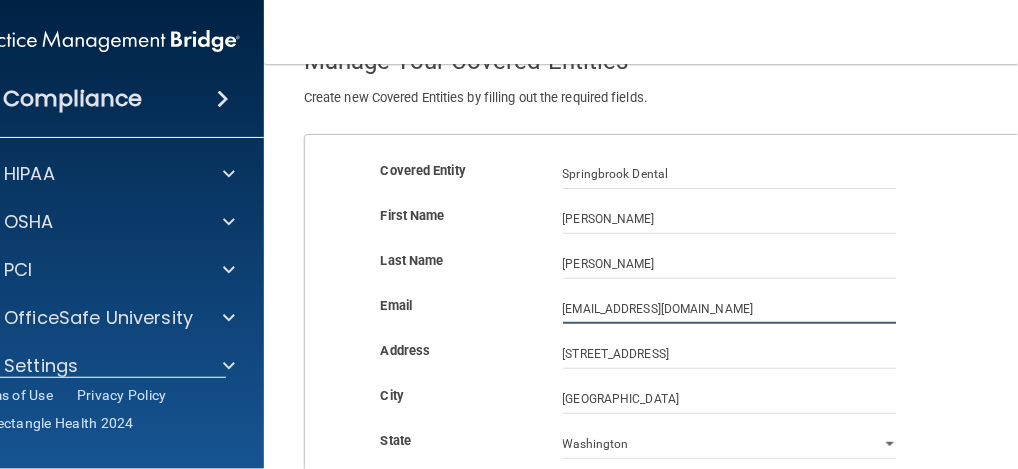 click on "[EMAIL_ADDRESS][DOMAIN_NAME]" at bounding box center (730, 309) 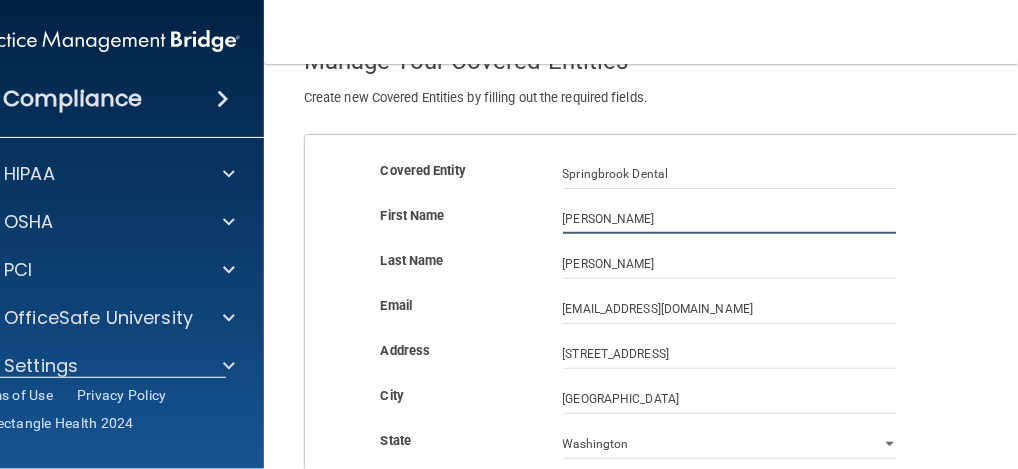 click on "[PERSON_NAME]" at bounding box center [730, 219] 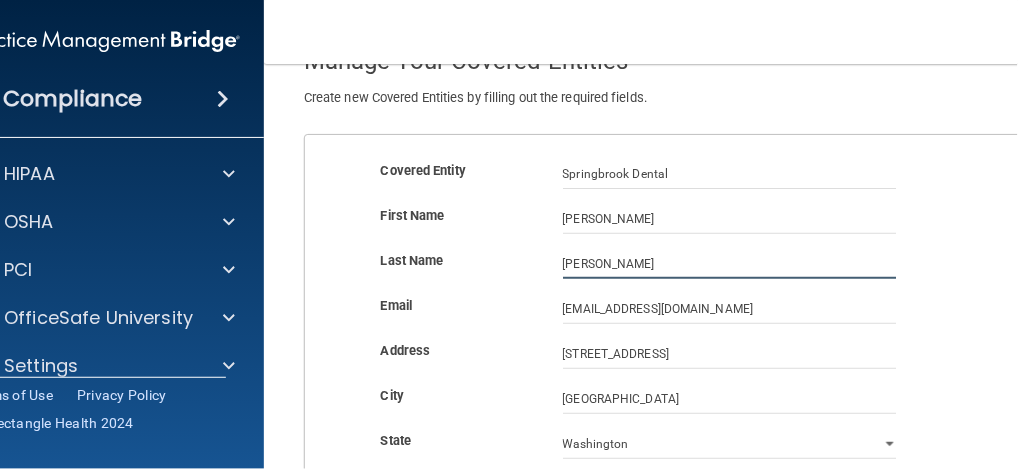 click on "[PERSON_NAME]" at bounding box center (730, 264) 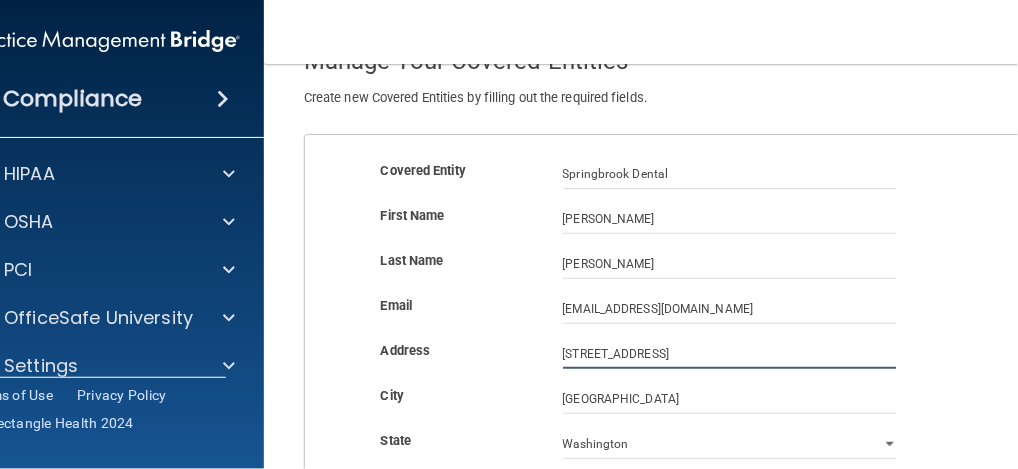 click on "[STREET_ADDRESS]" at bounding box center (730, 354) 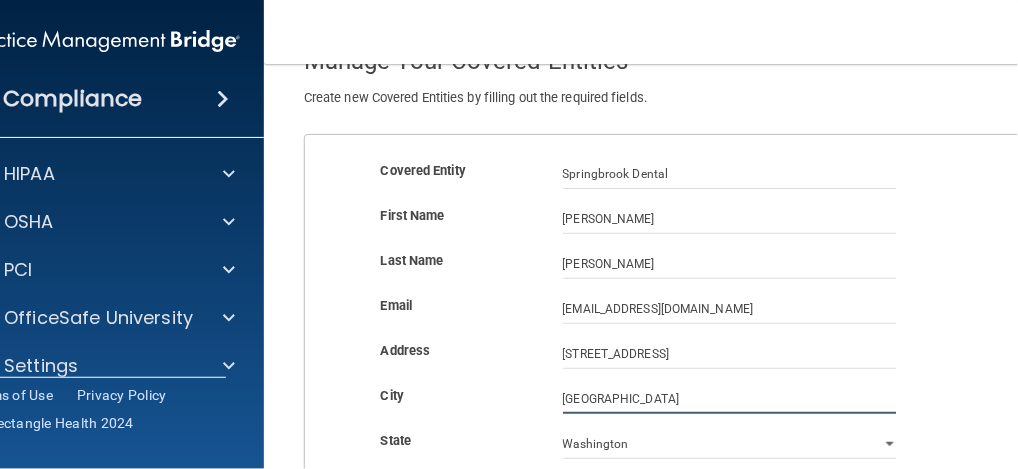 click on "[GEOGRAPHIC_DATA]" at bounding box center [730, 399] 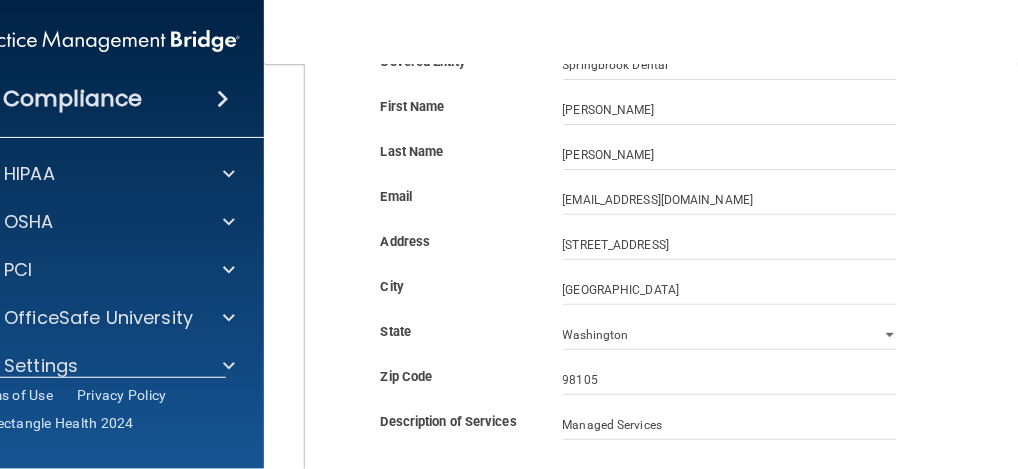 scroll, scrollTop: 333, scrollLeft: 0, axis: vertical 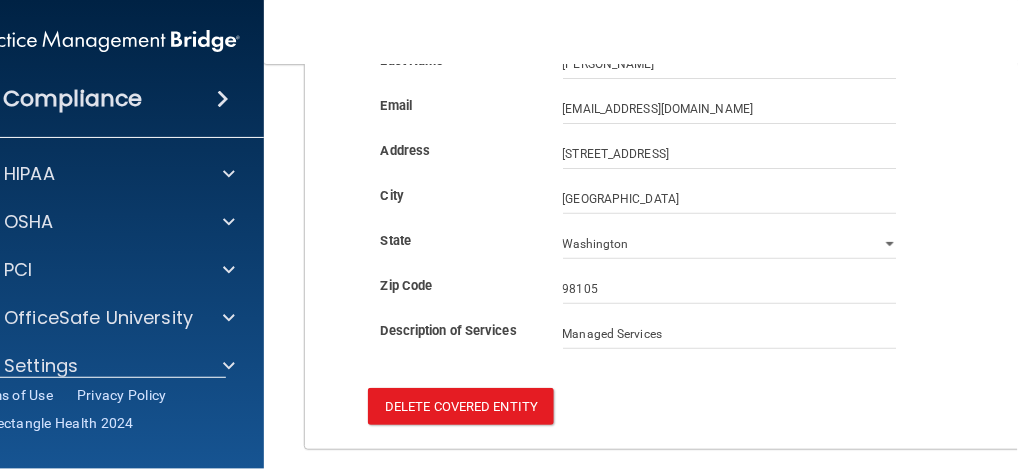 click on "Zip Code       98105" at bounding box center [669, 296] 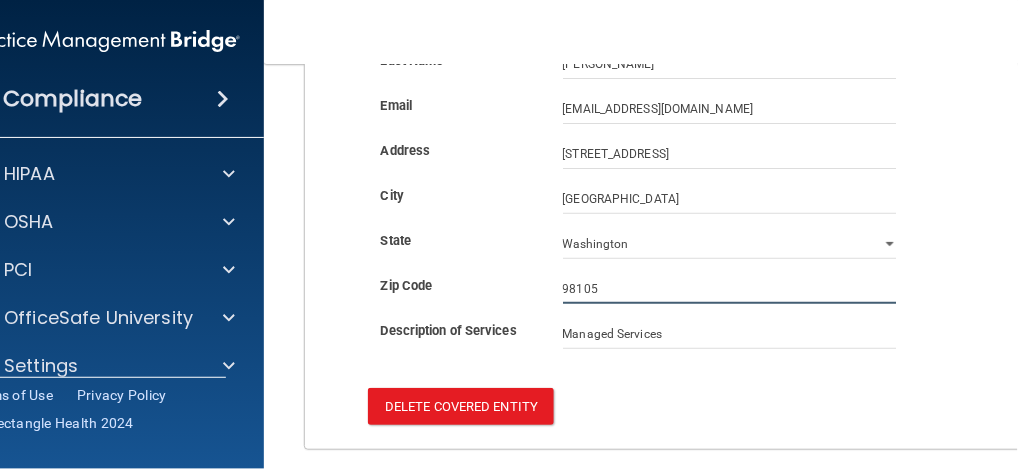 click on "98105" at bounding box center (730, 289) 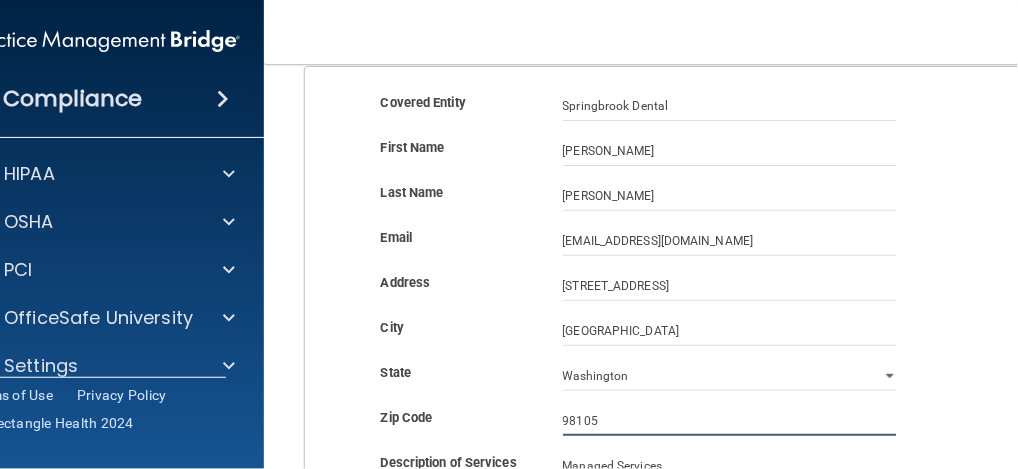 scroll, scrollTop: 0, scrollLeft: 0, axis: both 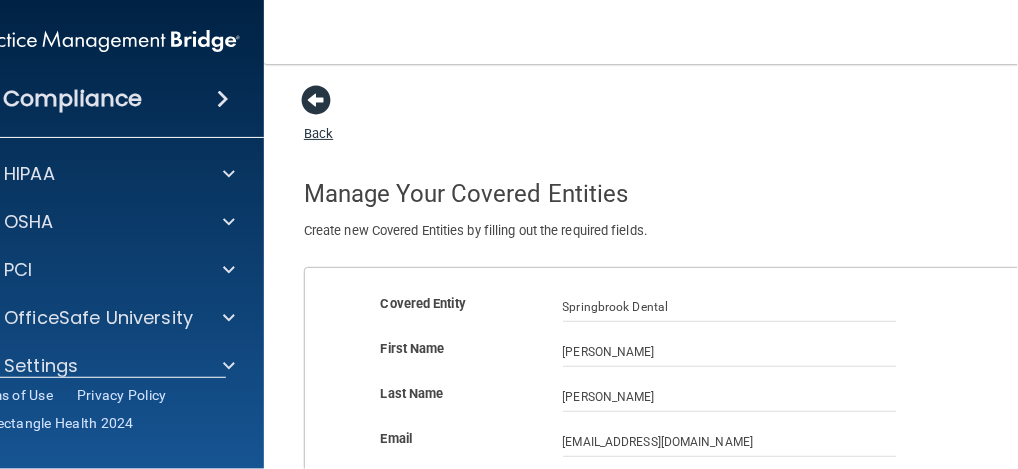 click at bounding box center (316, 100) 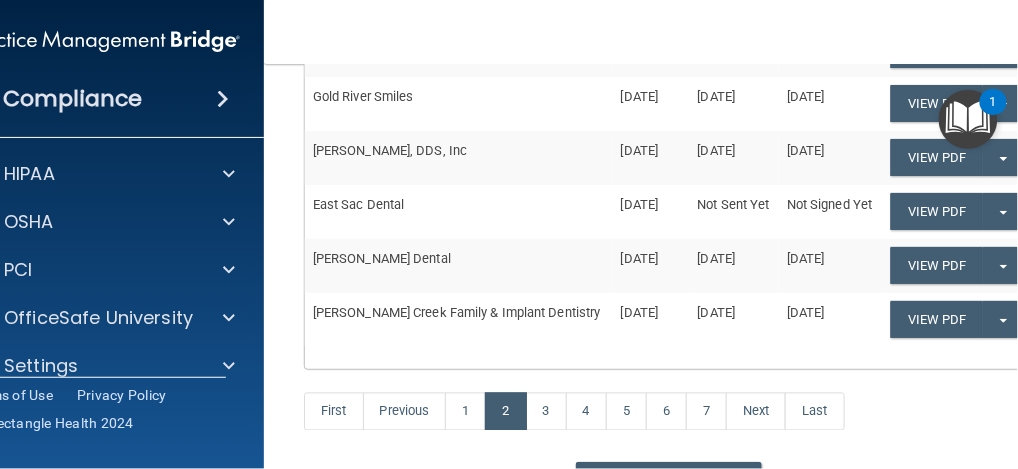 scroll, scrollTop: 466, scrollLeft: 0, axis: vertical 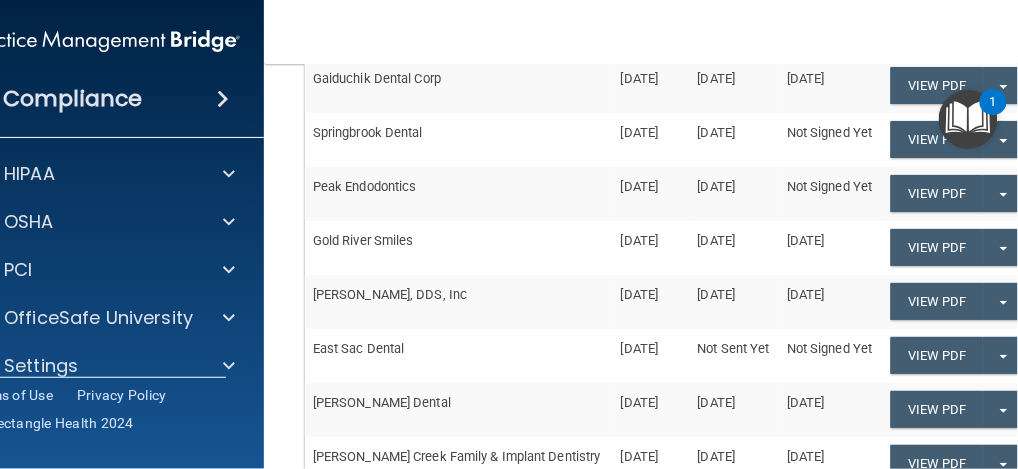 click on "Peak Endodontics" at bounding box center [459, 194] 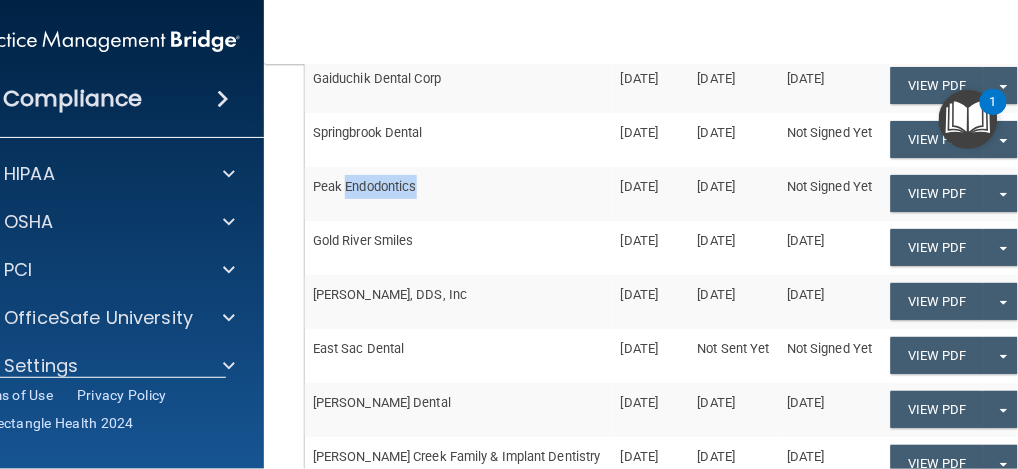 click on "Peak Endodontics" at bounding box center [459, 194] 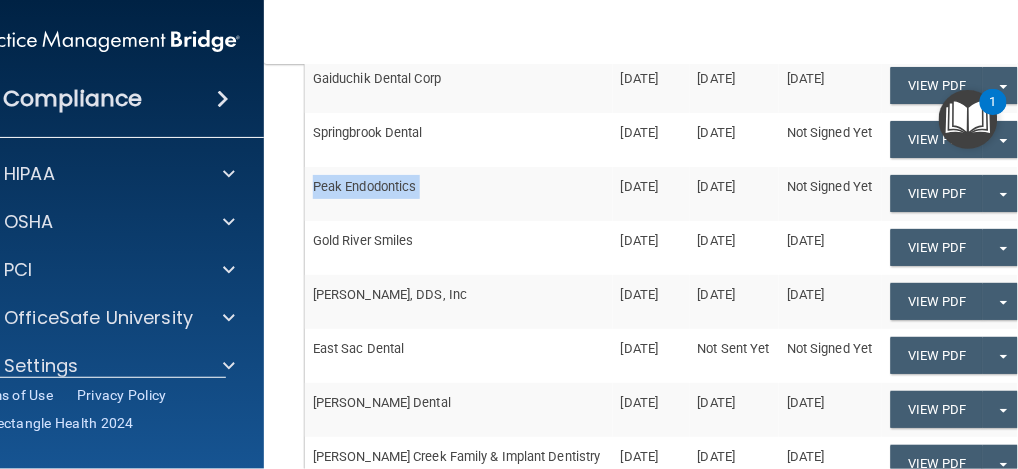 click on "Peak Endodontics" at bounding box center (459, 194) 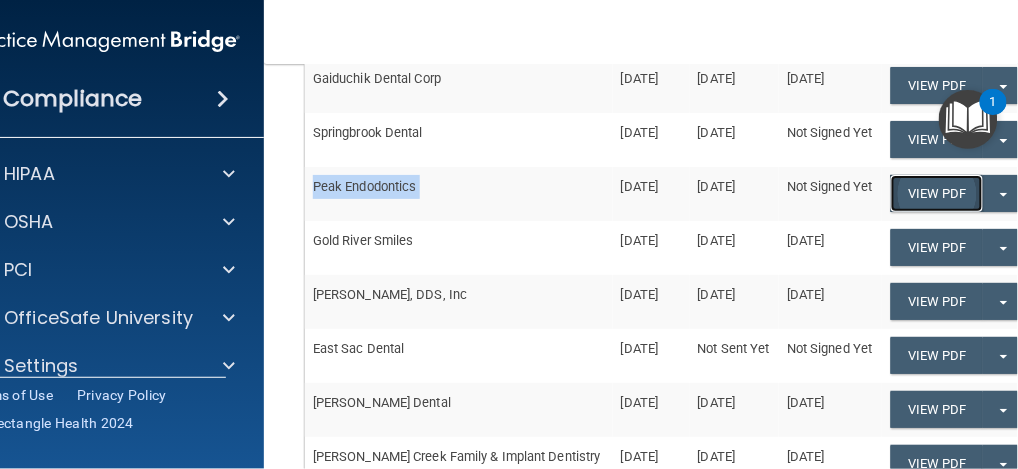click on "View PDF" at bounding box center (937, 193) 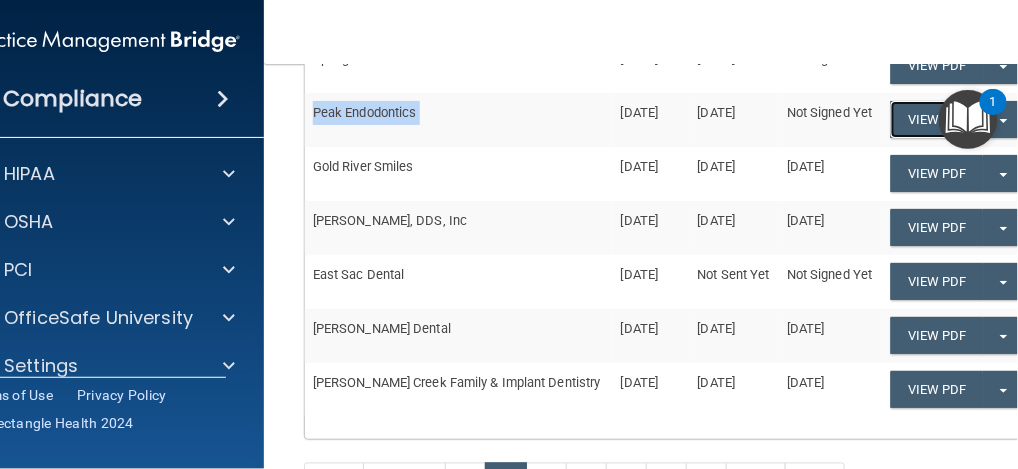 scroll, scrollTop: 466, scrollLeft: 0, axis: vertical 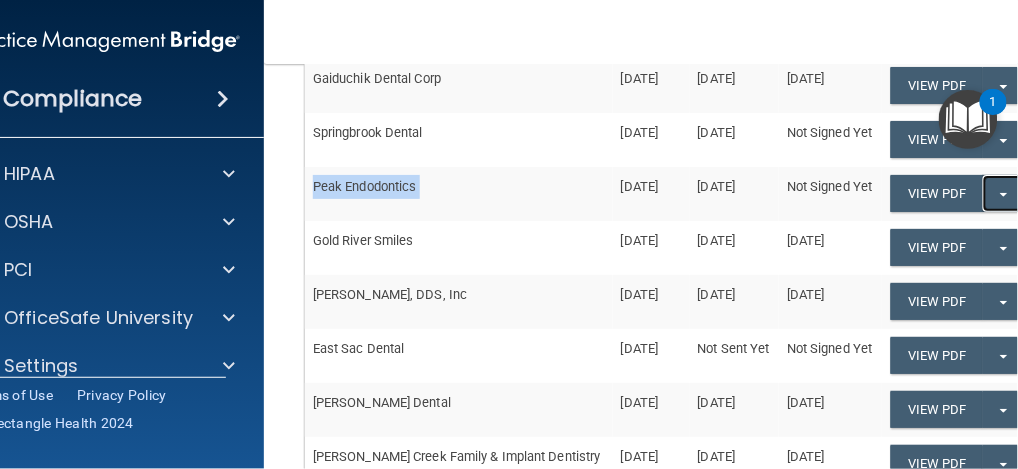 click on "Split button!" at bounding box center (1003, 193) 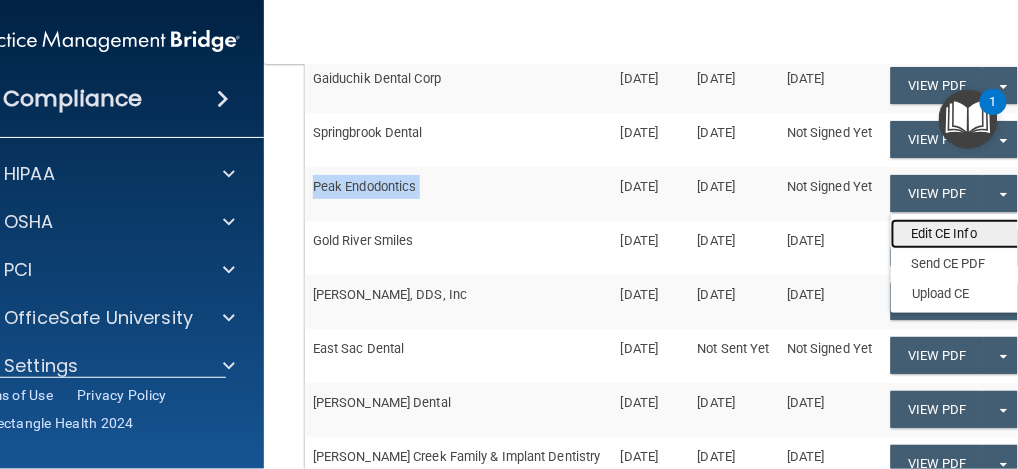 click on "Edit CE Info" at bounding box center (971, 234) 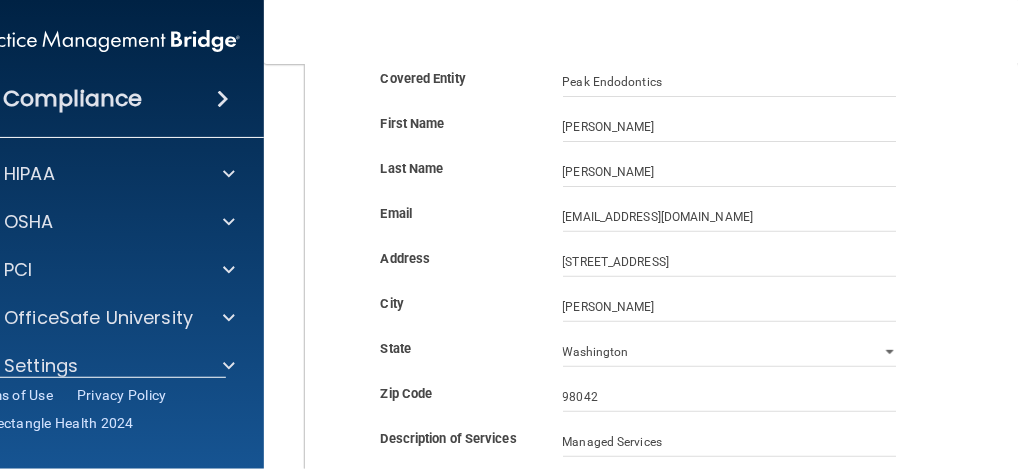 scroll, scrollTop: 266, scrollLeft: 0, axis: vertical 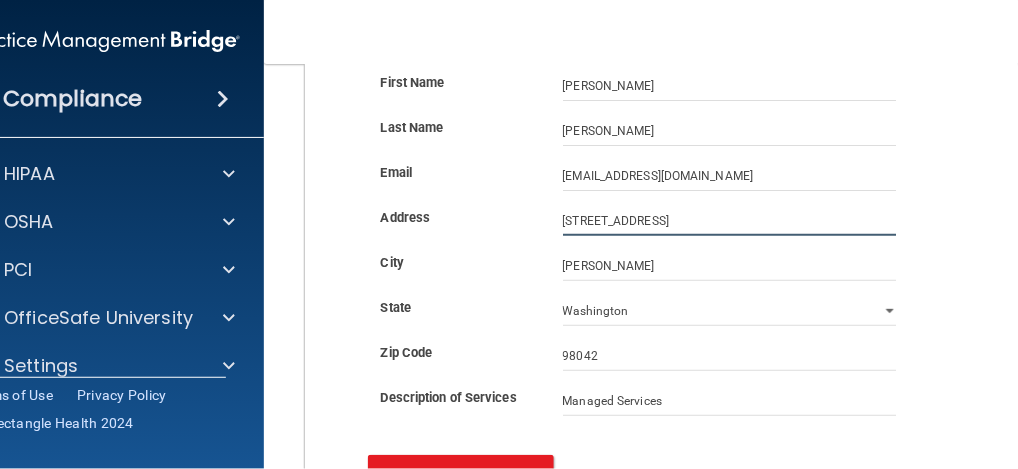 click on "[STREET_ADDRESS]" at bounding box center [730, 221] 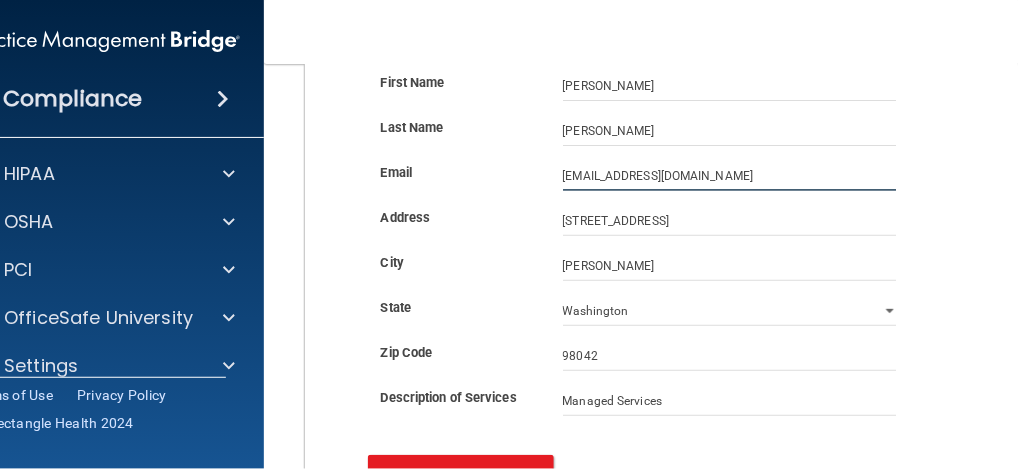 click on "[EMAIL_ADDRESS][DOMAIN_NAME]" at bounding box center [730, 176] 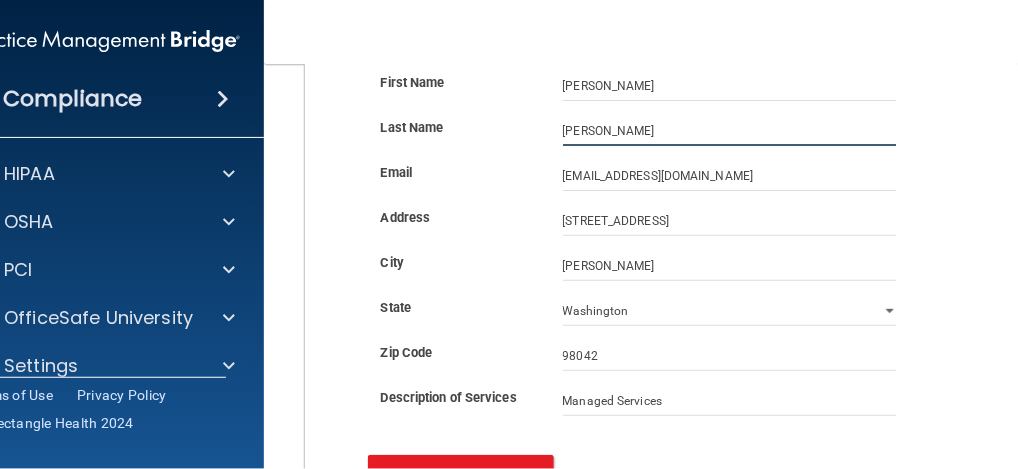 click on "[PERSON_NAME]" at bounding box center [730, 131] 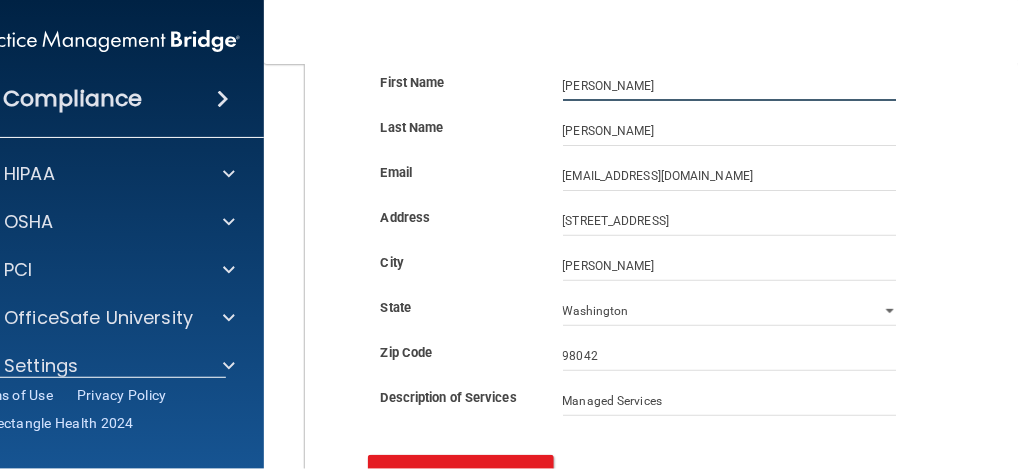 click on "[PERSON_NAME]" at bounding box center (730, 86) 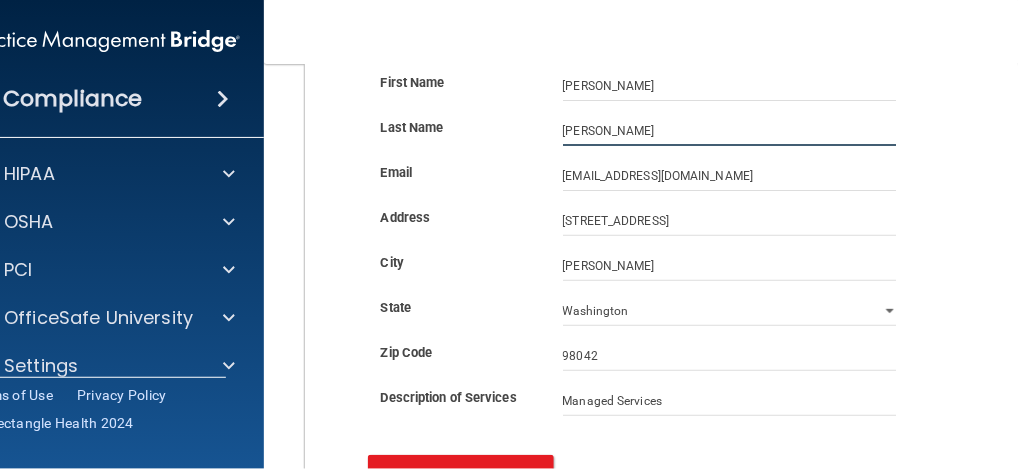 click on "[PERSON_NAME]" at bounding box center (730, 131) 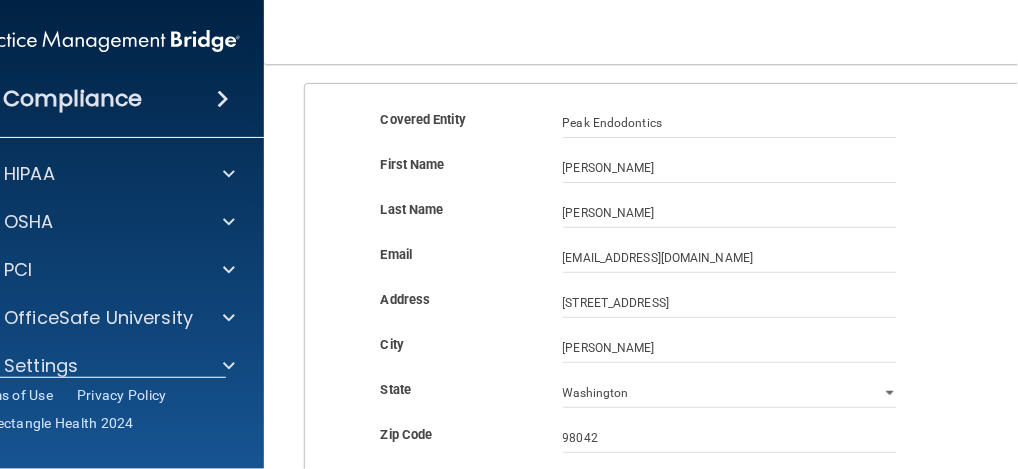 scroll, scrollTop: 66, scrollLeft: 0, axis: vertical 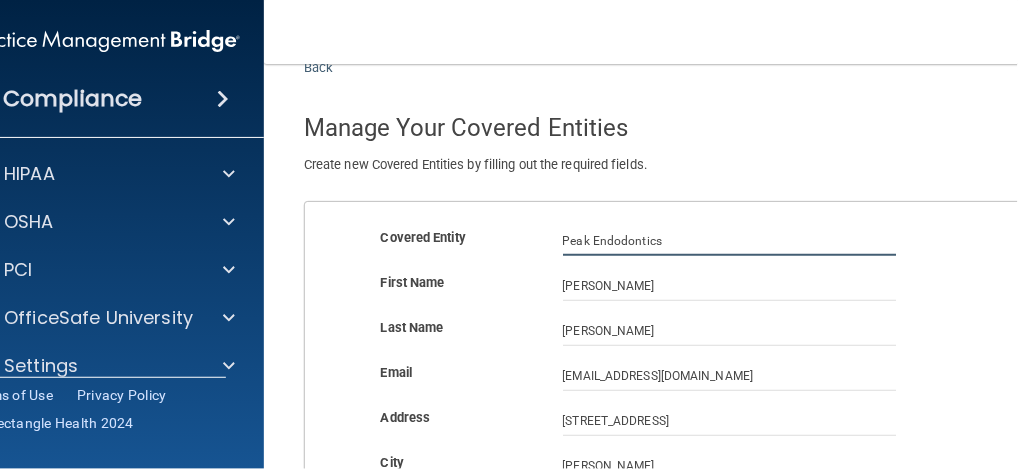click on "Peak Endodontics" at bounding box center (730, 241) 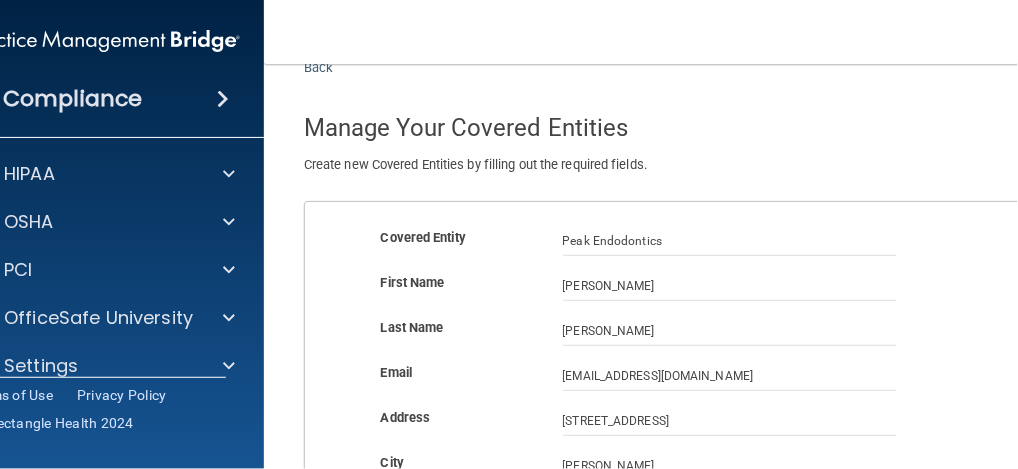 scroll, scrollTop: 200, scrollLeft: 0, axis: vertical 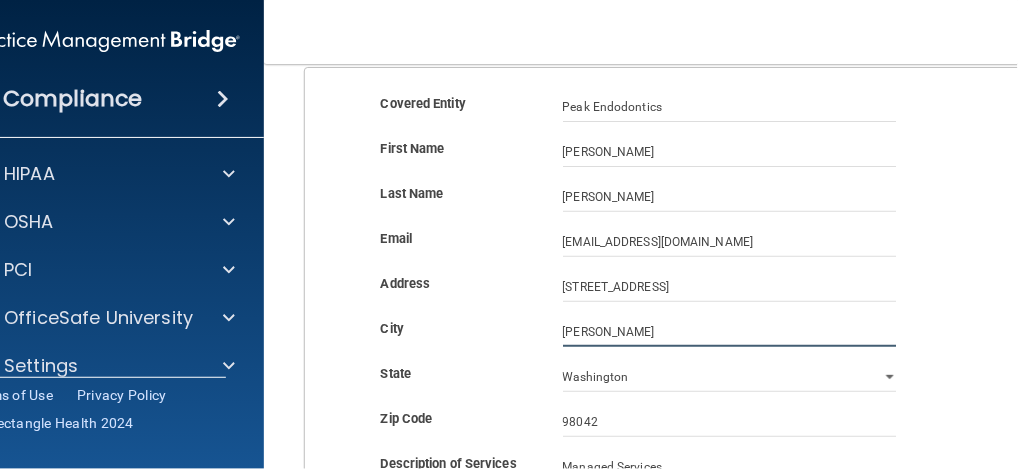 click on "[PERSON_NAME]" at bounding box center (730, 332) 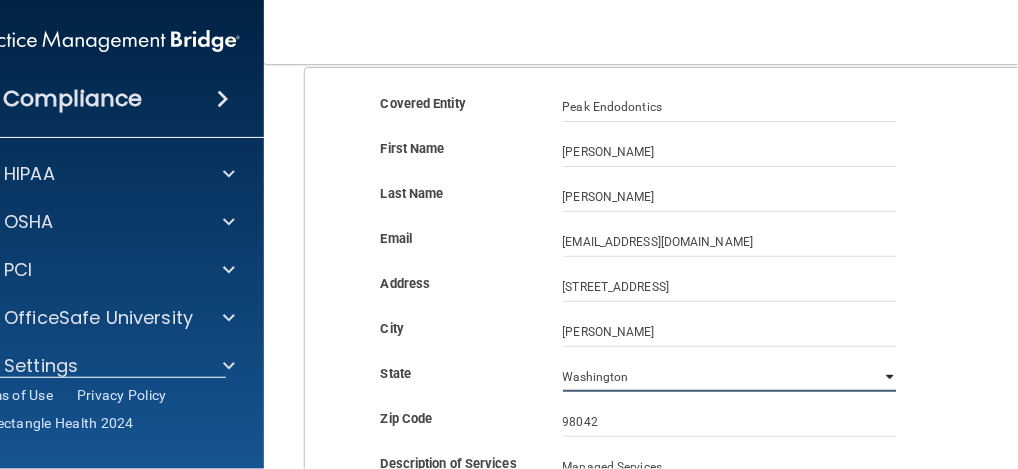 click on "[US_STATE] [US_STATE] [US_STATE] [US_STATE] [US_STATE] [US_STATE] [US_STATE] [US_STATE] [US_STATE] [US_STATE] [US_STATE] [US_STATE] [US_STATE] [US_STATE] [US_STATE] [US_STATE] [US_STATE] [US_STATE] [GEOGRAPHIC_DATA] [US_STATE] [US_STATE] [US_STATE] [US_STATE] [US_STATE] [US_STATE] [US_STATE] [US_STATE] [US_STATE] [US_STATE] [US_STATE] [US_STATE] [US_STATE] [US_STATE] [US_STATE] [US_STATE] [US_STATE] [US_STATE] [US_STATE] [US_STATE] [US_STATE] [US_STATE] [US_STATE] [US_STATE] [US_STATE] [US_STATE] [US_STATE] [US_STATE][PERSON_NAME][US_STATE] [US_STATE][PERSON_NAME] [US_STATE] [US_STATE]" at bounding box center (730, 377) 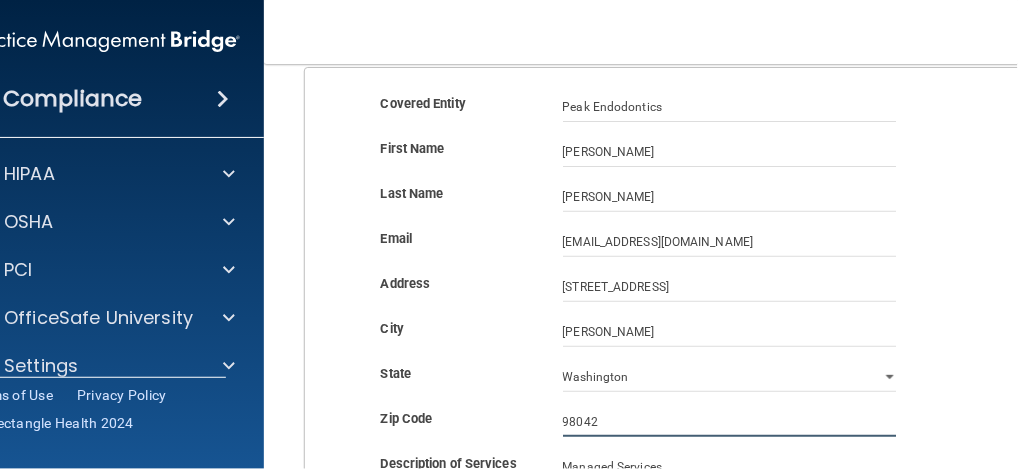 click on "98042" at bounding box center [730, 422] 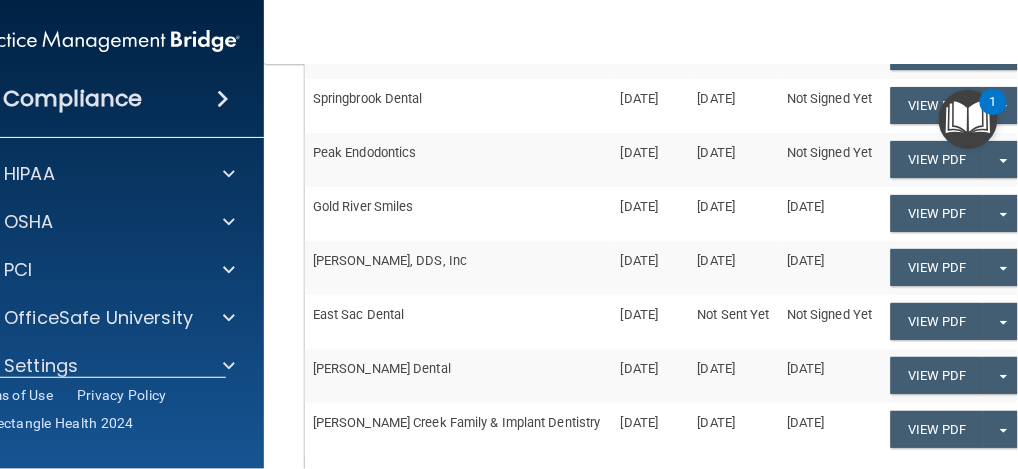 scroll, scrollTop: 434, scrollLeft: 0, axis: vertical 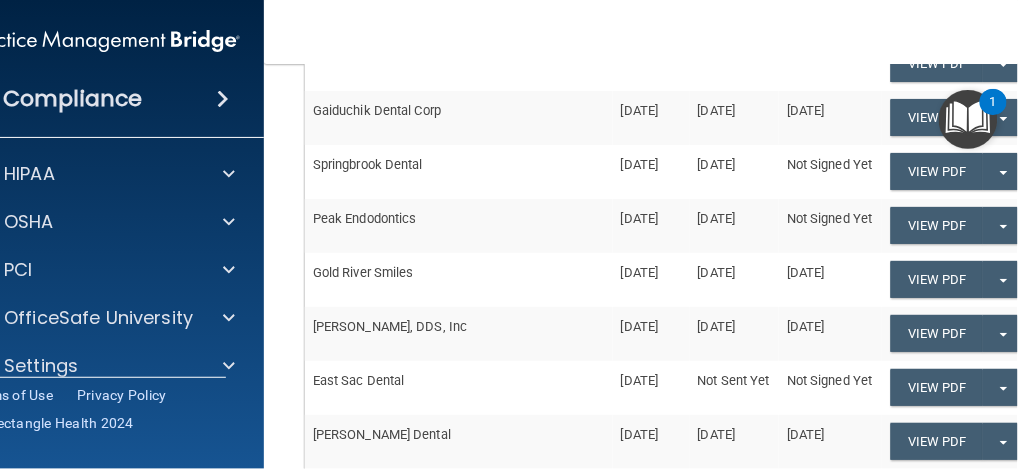 click on "Gold River Smiles" at bounding box center [459, 280] 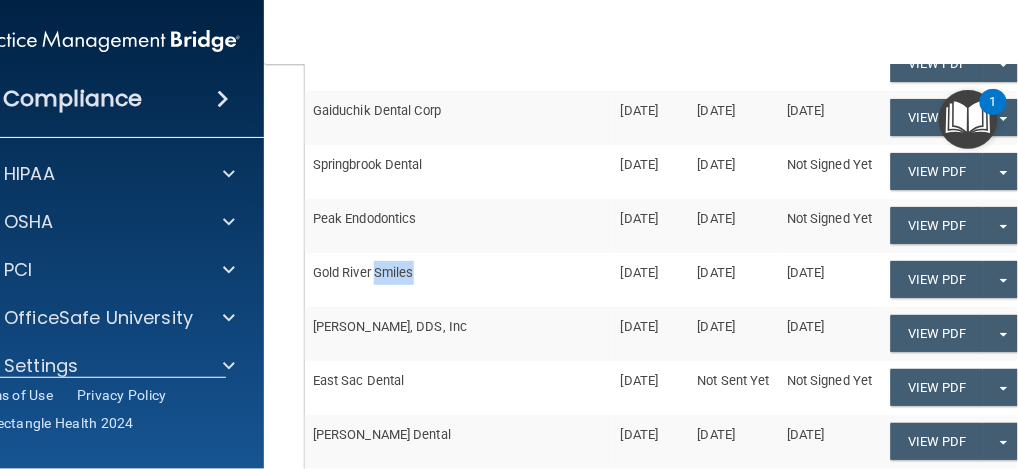 click on "Gold River Smiles" at bounding box center (459, 280) 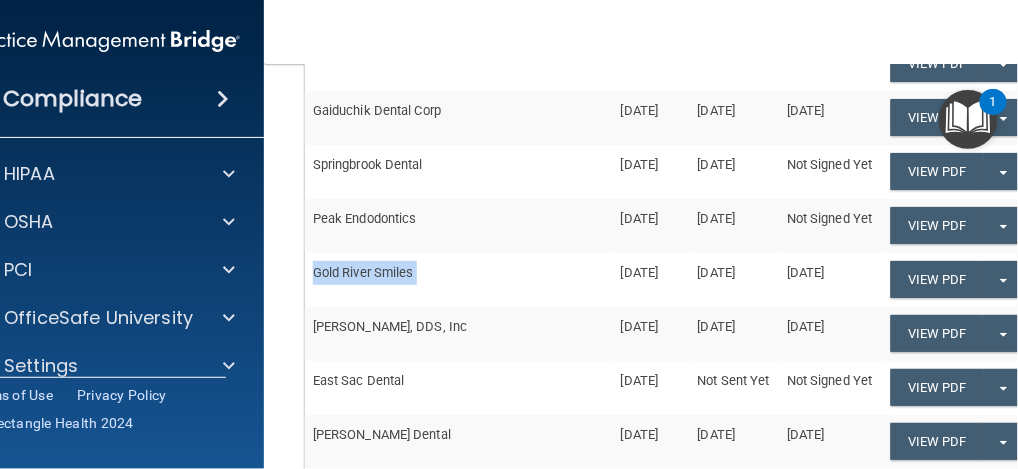 click on "Gold River Smiles" at bounding box center [459, 280] 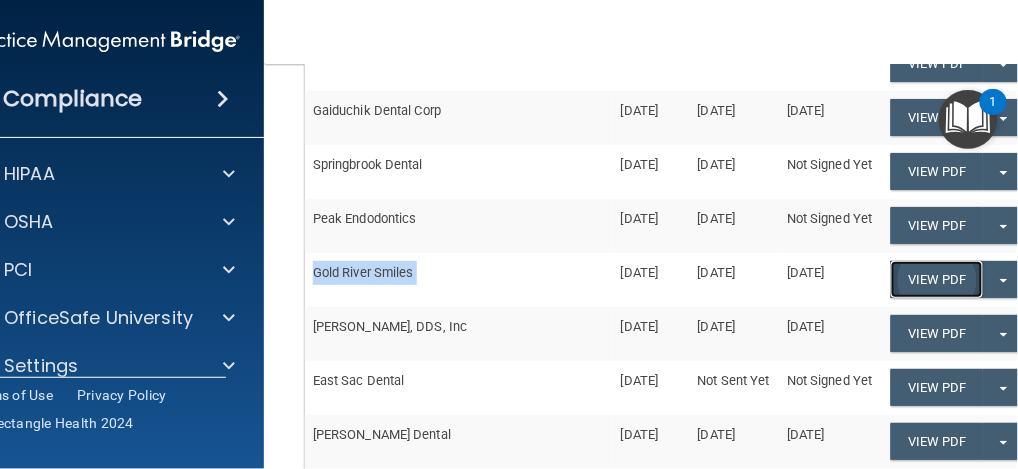 click on "View PDF" at bounding box center [937, 279] 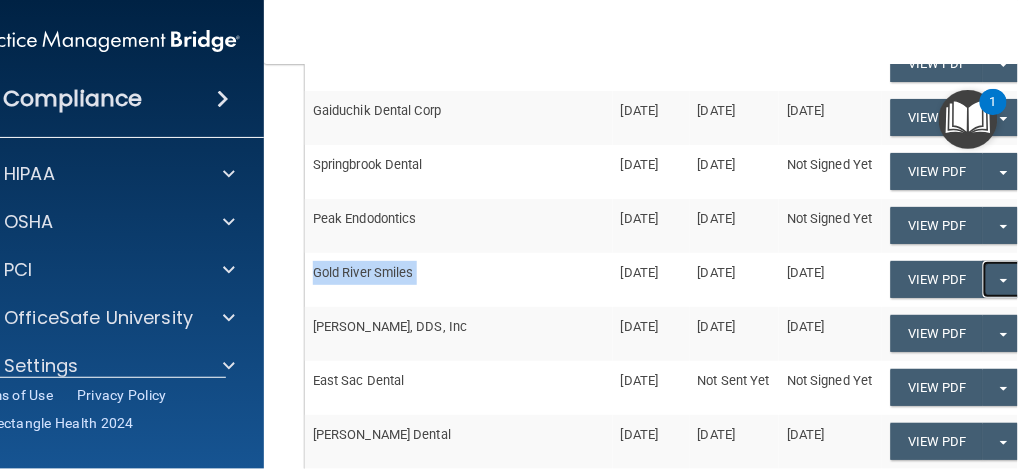 click on "Split button!" at bounding box center (1003, 279) 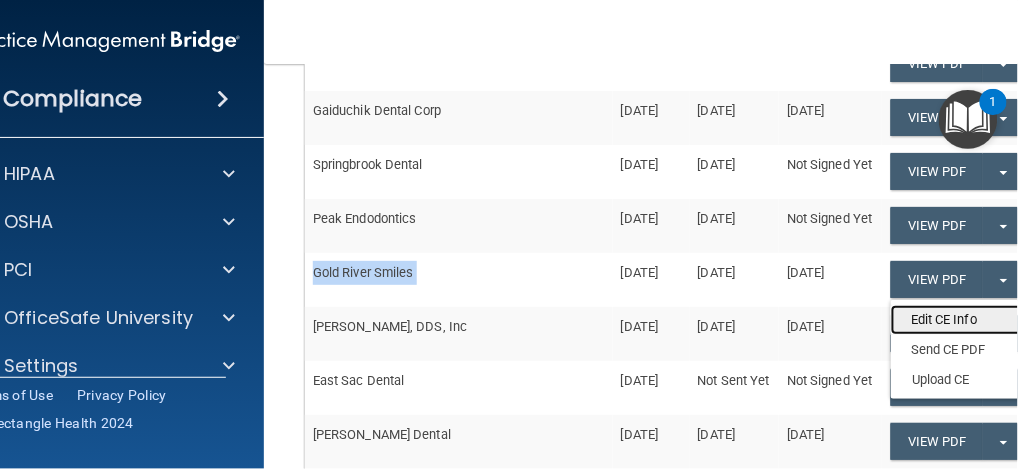 click on "Edit CE Info" at bounding box center [971, 320] 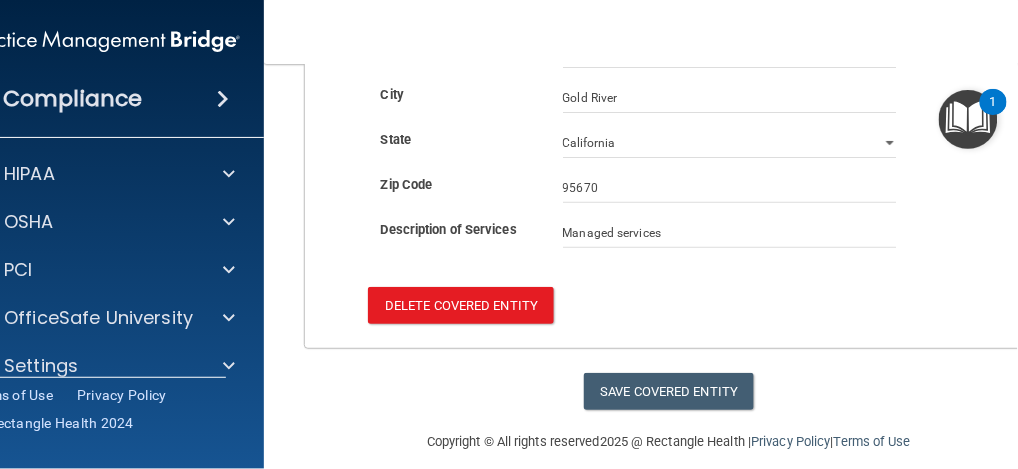 scroll, scrollTop: 0, scrollLeft: 0, axis: both 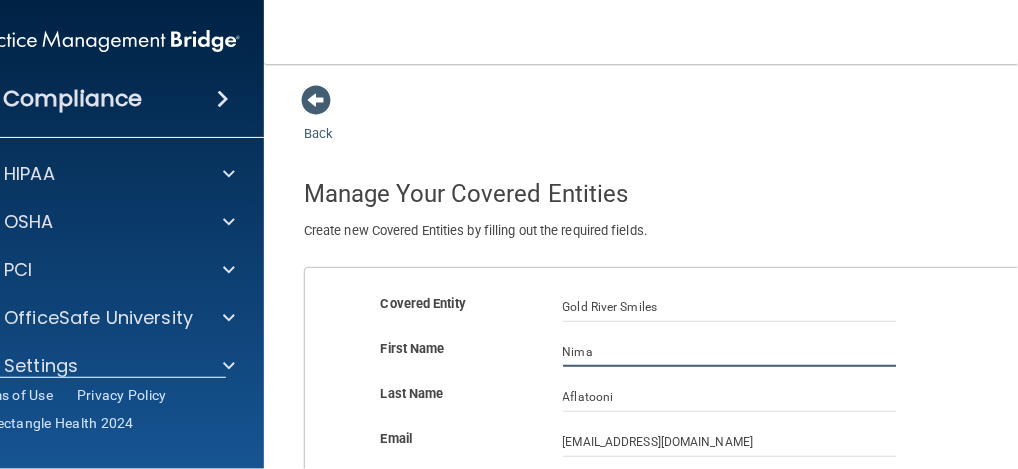 click on "Nima" at bounding box center (730, 352) 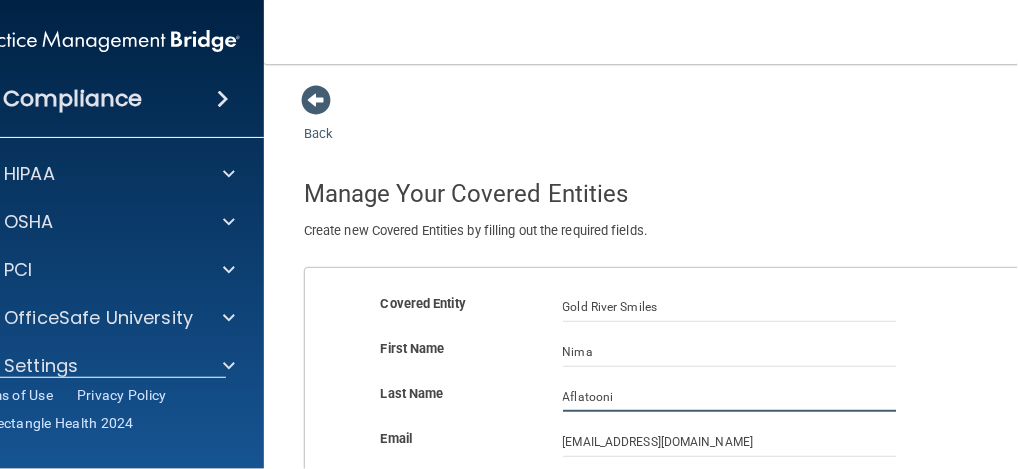click on "Aflatooni" at bounding box center [730, 397] 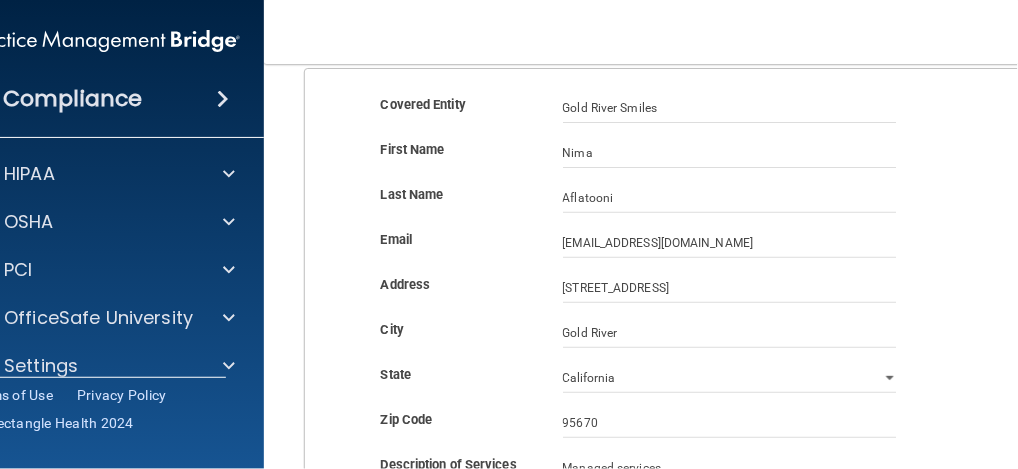 scroll, scrollTop: 200, scrollLeft: 0, axis: vertical 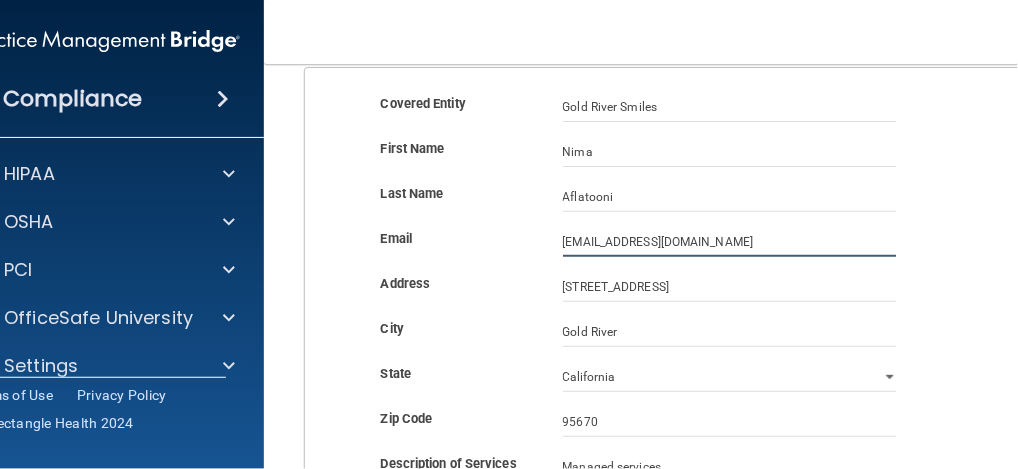 click on "[EMAIL_ADDRESS][DOMAIN_NAME]" at bounding box center [730, 242] 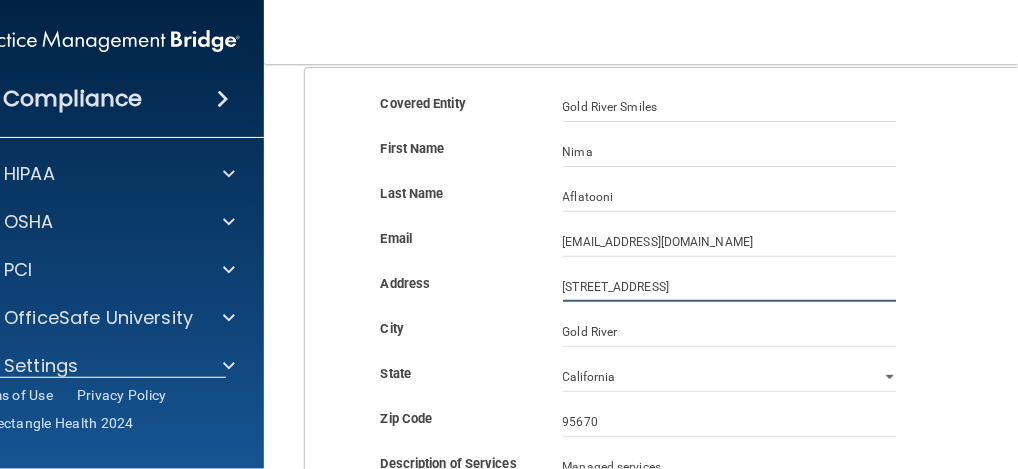 click on "[STREET_ADDRESS]" at bounding box center (730, 287) 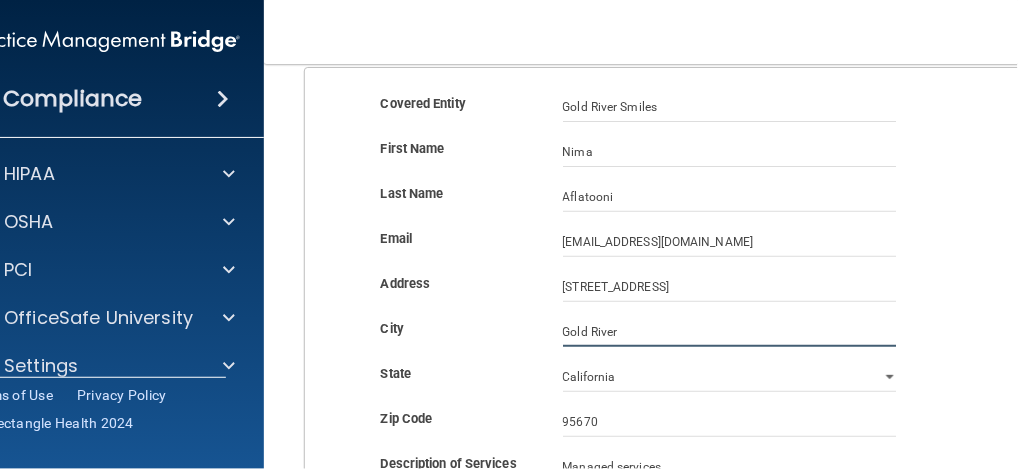 click on "Gold River" at bounding box center (730, 332) 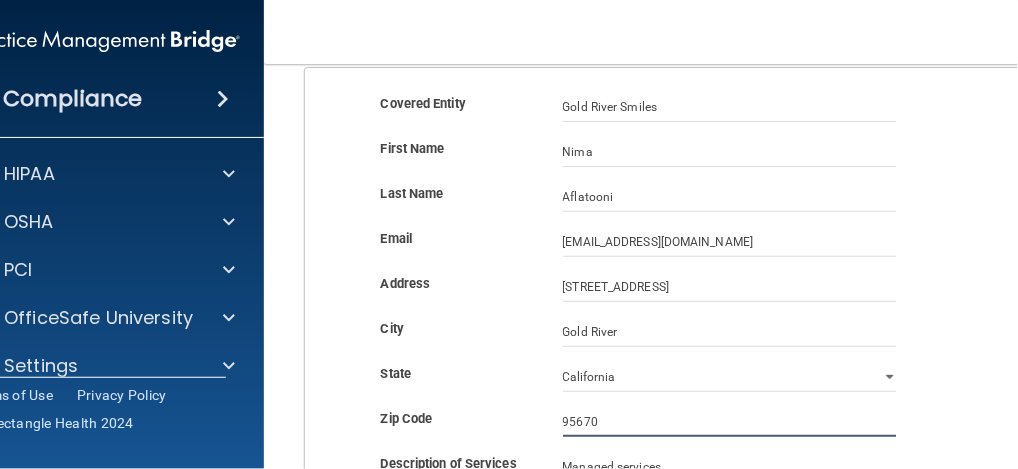 click on "95670" at bounding box center [730, 422] 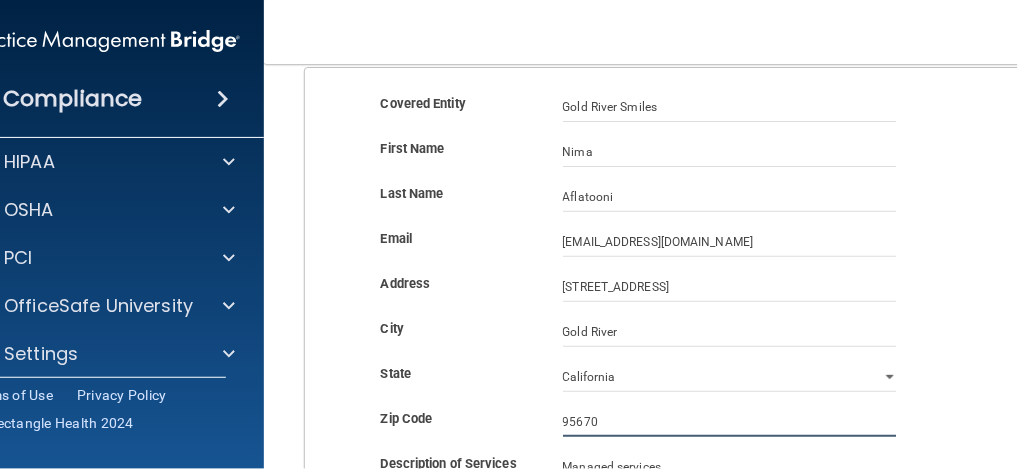 scroll, scrollTop: 0, scrollLeft: 0, axis: both 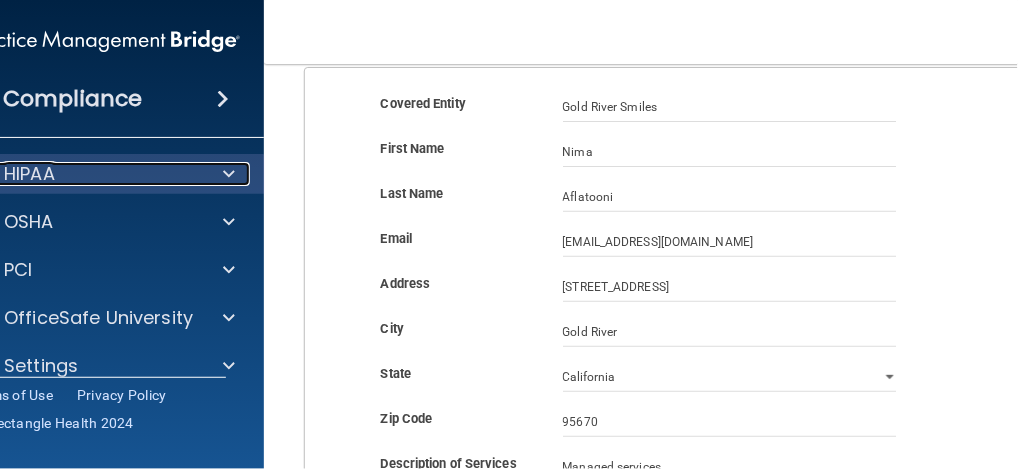 click on "HIPAA" at bounding box center (77, 174) 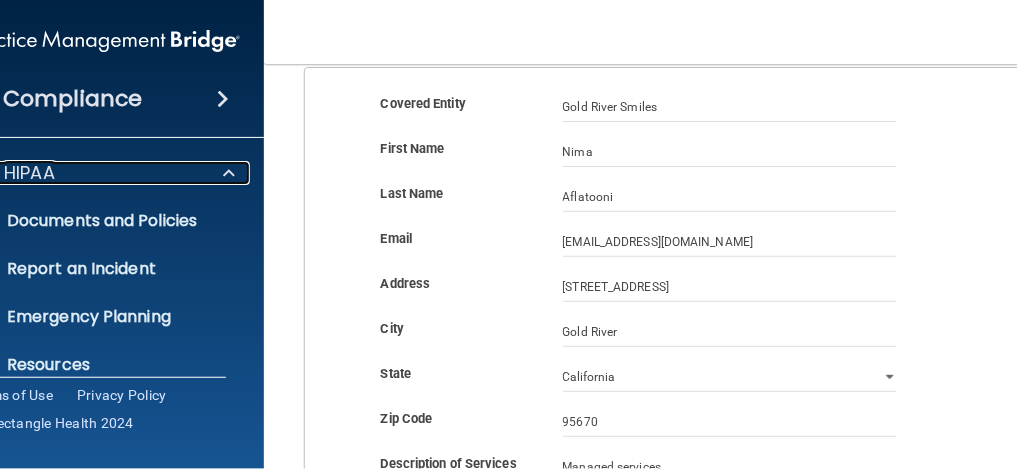 scroll, scrollTop: 0, scrollLeft: 0, axis: both 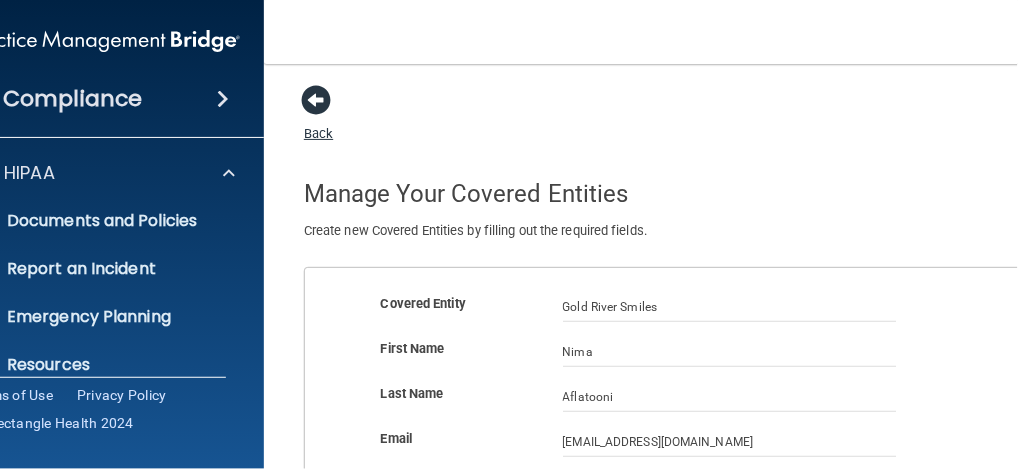 click at bounding box center [316, 100] 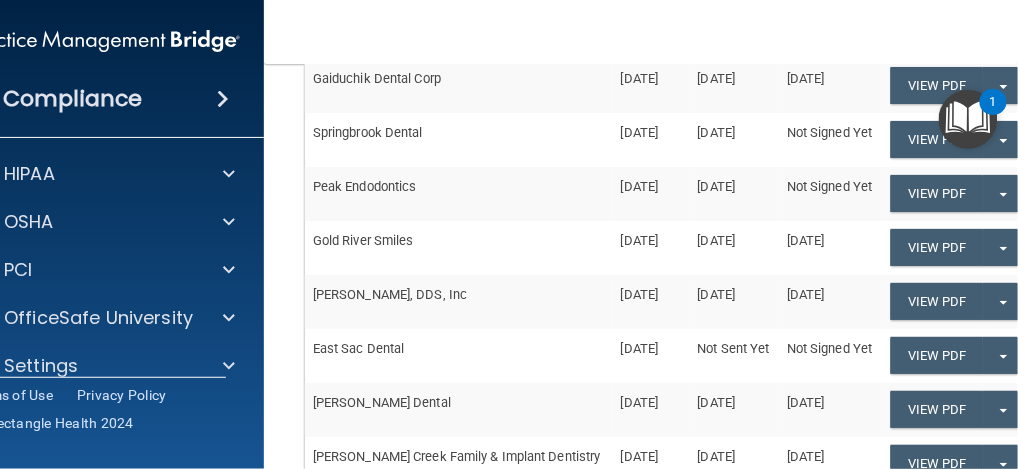 scroll, scrollTop: 533, scrollLeft: 0, axis: vertical 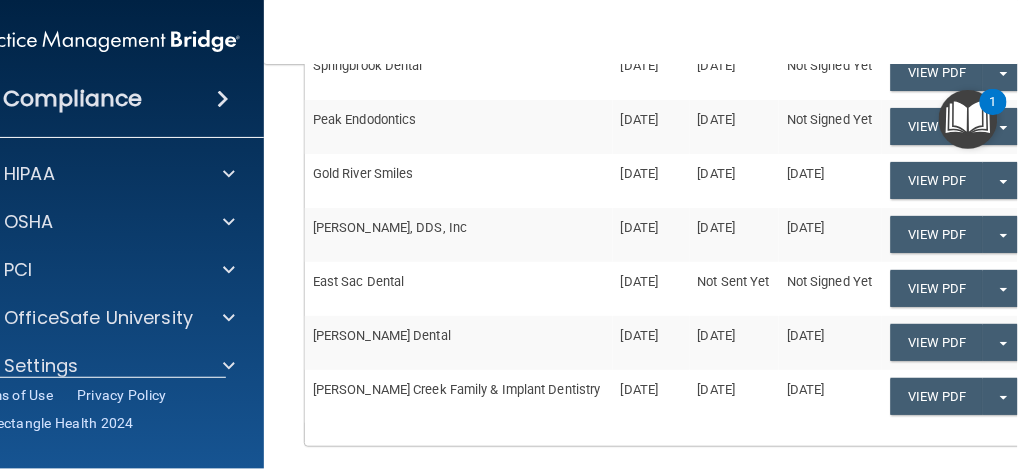 click on "[PERSON_NAME], DDS, Inc" at bounding box center (459, 235) 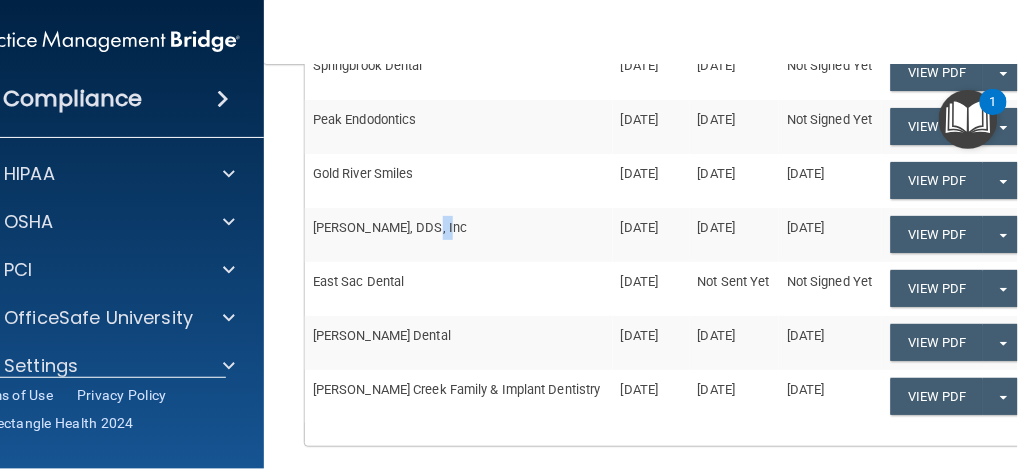 click on "[PERSON_NAME], DDS, Inc" at bounding box center [459, 235] 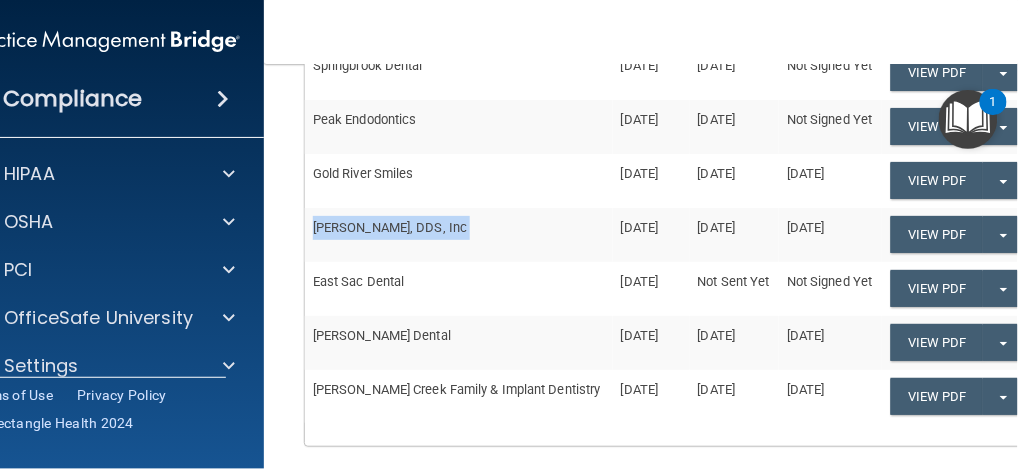 click on "[PERSON_NAME], DDS, Inc" at bounding box center [459, 235] 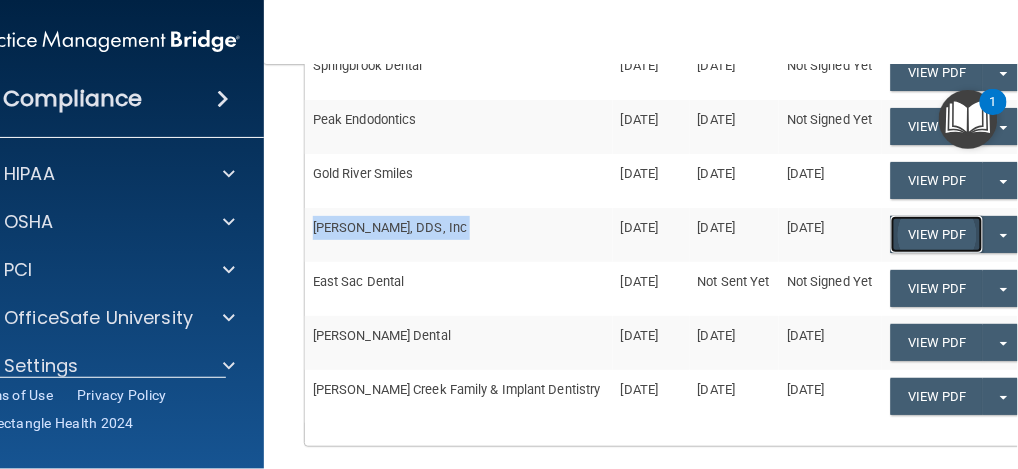 click on "View PDF" at bounding box center (937, -90) 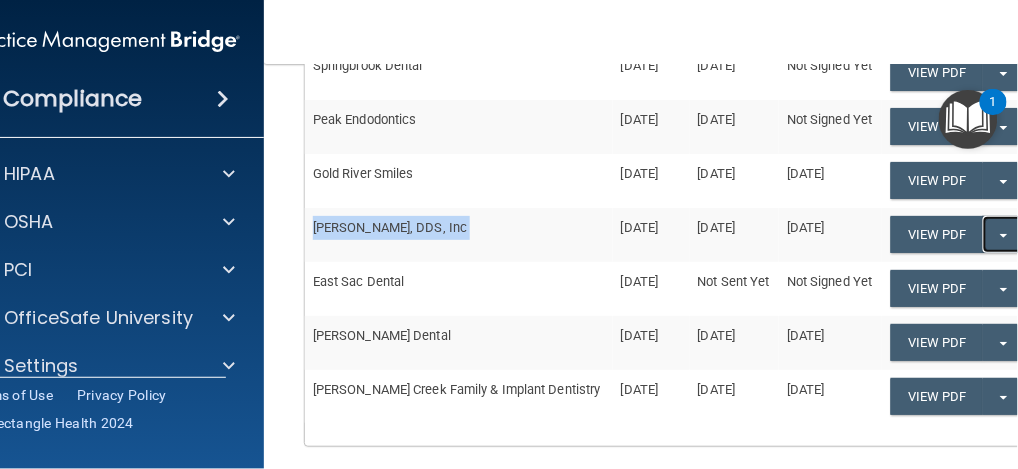 click on "Split button!" at bounding box center (1003, 234) 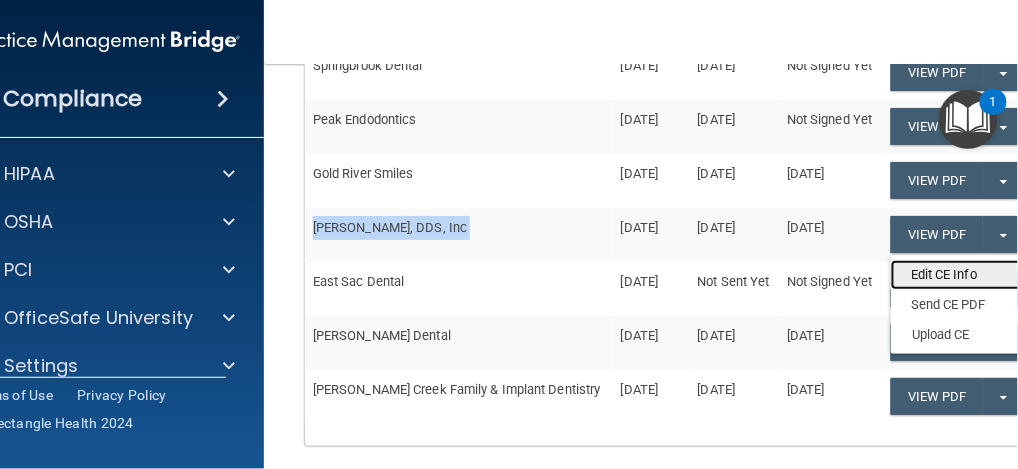 click on "Edit CE Info" at bounding box center (971, 275) 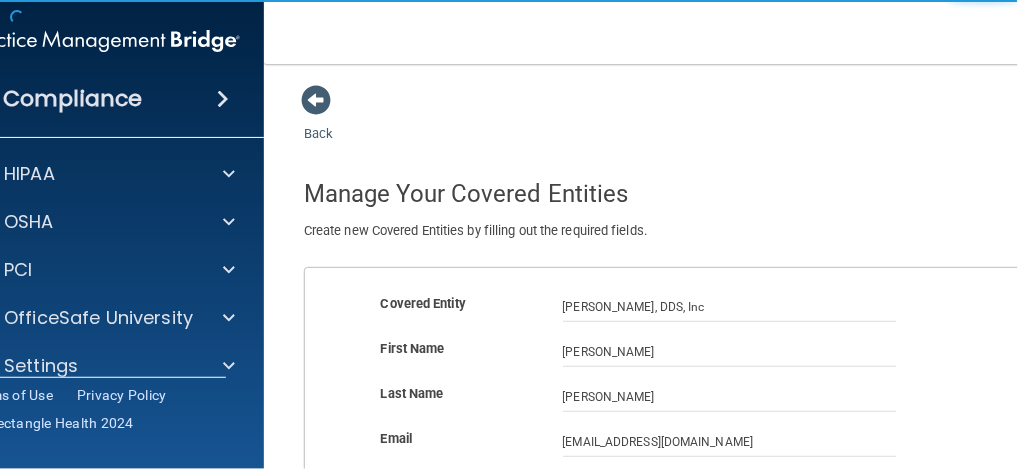 scroll, scrollTop: 333, scrollLeft: 0, axis: vertical 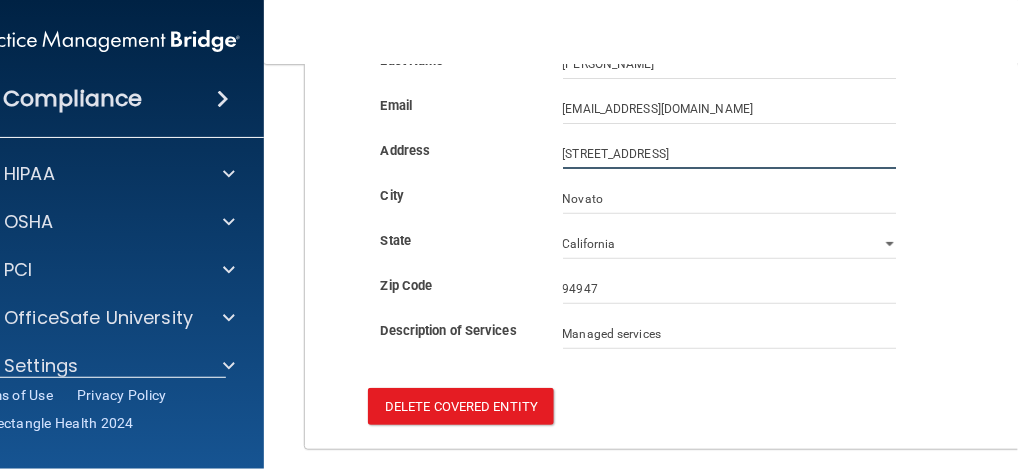 click on "[STREET_ADDRESS]" at bounding box center (730, 154) 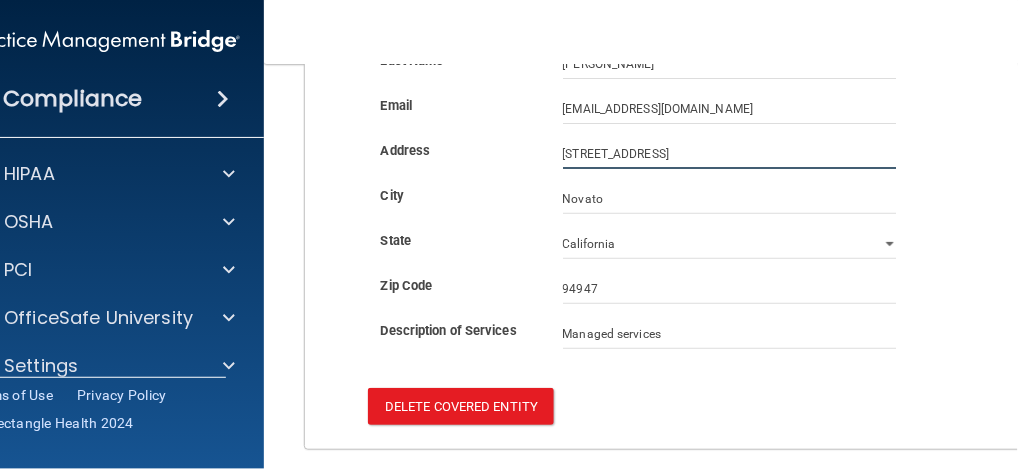 click on "[STREET_ADDRESS]" at bounding box center [730, 154] 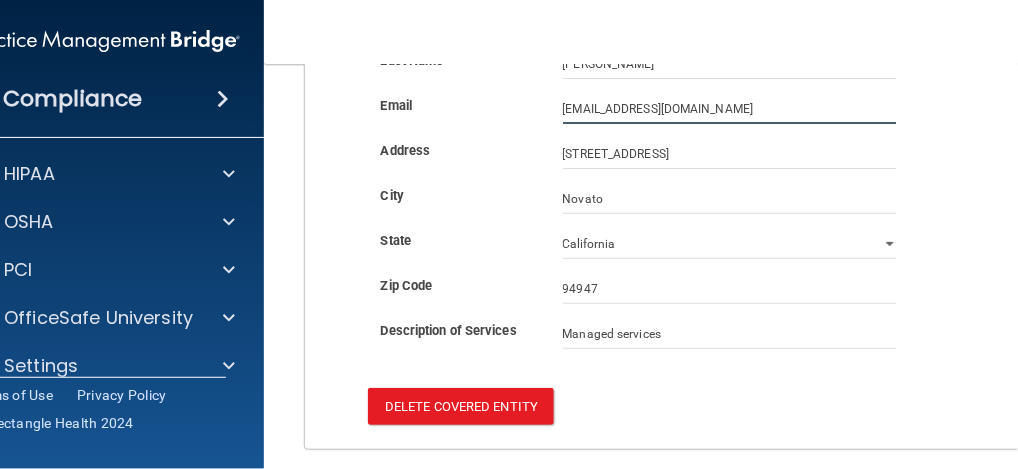 click on "[EMAIL_ADDRESS][DOMAIN_NAME]" at bounding box center (730, 109) 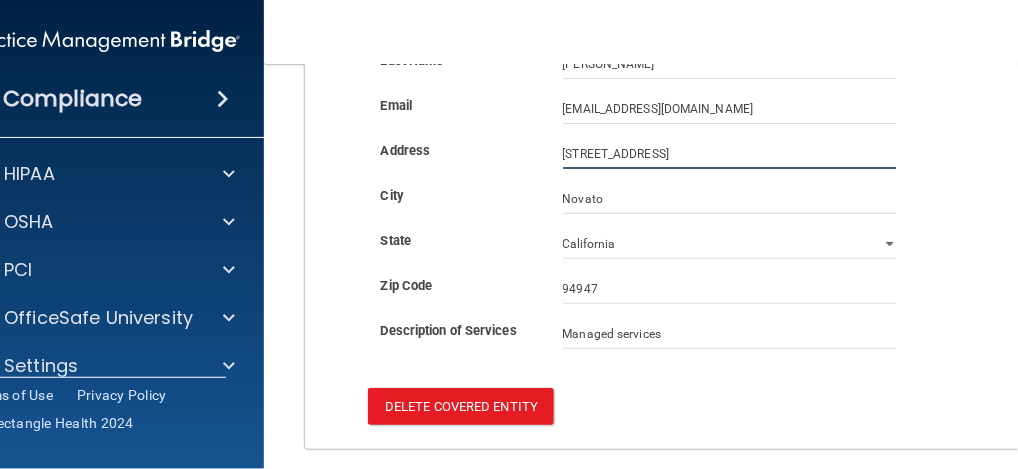 click on "[STREET_ADDRESS]" at bounding box center [730, 154] 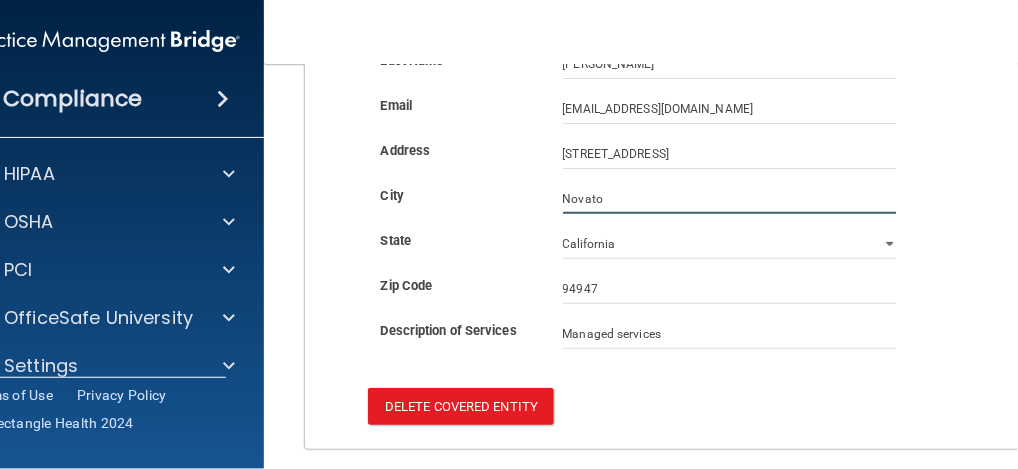 click on "Novato" at bounding box center (730, 199) 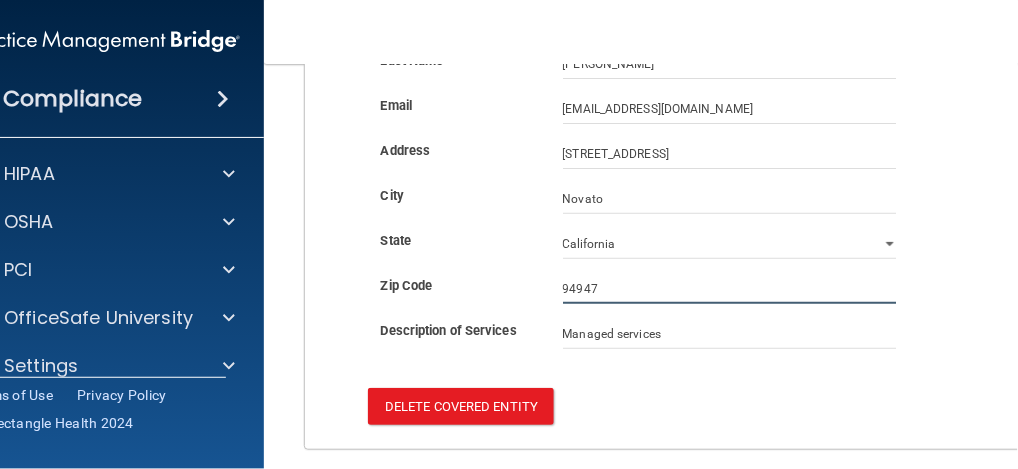 click on "94947" at bounding box center [730, 289] 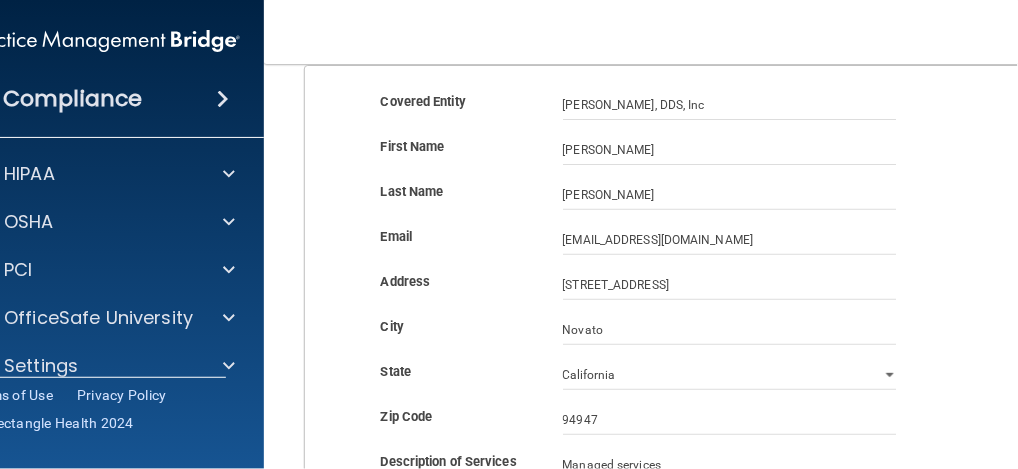 scroll, scrollTop: 200, scrollLeft: 0, axis: vertical 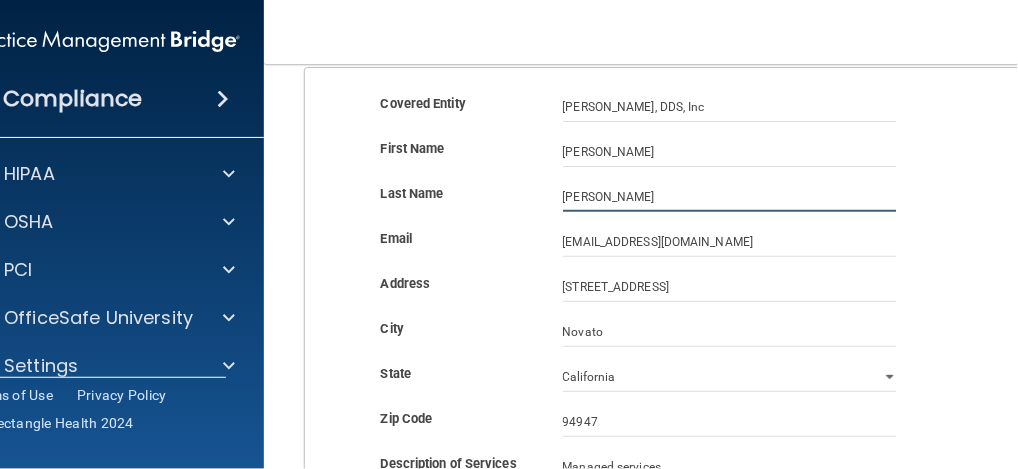 click on "[PERSON_NAME]" at bounding box center (730, 197) 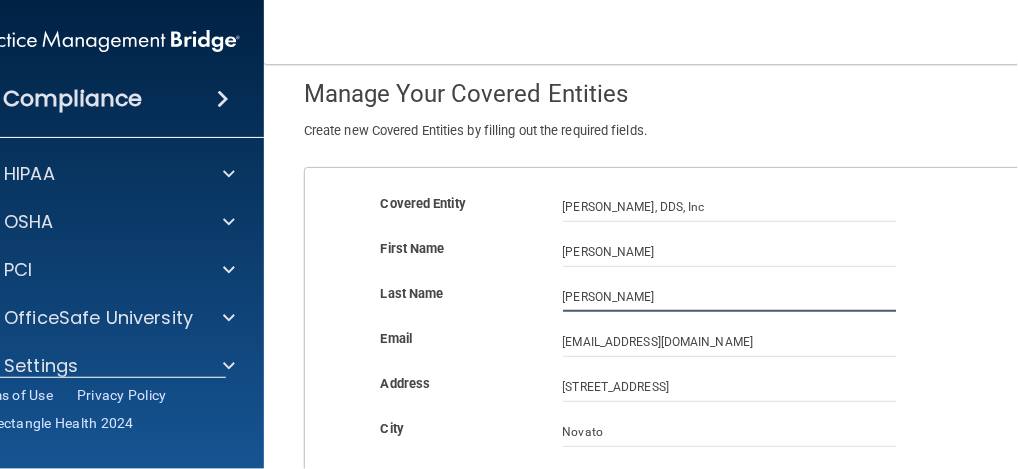 scroll, scrollTop: 0, scrollLeft: 0, axis: both 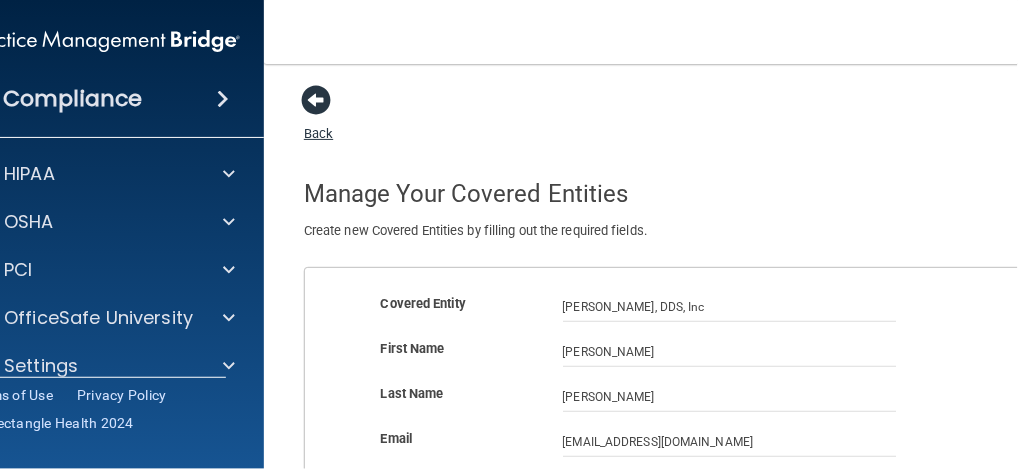 click at bounding box center (316, 100) 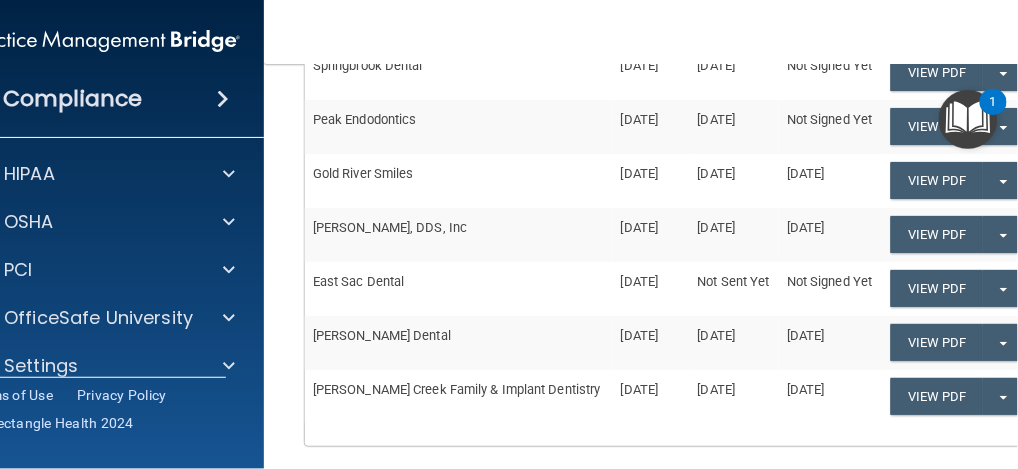 scroll, scrollTop: 600, scrollLeft: 0, axis: vertical 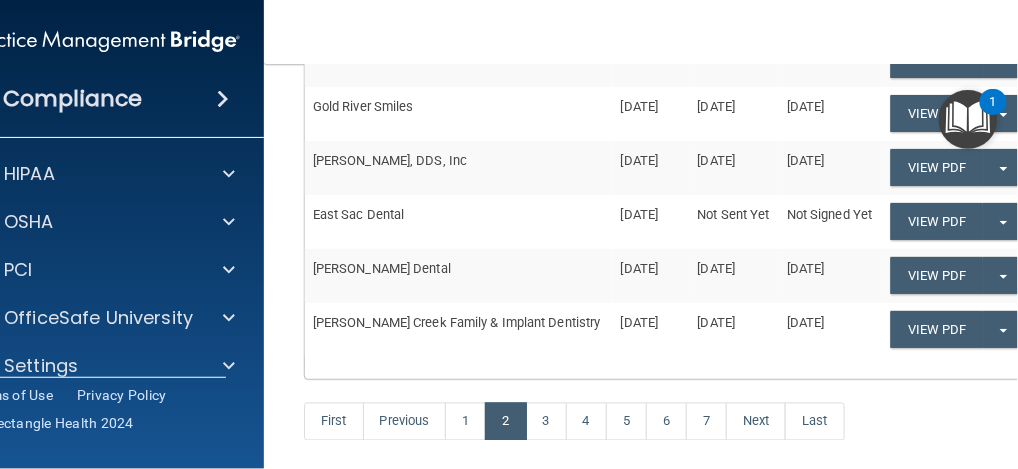 click on "East Sac Dental" at bounding box center [459, 222] 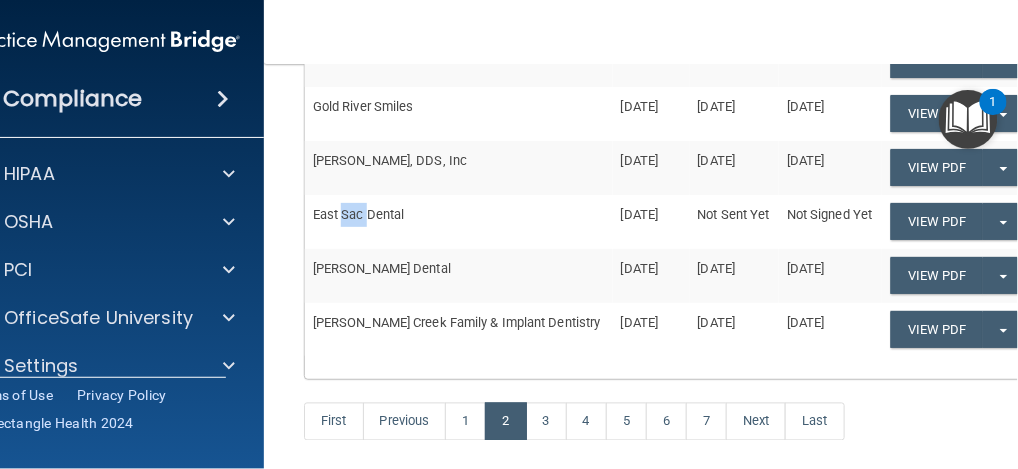 click on "East Sac Dental" at bounding box center [459, 222] 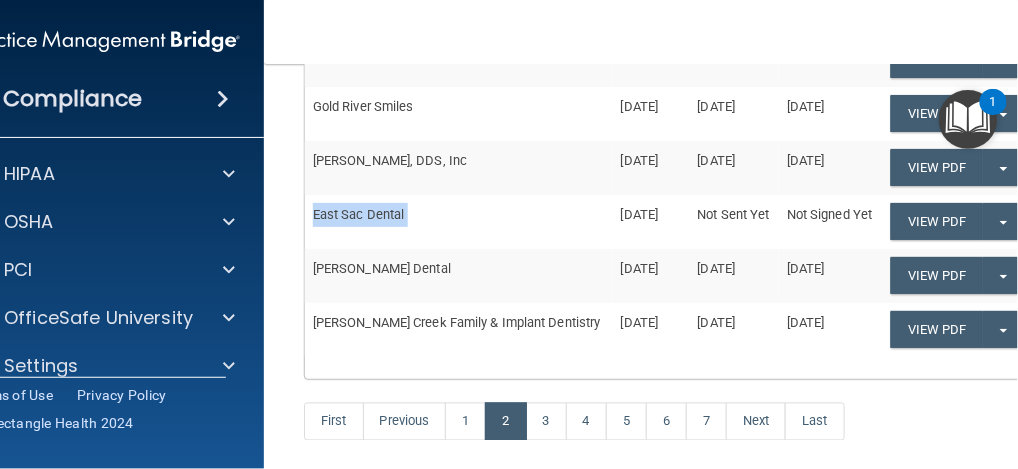 click on "East Sac Dental" at bounding box center [459, 222] 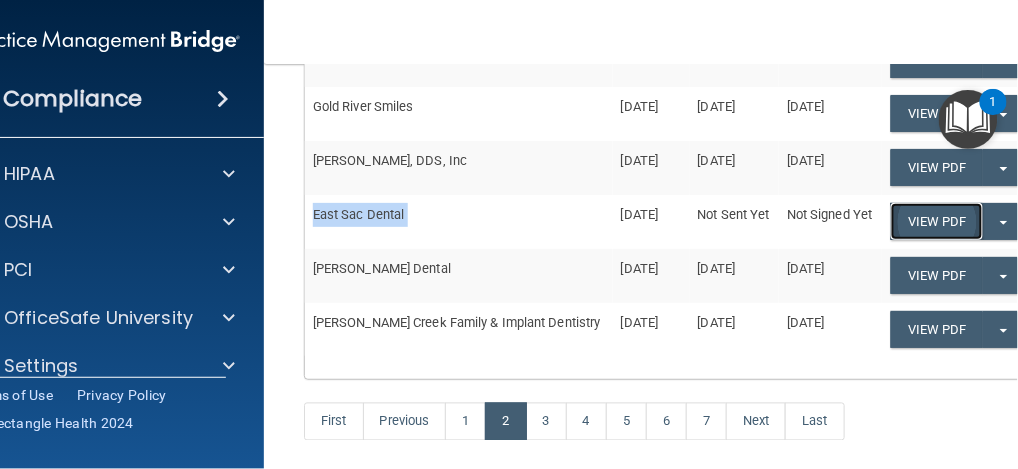 click on "View PDF" at bounding box center [937, -157] 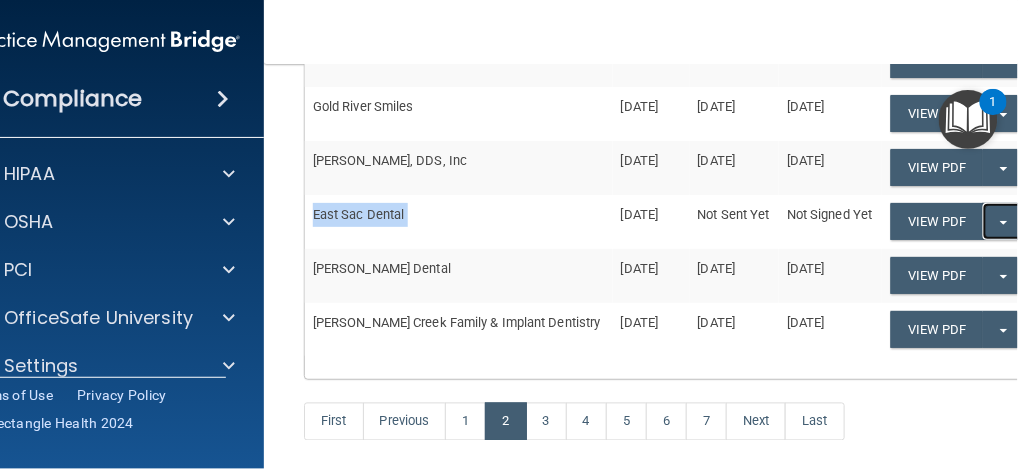 click at bounding box center [1004, 223] 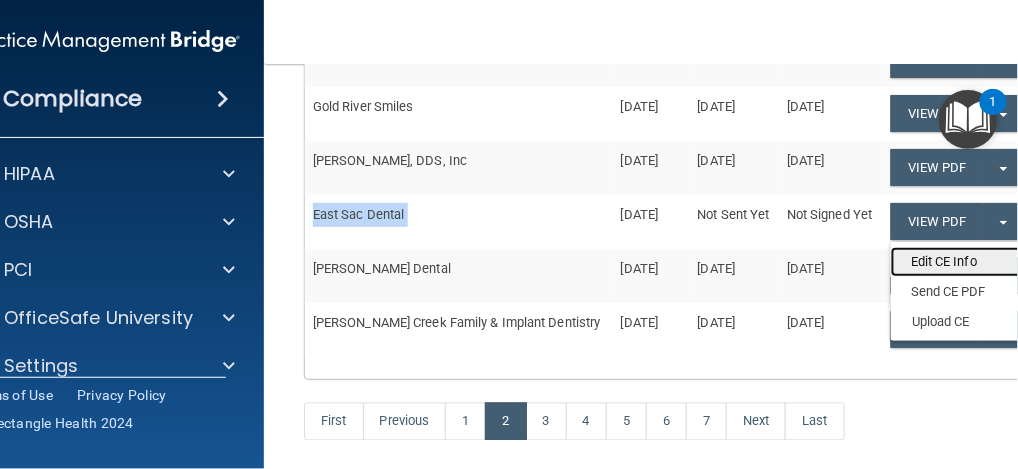click on "Edit CE Info" at bounding box center (971, 262) 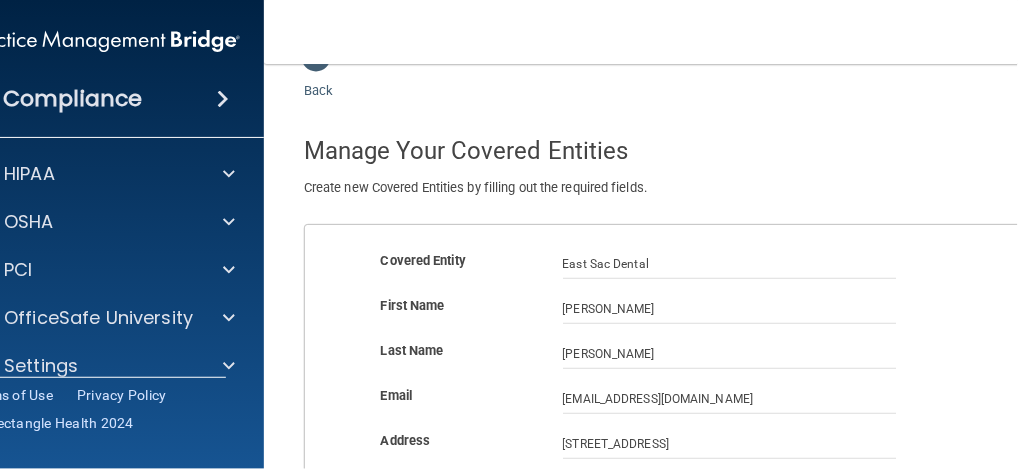 scroll, scrollTop: 66, scrollLeft: 0, axis: vertical 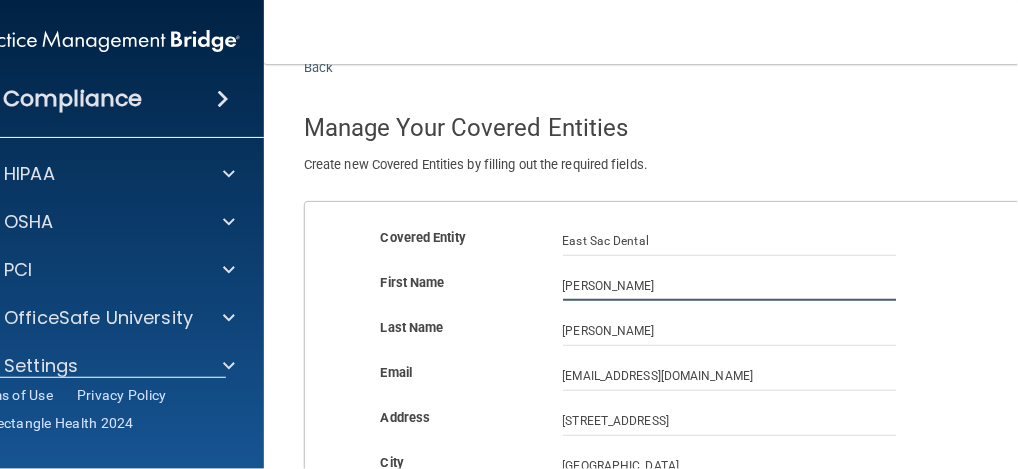 click on "[PERSON_NAME]" at bounding box center [730, 286] 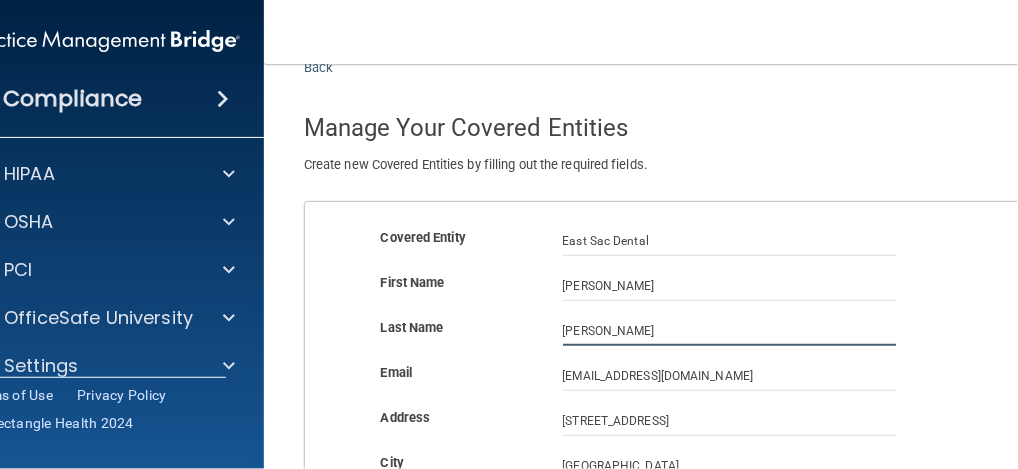 drag, startPoint x: 592, startPoint y: 316, endPoint x: 598, endPoint y: 327, distance: 12.529964 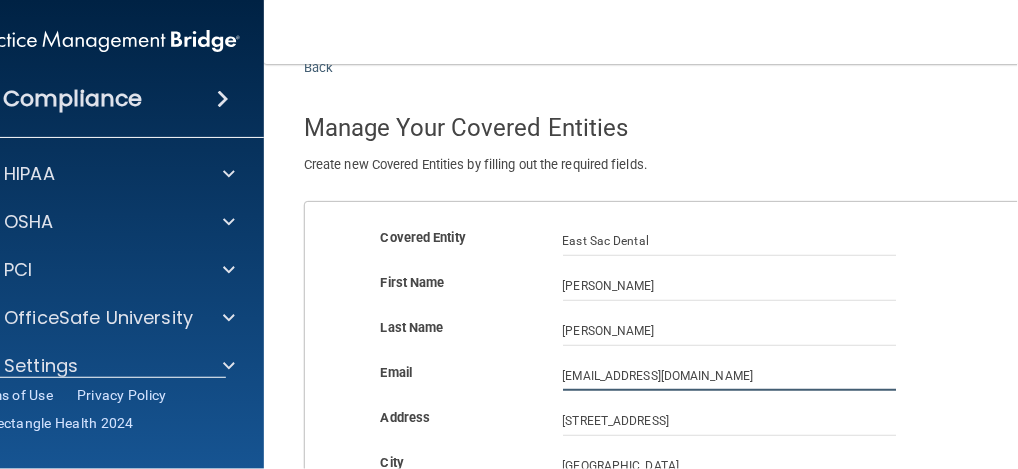 click on "[EMAIL_ADDRESS][DOMAIN_NAME]" at bounding box center (730, 376) 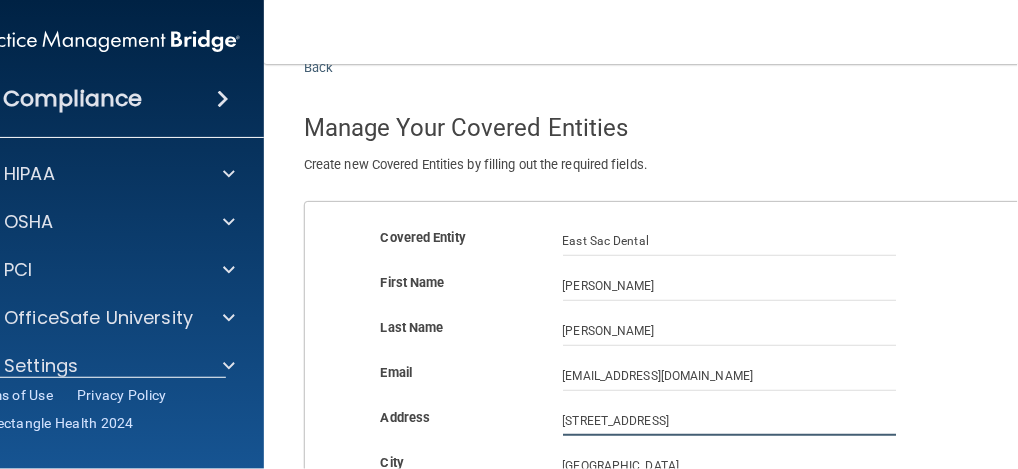 click on "[STREET_ADDRESS]" at bounding box center (730, 421) 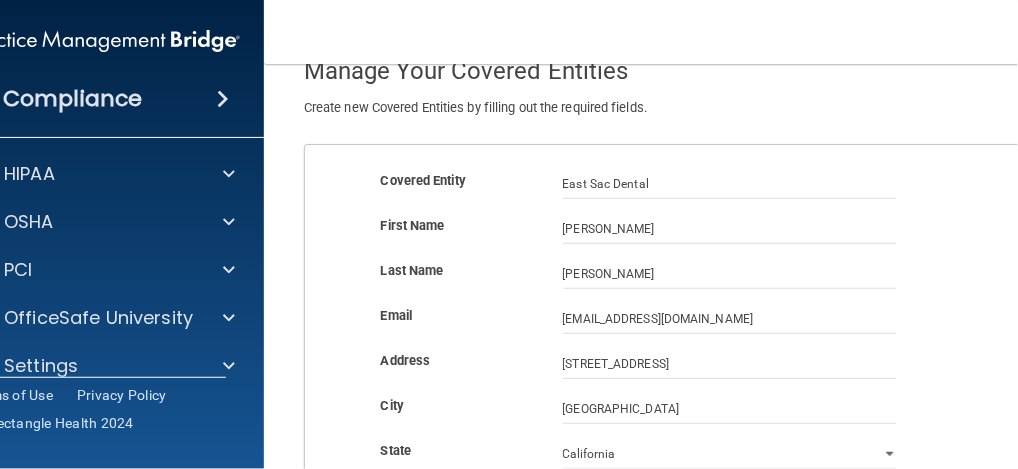 scroll, scrollTop: 200, scrollLeft: 0, axis: vertical 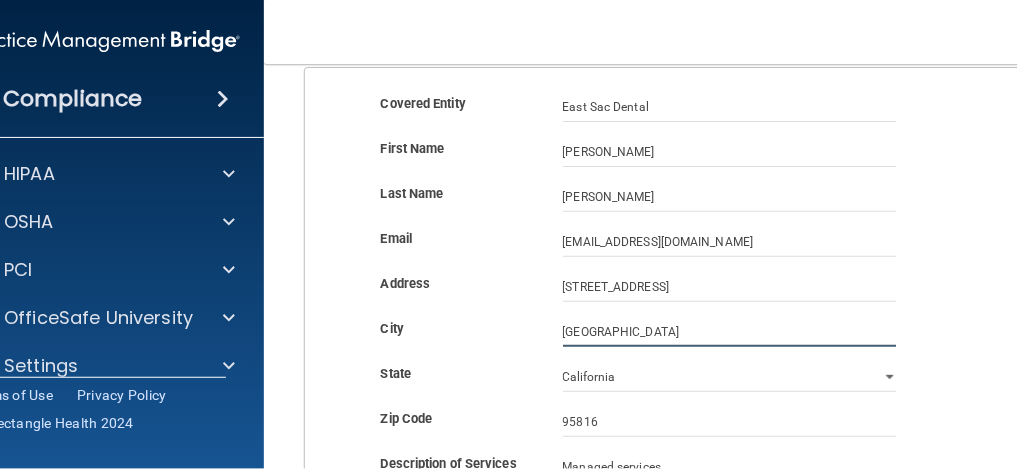 click on "[GEOGRAPHIC_DATA]" at bounding box center [730, 332] 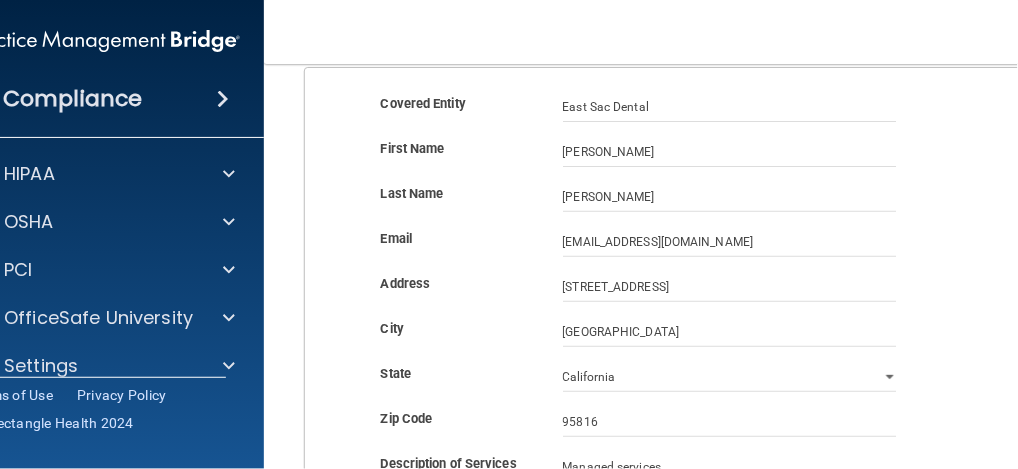 scroll, scrollTop: 266, scrollLeft: 0, axis: vertical 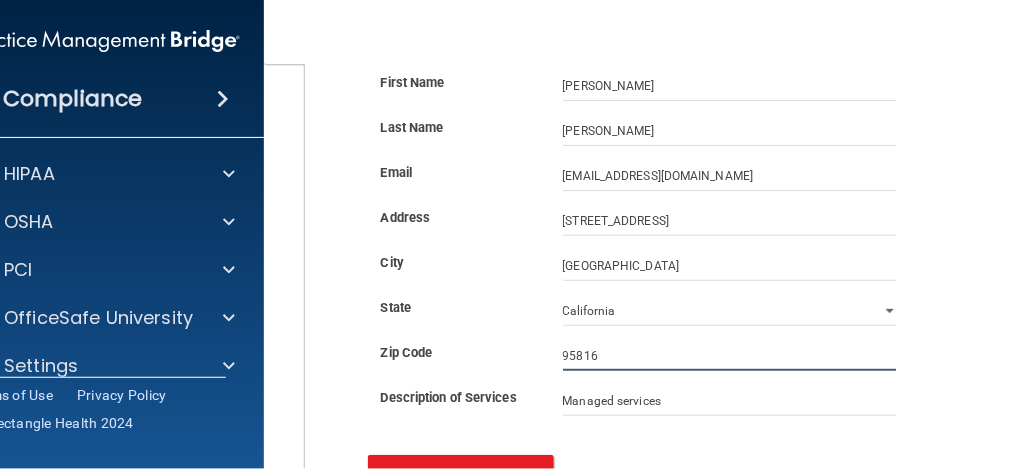 click on "95816" at bounding box center [730, 356] 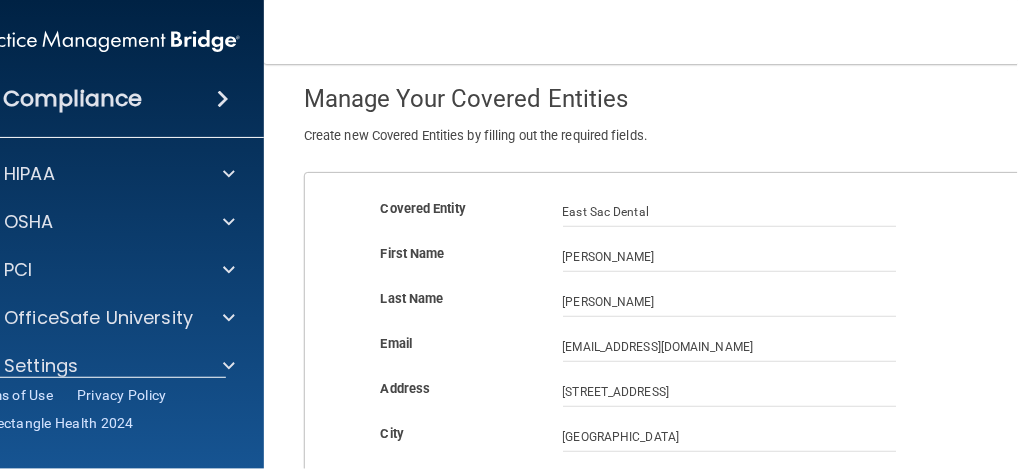scroll, scrollTop: 0, scrollLeft: 0, axis: both 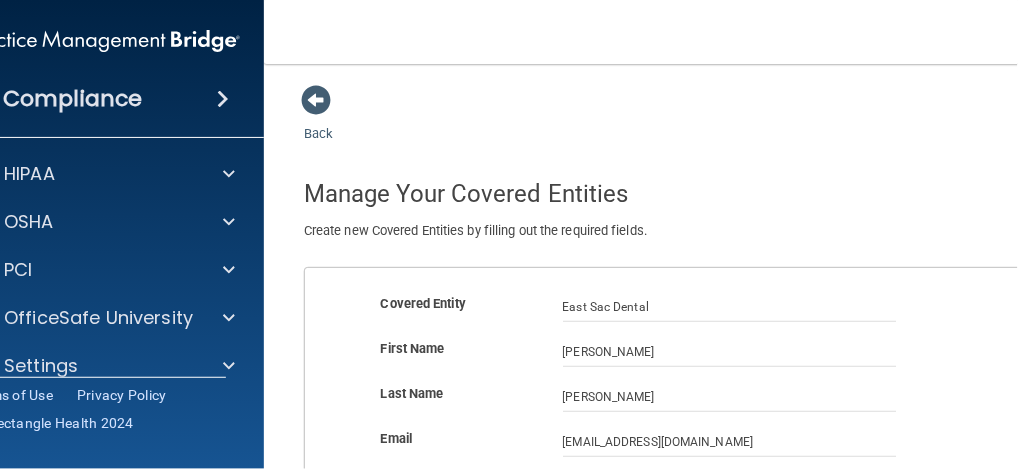 drag, startPoint x: 314, startPoint y: 105, endPoint x: 736, endPoint y: 245, distance: 444.6167 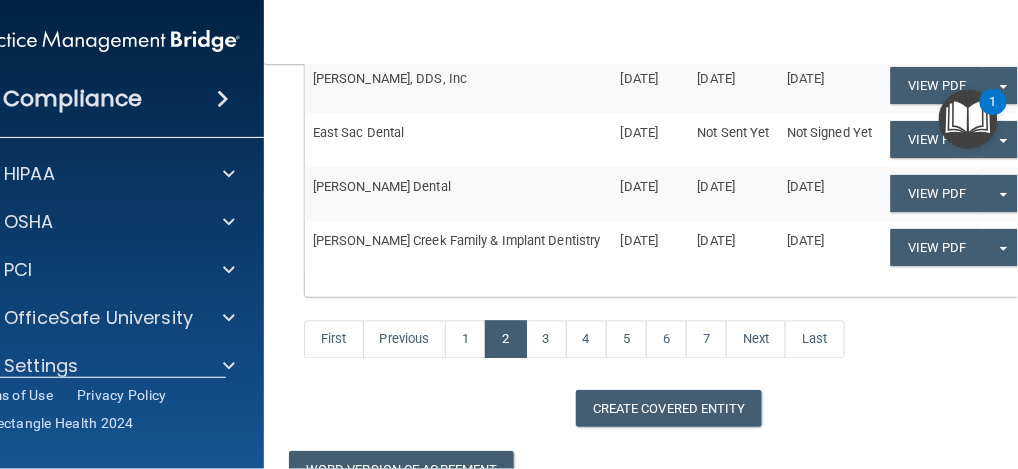 scroll, scrollTop: 567, scrollLeft: 0, axis: vertical 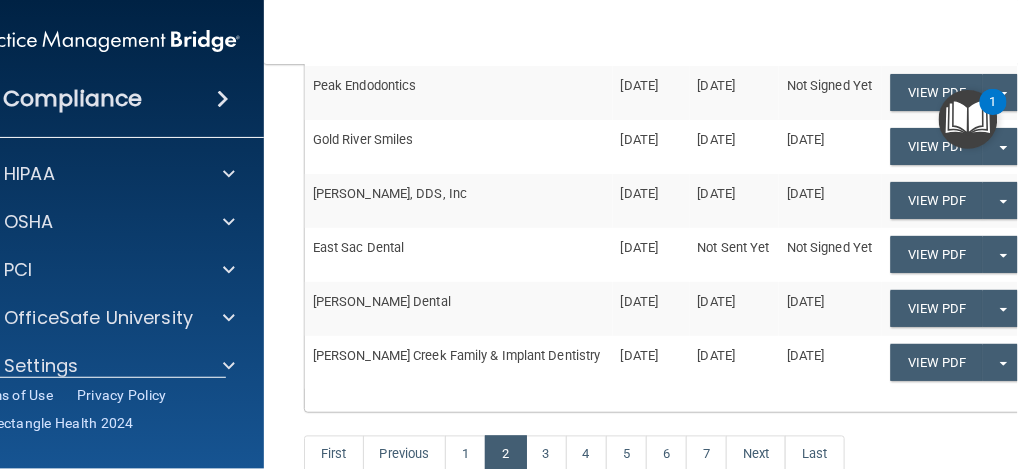 click on "[PERSON_NAME] Dental" at bounding box center [459, 309] 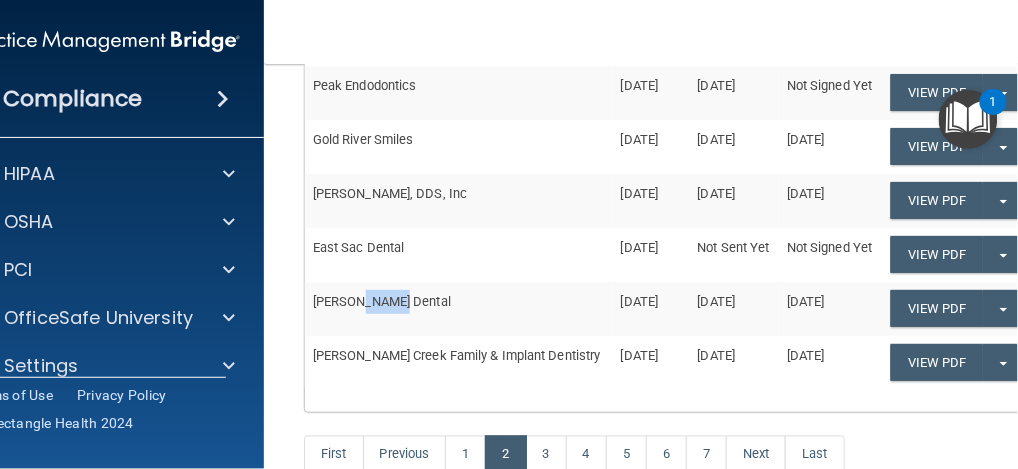 click on "[PERSON_NAME] Dental" at bounding box center (459, 309) 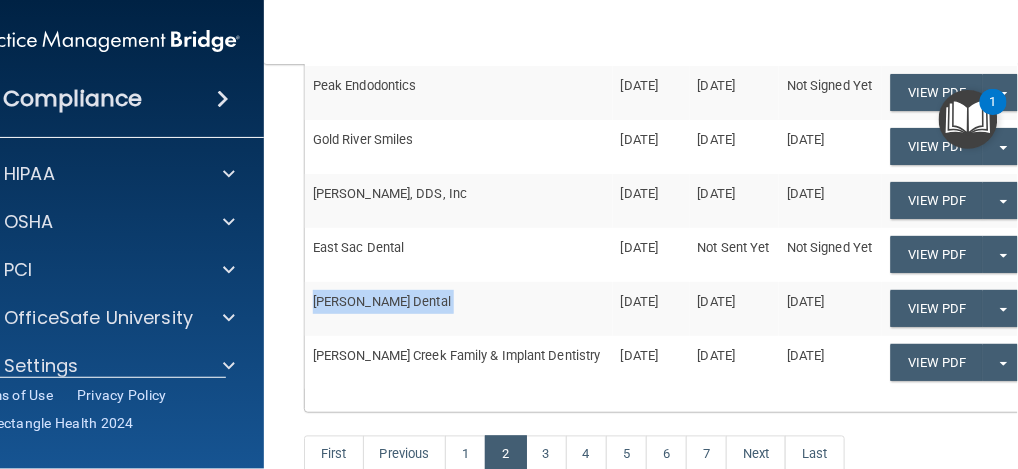 click on "[PERSON_NAME] Dental" at bounding box center [459, 309] 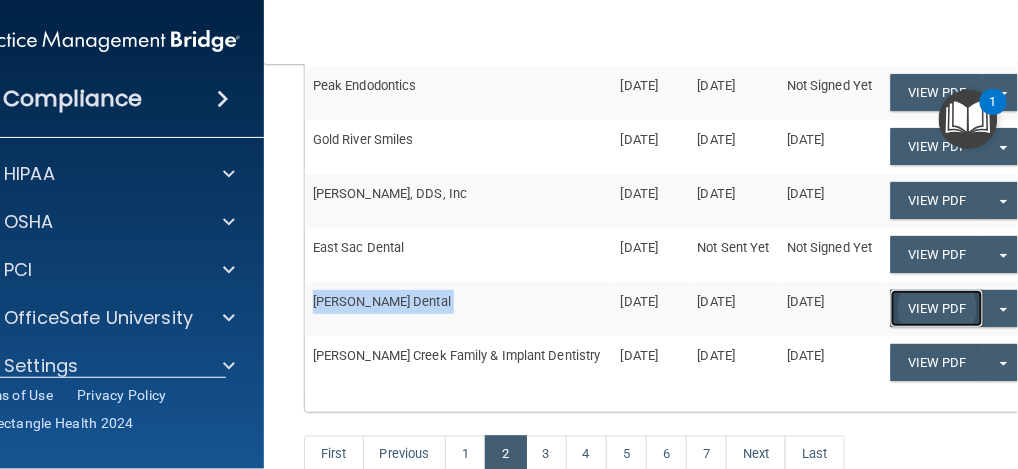 click on "View PDF" at bounding box center [937, -124] 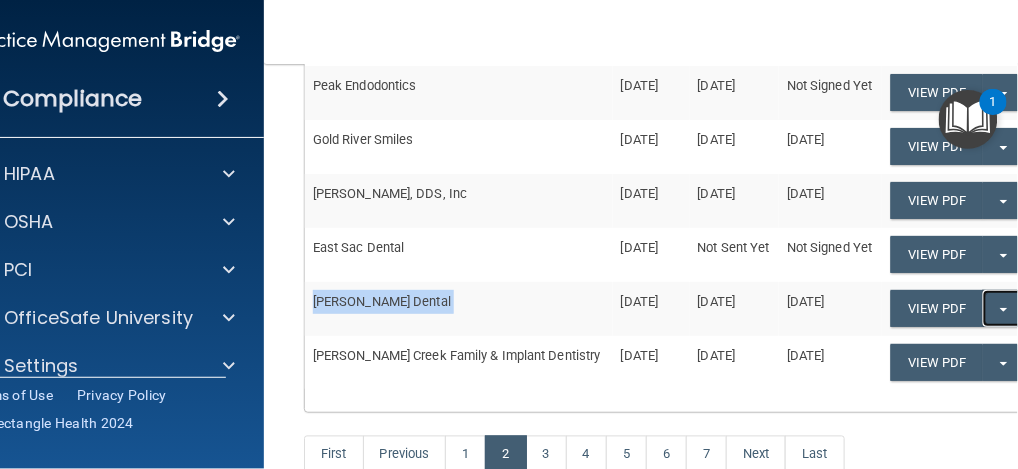 click at bounding box center (1004, 310) 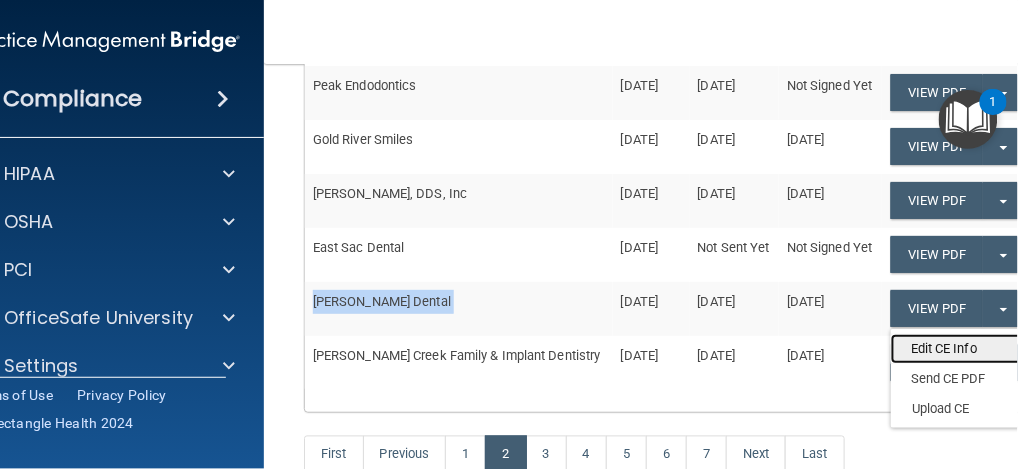 click on "Edit CE Info" at bounding box center (971, 349) 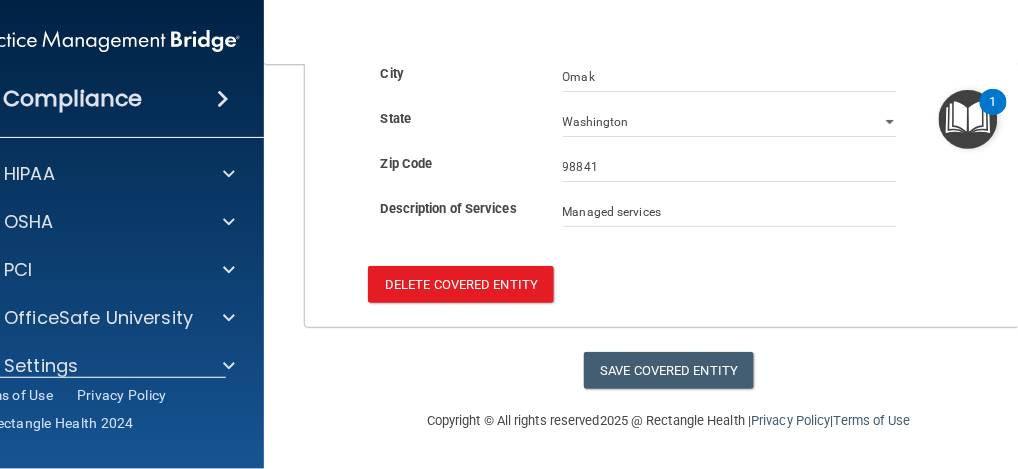 scroll, scrollTop: 0, scrollLeft: 0, axis: both 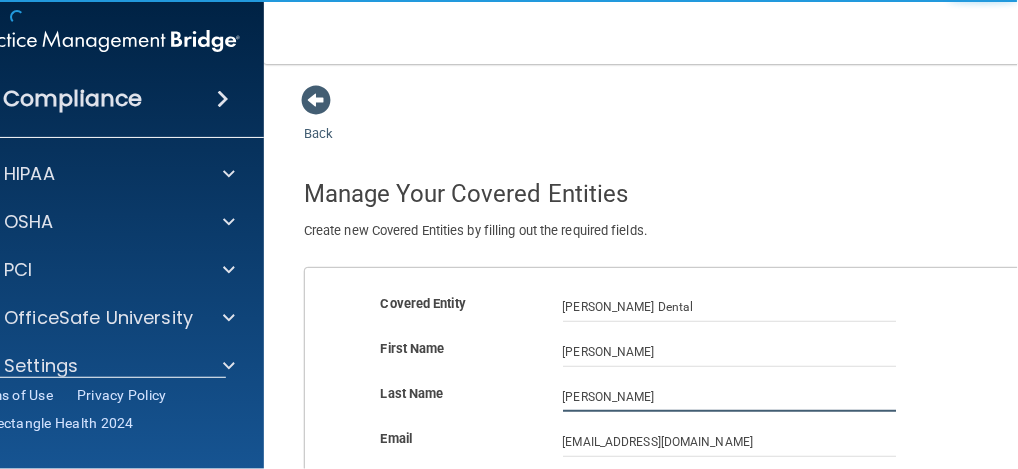 click on "[PERSON_NAME]" at bounding box center (730, 397) 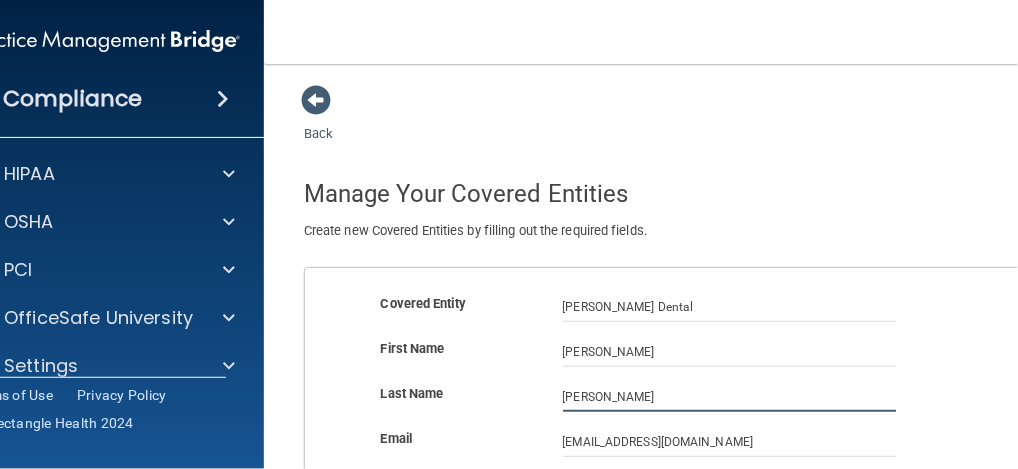 click on "[PERSON_NAME]" at bounding box center (730, 397) 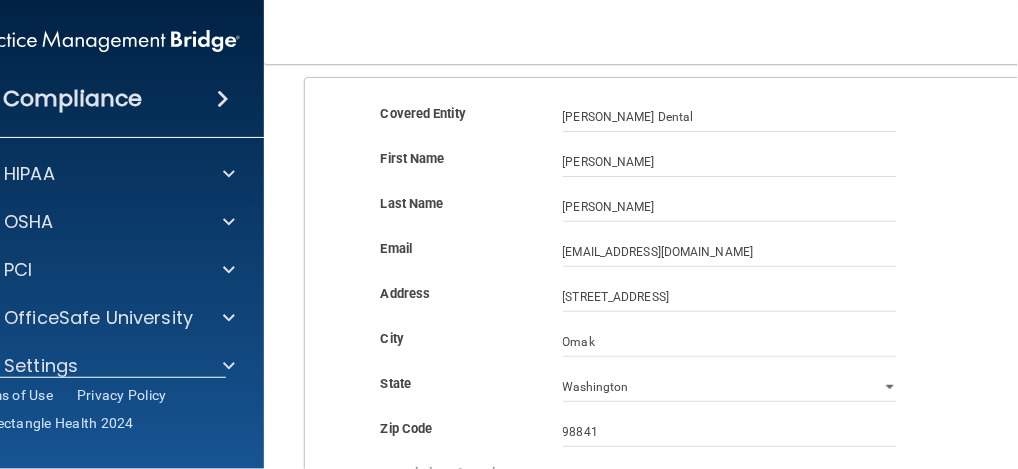 scroll, scrollTop: 200, scrollLeft: 0, axis: vertical 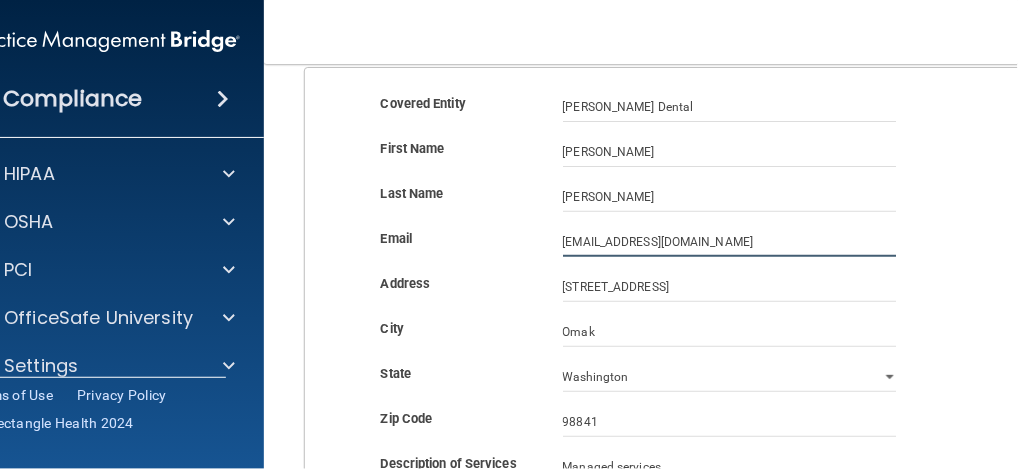 click on "[EMAIL_ADDRESS][DOMAIN_NAME]" at bounding box center (730, 242) 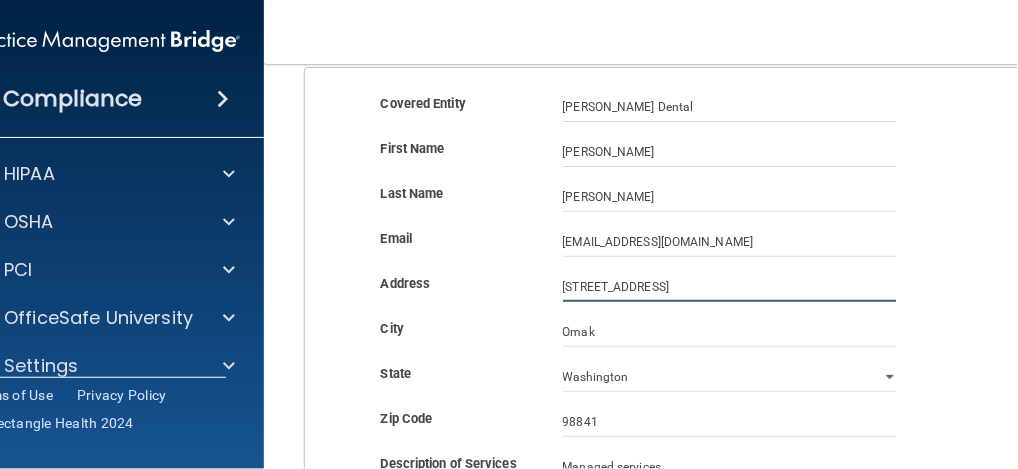 click on "[STREET_ADDRESS]" at bounding box center [730, 287] 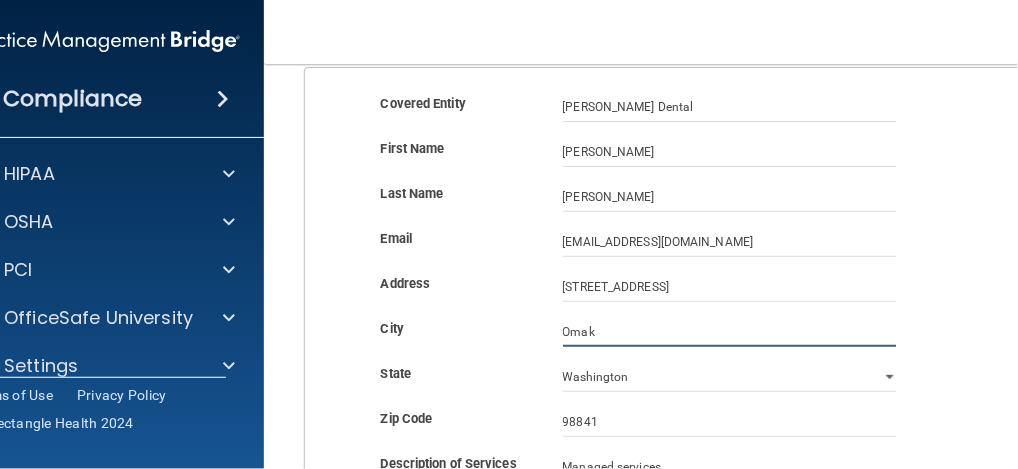 click on "Omak" at bounding box center [730, 332] 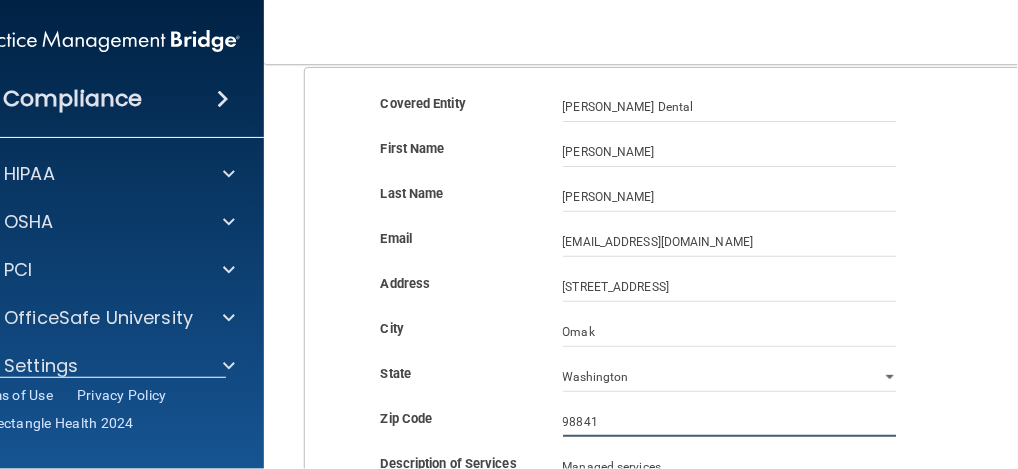 click on "98841" at bounding box center [730, 422] 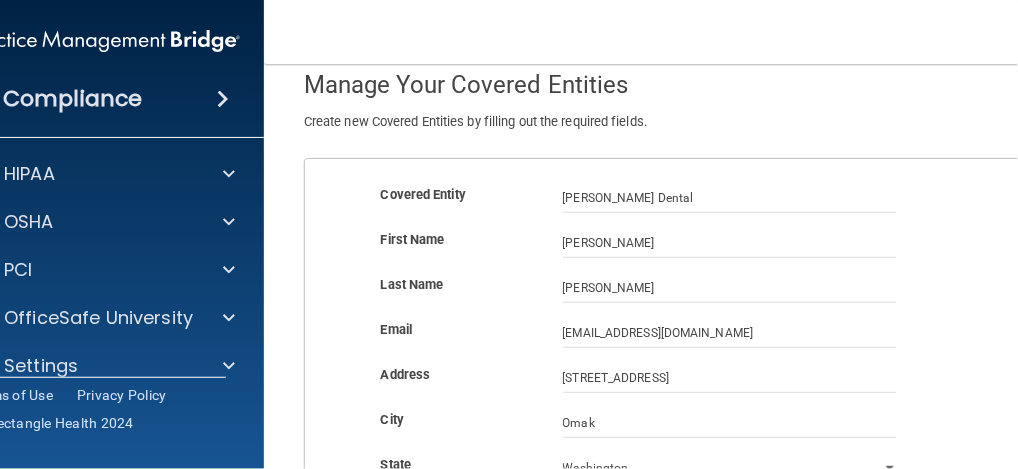 scroll, scrollTop: 0, scrollLeft: 0, axis: both 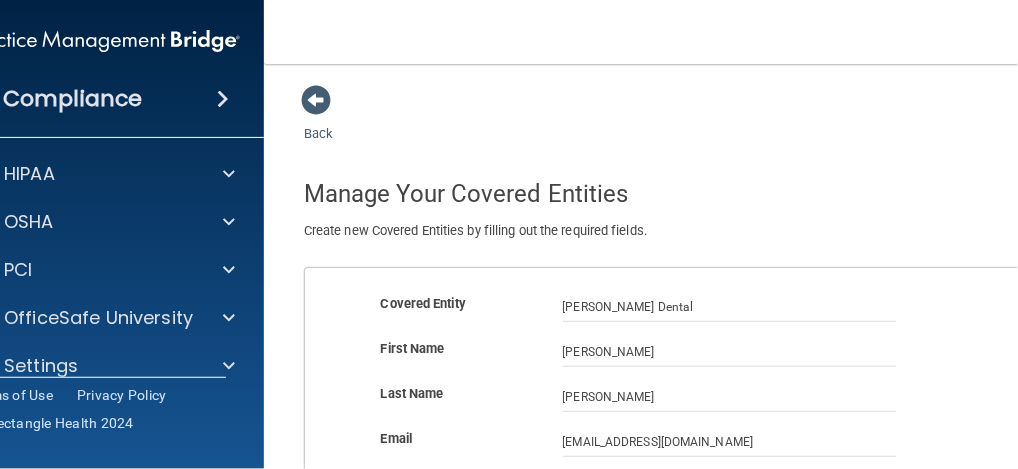 drag, startPoint x: 313, startPoint y: 103, endPoint x: 657, endPoint y: 187, distance: 354.10733 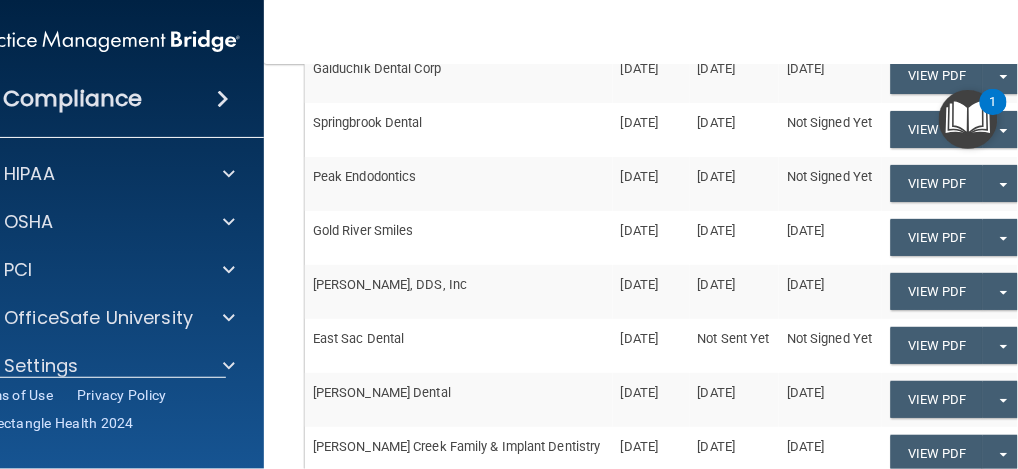 scroll, scrollTop: 533, scrollLeft: 0, axis: vertical 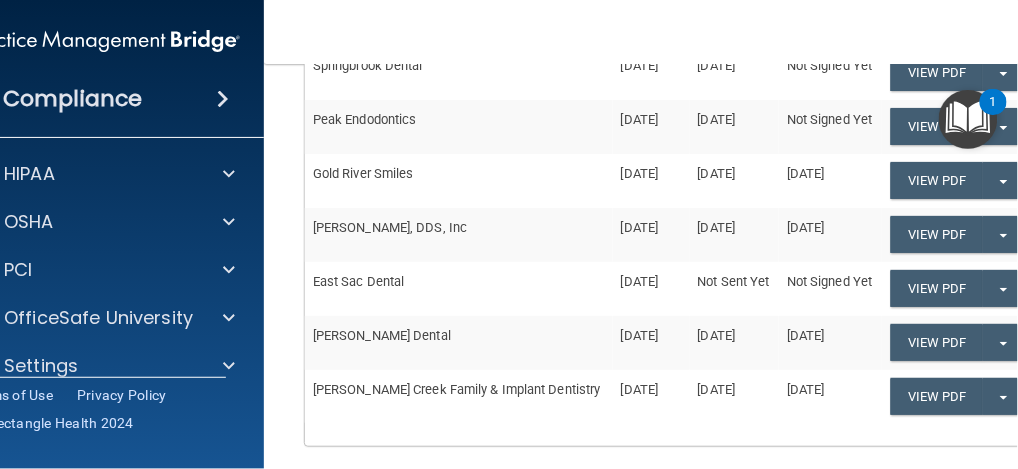 click on "[PERSON_NAME] Creek Family & Implant Dentistry" at bounding box center (459, 396) 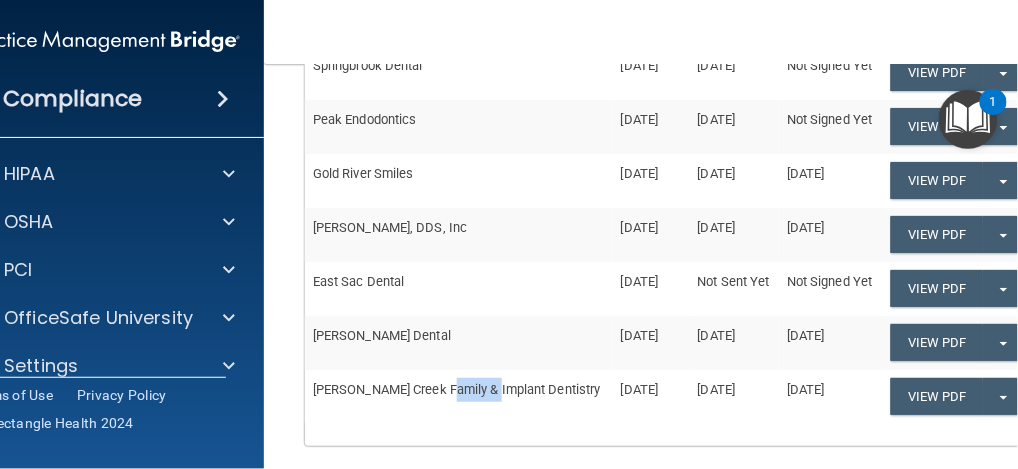 click on "[PERSON_NAME] Creek Family & Implant Dentistry" at bounding box center [459, 396] 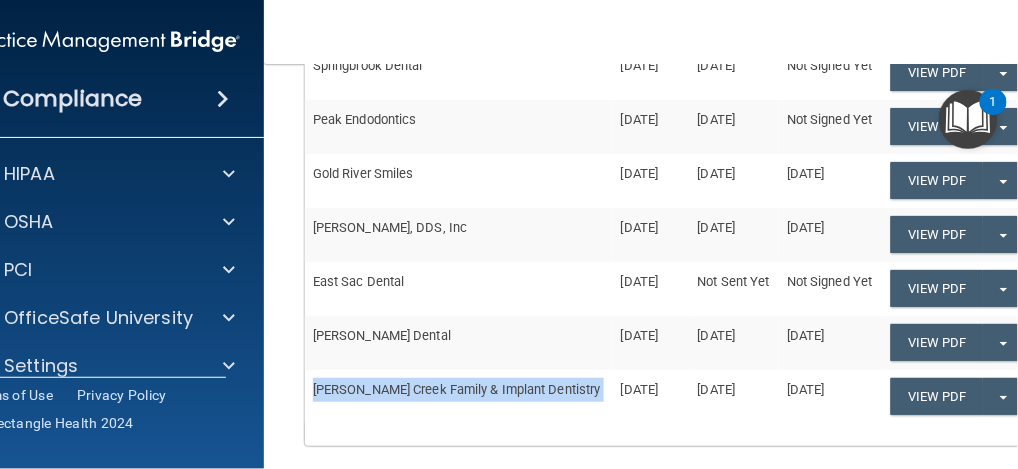 click on "[PERSON_NAME] Creek Family & Implant Dentistry" at bounding box center (459, 396) 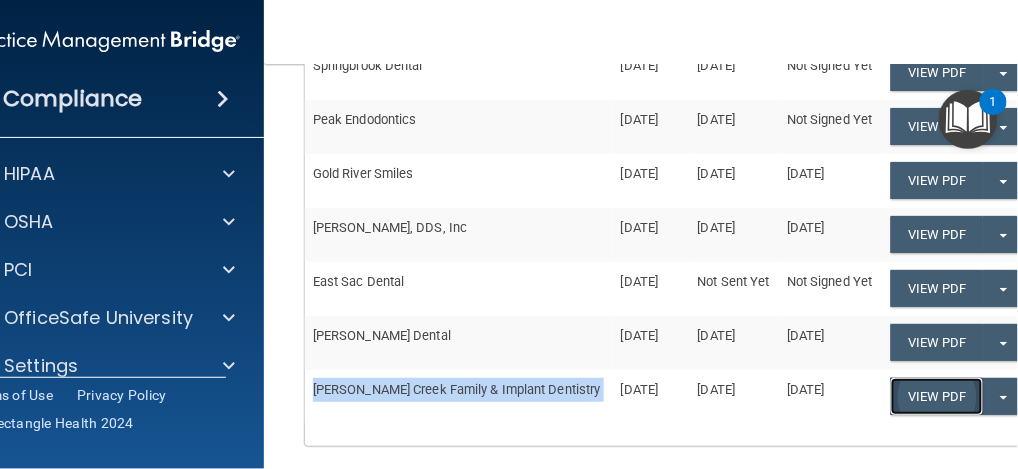 click on "View PDF" at bounding box center [937, -90] 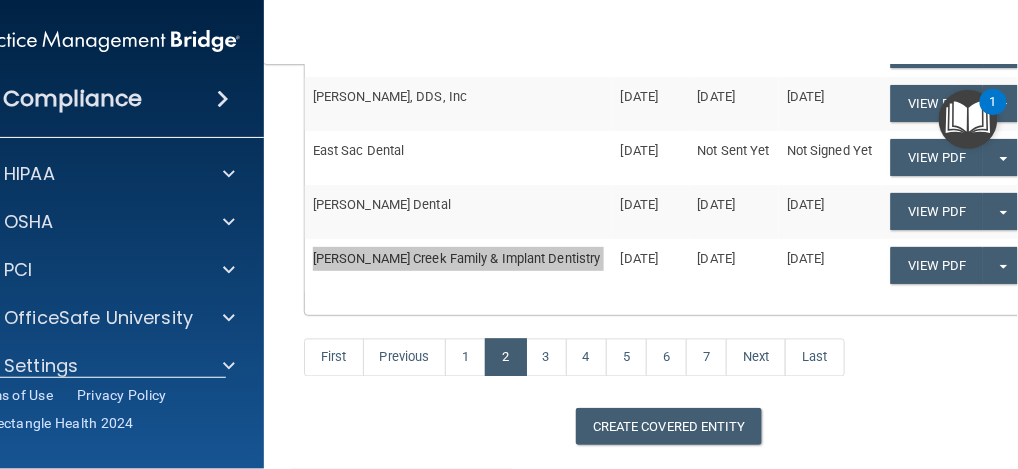 scroll, scrollTop: 666, scrollLeft: 0, axis: vertical 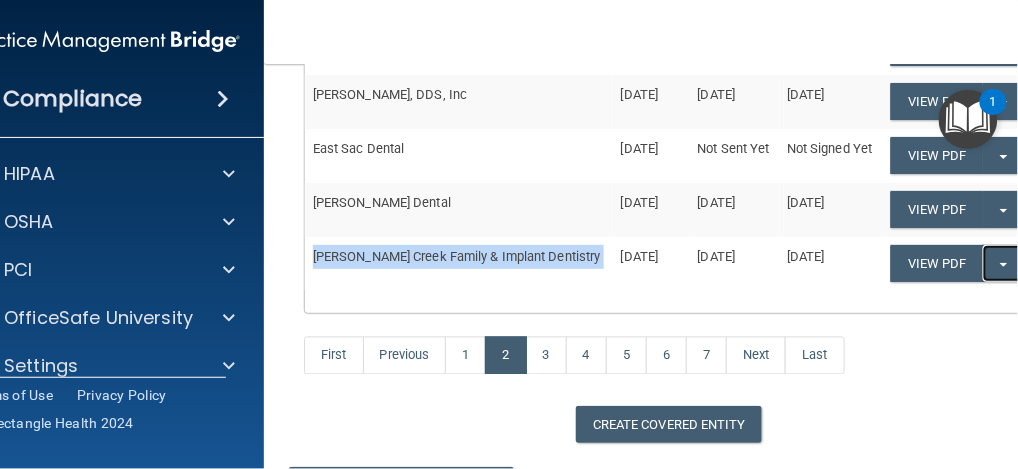 click on "Split button!" at bounding box center (1003, 263) 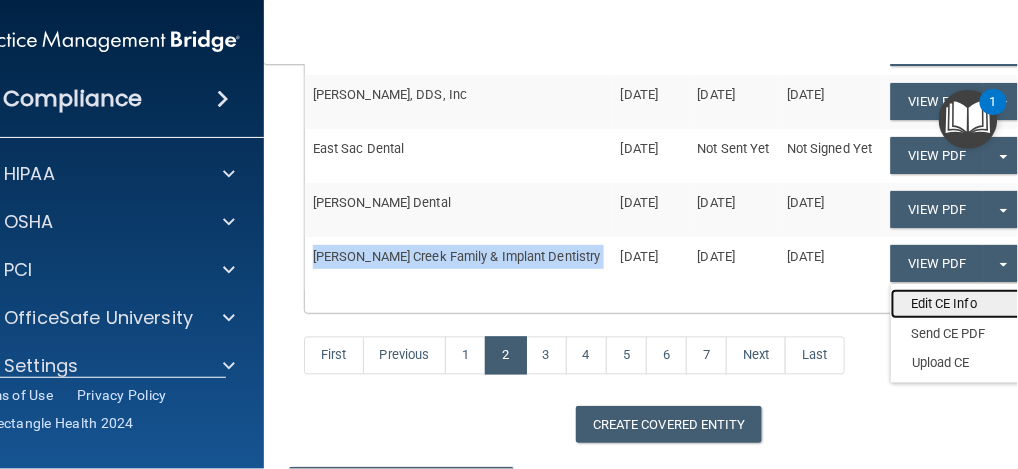 click on "Edit CE Info" at bounding box center [971, 304] 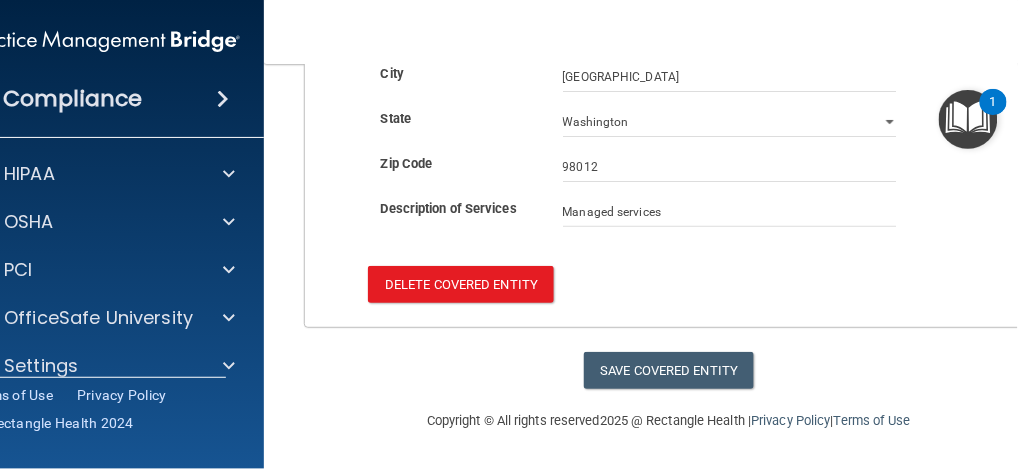 scroll, scrollTop: 0, scrollLeft: 0, axis: both 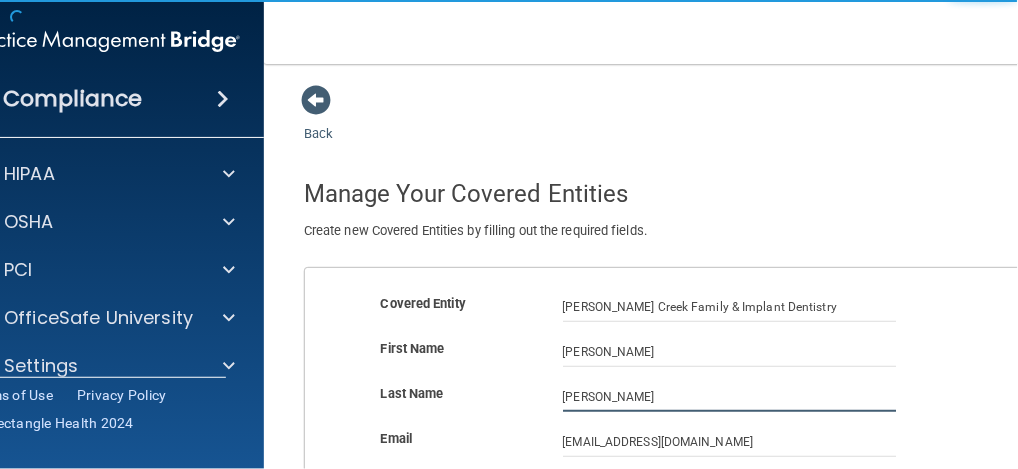 click on "[PERSON_NAME]" at bounding box center (730, 397) 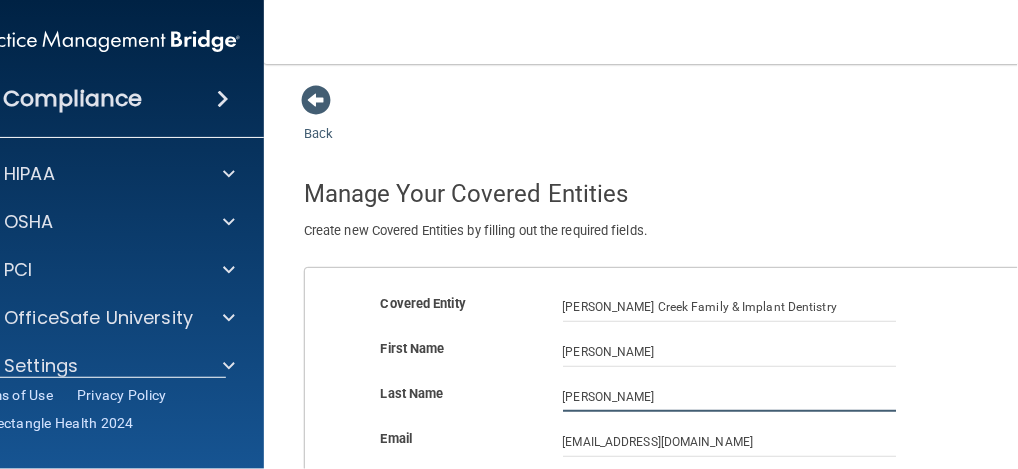 click on "[PERSON_NAME]" at bounding box center (730, 397) 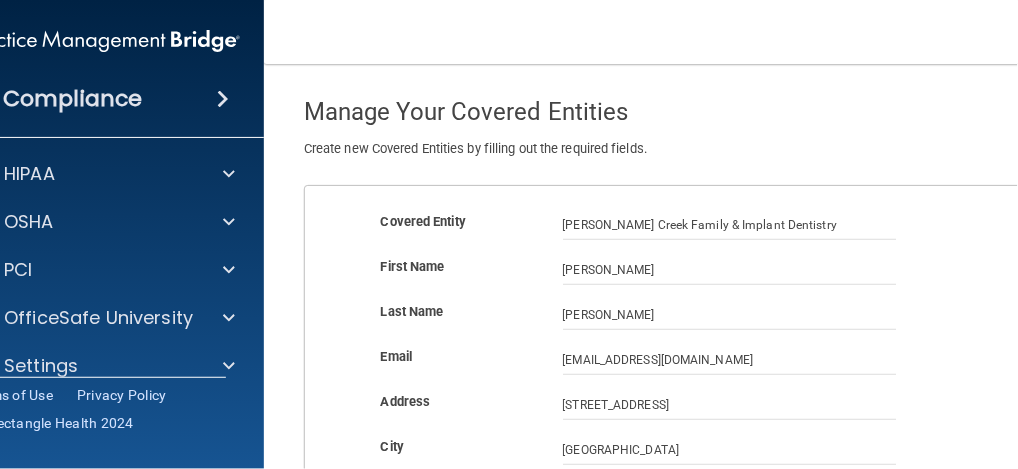 scroll, scrollTop: 200, scrollLeft: 0, axis: vertical 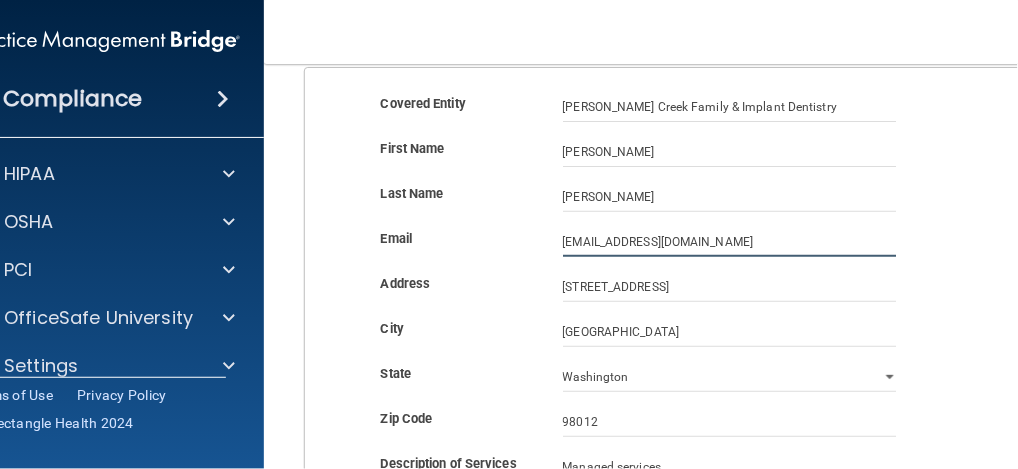 click on "[EMAIL_ADDRESS][DOMAIN_NAME]" at bounding box center [730, 242] 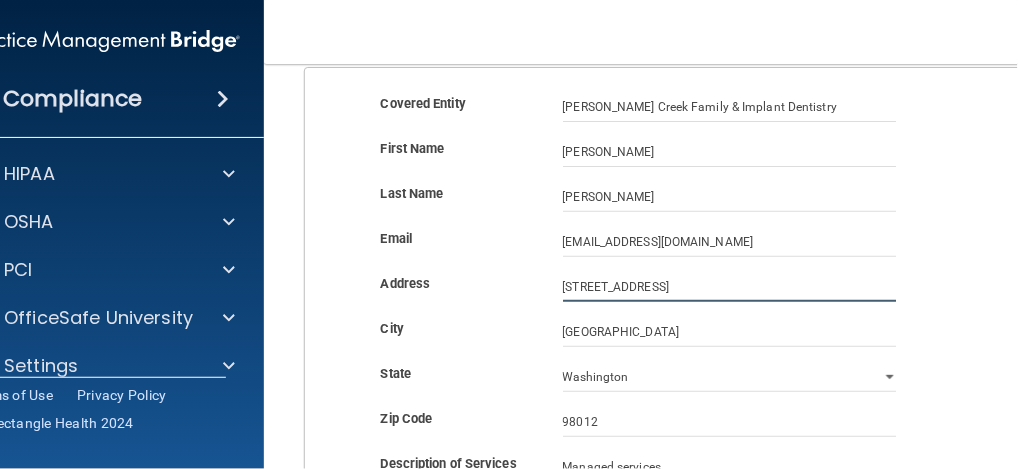click on "[STREET_ADDRESS]" at bounding box center (730, 287) 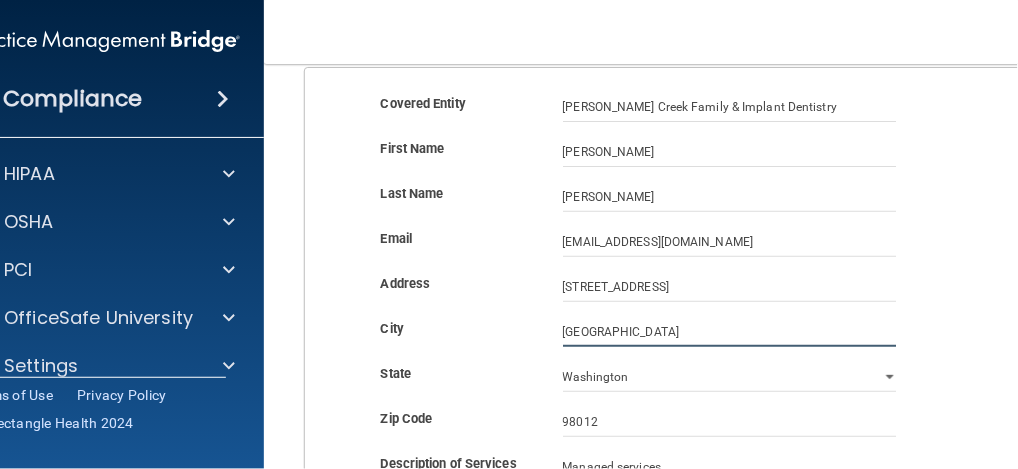 click on "[GEOGRAPHIC_DATA]" at bounding box center [730, 332] 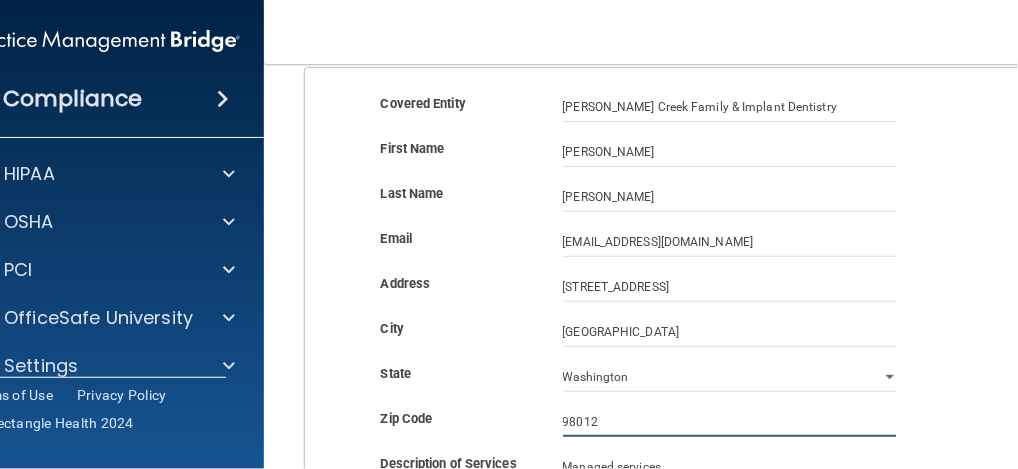 click on "98012" at bounding box center (730, 422) 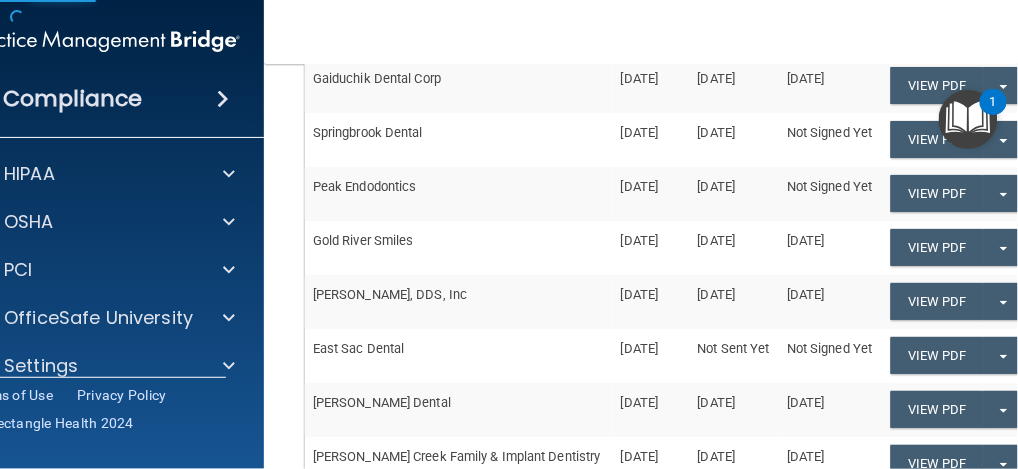 scroll, scrollTop: 767, scrollLeft: 0, axis: vertical 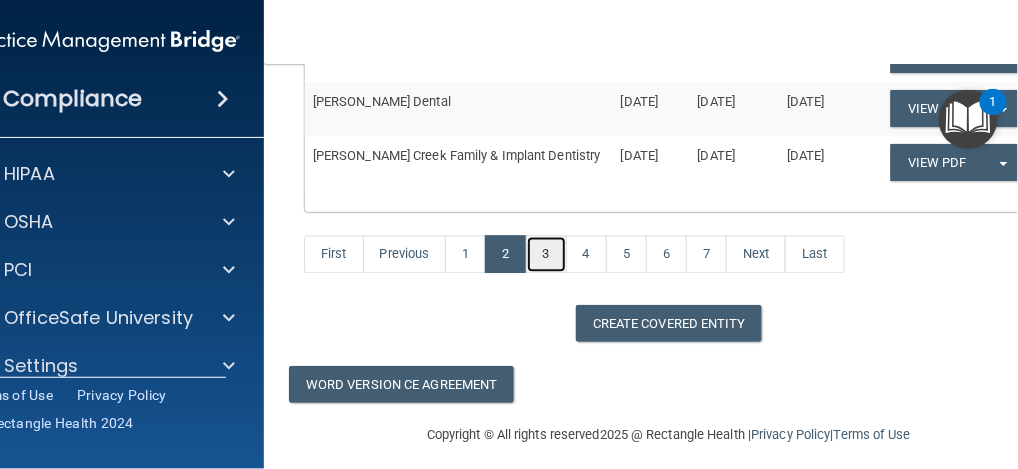 click on "3" at bounding box center (546, 255) 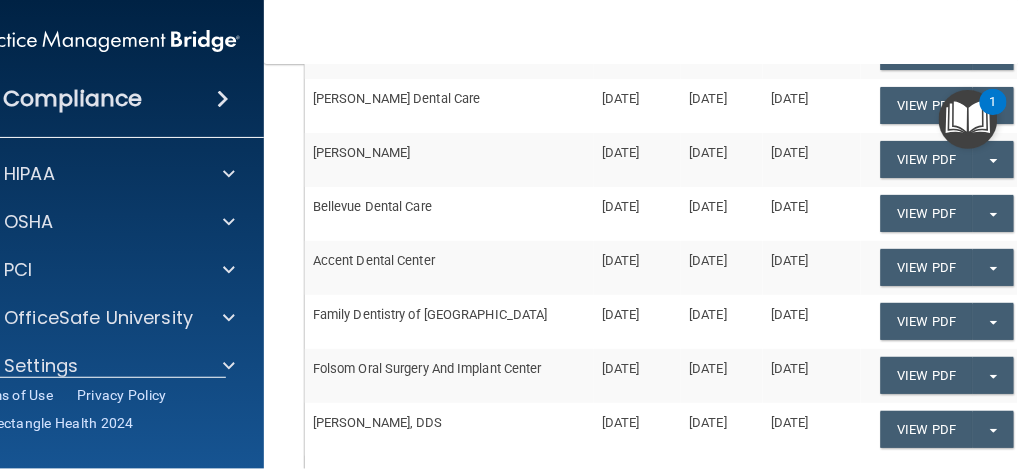 scroll, scrollTop: 100, scrollLeft: 0, axis: vertical 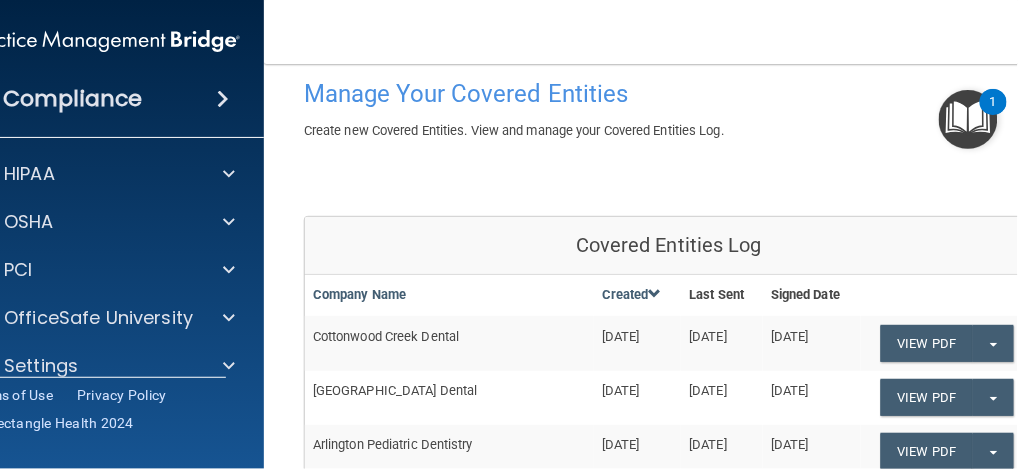 click on "Cottonwood Creek Dental" at bounding box center (449, 343) 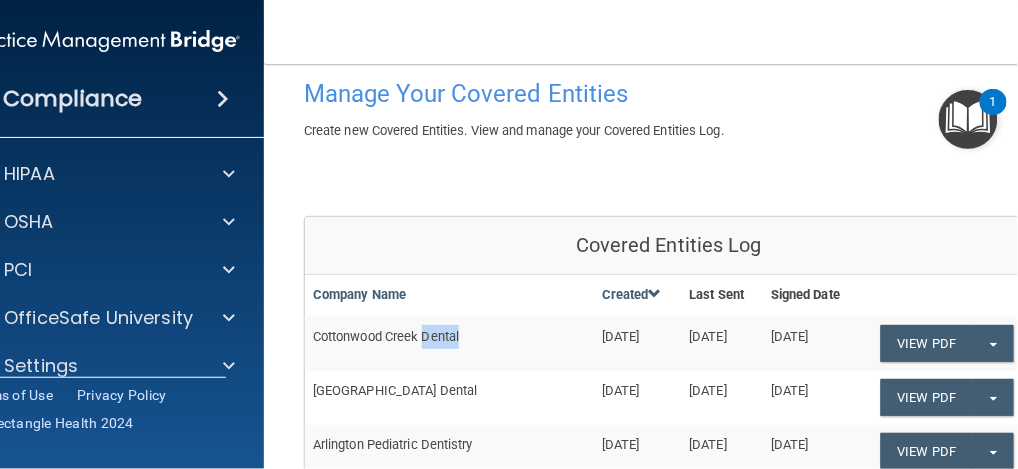 click on "Cottonwood Creek Dental" at bounding box center [449, 343] 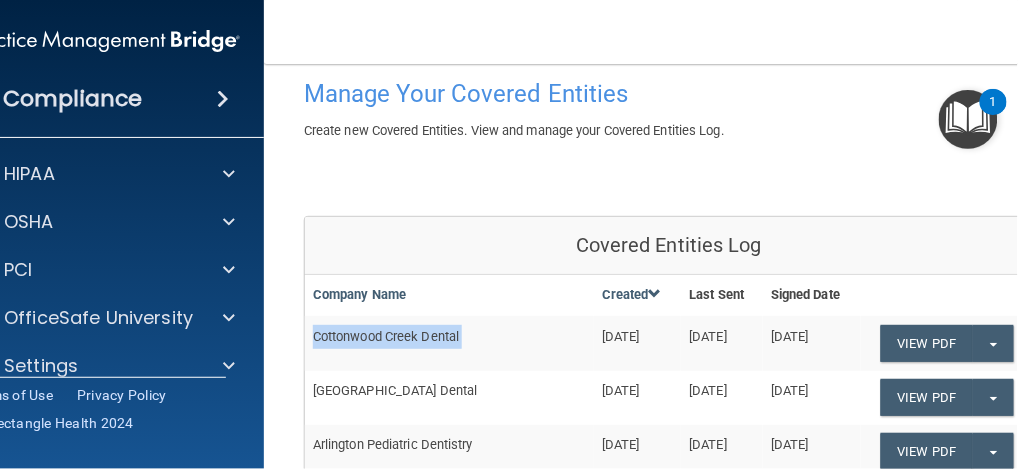 click on "Cottonwood Creek Dental" at bounding box center [449, 343] 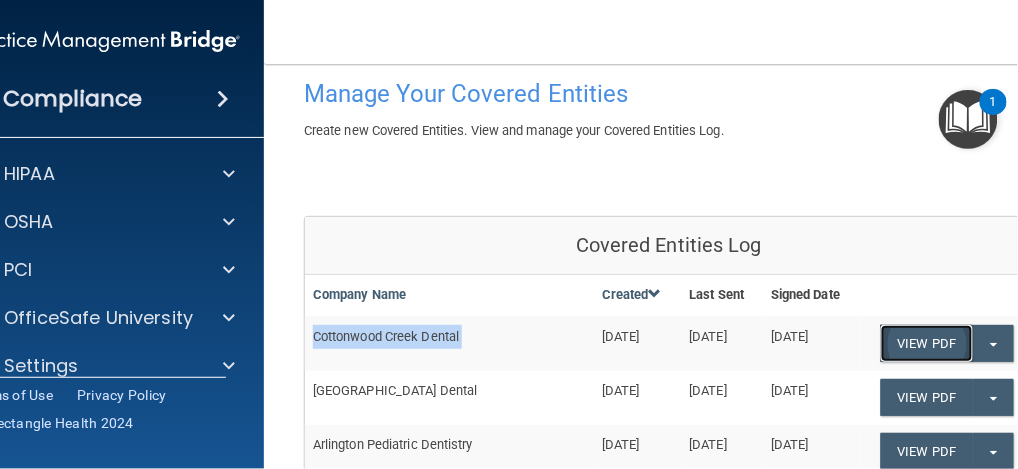 click on "View PDF" at bounding box center (927, 343) 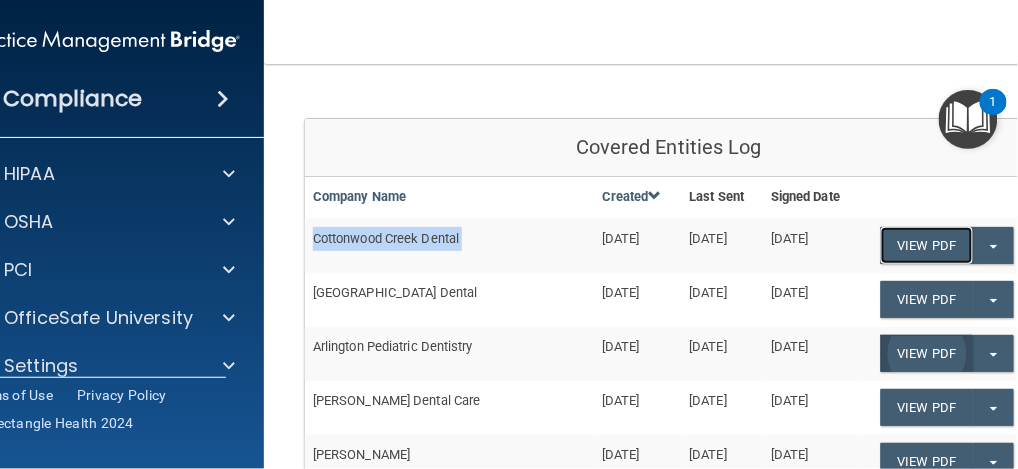 scroll, scrollTop: 300, scrollLeft: 0, axis: vertical 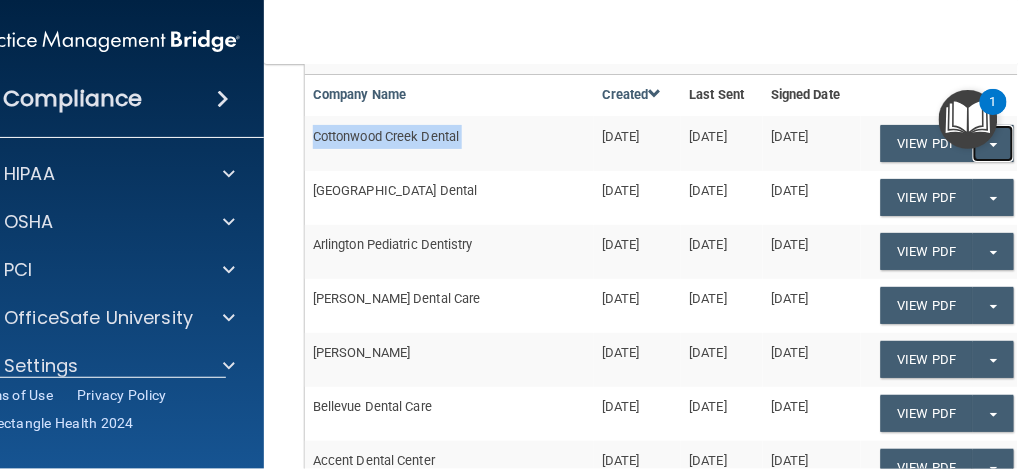 click on "Split button!" at bounding box center (993, 143) 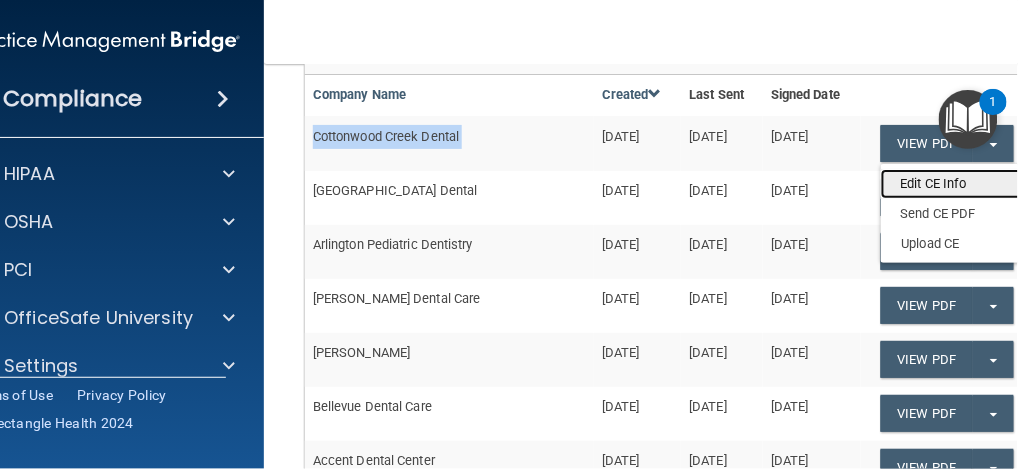 click on "Edit CE Info" at bounding box center (961, 184) 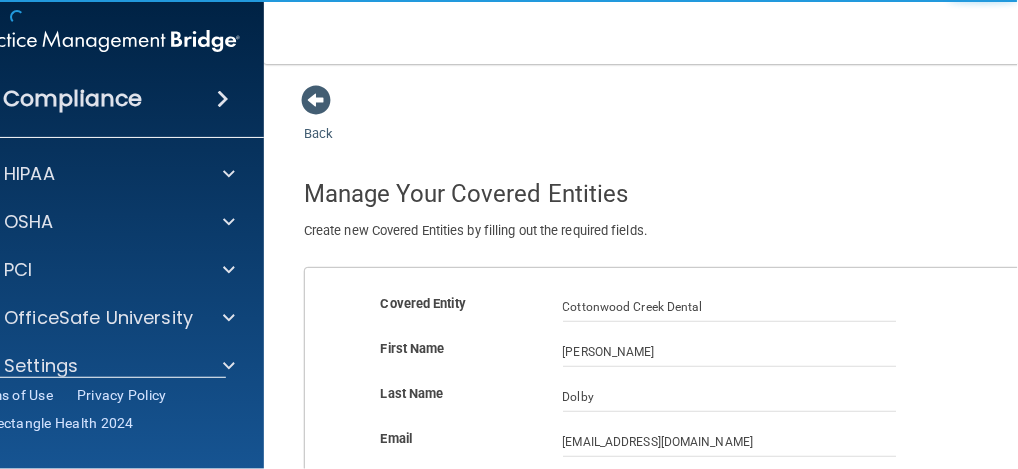 scroll, scrollTop: 216, scrollLeft: 0, axis: vertical 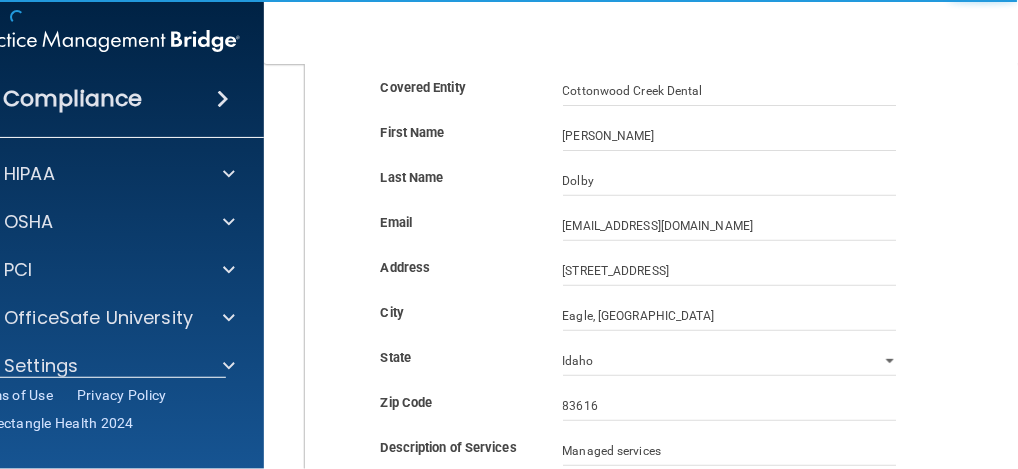 click on "Last Name       Dolby" at bounding box center (669, 188) 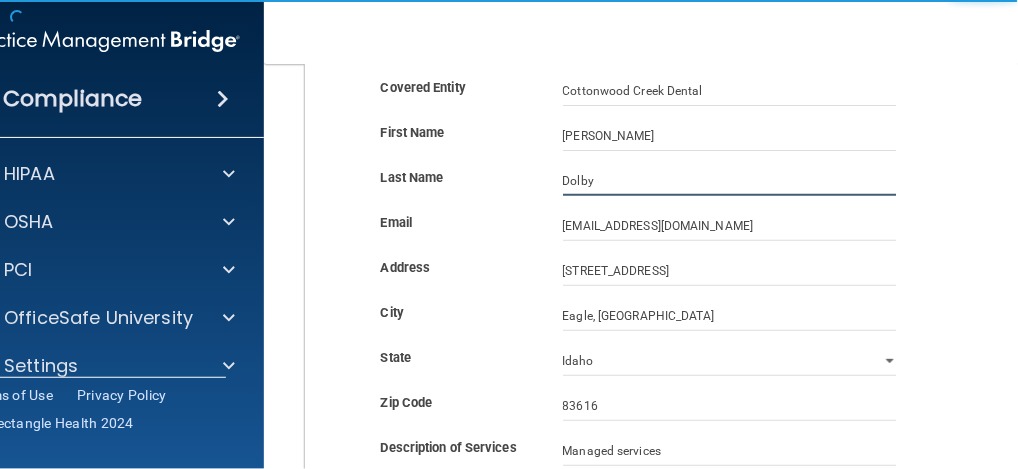 click on "Dolby" at bounding box center [730, 181] 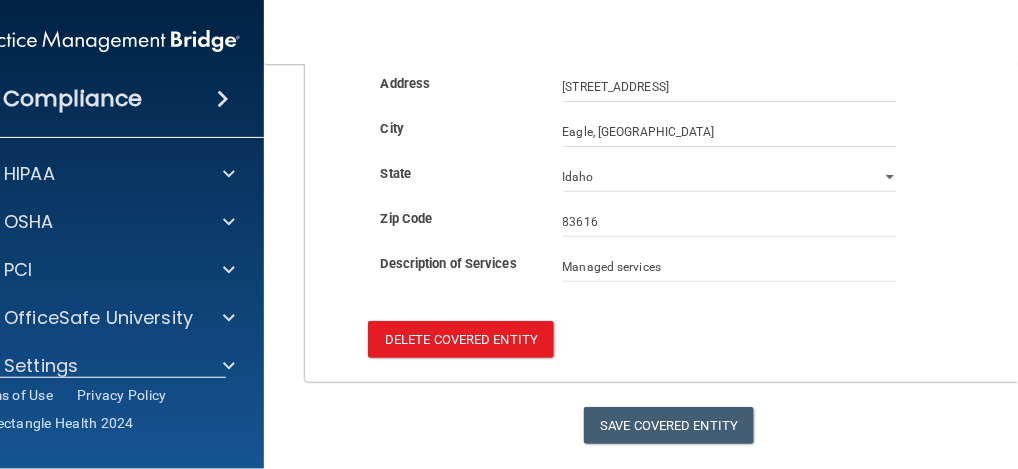 scroll, scrollTop: 133, scrollLeft: 0, axis: vertical 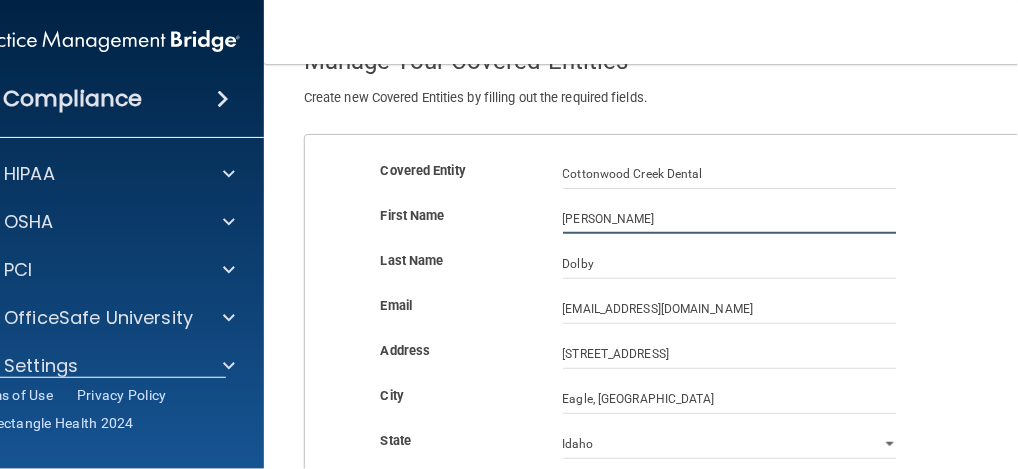 click on "[PERSON_NAME]" at bounding box center [730, 219] 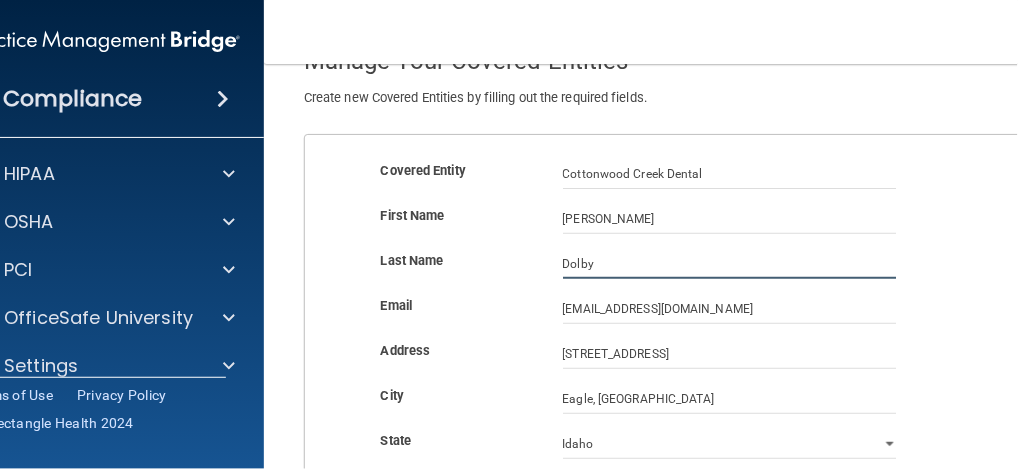 click on "Dolby" at bounding box center (730, 264) 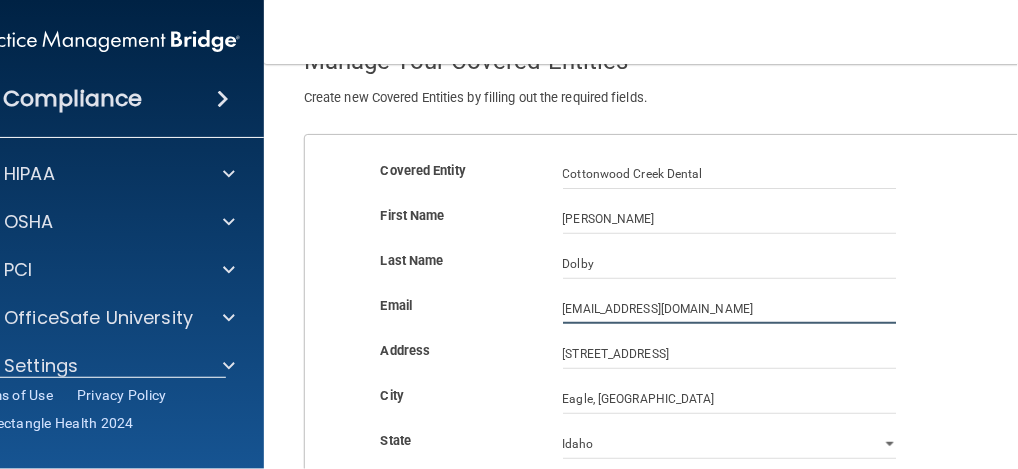 click on "[EMAIL_ADDRESS][DOMAIN_NAME]" at bounding box center (730, 309) 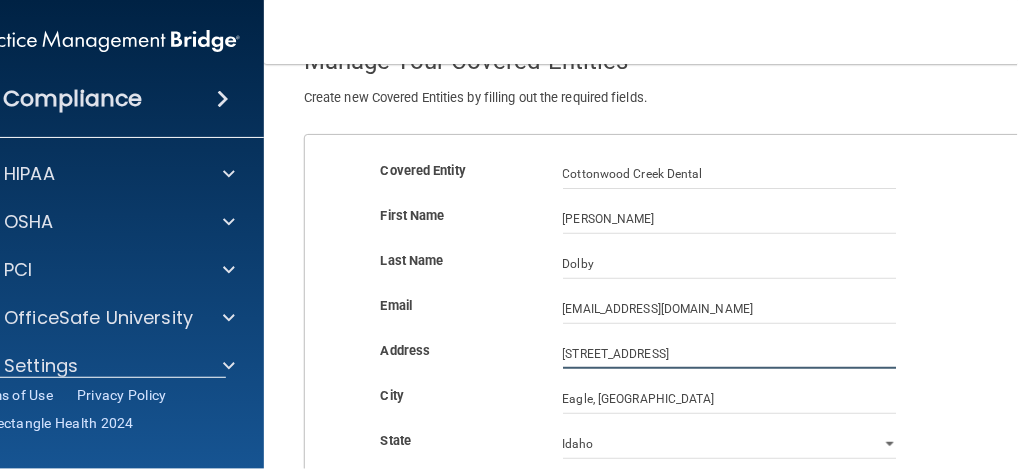 click on "[STREET_ADDRESS]" at bounding box center (730, 354) 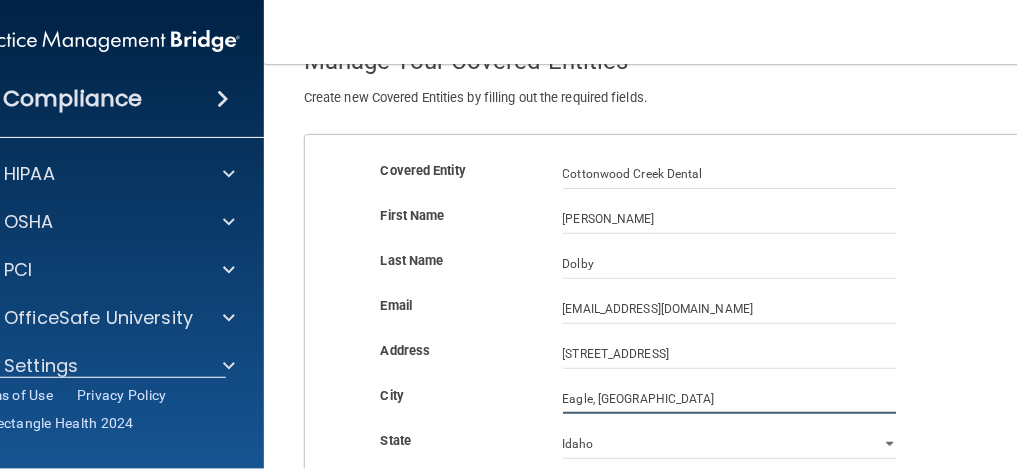 click on "Eagle, [GEOGRAPHIC_DATA]" at bounding box center (730, 399) 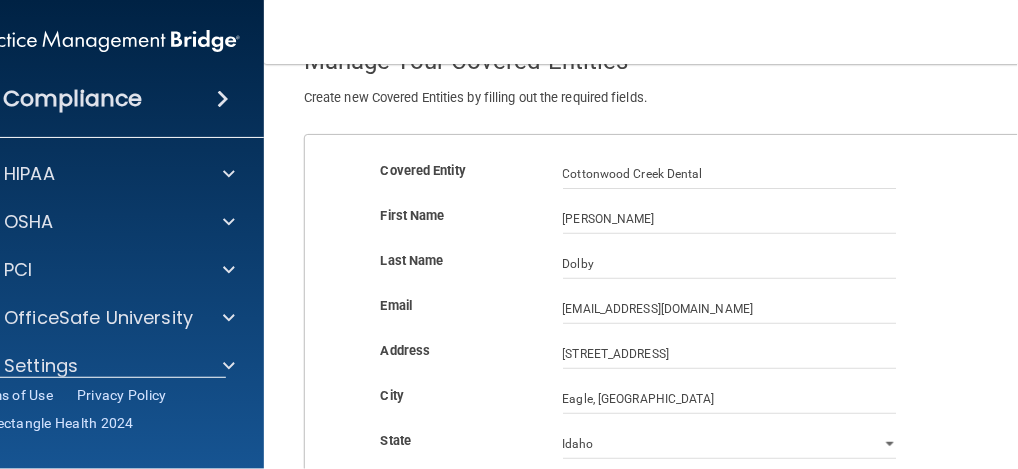 scroll, scrollTop: 266, scrollLeft: 0, axis: vertical 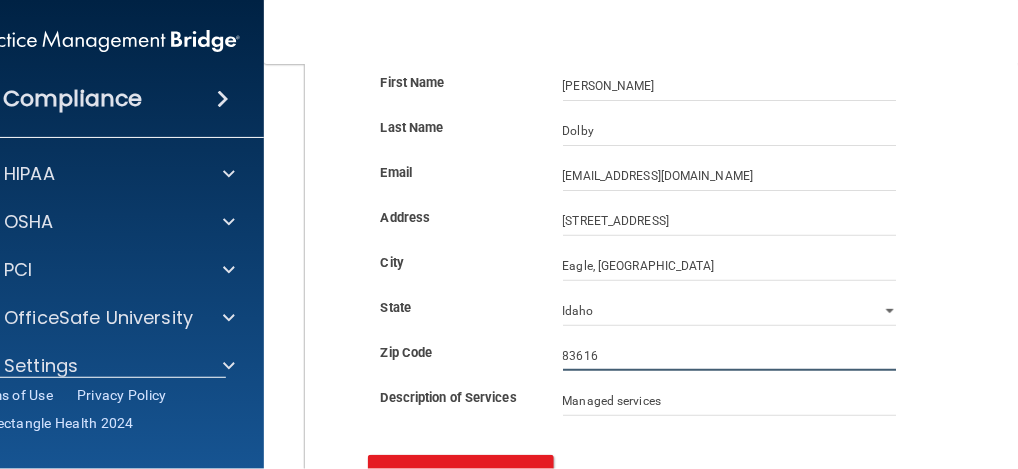 click on "83616" at bounding box center (730, 356) 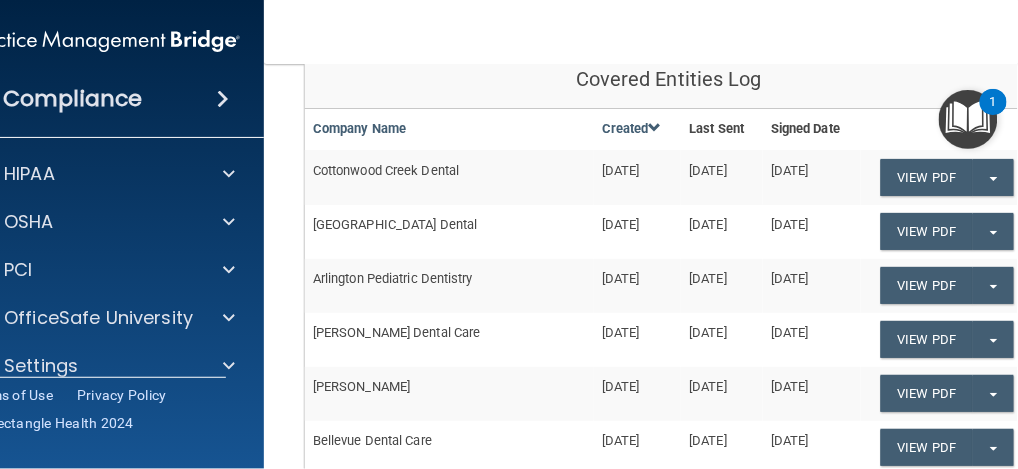 click on "[GEOGRAPHIC_DATA] Dental" at bounding box center [449, 232] 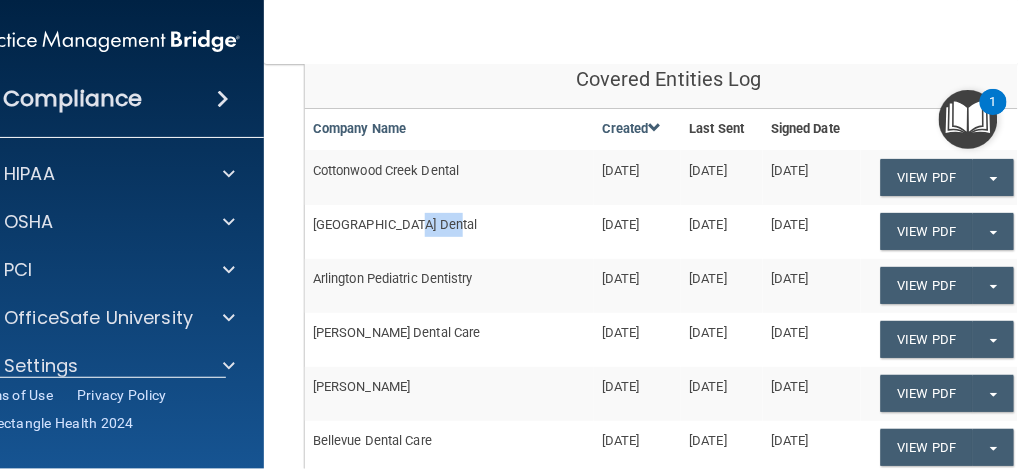 click on "[GEOGRAPHIC_DATA] Dental" at bounding box center [449, 232] 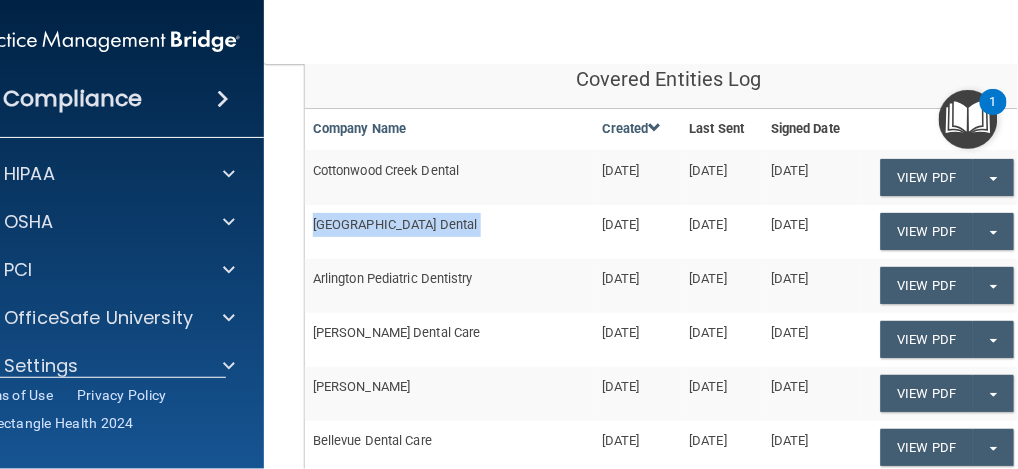 click on "[GEOGRAPHIC_DATA] Dental" at bounding box center [449, 232] 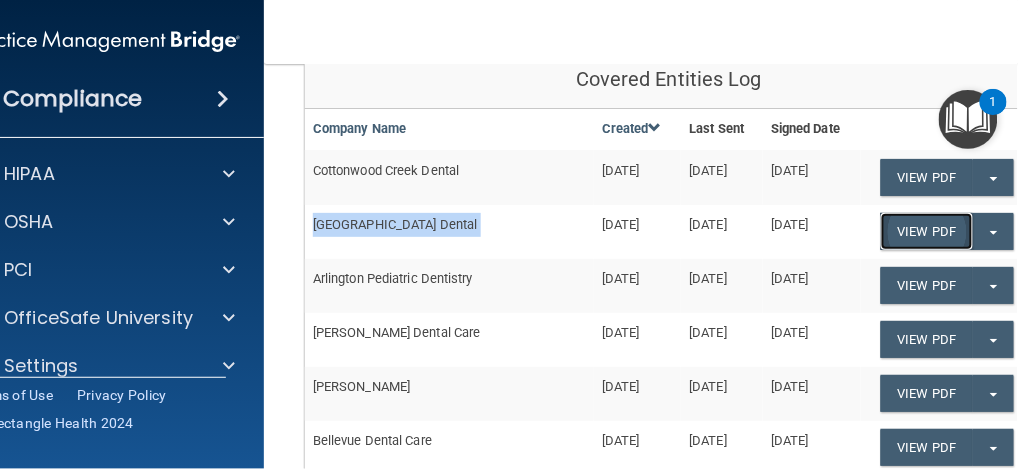 click on "View PDF" at bounding box center (927, 177) 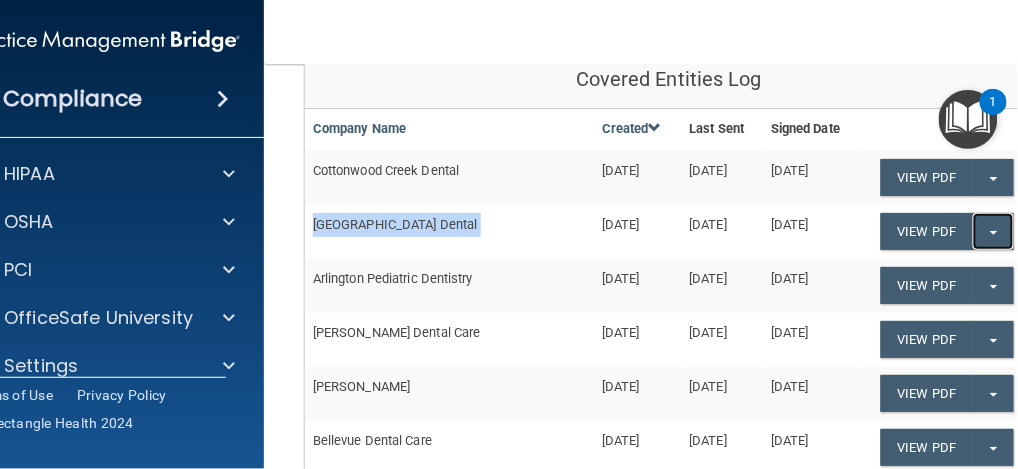 click on "Split button!" at bounding box center [993, 231] 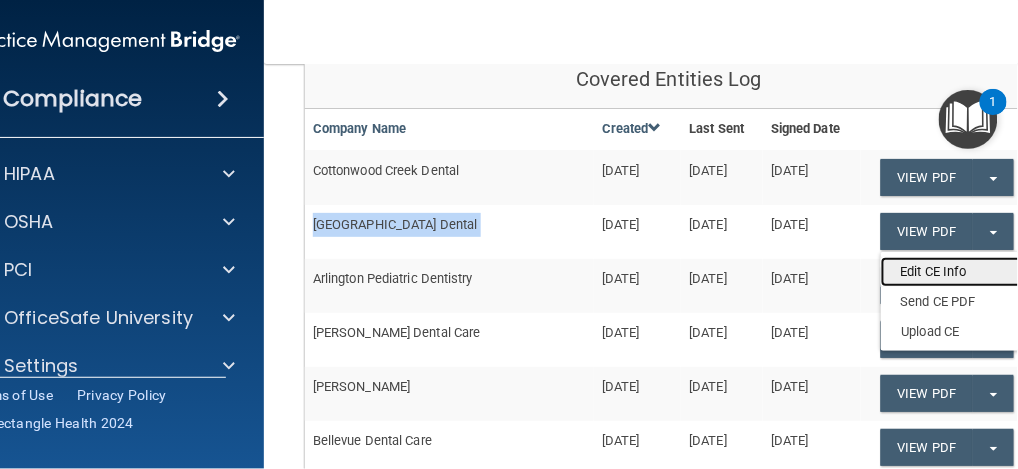 click on "Edit CE Info" at bounding box center [961, 272] 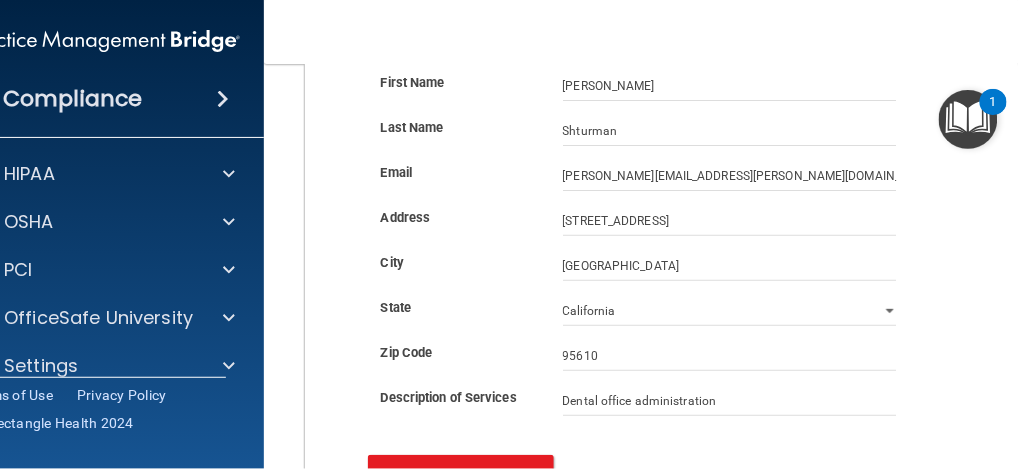 scroll, scrollTop: 0, scrollLeft: 0, axis: both 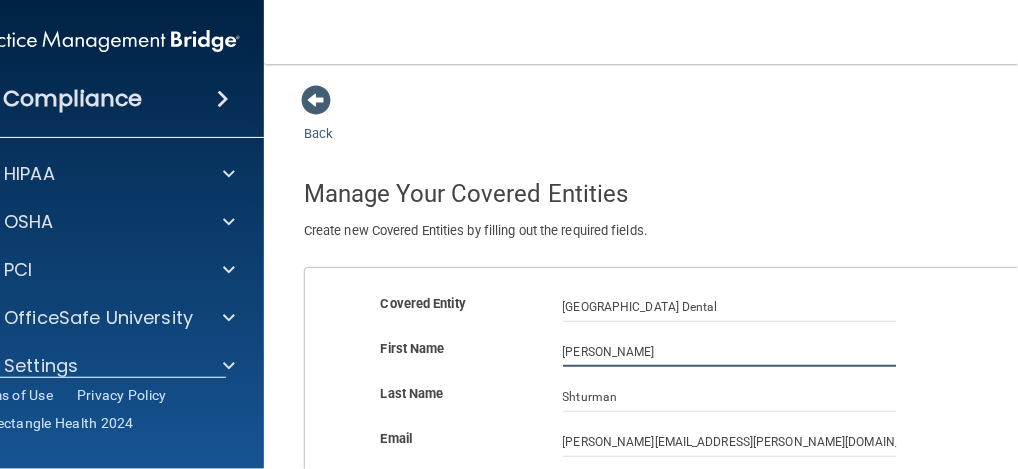 click on "[PERSON_NAME]" at bounding box center [730, 352] 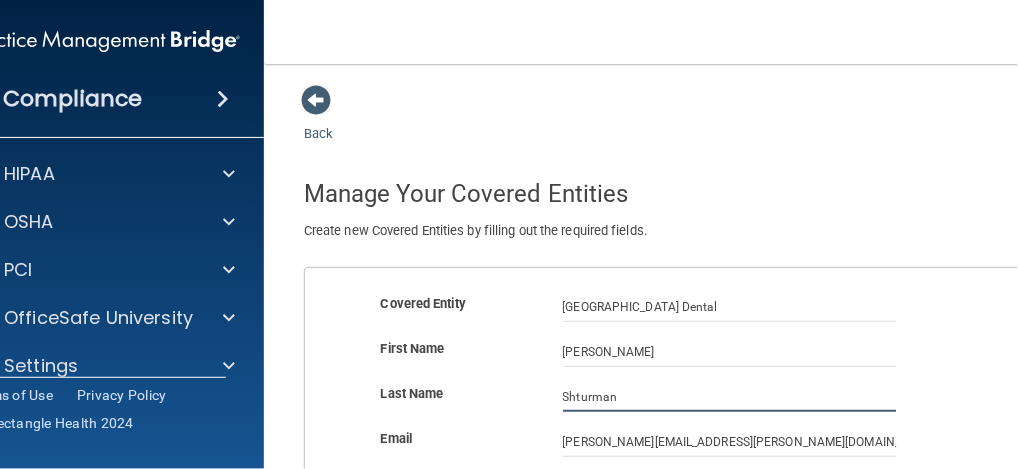 click on "Shturman" at bounding box center [730, 397] 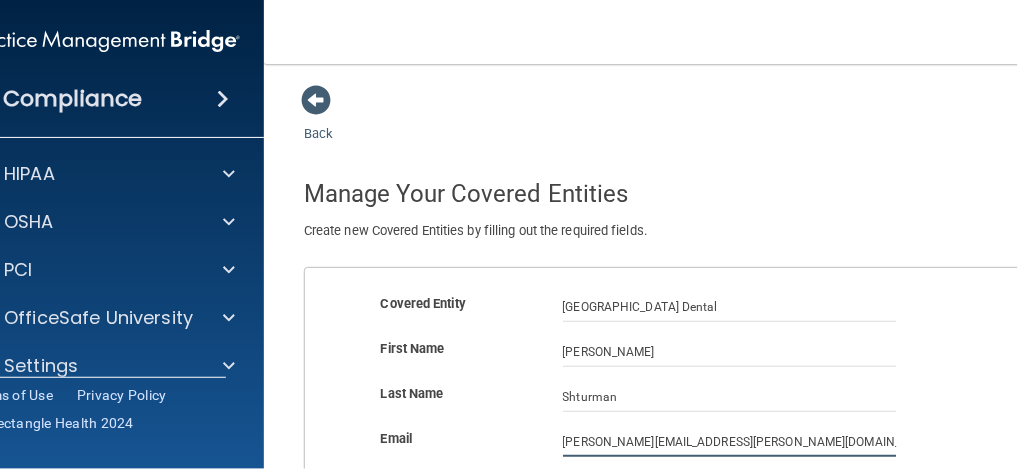 click on "[PERSON_NAME][EMAIL_ADDRESS][PERSON_NAME][DOMAIN_NAME]" at bounding box center (730, 442) 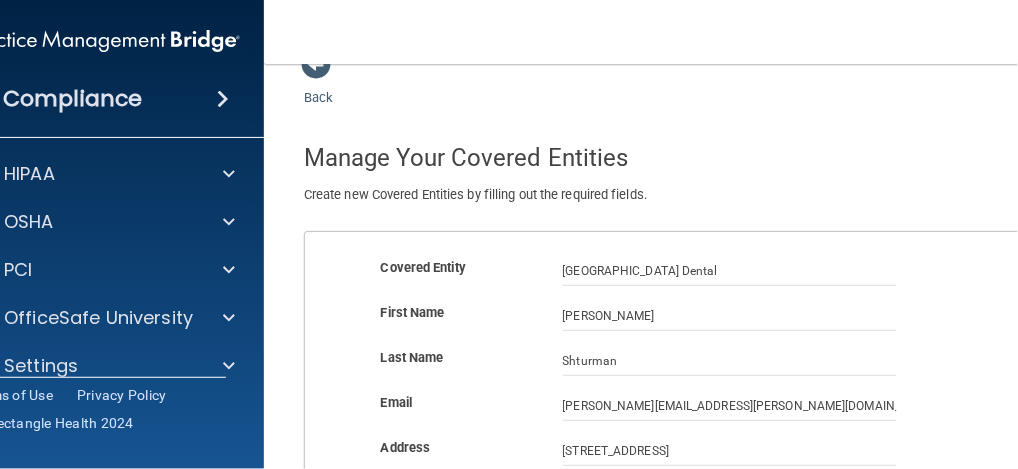scroll, scrollTop: 133, scrollLeft: 0, axis: vertical 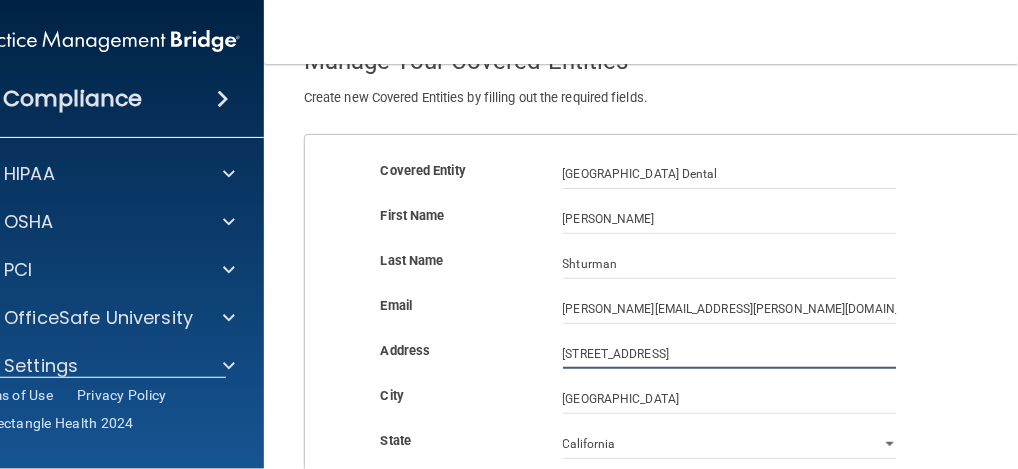 click on "[STREET_ADDRESS]" at bounding box center [730, 354] 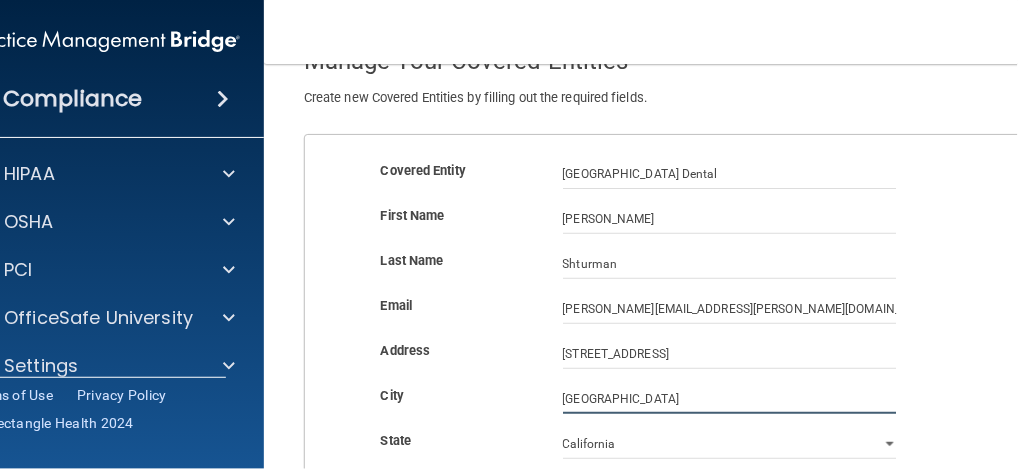 click on "[GEOGRAPHIC_DATA]" at bounding box center (730, 399) 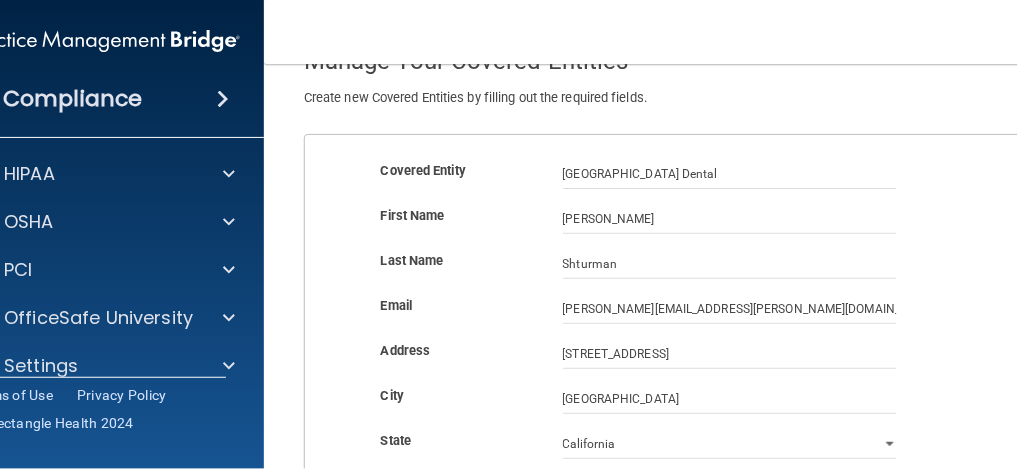 scroll, scrollTop: 333, scrollLeft: 0, axis: vertical 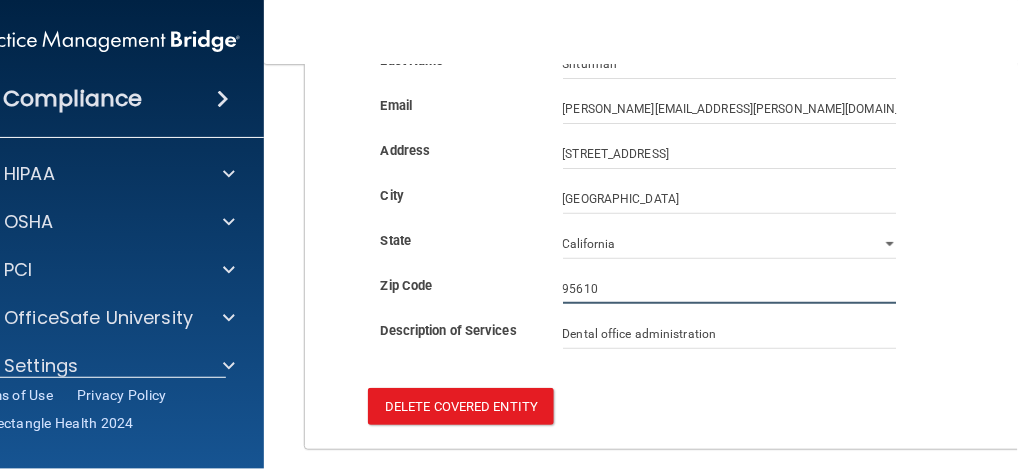 click on "95610" at bounding box center [730, 289] 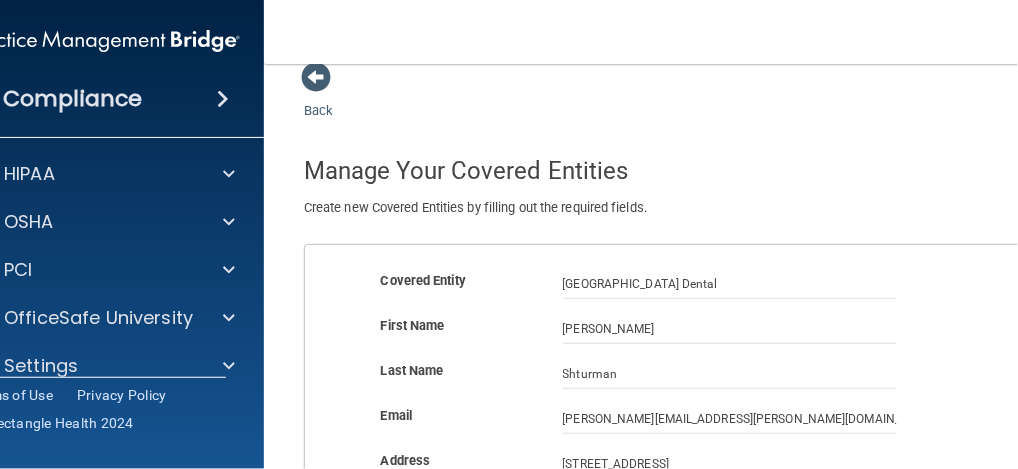 scroll, scrollTop: 0, scrollLeft: 0, axis: both 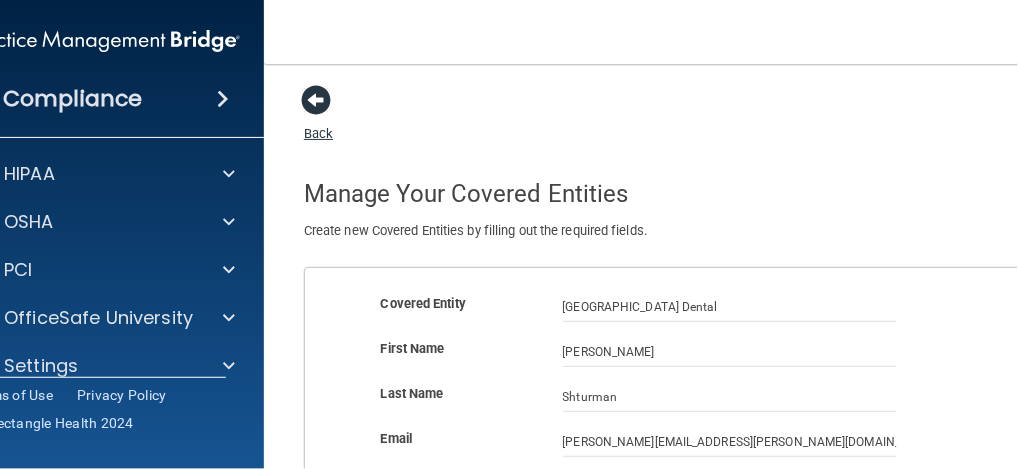 click at bounding box center (316, 100) 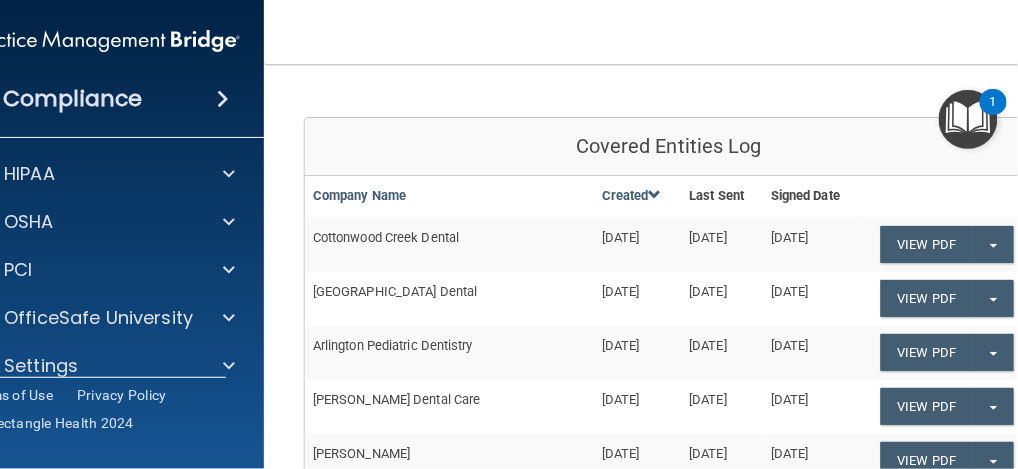 scroll, scrollTop: 200, scrollLeft: 0, axis: vertical 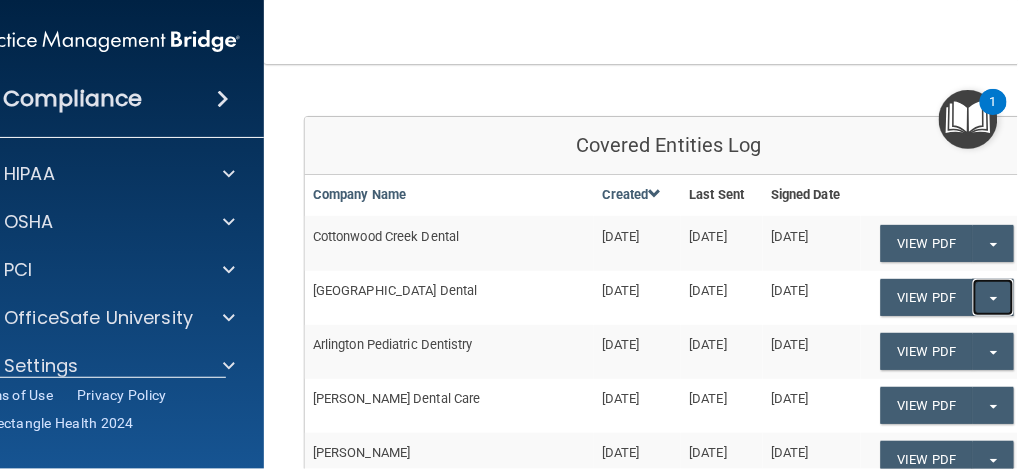 click at bounding box center [994, 299] 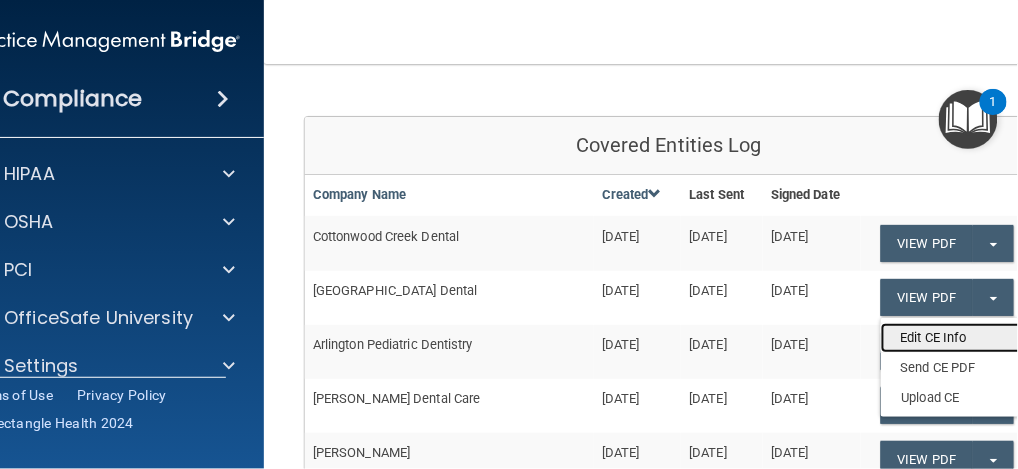 click on "Edit CE Info" at bounding box center (961, 338) 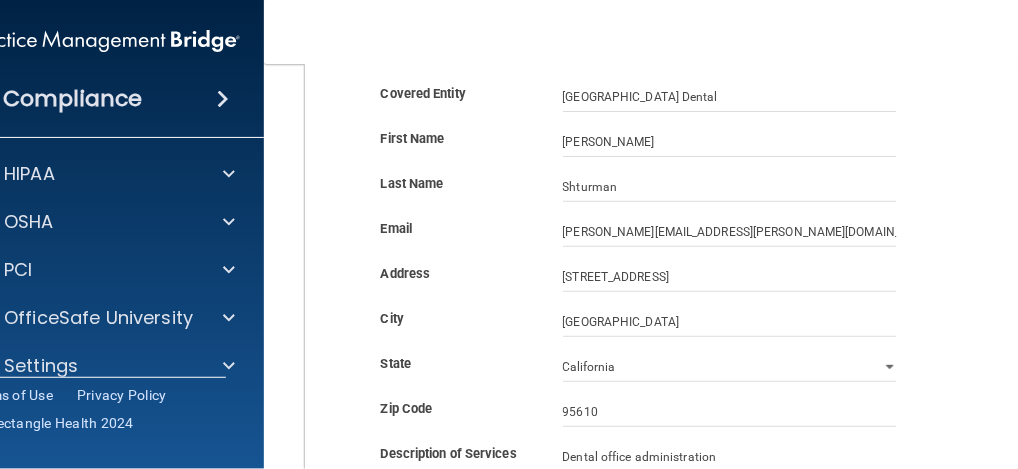 scroll, scrollTop: 133, scrollLeft: 0, axis: vertical 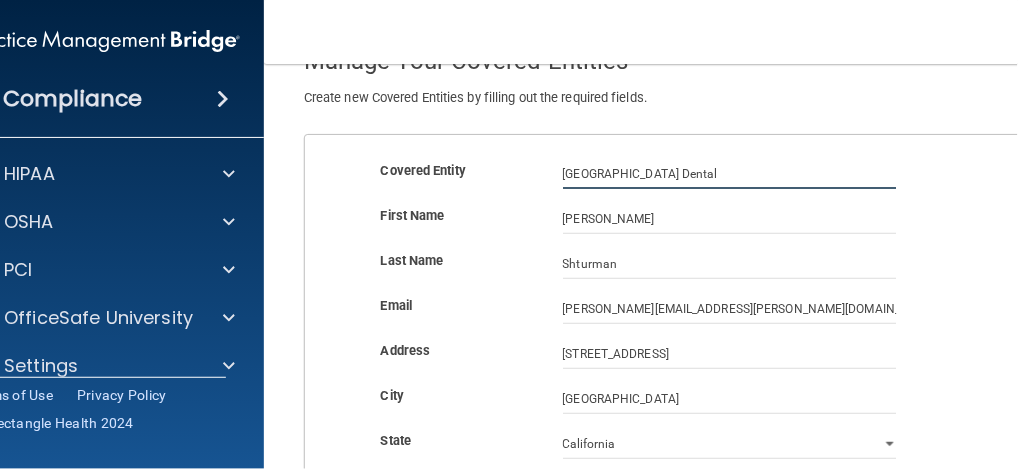click on "[GEOGRAPHIC_DATA] Dental" at bounding box center [730, 174] 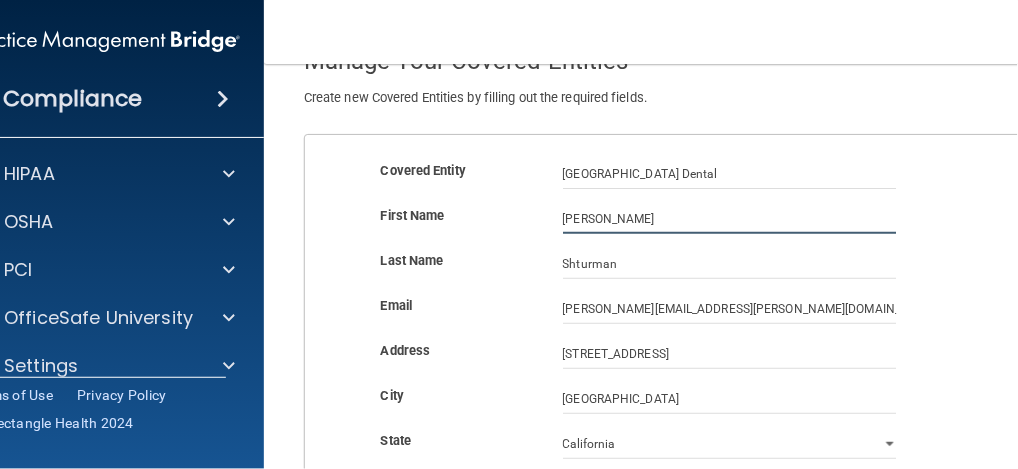 click on "[PERSON_NAME]" at bounding box center [730, 219] 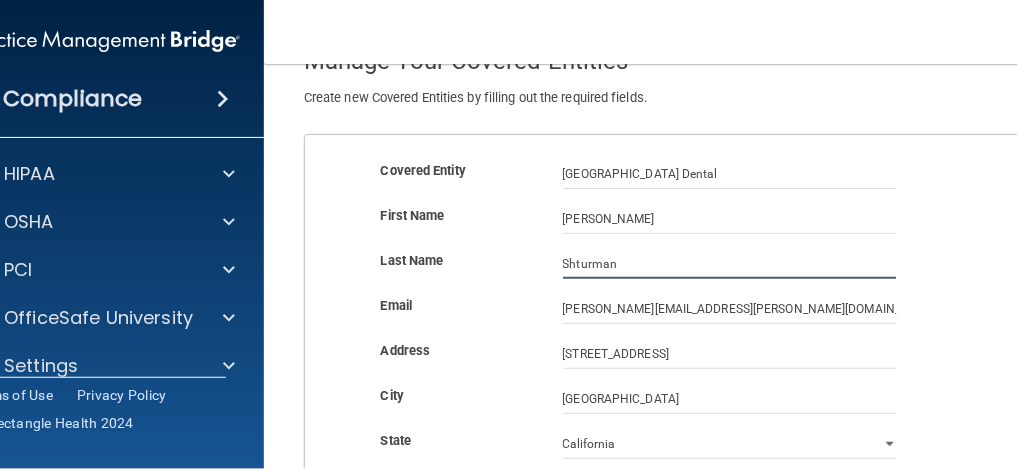 click on "Shturman" at bounding box center [730, 264] 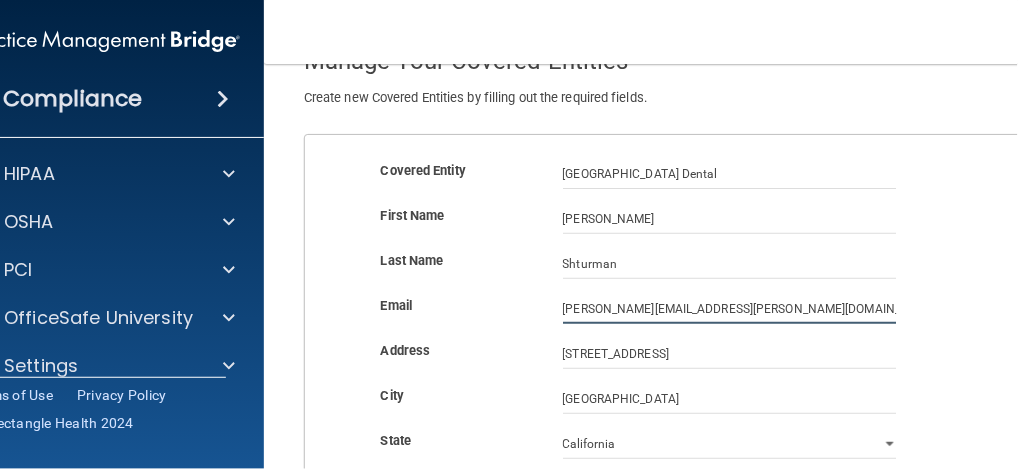 click on "[PERSON_NAME][EMAIL_ADDRESS][PERSON_NAME][DOMAIN_NAME]" at bounding box center (730, 309) 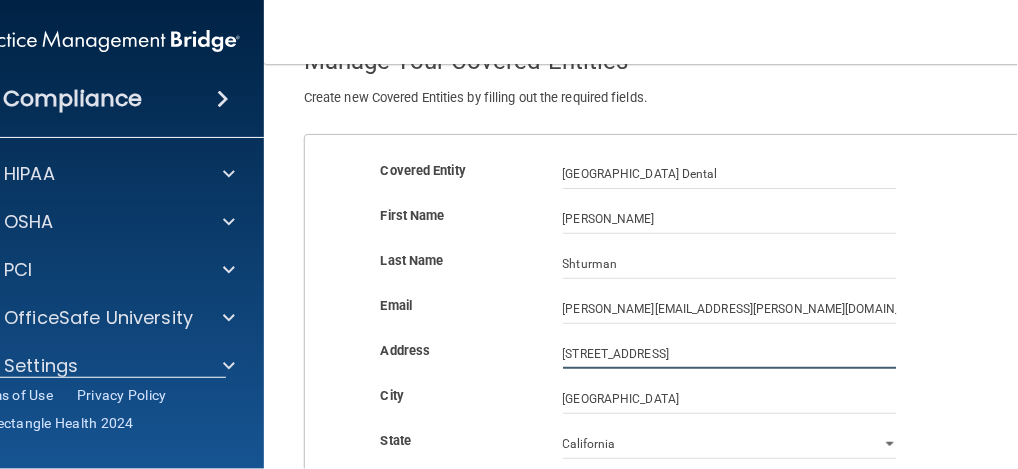 click on "[STREET_ADDRESS]" at bounding box center (730, 354) 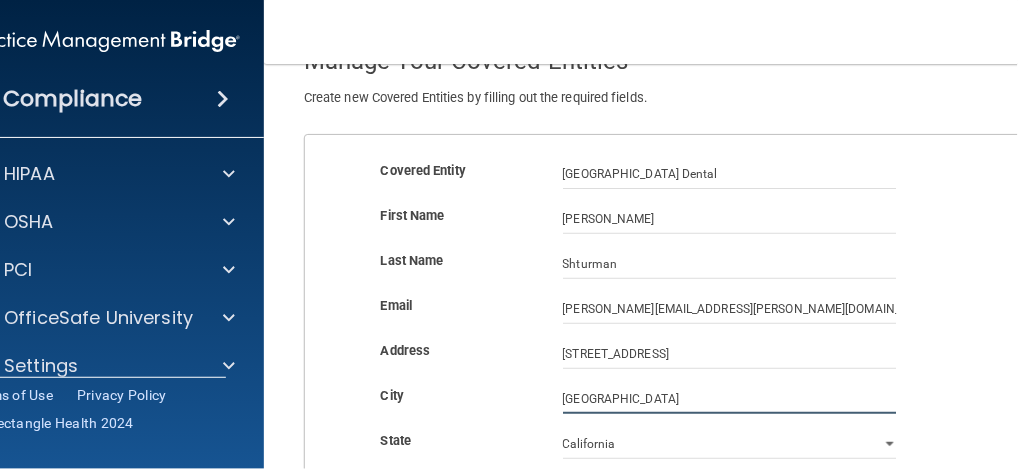click on "[GEOGRAPHIC_DATA]" at bounding box center [730, 399] 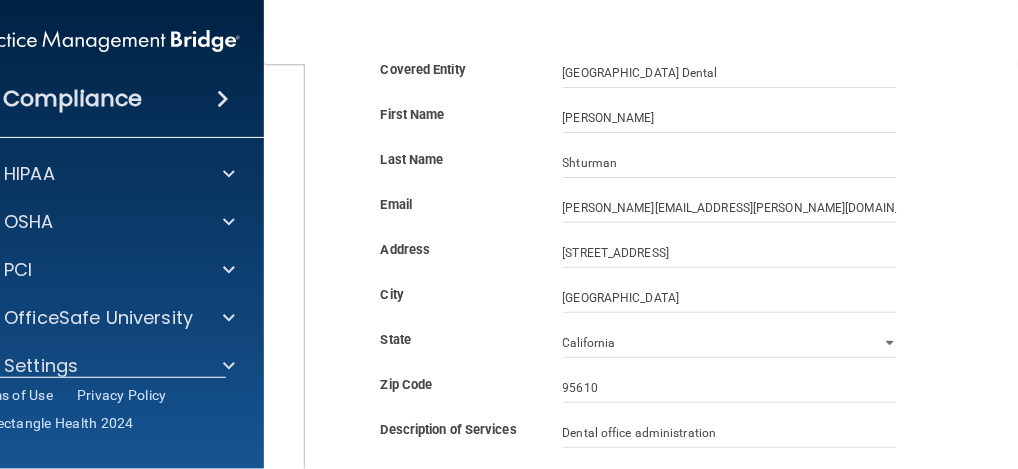 scroll, scrollTop: 333, scrollLeft: 0, axis: vertical 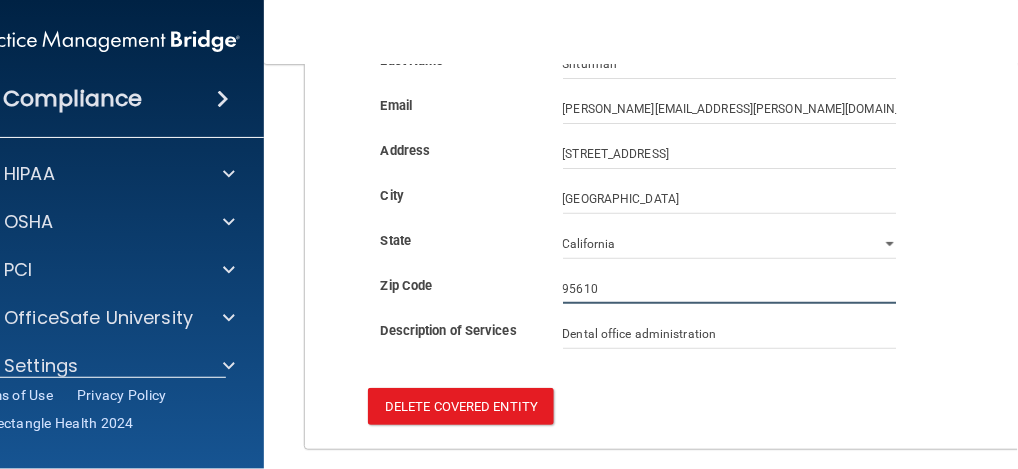 click on "95610" at bounding box center (730, 289) 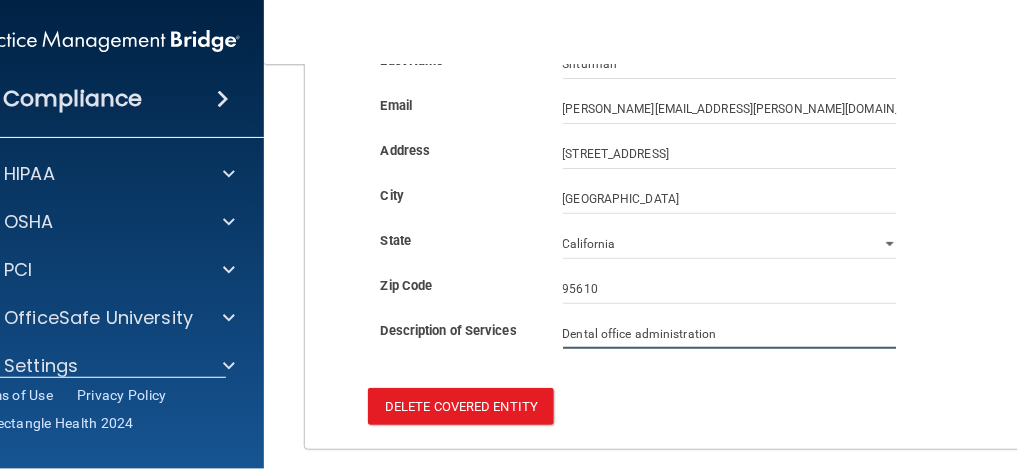 click on "Dental office administration" at bounding box center (730, 334) 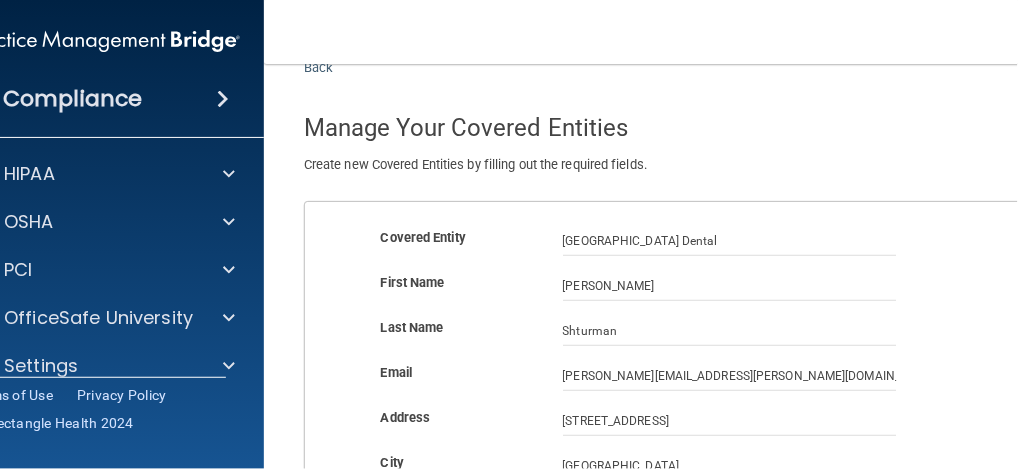 scroll, scrollTop: 0, scrollLeft: 0, axis: both 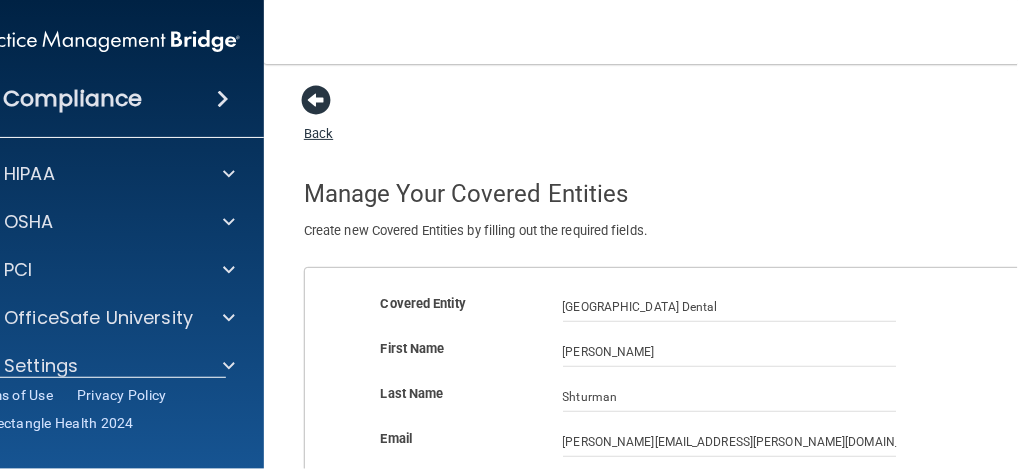 click at bounding box center (316, 100) 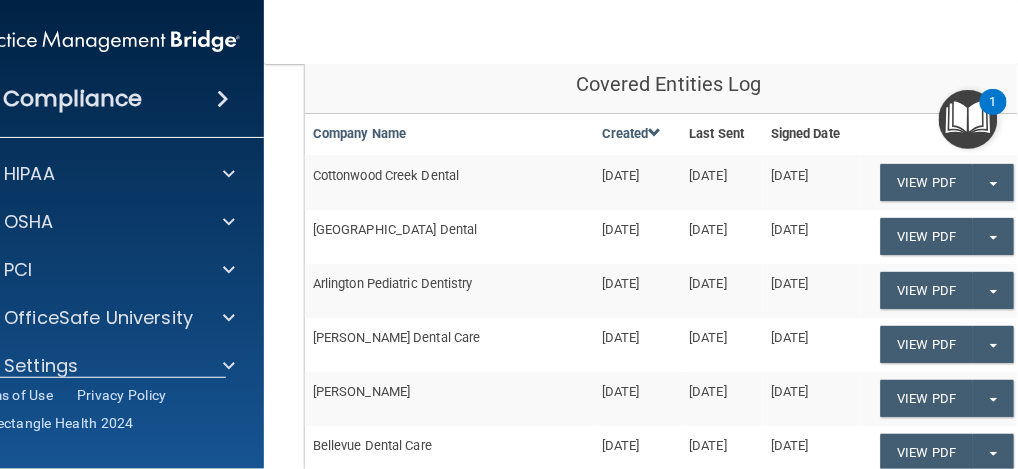scroll, scrollTop: 266, scrollLeft: 0, axis: vertical 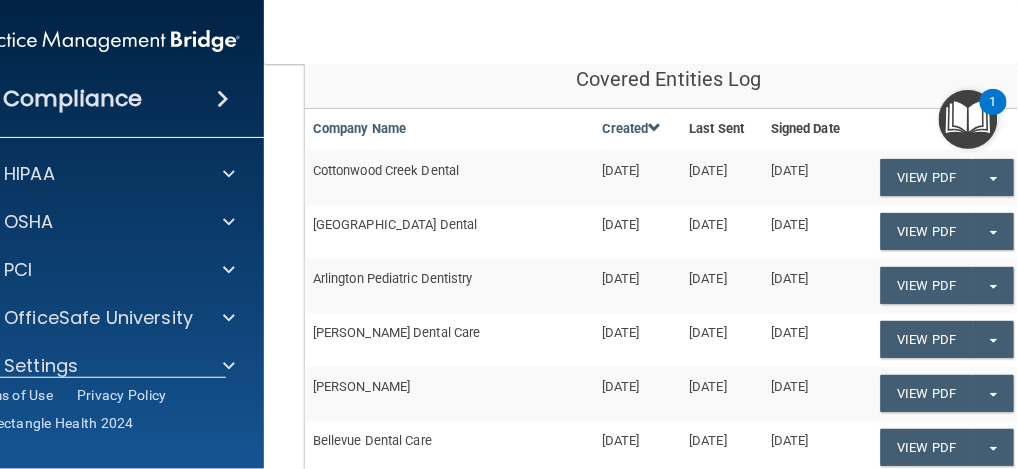 click on "Arlington Pediatric Dentistry" at bounding box center (449, 286) 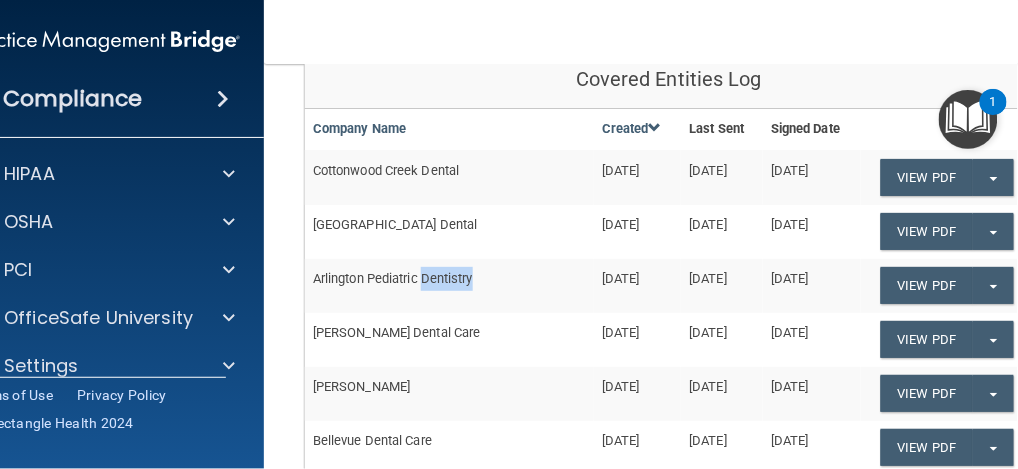 click on "Arlington Pediatric Dentistry" at bounding box center [449, 286] 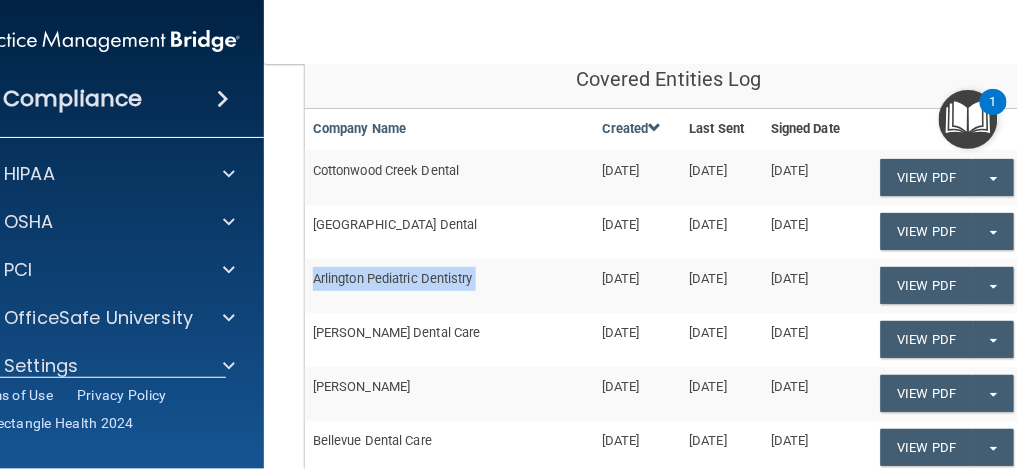 click on "Arlington Pediatric Dentistry" at bounding box center [449, 286] 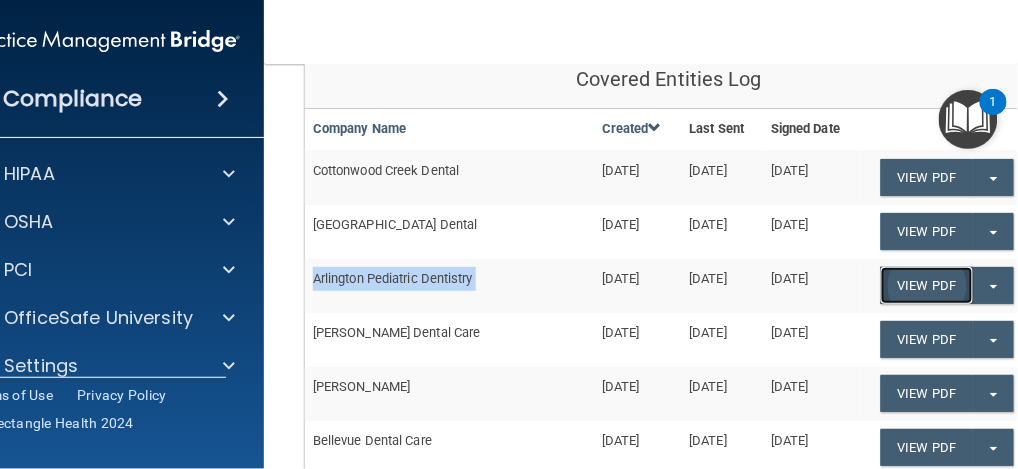 click on "View PDF" at bounding box center [927, 285] 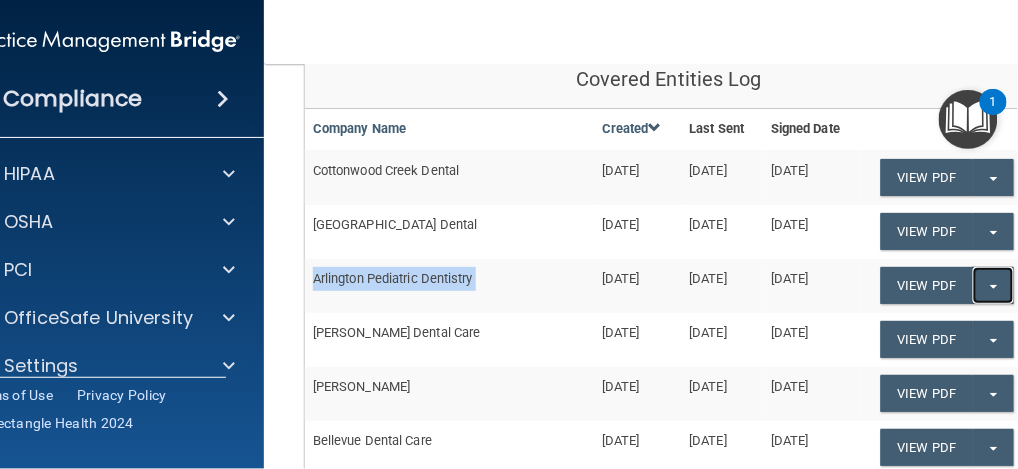 click on "Split button!" at bounding box center (993, 285) 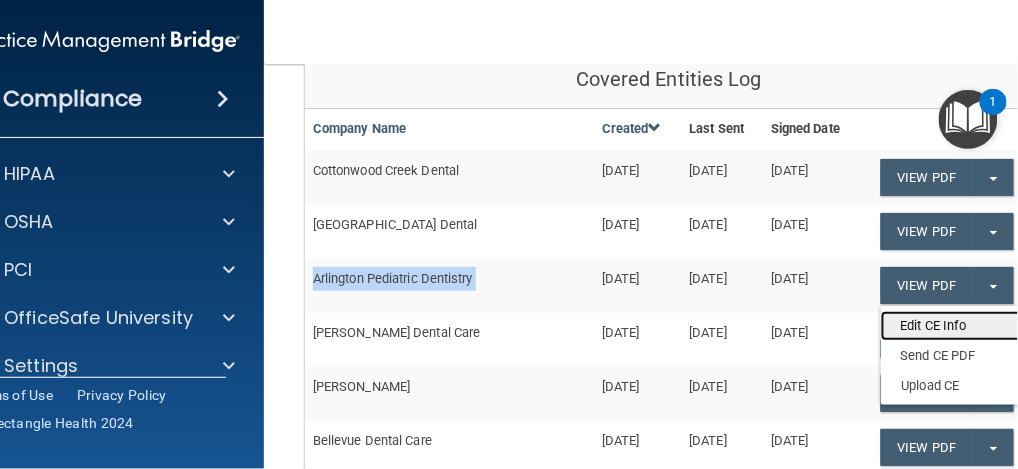 click on "Edit CE Info" at bounding box center [961, 326] 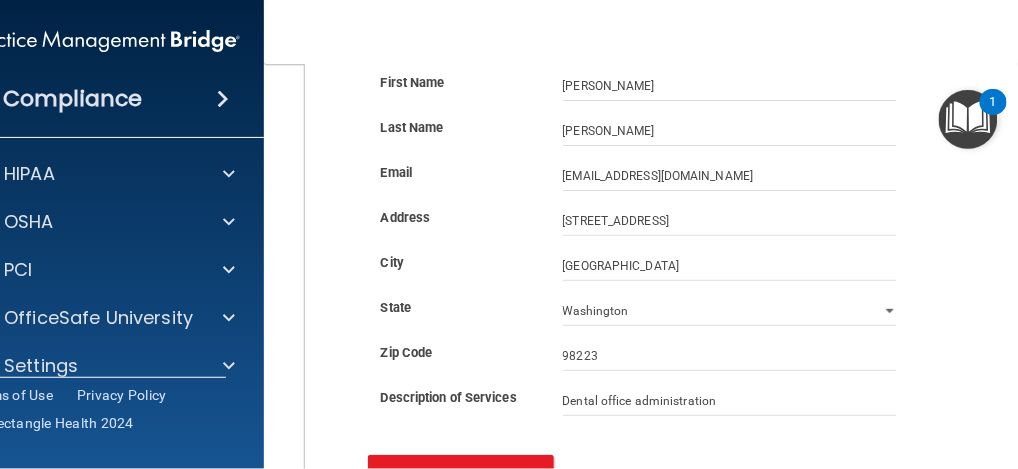 scroll, scrollTop: 0, scrollLeft: 0, axis: both 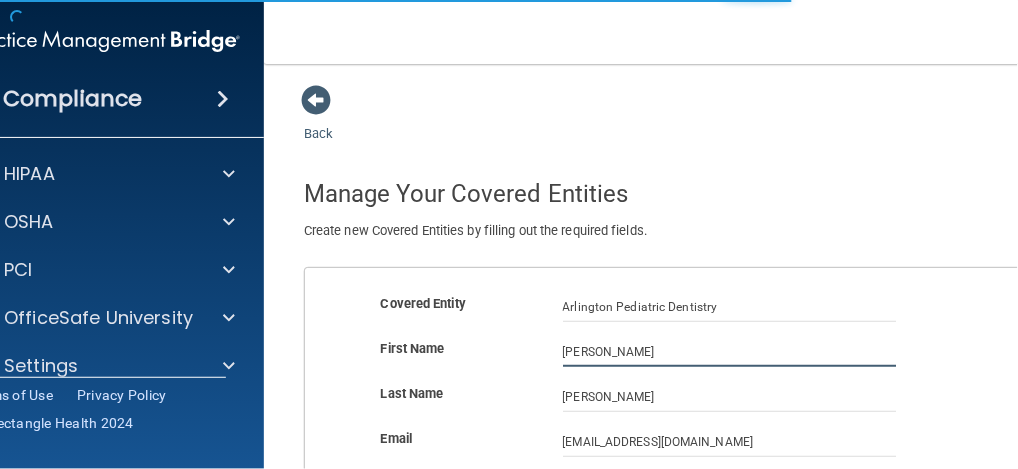 click on "[PERSON_NAME]" at bounding box center [730, 352] 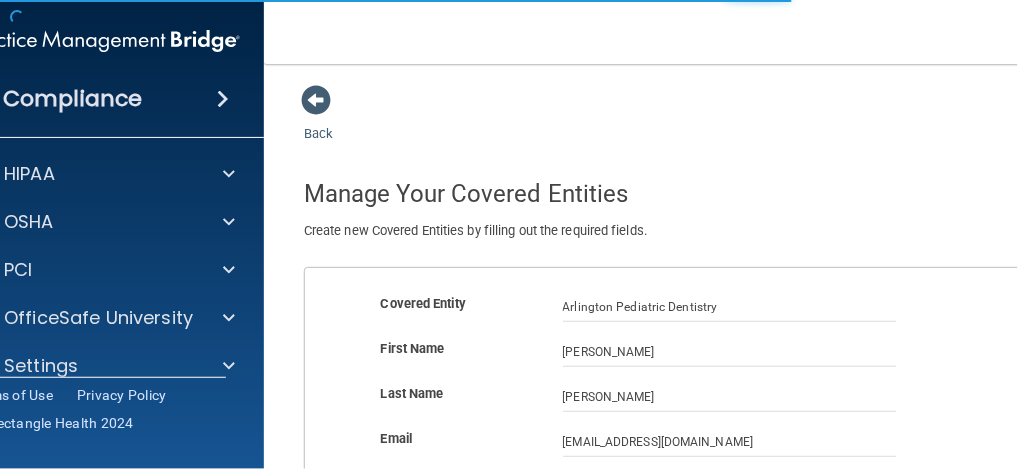 click on "First Name       [PERSON_NAME]" at bounding box center (669, 359) 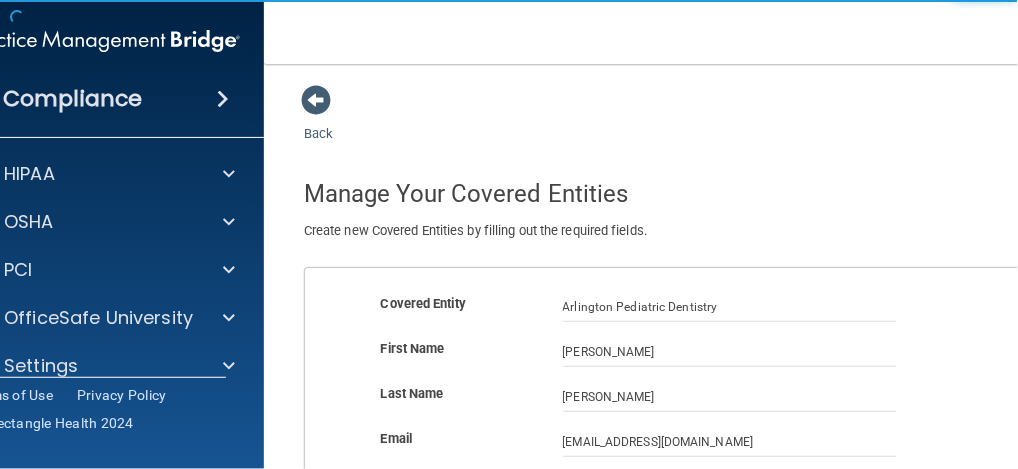 click on "State       [US_STATE] [US_STATE] [US_STATE] [US_STATE] [US_STATE] [US_STATE] [US_STATE] [US_STATE] [US_STATE] [US_STATE] [US_STATE] [US_STATE] [US_STATE] [US_STATE] [US_STATE] [US_STATE] [US_STATE] [US_STATE] [GEOGRAPHIC_DATA] [US_STATE] [US_STATE] [US_STATE] [US_STATE] [US_STATE] [US_STATE] [US_STATE] [US_STATE] [US_STATE] [US_STATE] [US_STATE] [US_STATE] [US_STATE] [US_STATE] [US_STATE] [US_STATE] [US_STATE] [US_STATE] [US_STATE] [US_STATE] [US_STATE] [US_STATE] [US_STATE] [US_STATE] [US_STATE] [US_STATE] [US_STATE] [US_STATE][PERSON_NAME][US_STATE] [US_STATE][PERSON_NAME] [US_STATE] [US_STATE]" at bounding box center [669, 584] 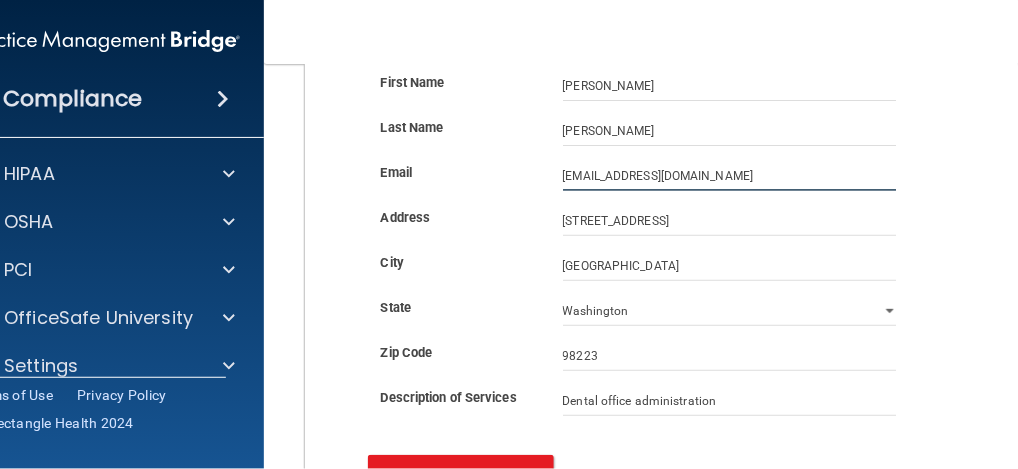 click on "[EMAIL_ADDRESS][DOMAIN_NAME]" at bounding box center [730, 176] 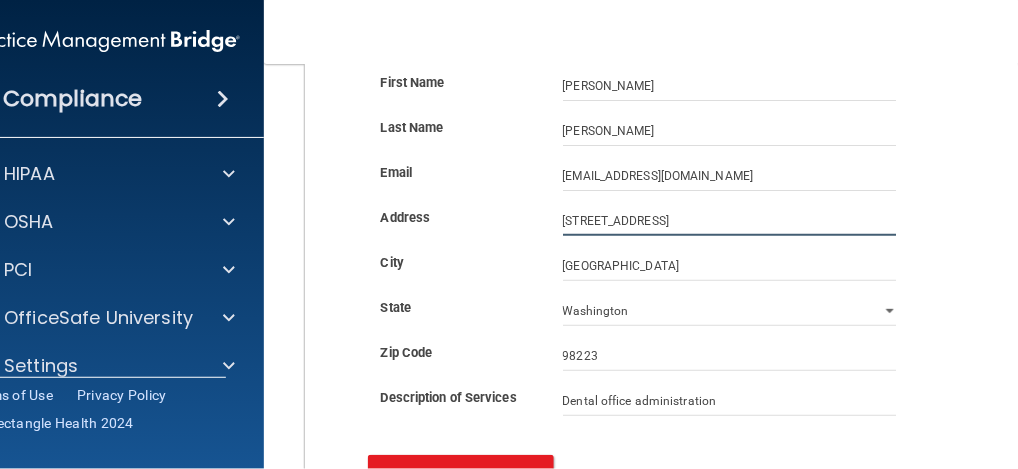 click on "[STREET_ADDRESS]" at bounding box center [730, 221] 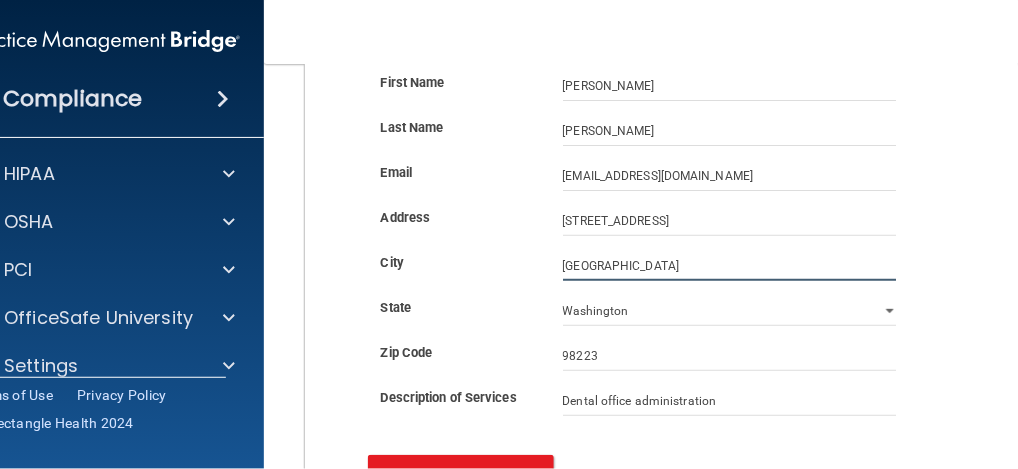 click on "[GEOGRAPHIC_DATA]" at bounding box center [730, 266] 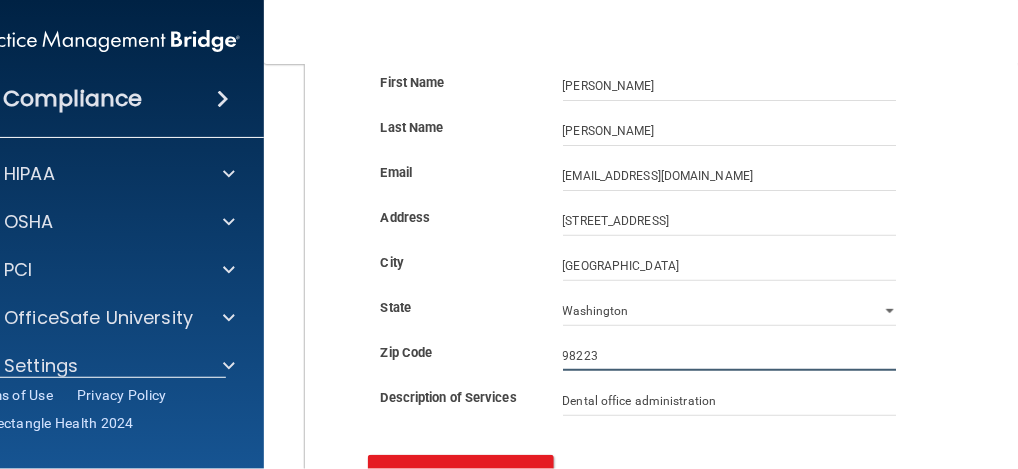 click on "98223" at bounding box center (730, 356) 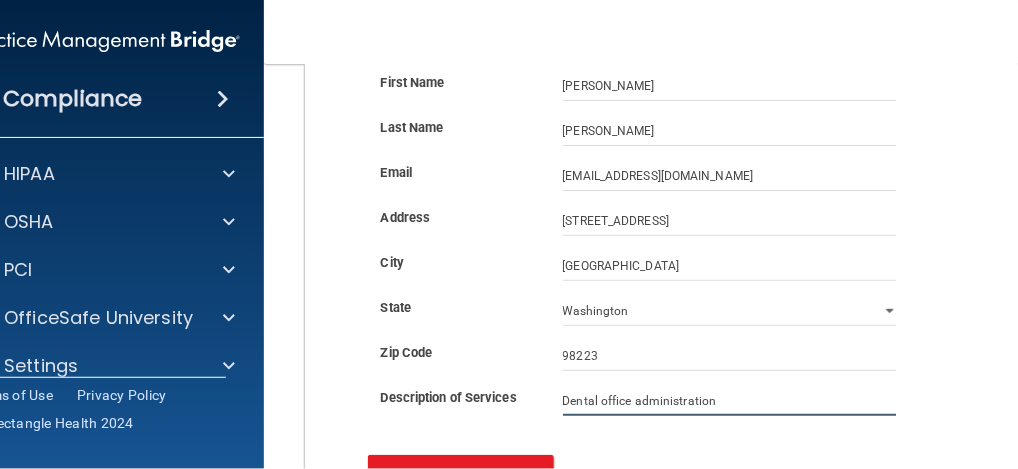 click on "Dental office administration" at bounding box center (730, 401) 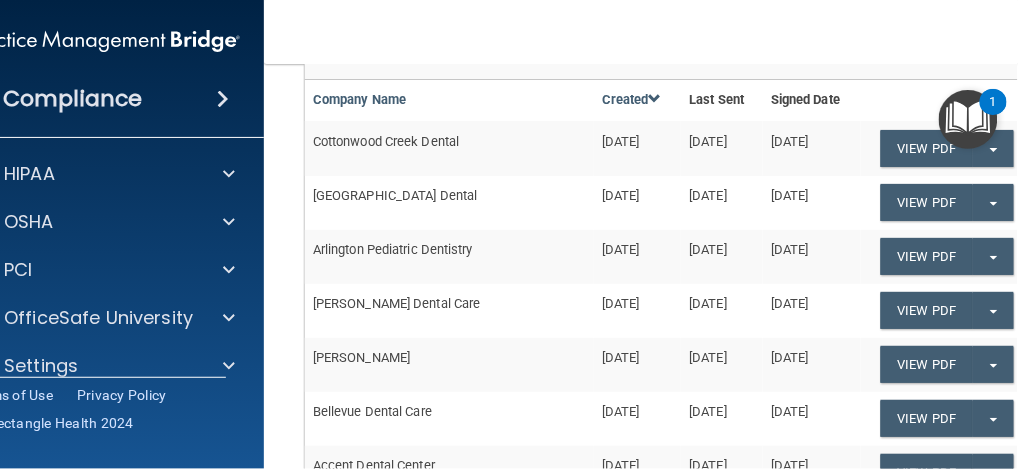 scroll, scrollTop: 333, scrollLeft: 0, axis: vertical 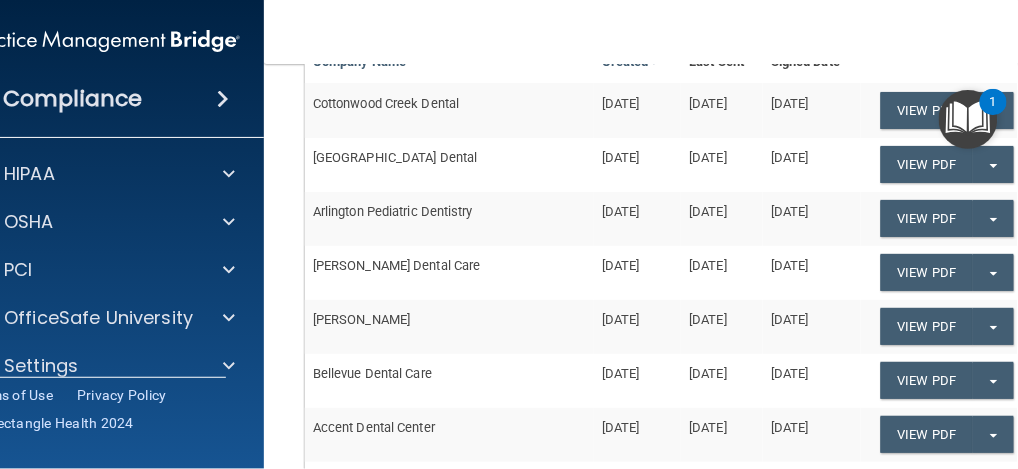 click on "Arlington Pediatric Dentistry" at bounding box center (449, 219) 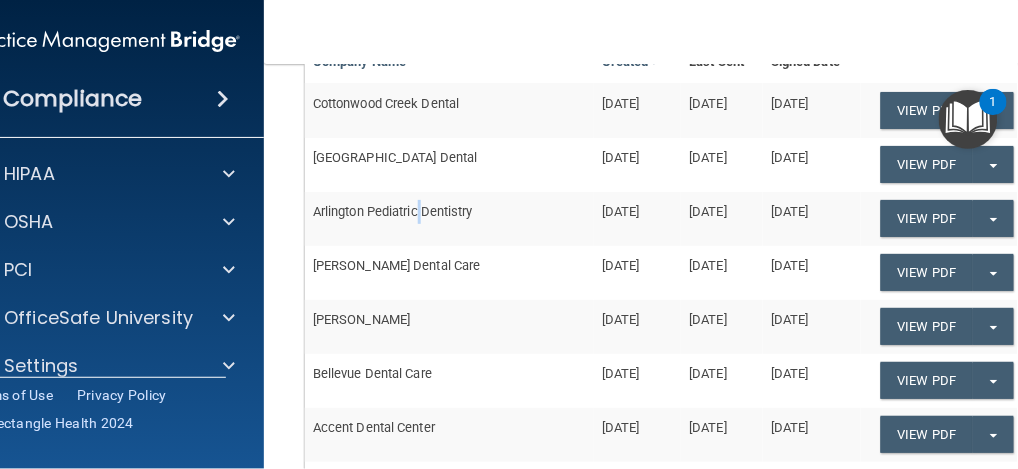 click on "Arlington Pediatric Dentistry" at bounding box center [449, 219] 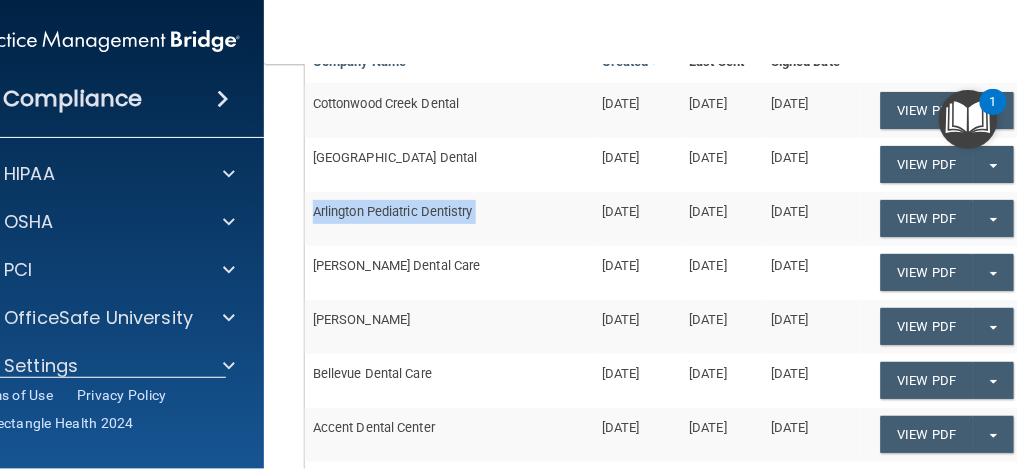 click on "Arlington Pediatric Dentistry" at bounding box center (449, 219) 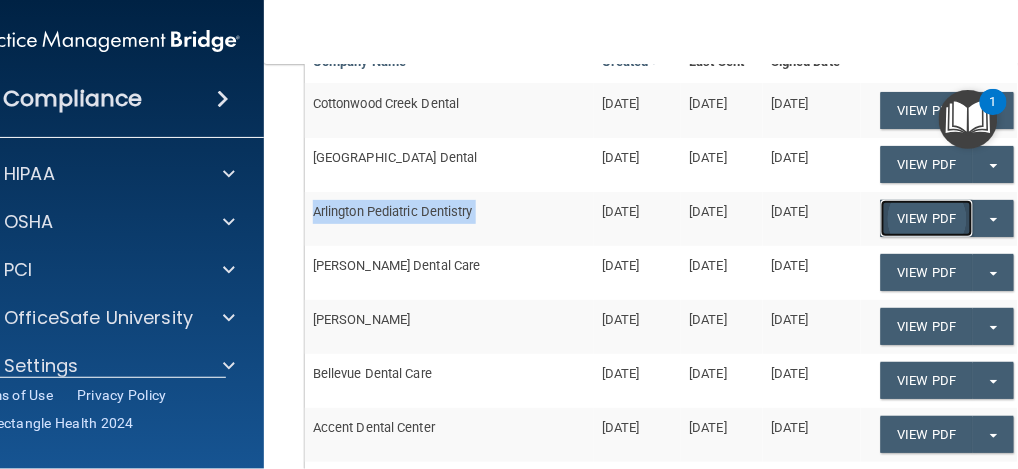 click on "View PDF" at bounding box center [927, 110] 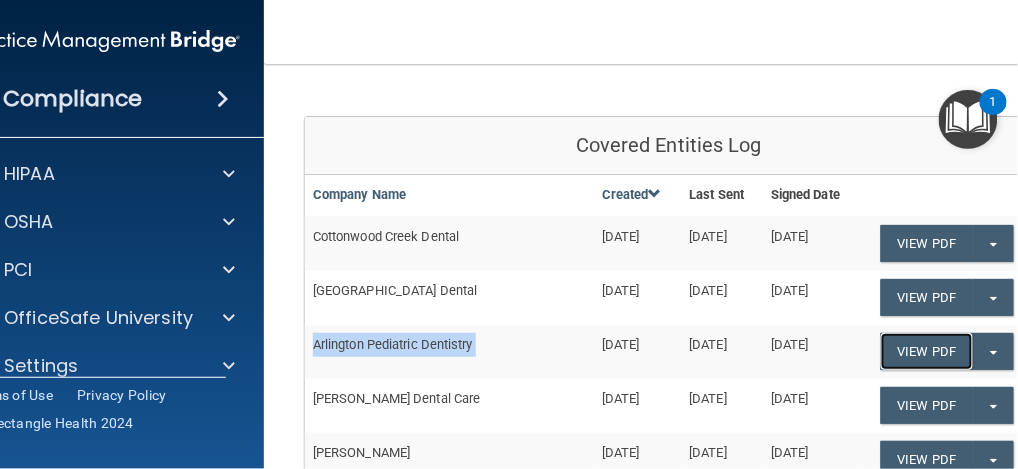 scroll, scrollTop: 266, scrollLeft: 0, axis: vertical 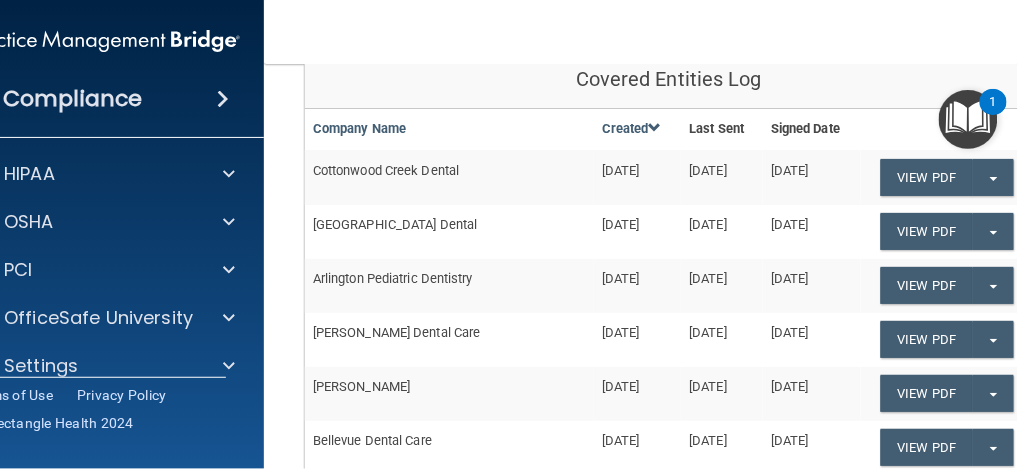 click on "[PERSON_NAME] Dental Care" at bounding box center [449, 340] 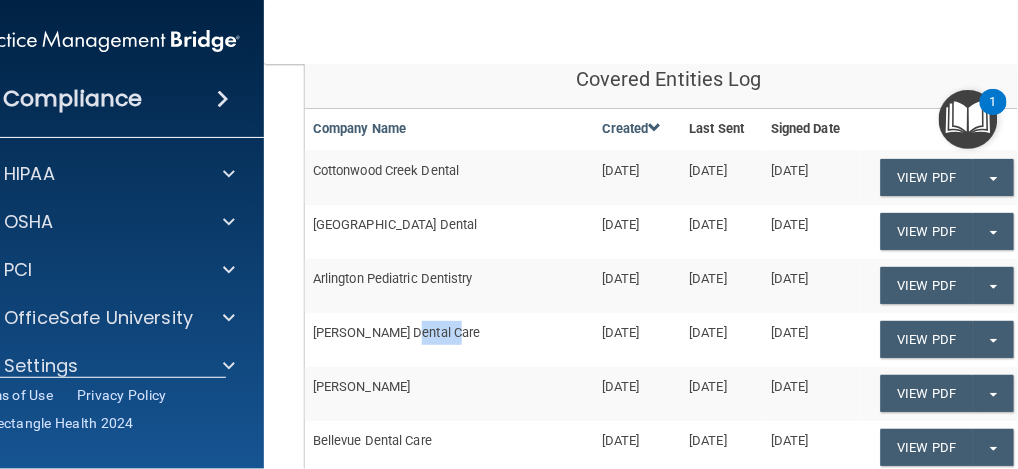 click on "[PERSON_NAME] Dental Care" at bounding box center [449, 340] 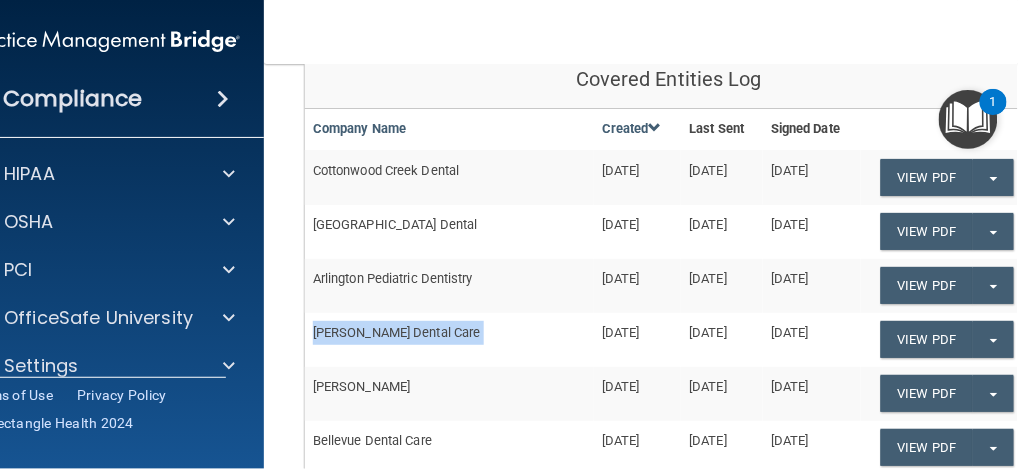 click on "[PERSON_NAME] Dental Care" at bounding box center [449, 340] 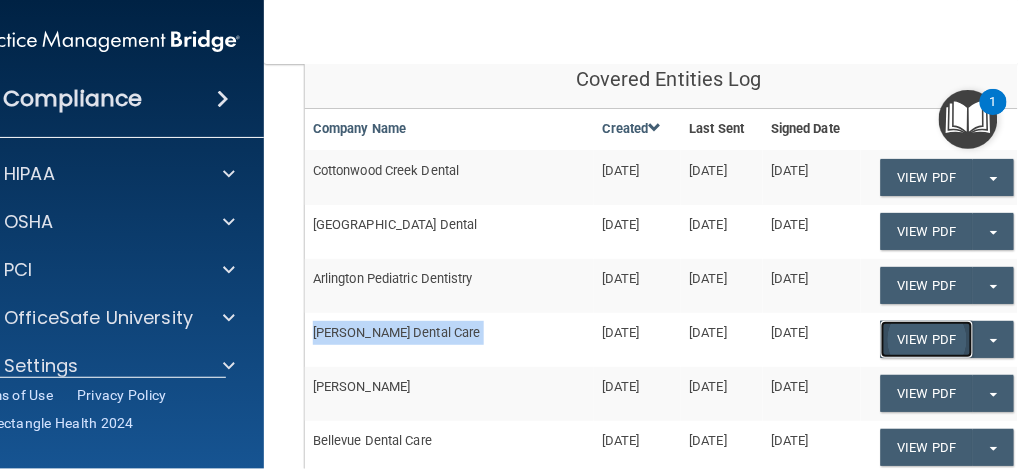 click on "View PDF" at bounding box center (927, 177) 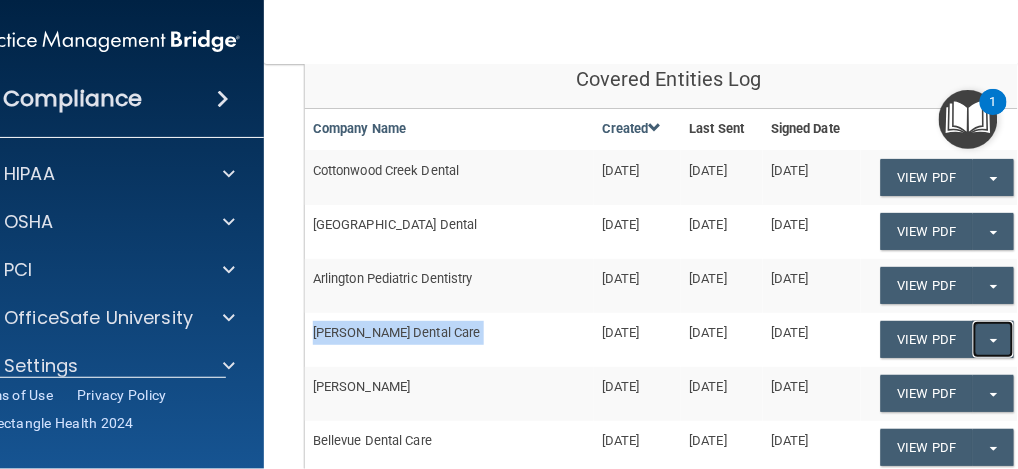 click on "Split button!" at bounding box center [993, 339] 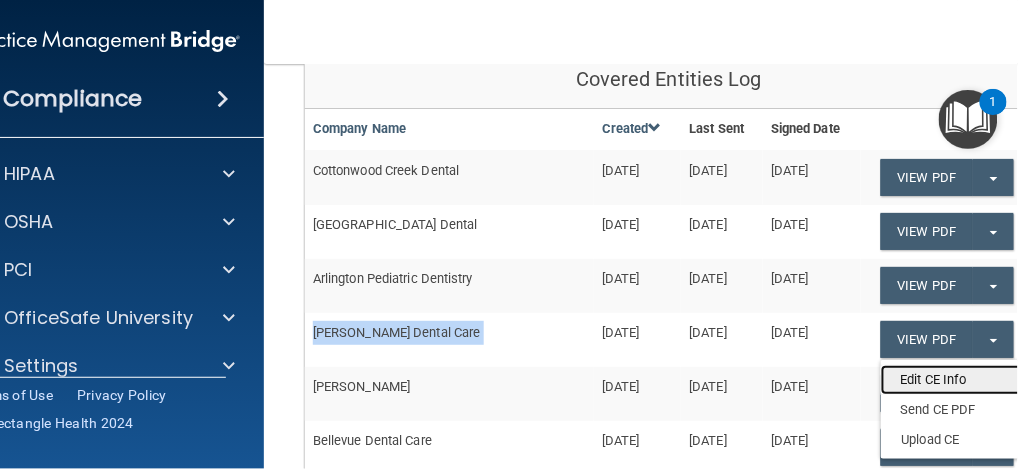 click on "Edit CE Info" at bounding box center (961, 380) 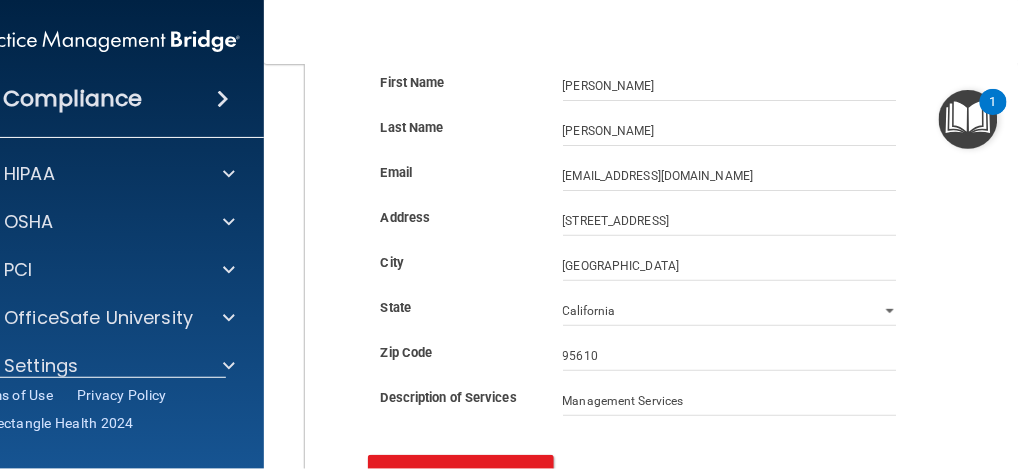 scroll, scrollTop: 0, scrollLeft: 0, axis: both 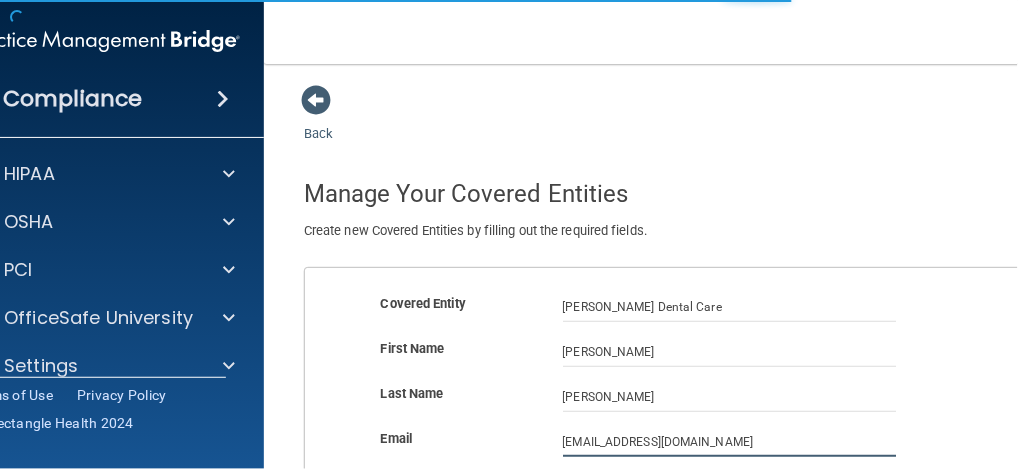 click on "[EMAIL_ADDRESS][DOMAIN_NAME]" at bounding box center (730, 442) 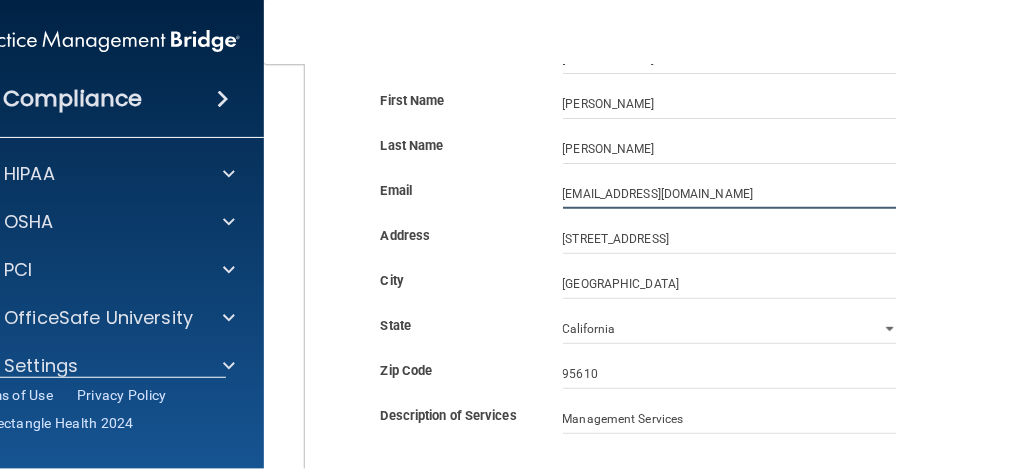 scroll, scrollTop: 200, scrollLeft: 0, axis: vertical 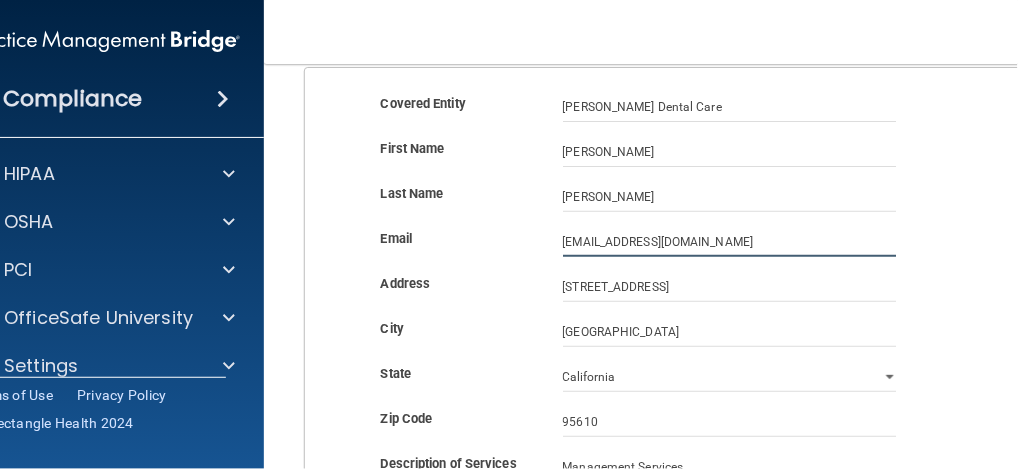 click on "[EMAIL_ADDRESS][DOMAIN_NAME]" at bounding box center [730, 242] 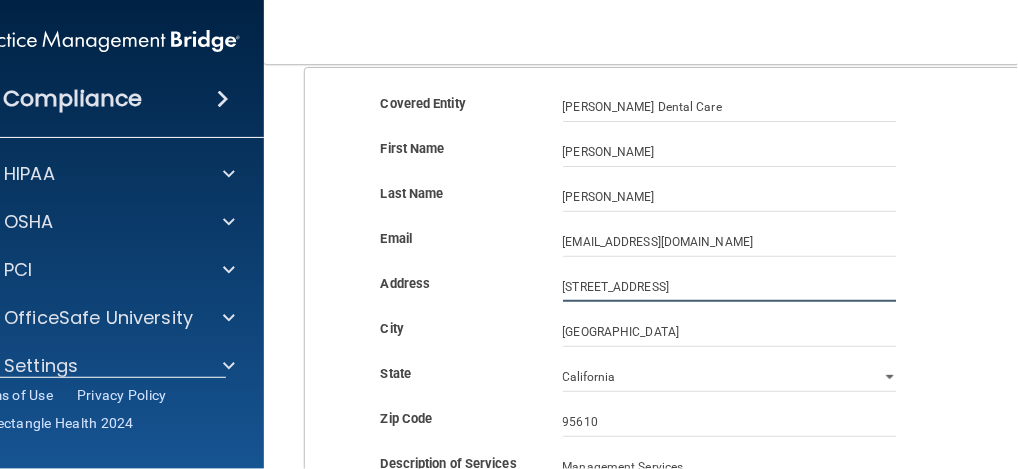 click on "[STREET_ADDRESS]" at bounding box center [730, 287] 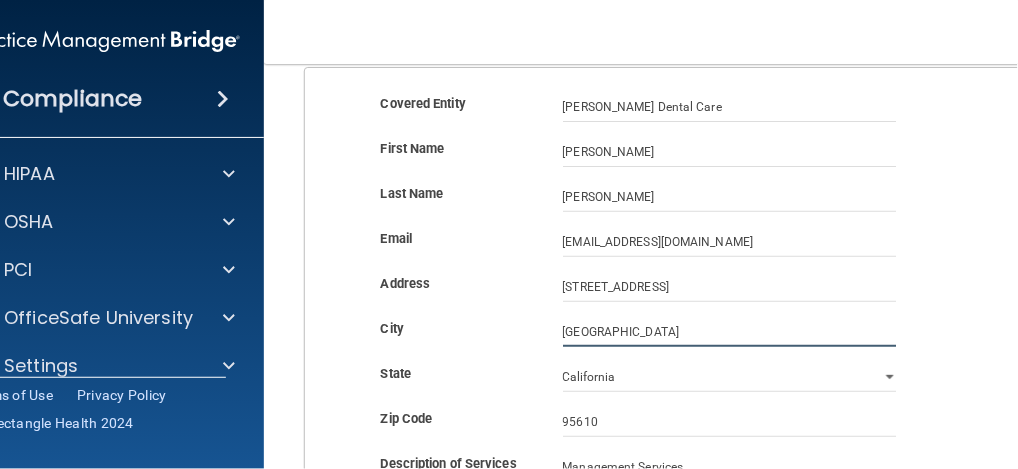 click on "[GEOGRAPHIC_DATA]" at bounding box center [730, 332] 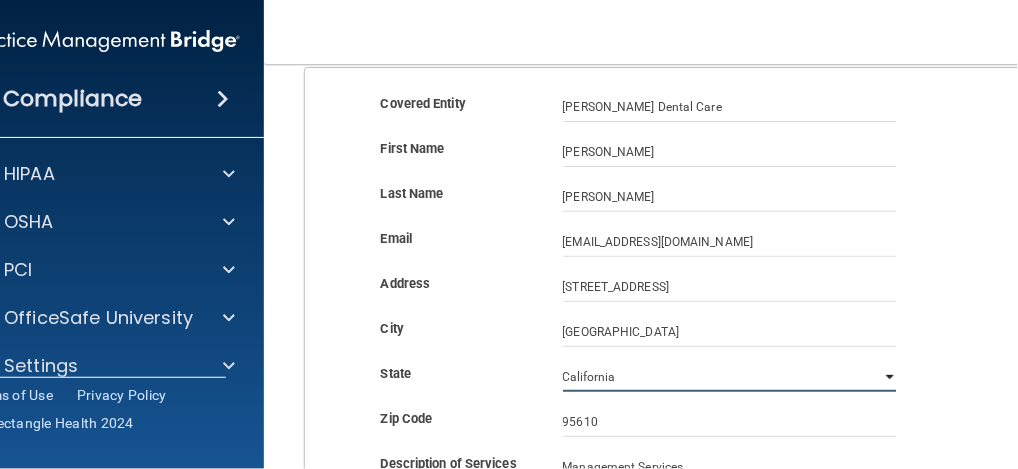 click on "[US_STATE] [US_STATE] [US_STATE] [US_STATE] [US_STATE] [US_STATE] [US_STATE] [US_STATE] [US_STATE] [US_STATE] [US_STATE] [US_STATE] [US_STATE] [US_STATE] [US_STATE] [US_STATE] [US_STATE] [US_STATE] [GEOGRAPHIC_DATA] [US_STATE] [US_STATE] [US_STATE] [US_STATE] [US_STATE] [US_STATE] [US_STATE] [US_STATE] [US_STATE] [US_STATE] [US_STATE] [US_STATE] [US_STATE] [US_STATE] [US_STATE] [US_STATE] [US_STATE] [US_STATE] [US_STATE] [US_STATE] [US_STATE] [US_STATE] [US_STATE] [US_STATE] [US_STATE] [US_STATE] [US_STATE] [US_STATE][PERSON_NAME][US_STATE] [US_STATE][PERSON_NAME] [US_STATE] [US_STATE]" at bounding box center (730, 377) 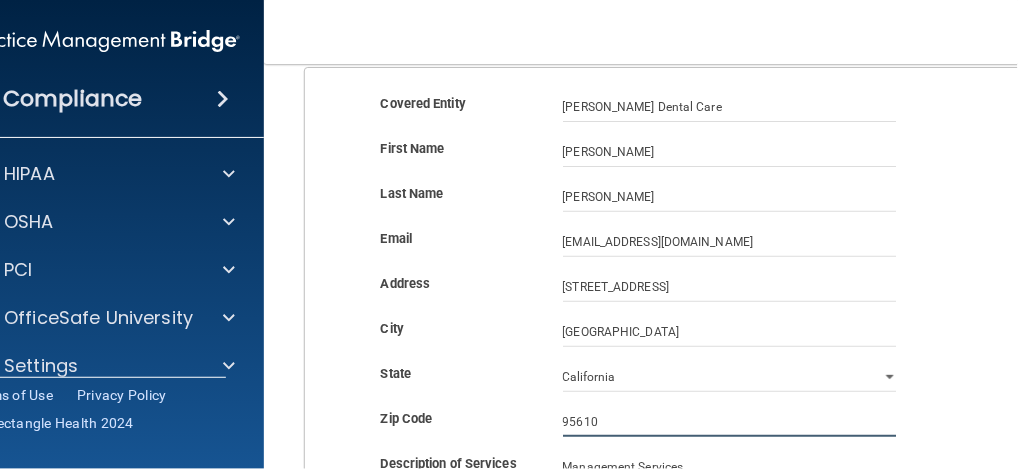 click on "95610" at bounding box center (730, 422) 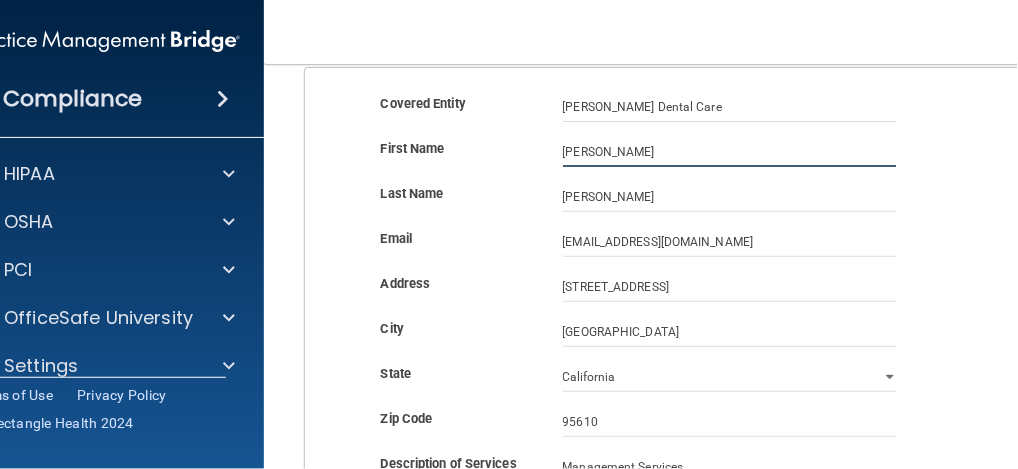 click on "[PERSON_NAME]" at bounding box center [730, 152] 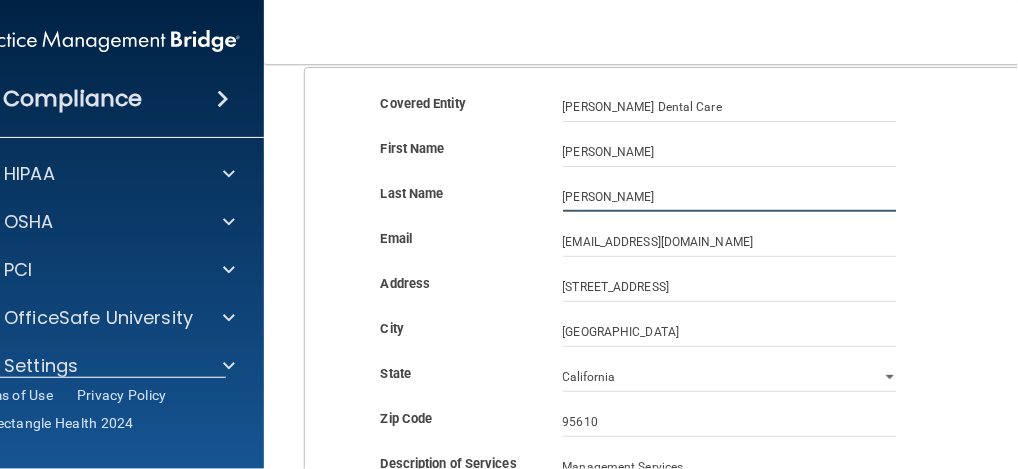 click on "[PERSON_NAME]" at bounding box center [730, 197] 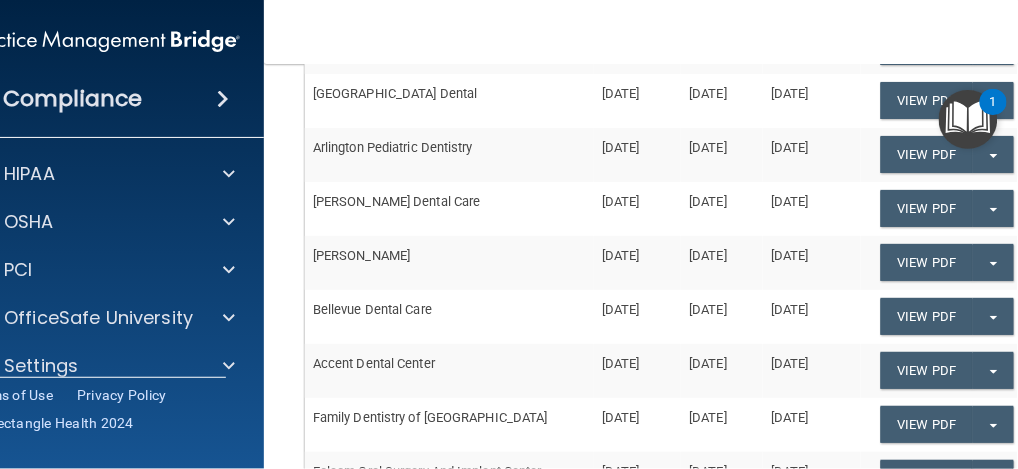 scroll, scrollTop: 533, scrollLeft: 0, axis: vertical 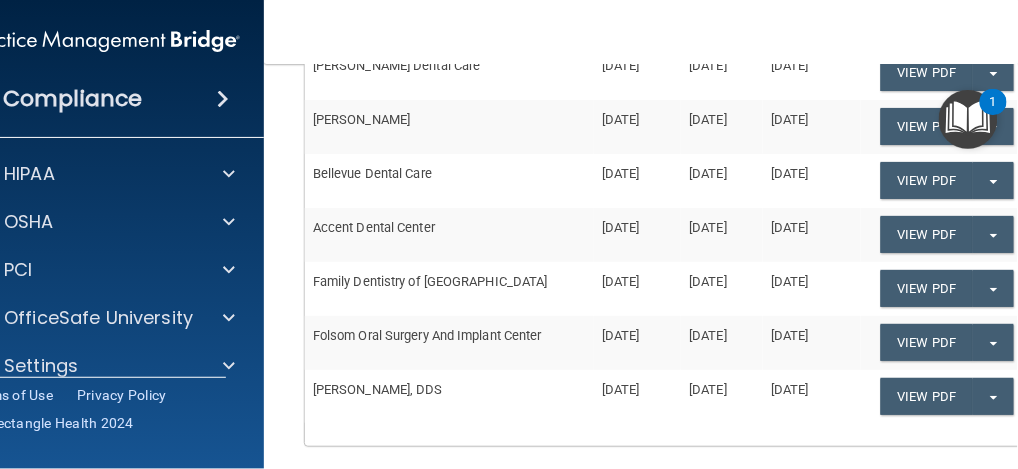 click on "[PERSON_NAME]" at bounding box center (449, 127) 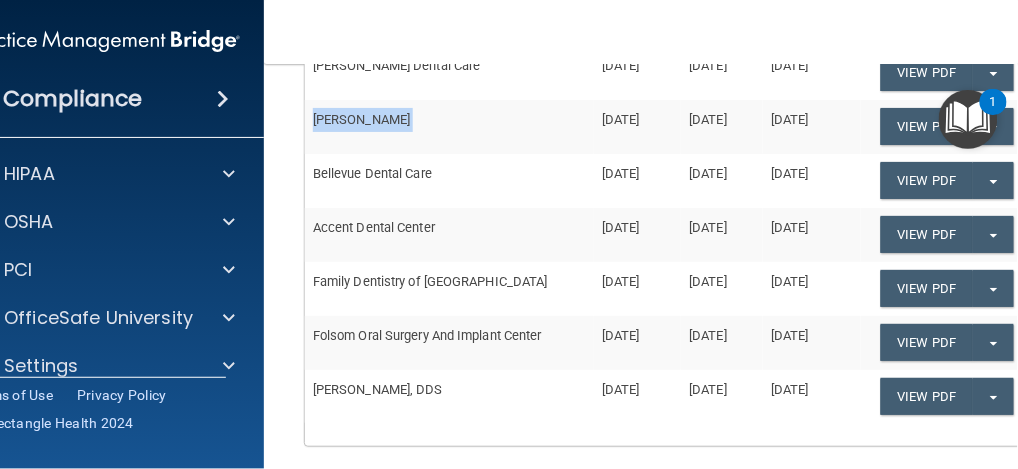 click on "[PERSON_NAME]" at bounding box center (449, 127) 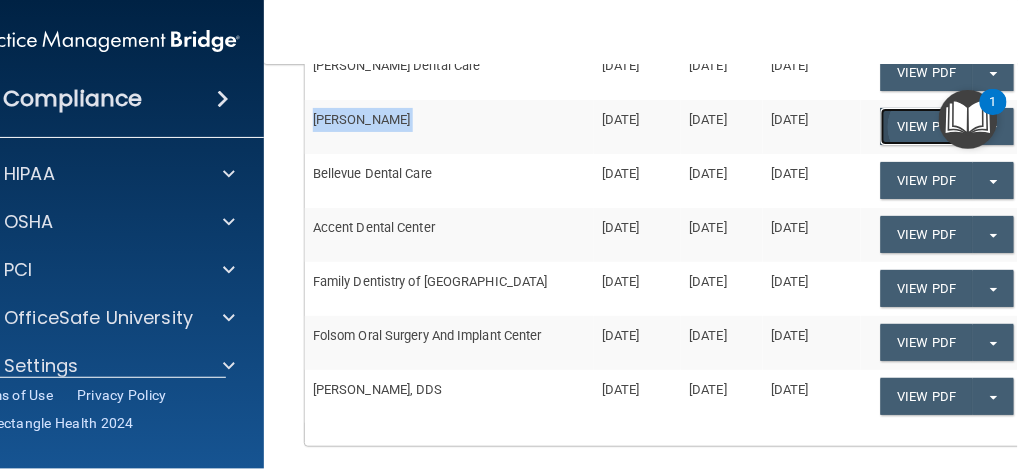 click on "View PDF" at bounding box center (927, -90) 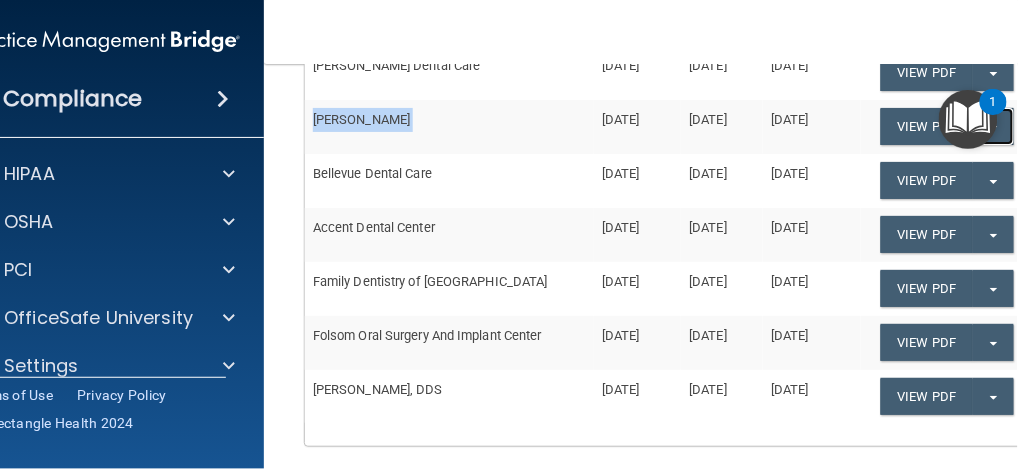 click on "Split button!" at bounding box center [993, 126] 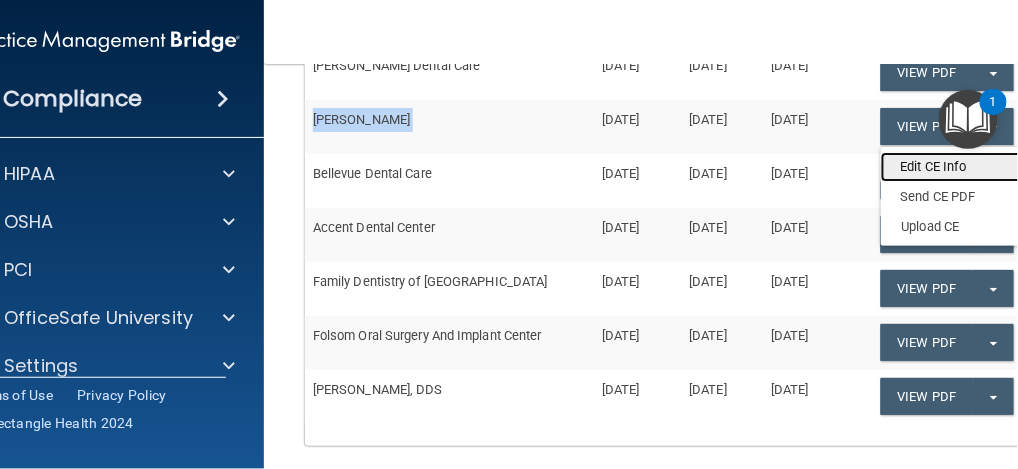 click on "Edit CE Info" at bounding box center [961, 167] 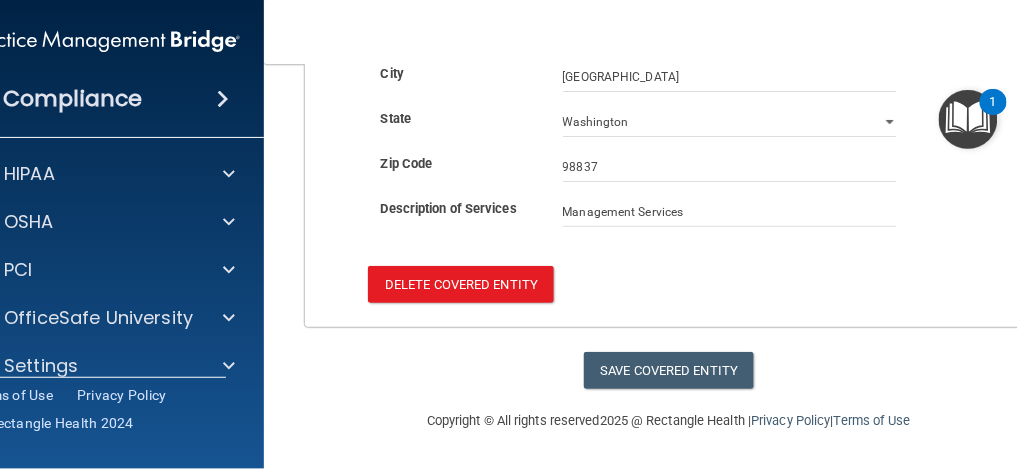 scroll, scrollTop: 0, scrollLeft: 0, axis: both 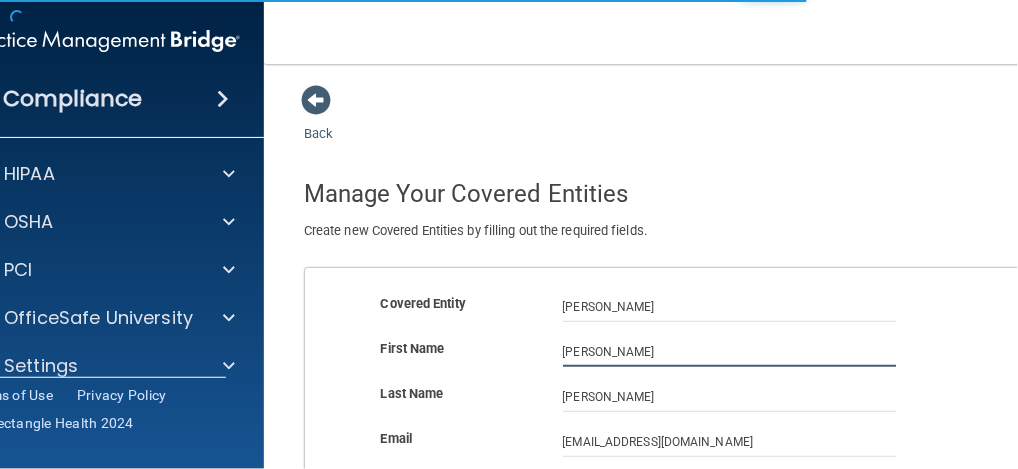 click on "[PERSON_NAME]" at bounding box center [730, 352] 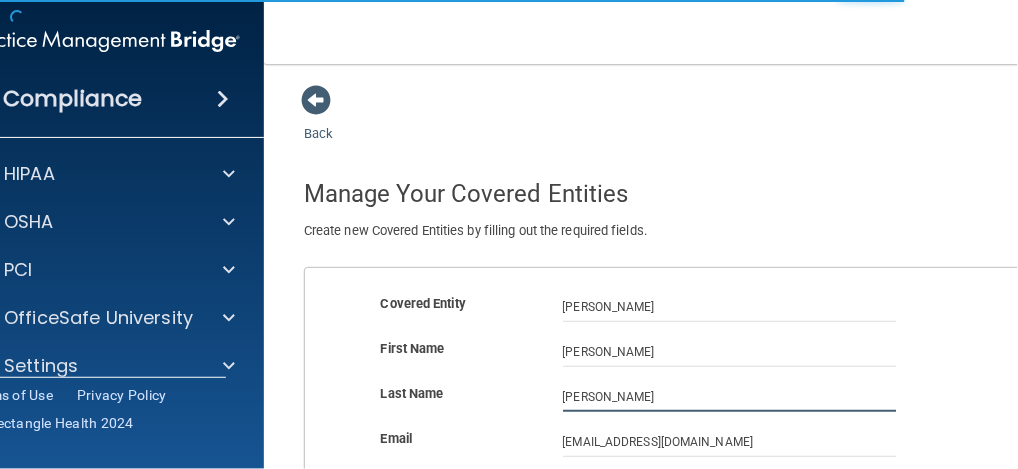 click on "[PERSON_NAME]" at bounding box center (730, 397) 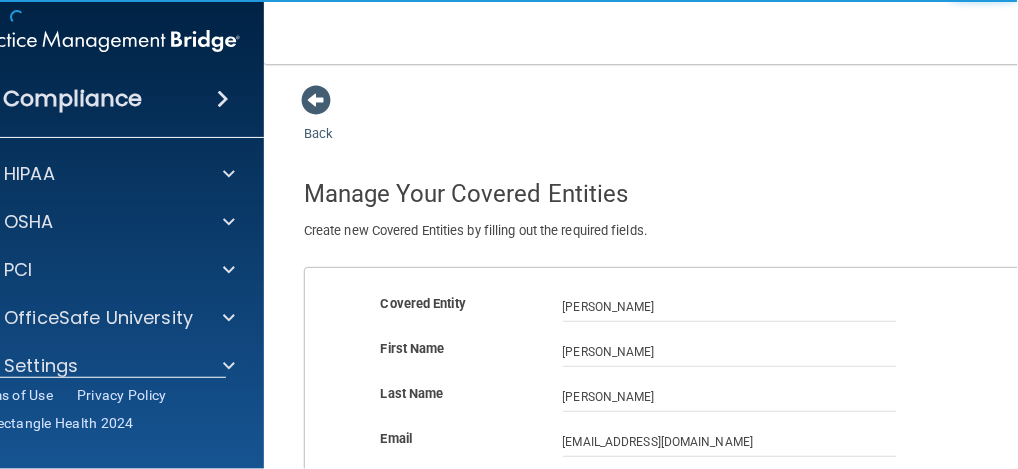 click on "Email       [EMAIL_ADDRESS][DOMAIN_NAME]" at bounding box center (669, 449) 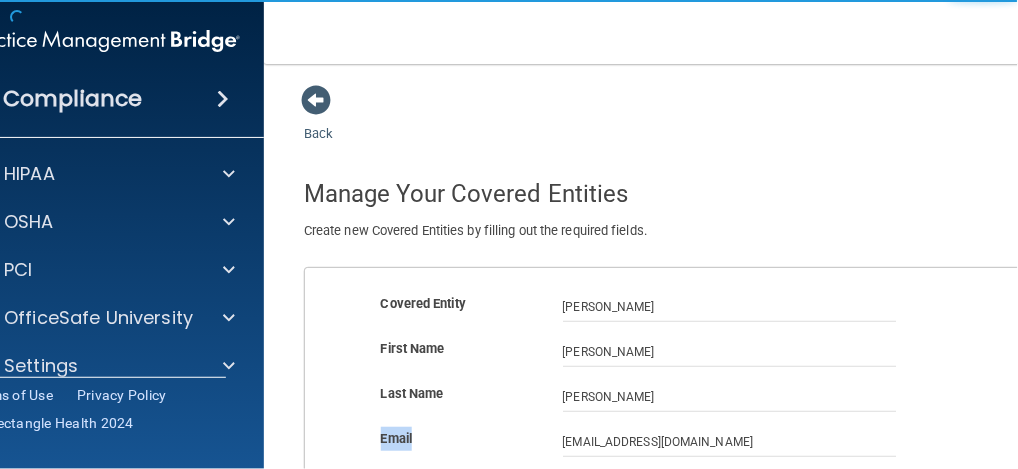 scroll, scrollTop: 66, scrollLeft: 0, axis: vertical 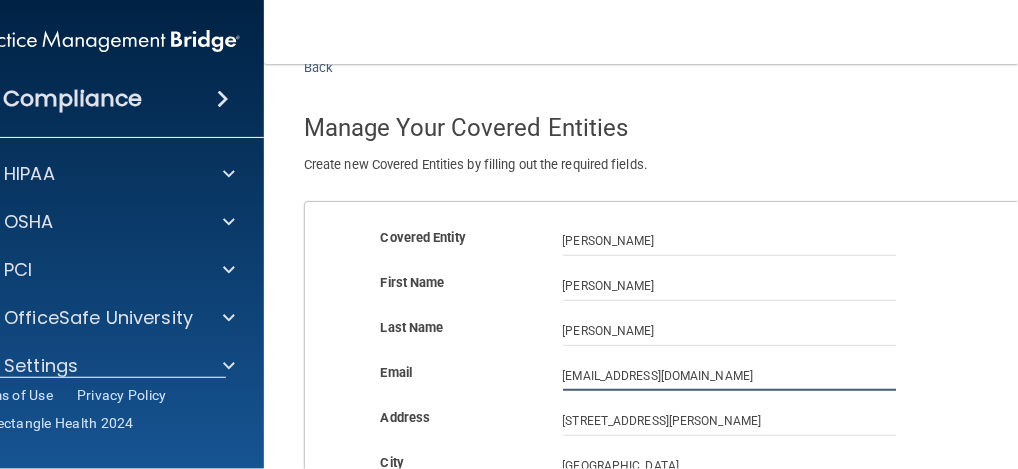 click on "[EMAIL_ADDRESS][DOMAIN_NAME]" at bounding box center (730, 376) 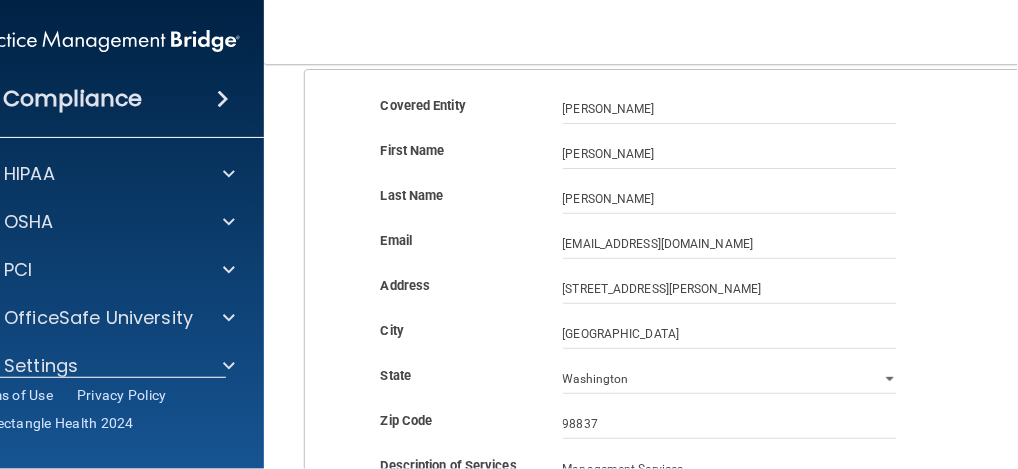 scroll, scrollTop: 200, scrollLeft: 0, axis: vertical 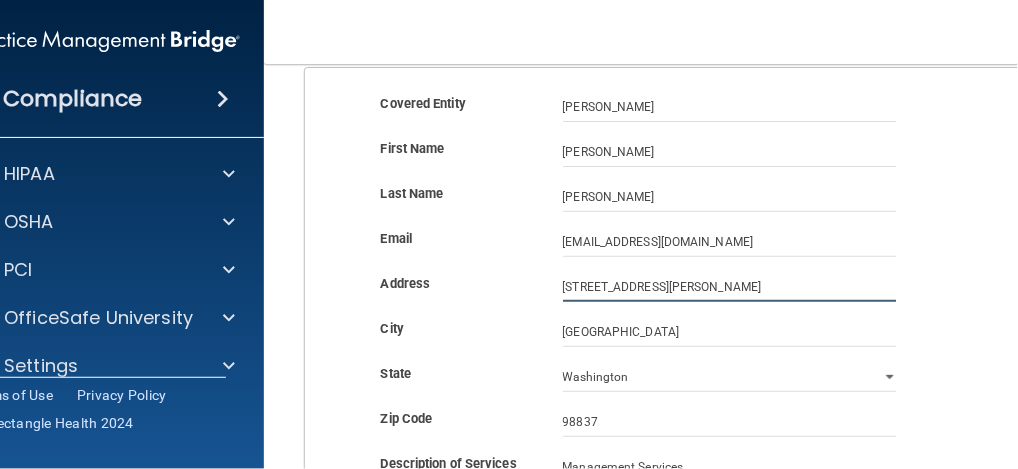 click on "[STREET_ADDRESS][PERSON_NAME]" at bounding box center (730, 287) 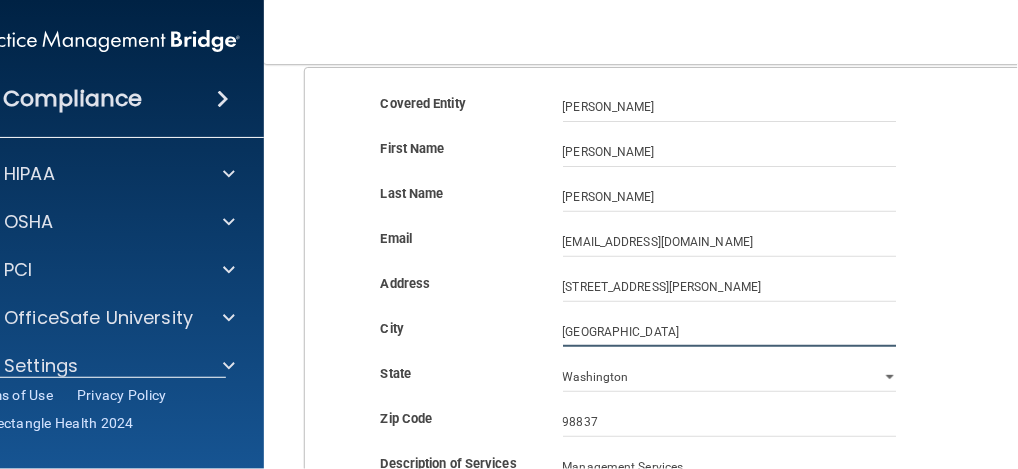 click on "[GEOGRAPHIC_DATA]" at bounding box center [730, 332] 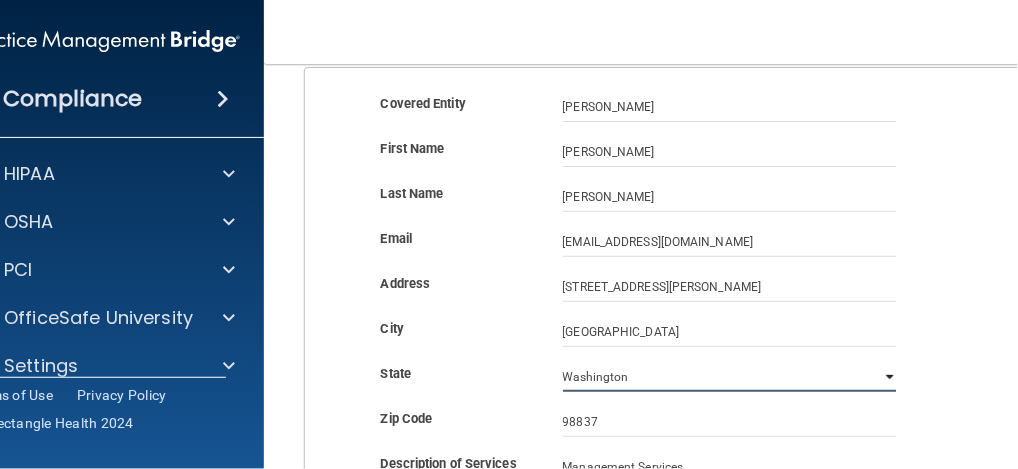 click on "[US_STATE] [US_STATE] [US_STATE] [US_STATE] [US_STATE] [US_STATE] [US_STATE] [US_STATE] [US_STATE] [US_STATE] [US_STATE] [US_STATE] [US_STATE] [US_STATE] [US_STATE] [US_STATE] [US_STATE] [US_STATE] [GEOGRAPHIC_DATA] [US_STATE] [US_STATE] [US_STATE] [US_STATE] [US_STATE] [US_STATE] [US_STATE] [US_STATE] [US_STATE] [US_STATE] [US_STATE] [US_STATE] [US_STATE] [US_STATE] [US_STATE] [US_STATE] [US_STATE] [US_STATE] [US_STATE] [US_STATE] [US_STATE] [US_STATE] [US_STATE] [US_STATE] [US_STATE] [US_STATE] [US_STATE] [US_STATE][PERSON_NAME][US_STATE] [US_STATE][PERSON_NAME] [US_STATE] [US_STATE]" at bounding box center [730, 377] 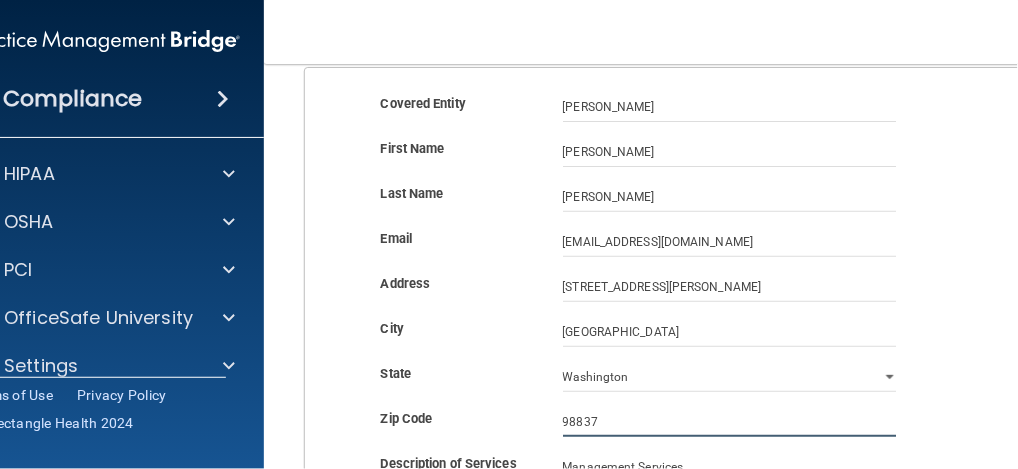 click on "98837" at bounding box center (730, 422) 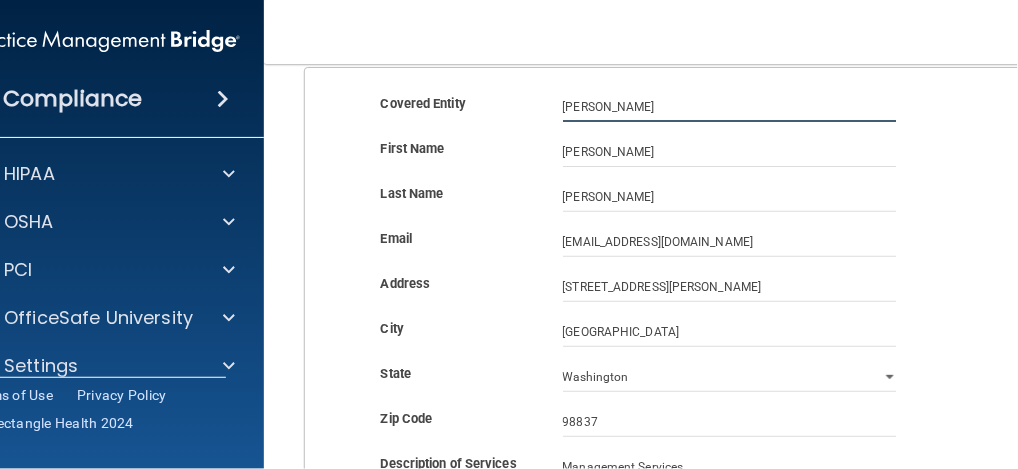 click on "[PERSON_NAME]" at bounding box center [730, 107] 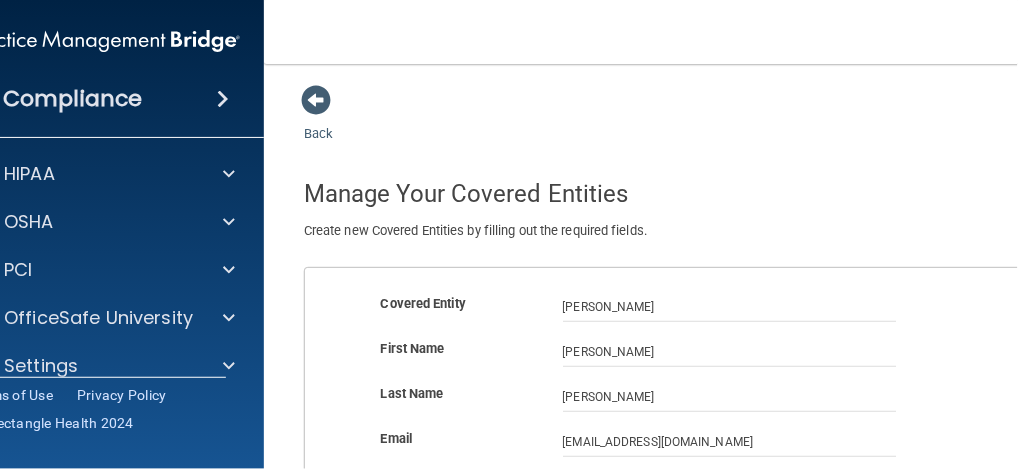 drag, startPoint x: 316, startPoint y: 102, endPoint x: 917, endPoint y: 384, distance: 663.8712 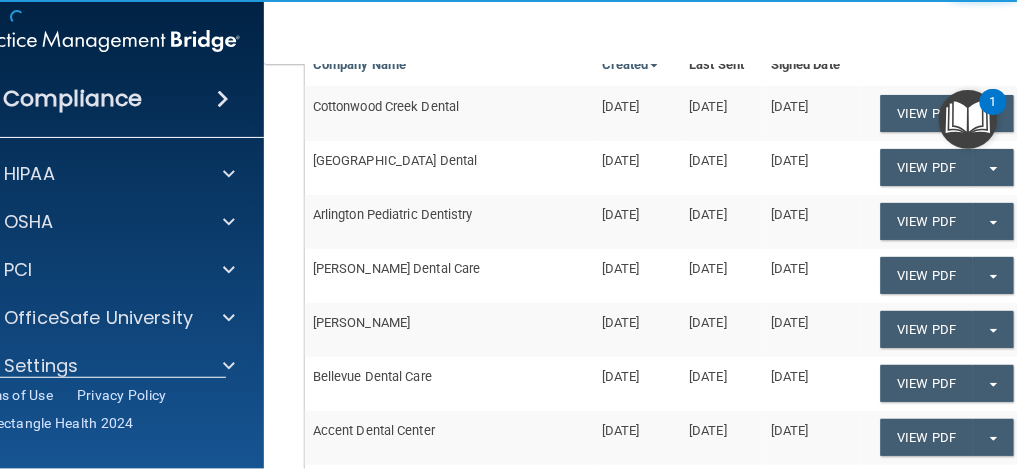 scroll, scrollTop: 400, scrollLeft: 0, axis: vertical 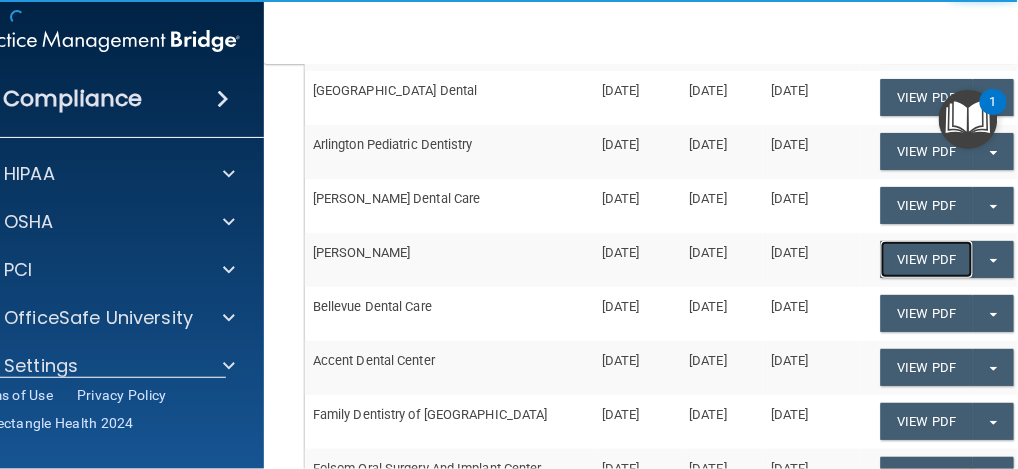 click on "View PDF" at bounding box center [927, 43] 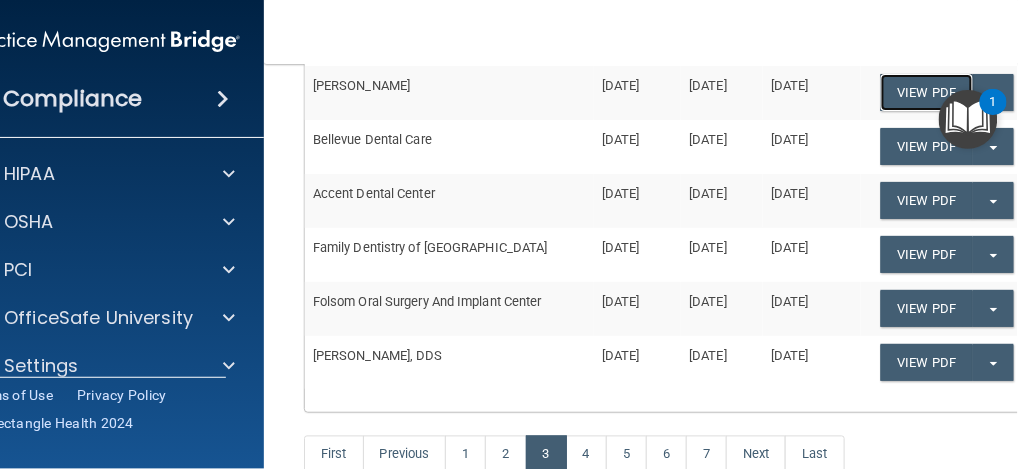 scroll, scrollTop: 434, scrollLeft: 0, axis: vertical 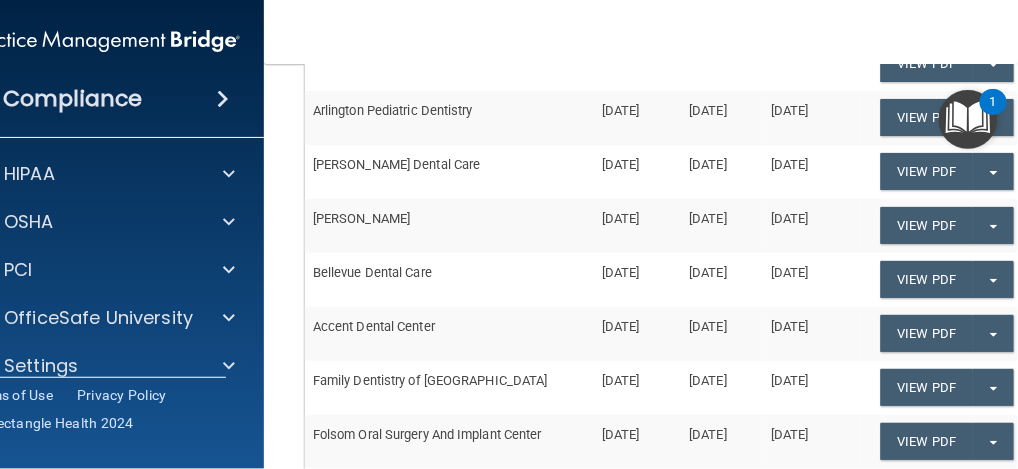 click on "Bellevue Dental Care" at bounding box center (449, 280) 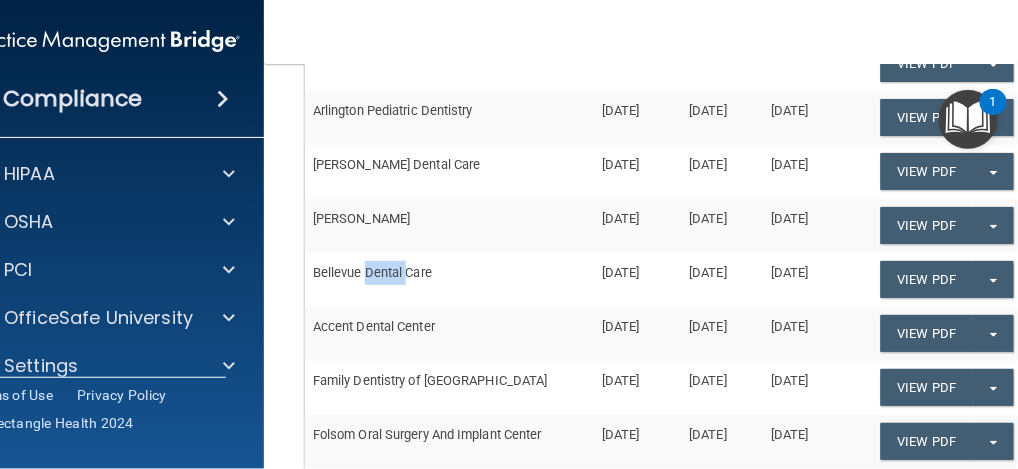 click on "Bellevue Dental Care" at bounding box center [449, 280] 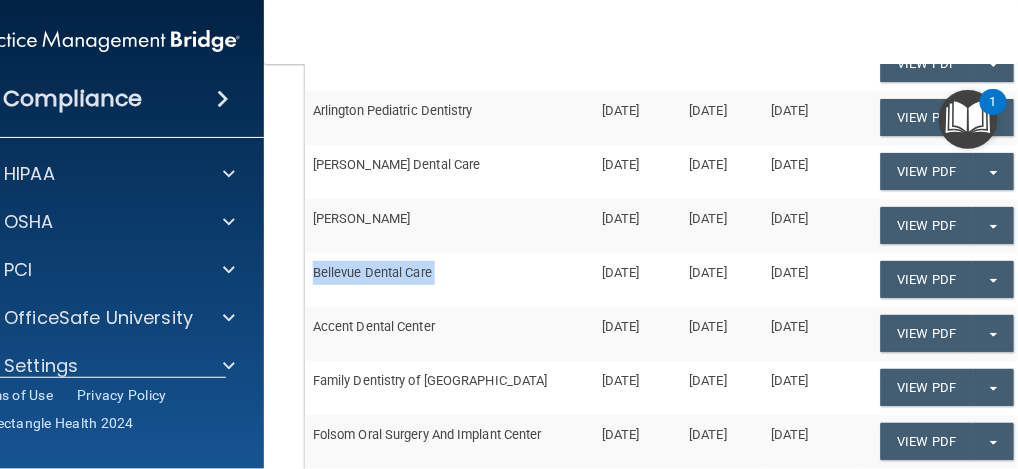 click on "Bellevue Dental Care" at bounding box center [449, 280] 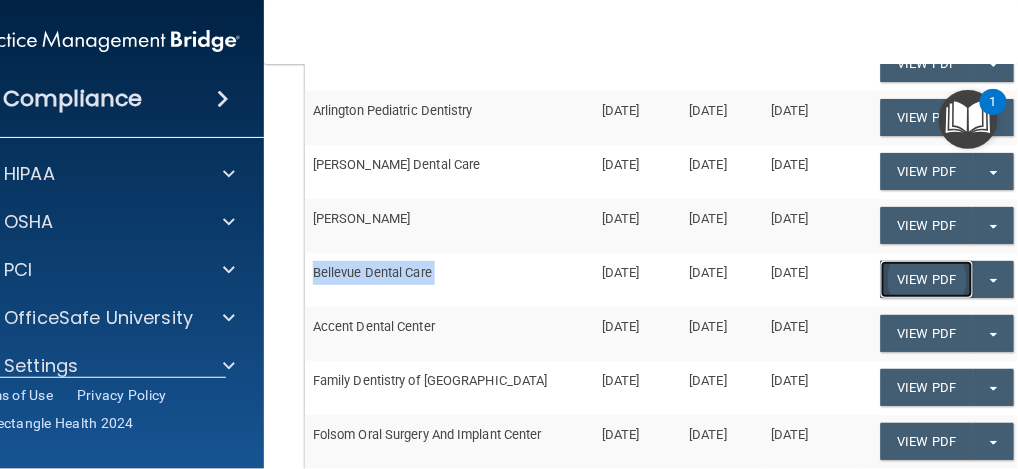 click on "View PDF" at bounding box center (927, 9) 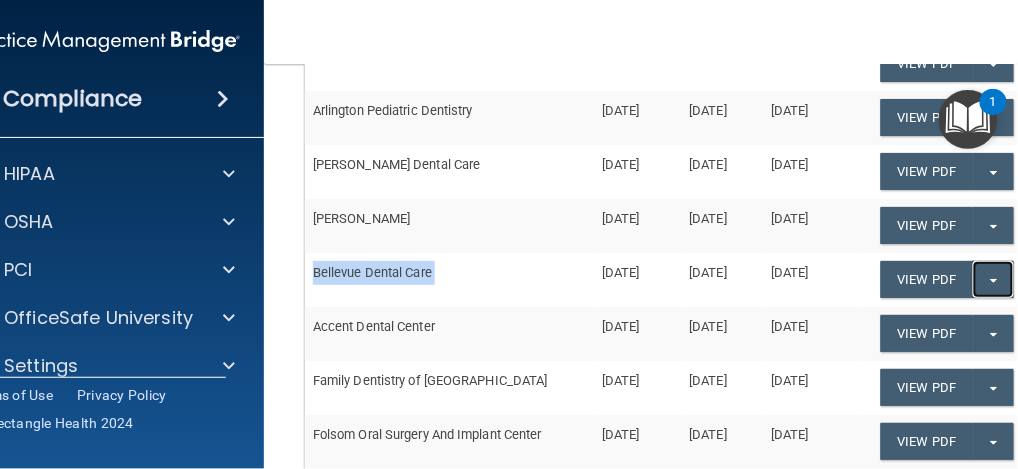 click on "Split button!" at bounding box center [993, 279] 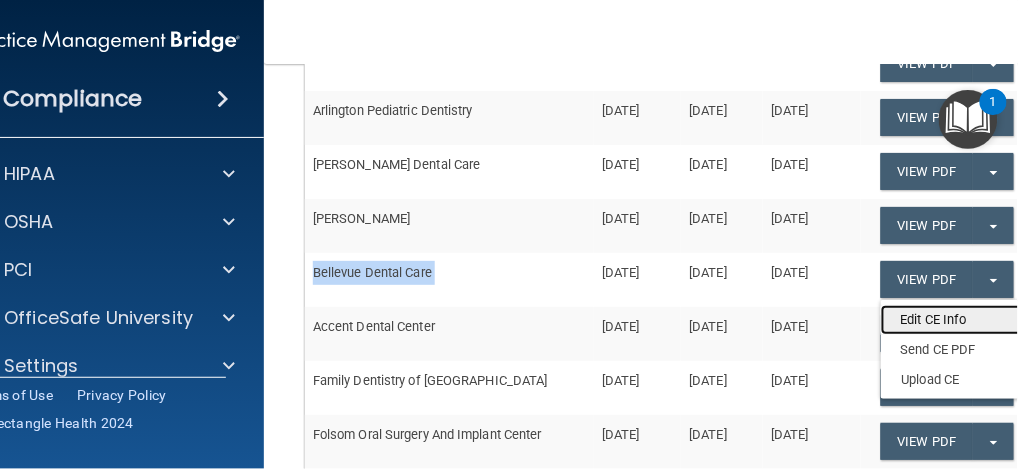 drag, startPoint x: 961, startPoint y: 315, endPoint x: 1018, endPoint y: 323, distance: 57.558666 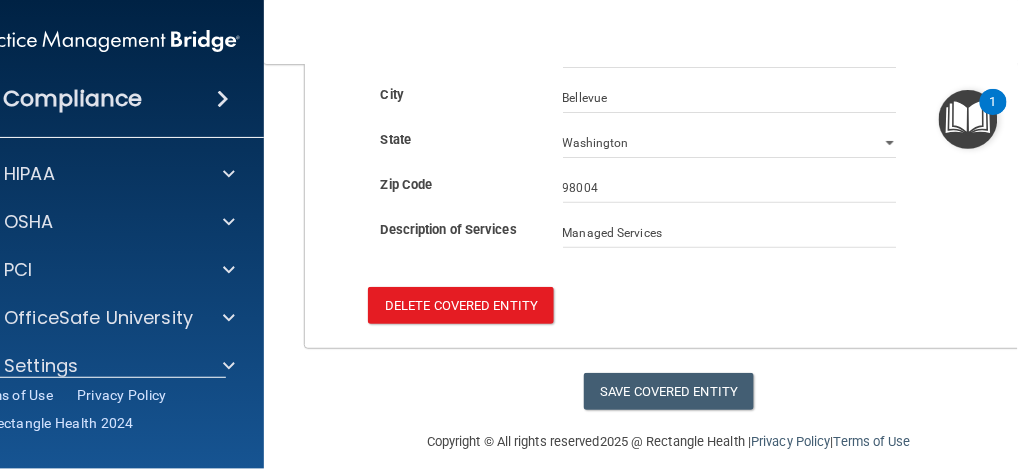 scroll, scrollTop: 0, scrollLeft: 0, axis: both 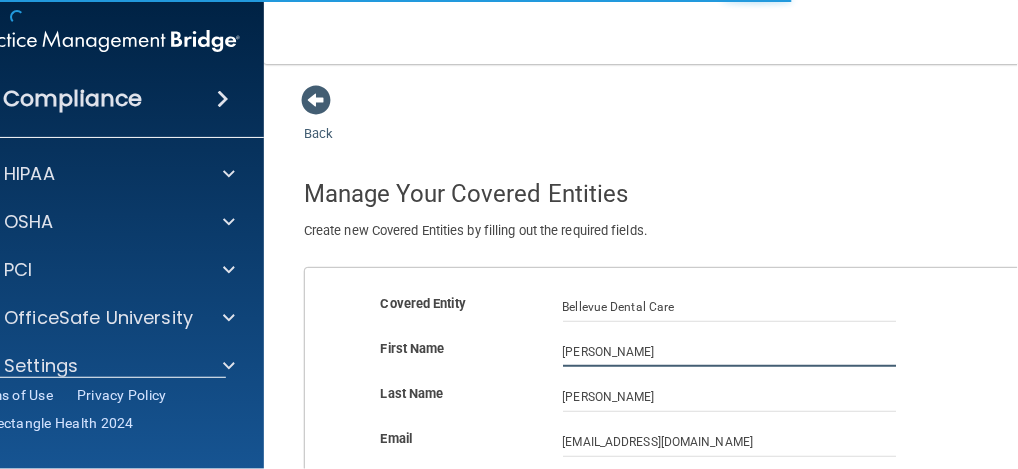 click on "[PERSON_NAME]" at bounding box center (730, 352) 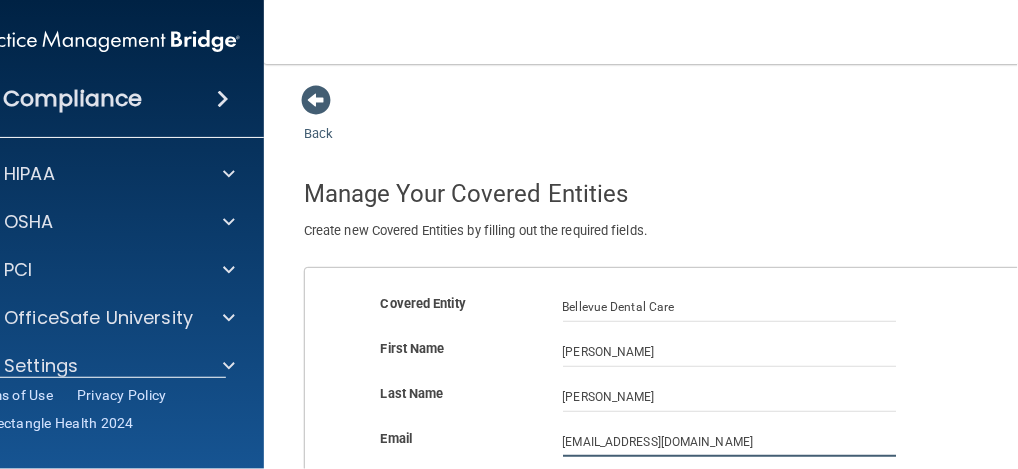 click on "[EMAIL_ADDRESS][DOMAIN_NAME]" at bounding box center [730, 442] 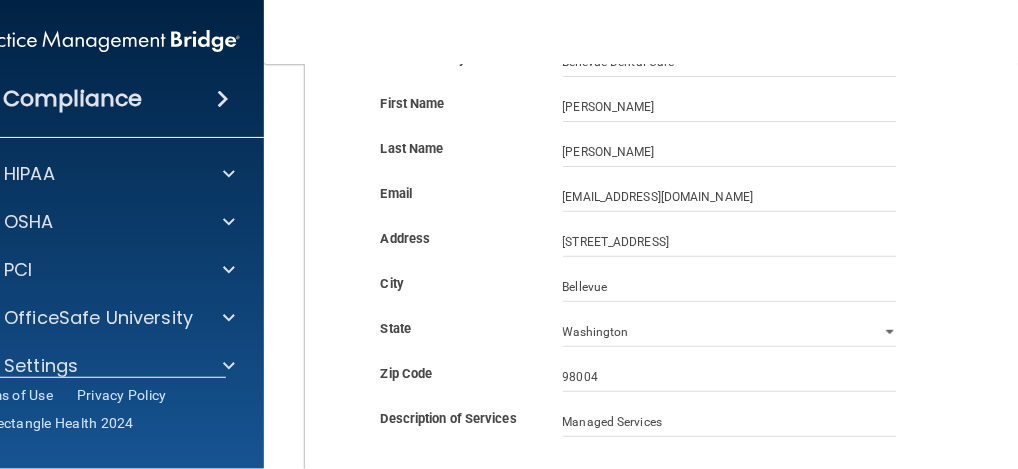 scroll, scrollTop: 333, scrollLeft: 0, axis: vertical 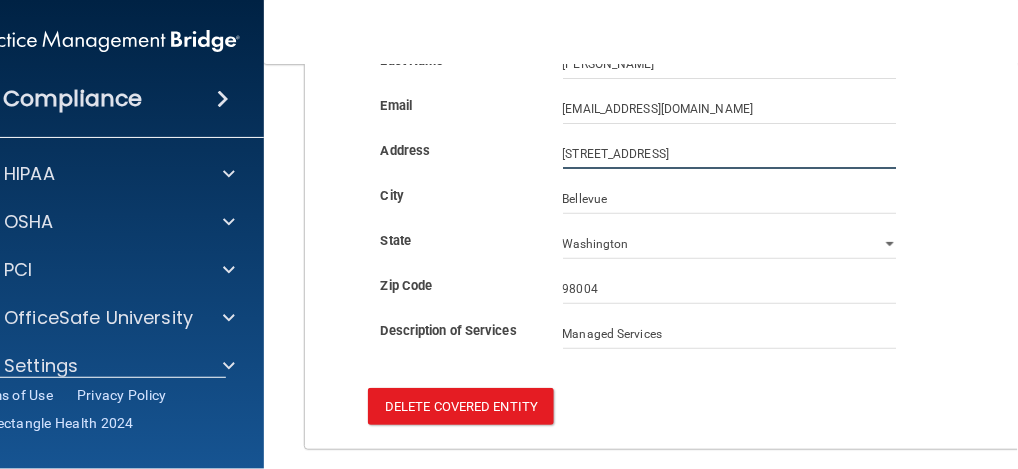 click on "[STREET_ADDRESS]" at bounding box center [730, 154] 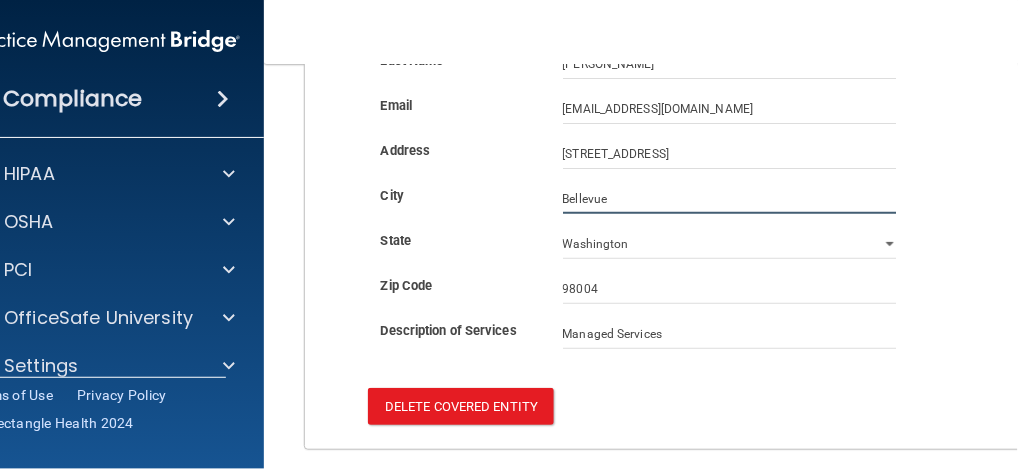 click on "Bellevue" at bounding box center [730, 199] 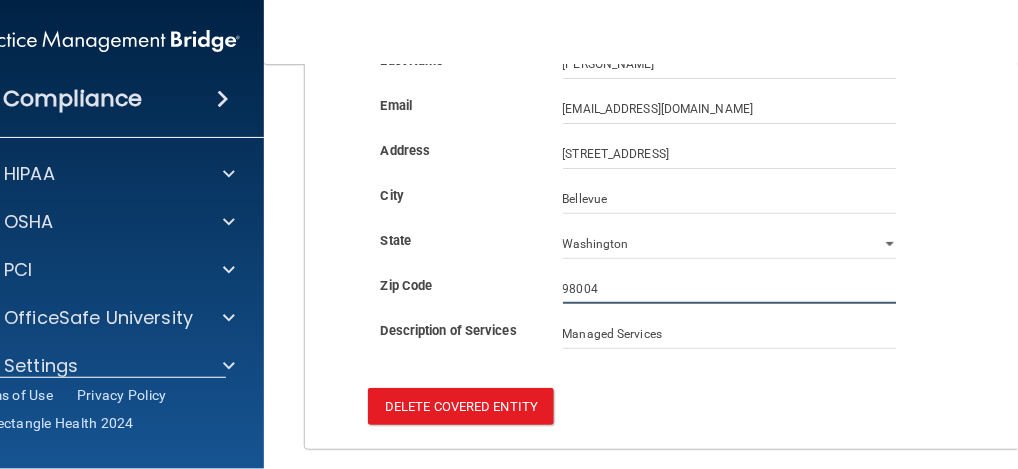 click on "98004" at bounding box center [730, 289] 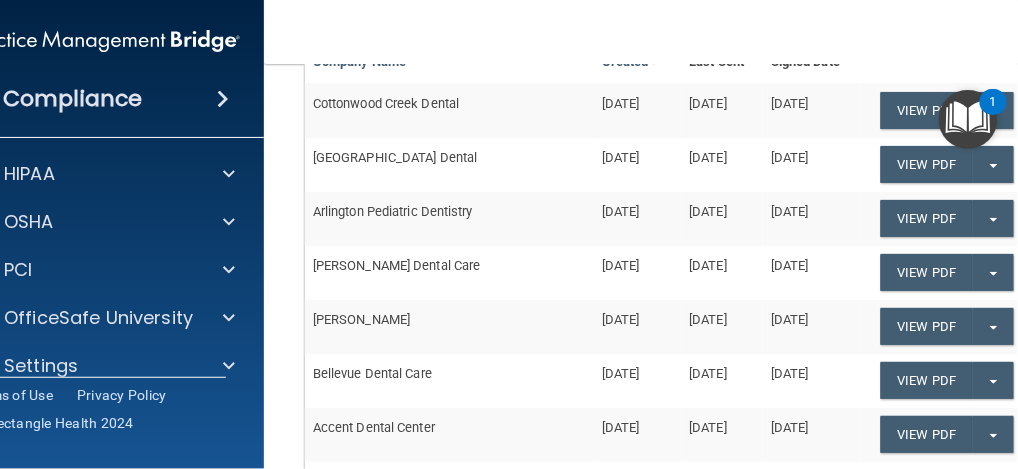click on "Accent Dental Center" at bounding box center (449, 435) 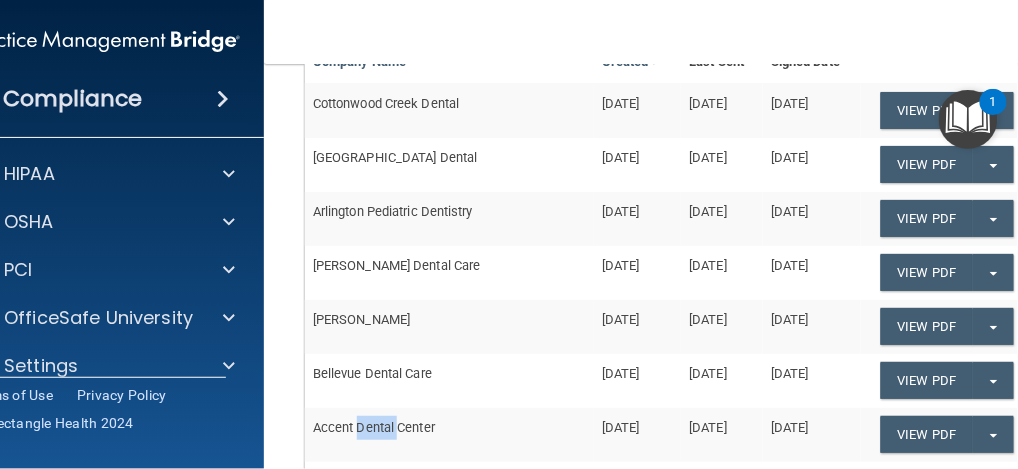 click on "Accent Dental Center" at bounding box center (449, 435) 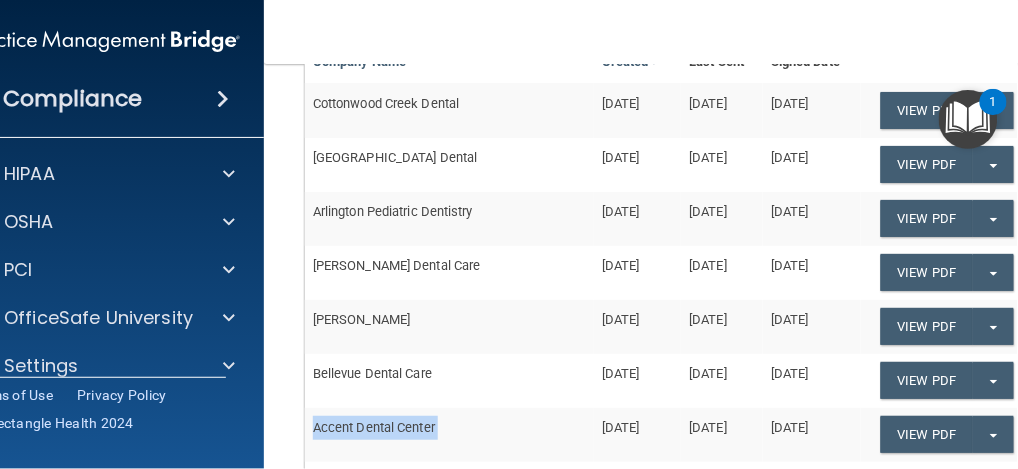 click on "Accent Dental Center" at bounding box center [449, 435] 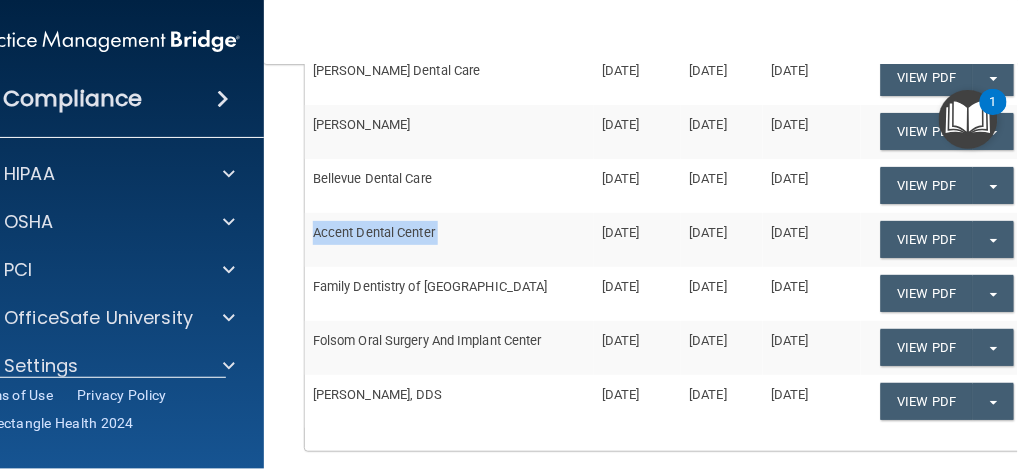scroll, scrollTop: 533, scrollLeft: 0, axis: vertical 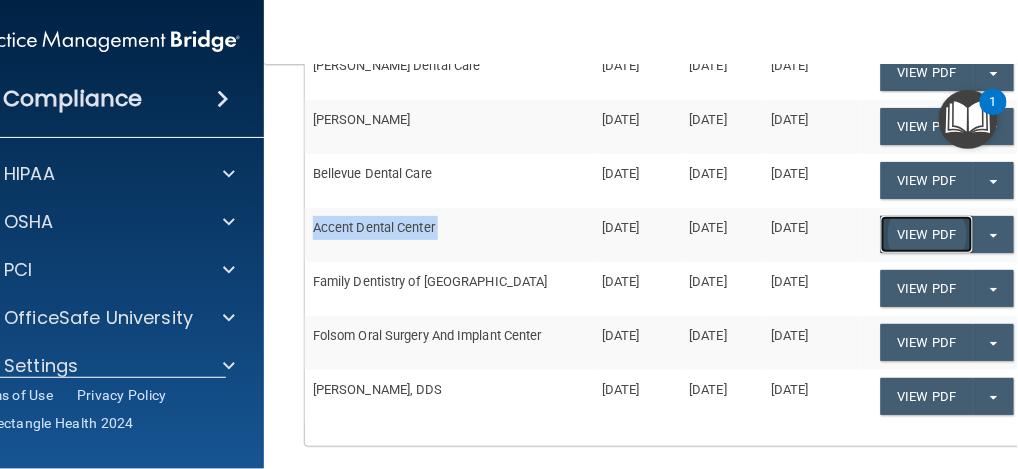 click on "View PDF" at bounding box center [927, -90] 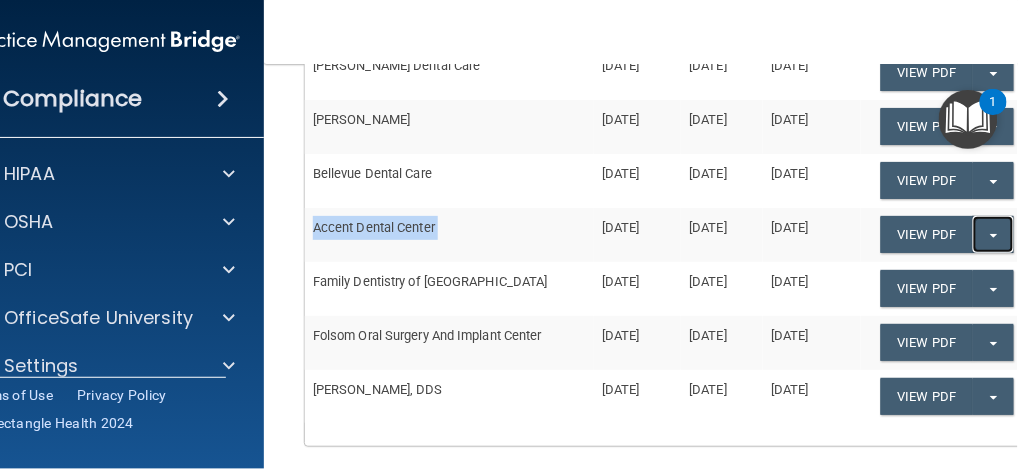 click on "Split button!" at bounding box center [993, 234] 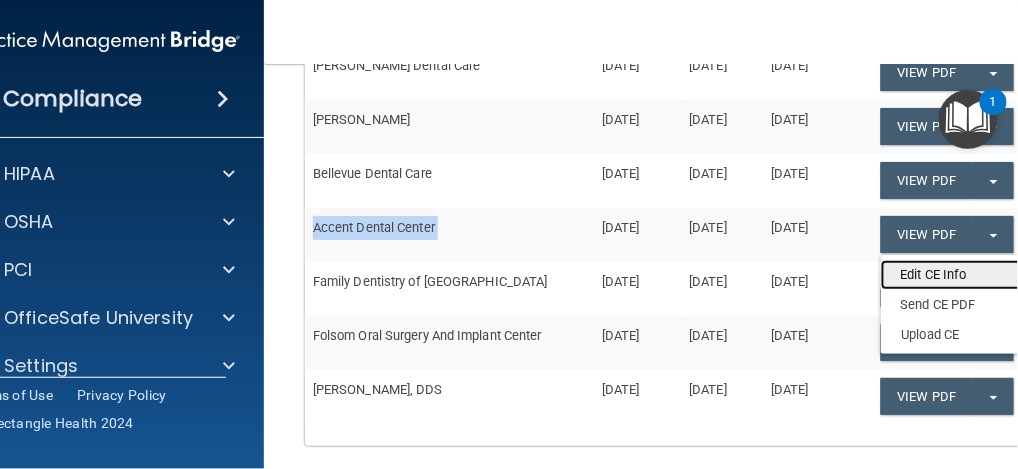 click on "Edit CE Info" at bounding box center (961, 275) 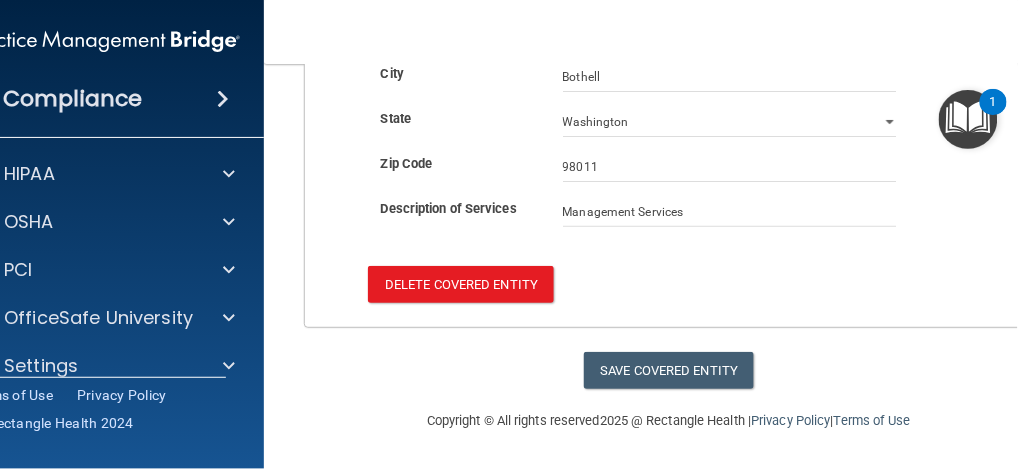 scroll, scrollTop: 0, scrollLeft: 0, axis: both 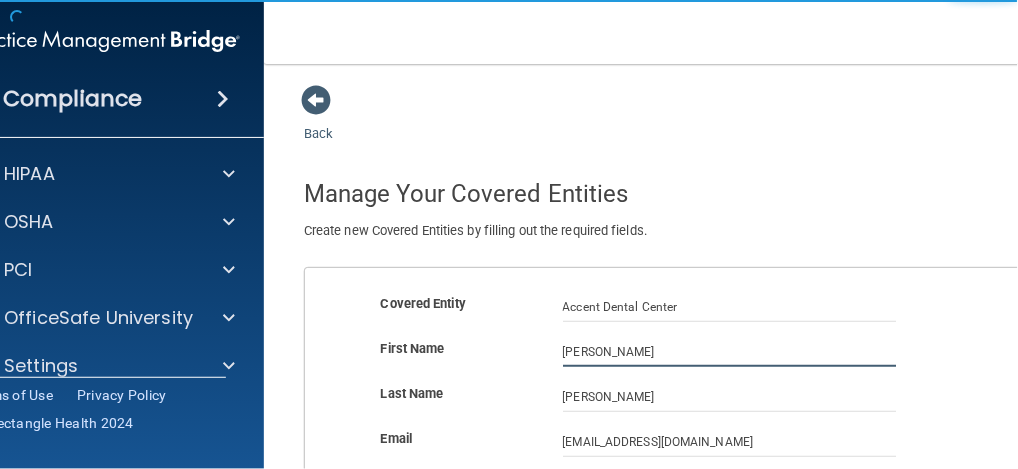 click on "[PERSON_NAME]" at bounding box center (730, 352) 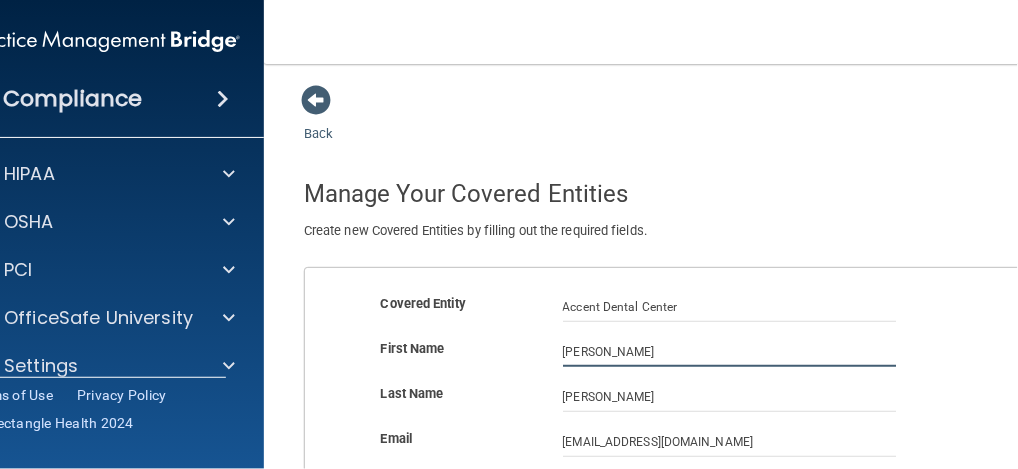 click on "[PERSON_NAME]" at bounding box center [730, 352] 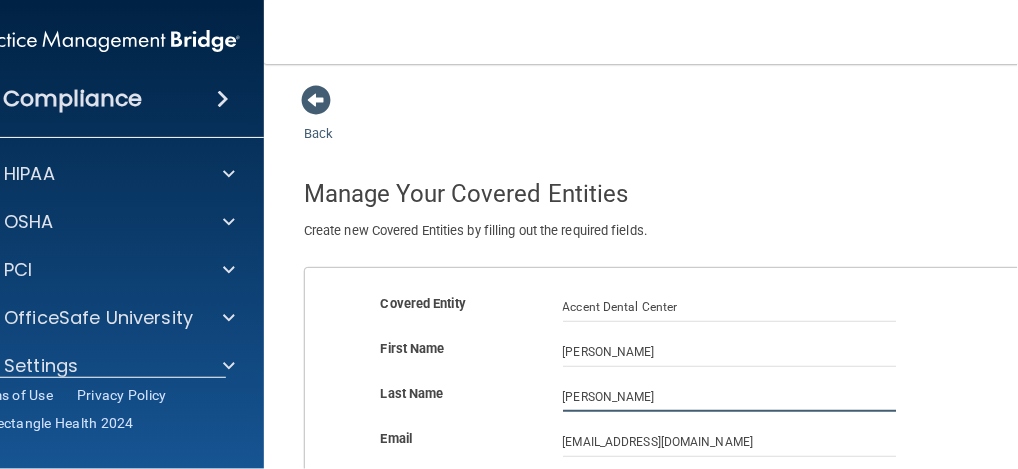 click on "[PERSON_NAME]" at bounding box center [730, 397] 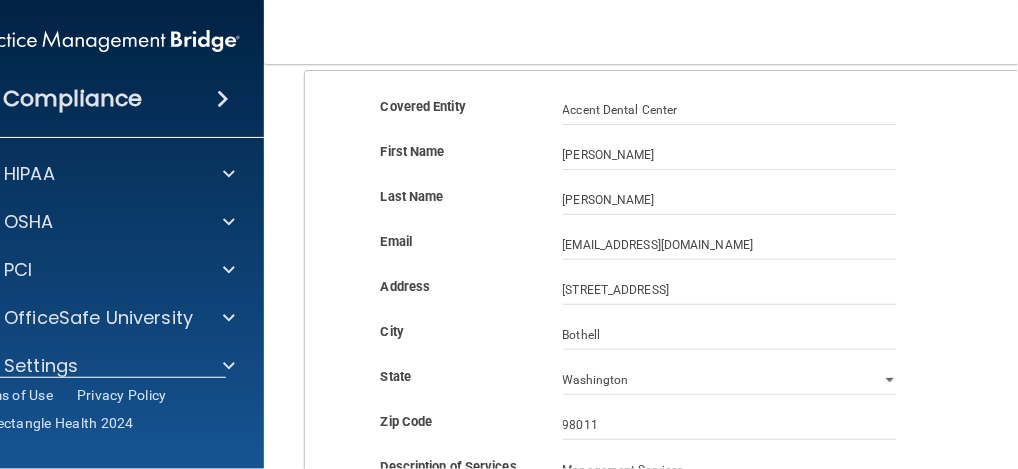 scroll, scrollTop: 200, scrollLeft: 0, axis: vertical 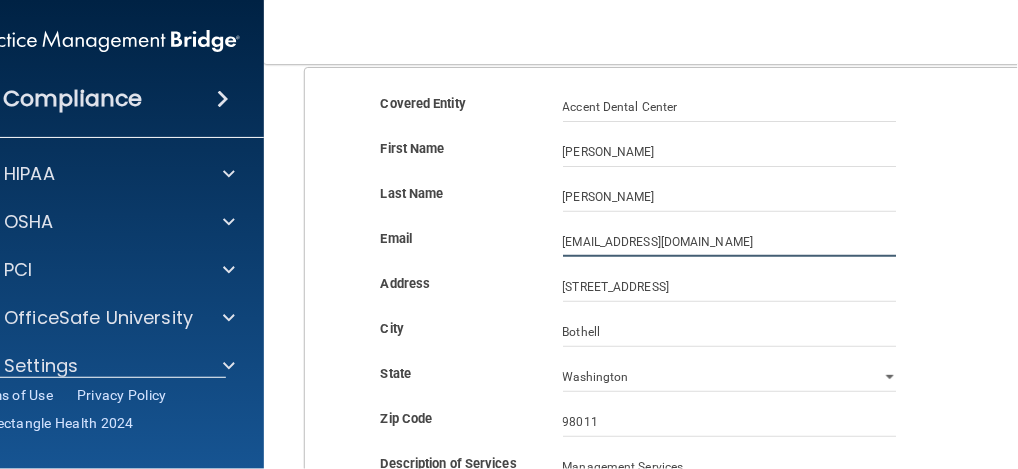 click on "[EMAIL_ADDRESS][DOMAIN_NAME]" at bounding box center [730, 242] 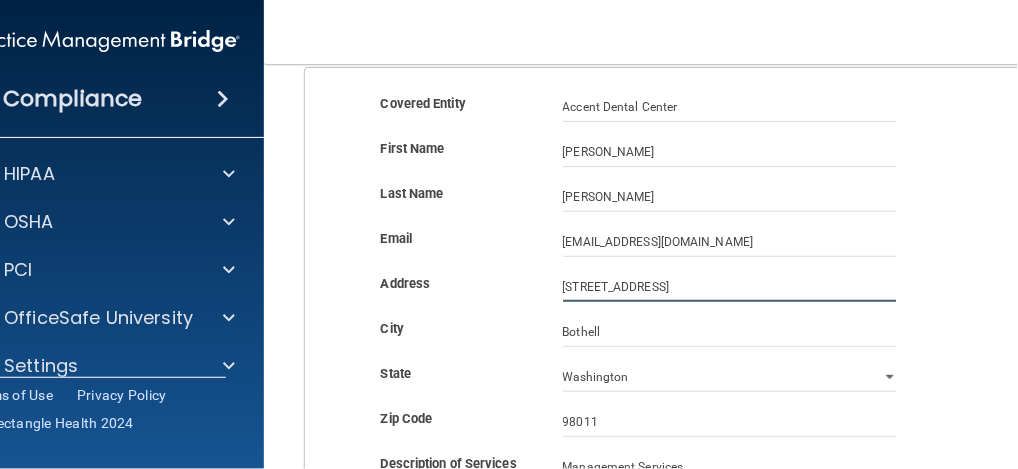 click on "[STREET_ADDRESS]" at bounding box center [730, 287] 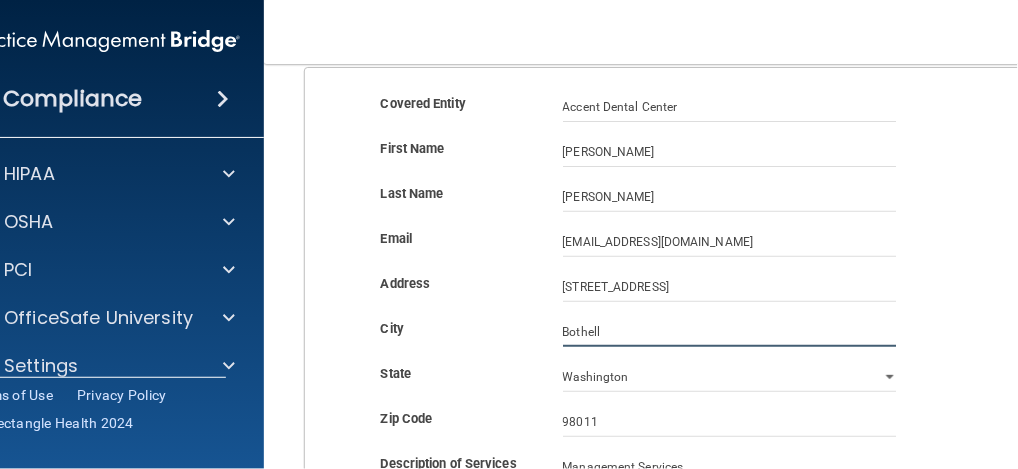click on "Bothell" at bounding box center [730, 332] 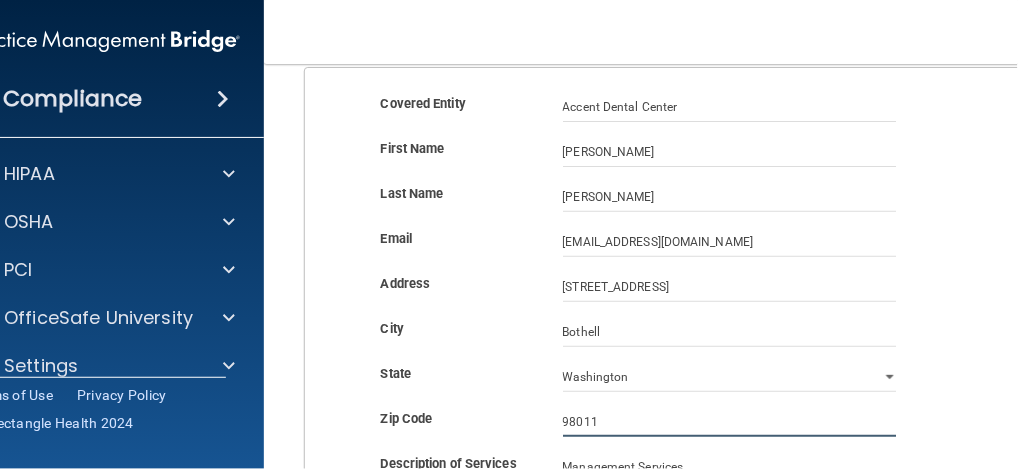 click on "98011" at bounding box center (730, 422) 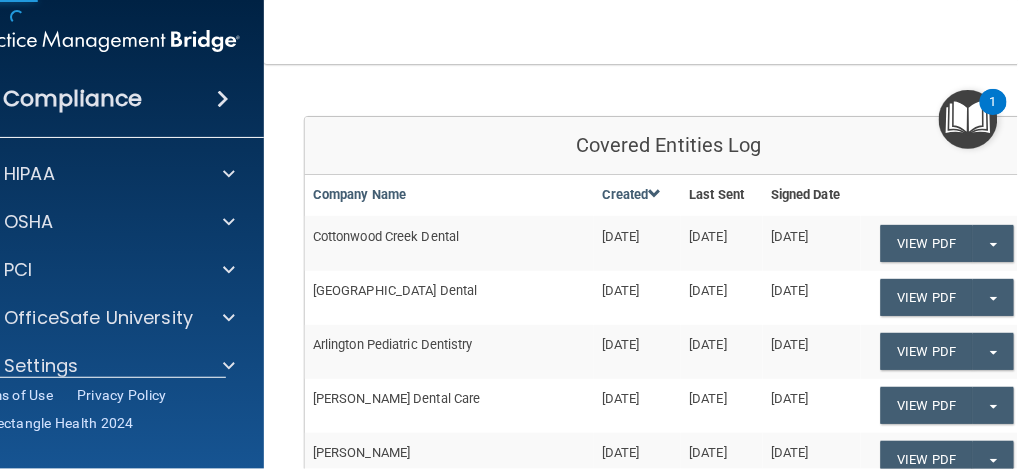 click on "[DATE]" at bounding box center [722, 298] 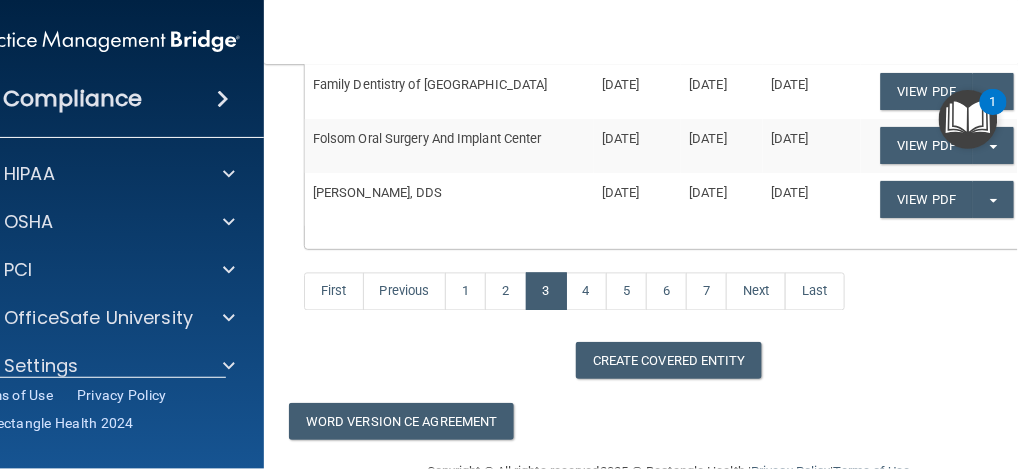 scroll, scrollTop: 634, scrollLeft: 0, axis: vertical 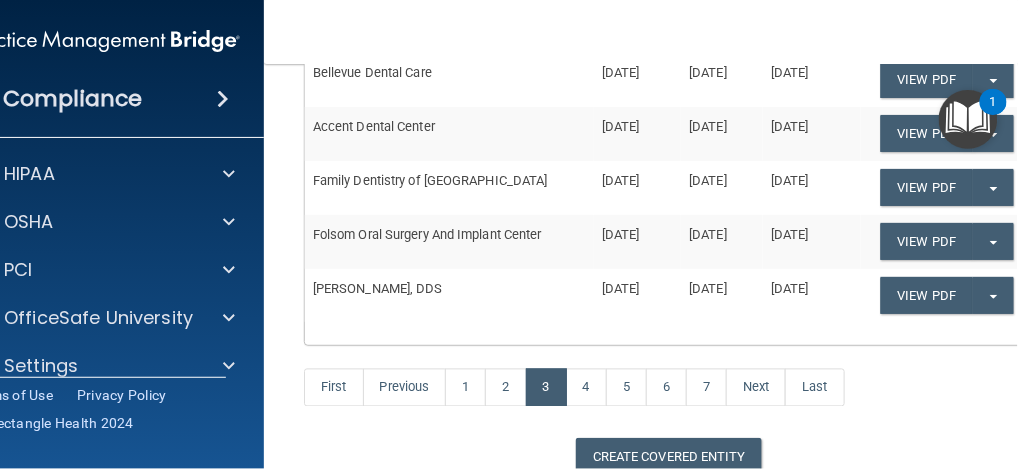 click on "Family Dentistry of [GEOGRAPHIC_DATA]" at bounding box center (449, 188) 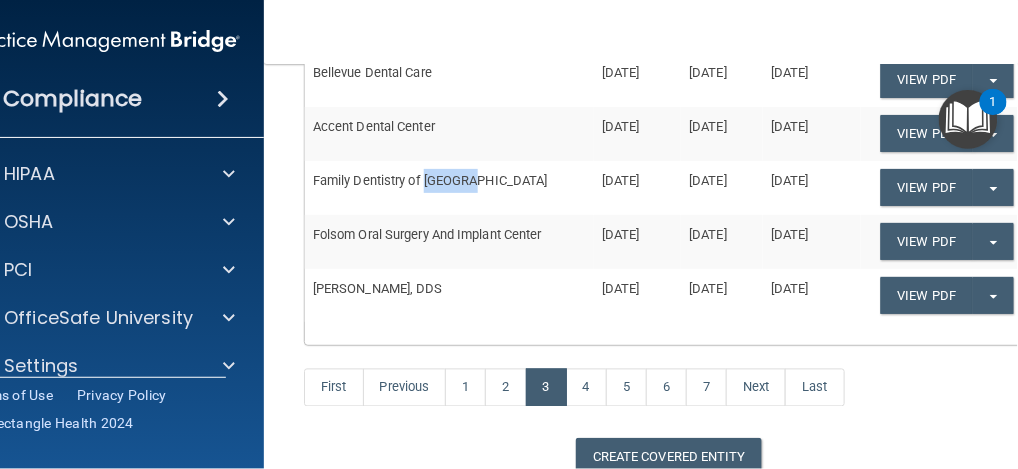 click on "Family Dentistry of [GEOGRAPHIC_DATA]" at bounding box center [449, 188] 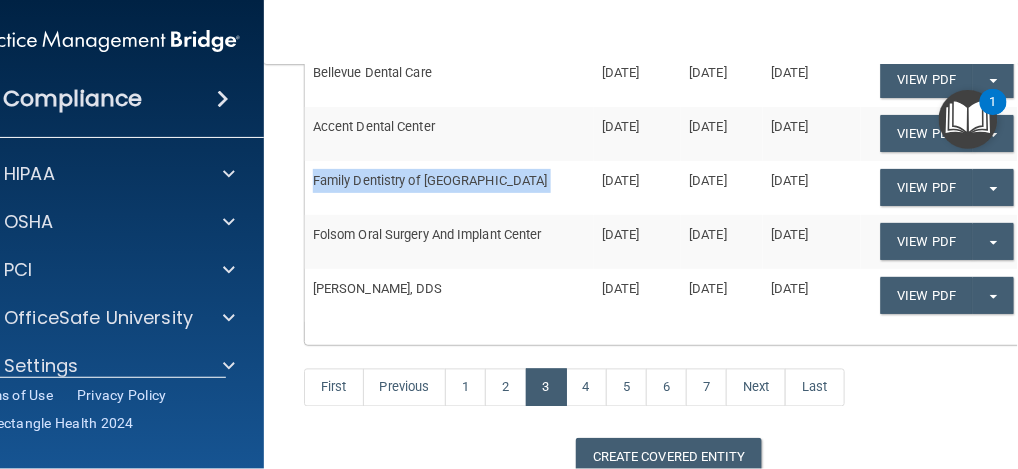 click on "Family Dentistry of [GEOGRAPHIC_DATA]" at bounding box center (449, 188) 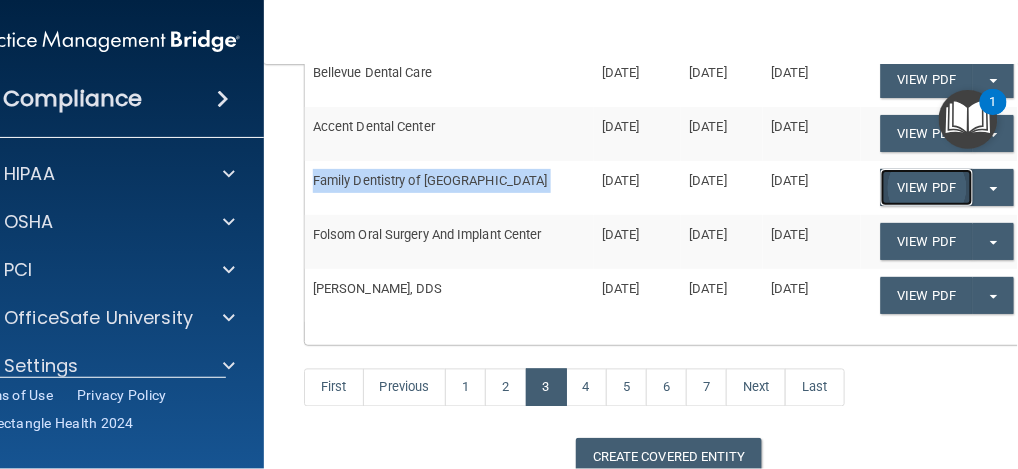 click on "View PDF" at bounding box center (927, 187) 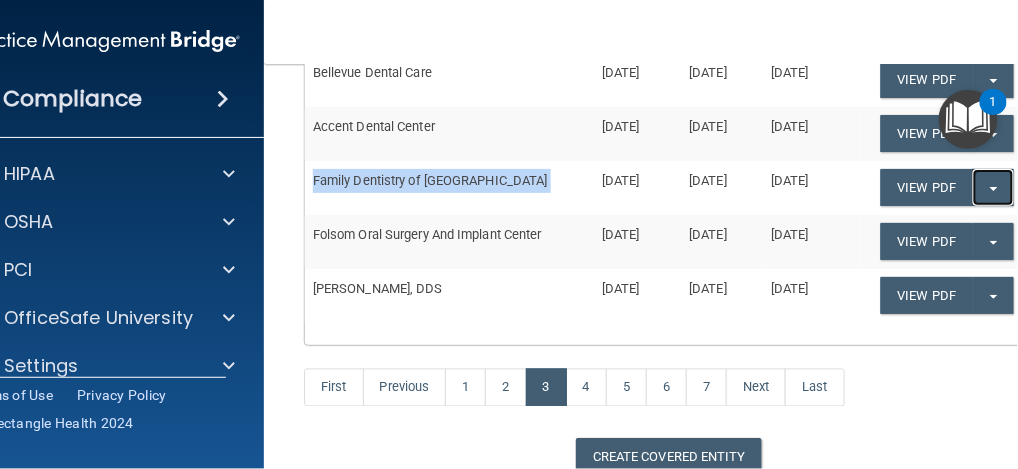 click at bounding box center (994, 189) 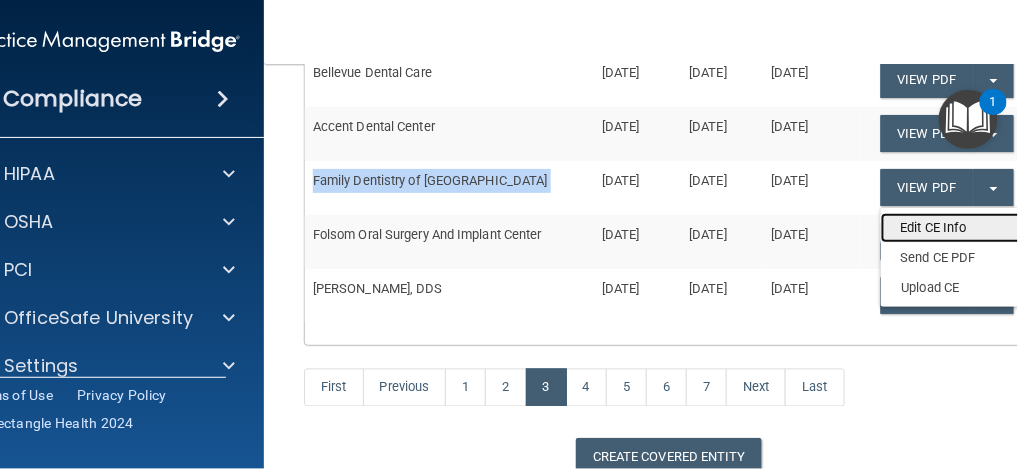 click on "Edit CE Info" at bounding box center (961, 228) 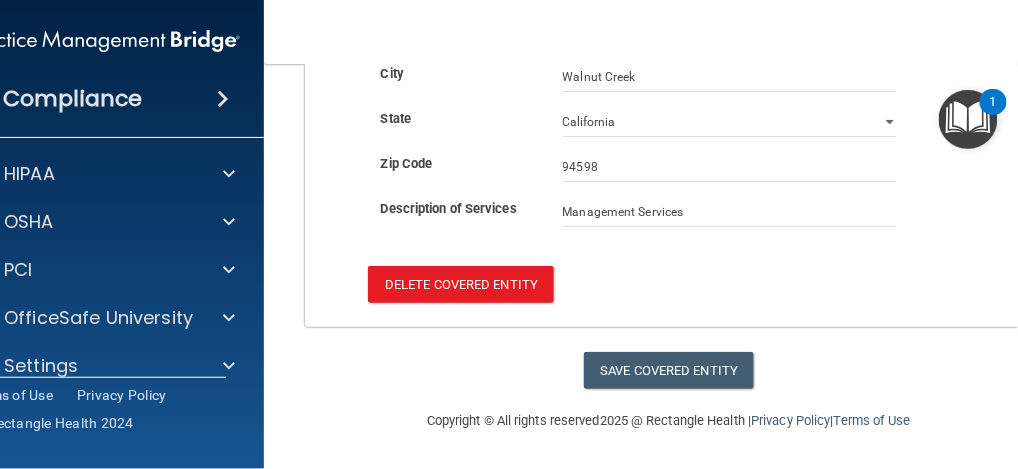 scroll, scrollTop: 0, scrollLeft: 0, axis: both 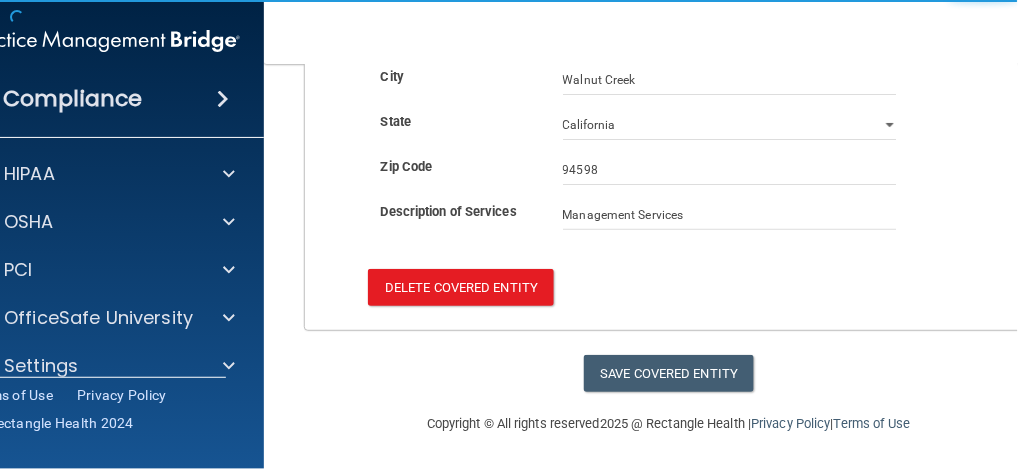 click on "Covered Entity       Family Dentistry of [GEOGRAPHIC_DATA]                   First Name       [PERSON_NAME]                   Last Name       [PERSON_NAME]                   Email       [EMAIL_ADDRESS][DOMAIN_NAME]                       Address       [STREET_ADDRESS][US_STATE] [US_STATE] [US_STATE] [US_STATE] [US_STATE] [US_STATE] [US_STATE] [US_STATE] [US_STATE] [US_STATE] [US_STATE] [US_STATE] [US_STATE] [US_STATE] [US_STATE] [US_STATE] [US_STATE] [US_STATE] [GEOGRAPHIC_DATA] [US_STATE] [US_STATE] [US_STATE] [US_STATE] [US_STATE] [US_STATE] [US_STATE] [US_STATE] [US_STATE] [US_STATE] [US_STATE] [US_STATE] [US_STATE] [US_STATE] [US_STATE] [US_STATE] [US_STATE] [US_STATE] [US_STATE] [US_STATE] [US_STATE] [US_STATE] [US_STATE] [US_STATE] [US_STATE] [US_STATE] [US_STATE] [US_STATE][PERSON_NAME][US_STATE] [US_STATE][PERSON_NAME] [US_STATE] [US_STATE]                 Zip Code       94598                   Description of Services       Management Services               Delete Covered Entity" at bounding box center (669, 85) 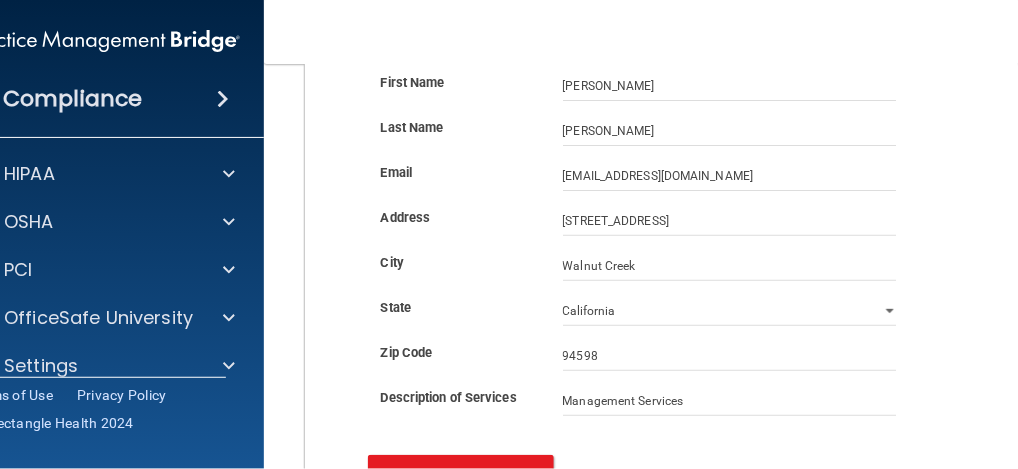 scroll, scrollTop: 252, scrollLeft: 0, axis: vertical 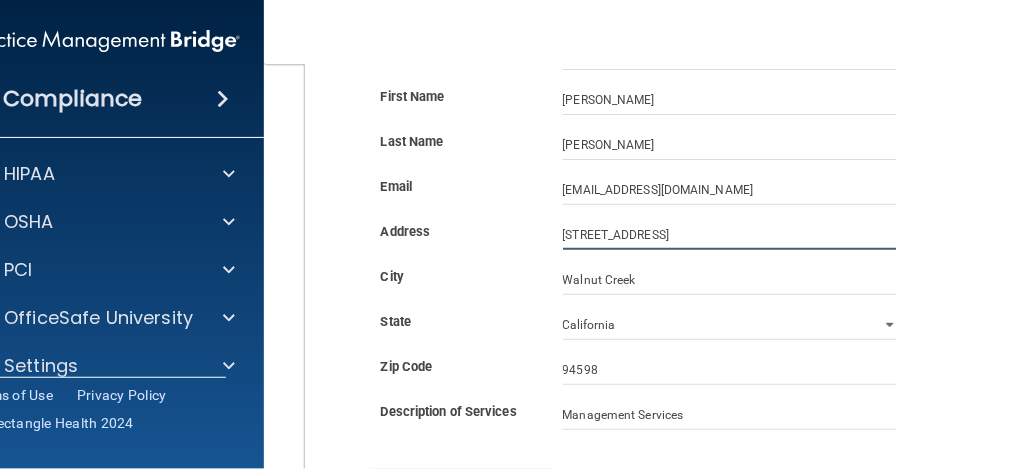 click on "[STREET_ADDRESS]" at bounding box center (730, 235) 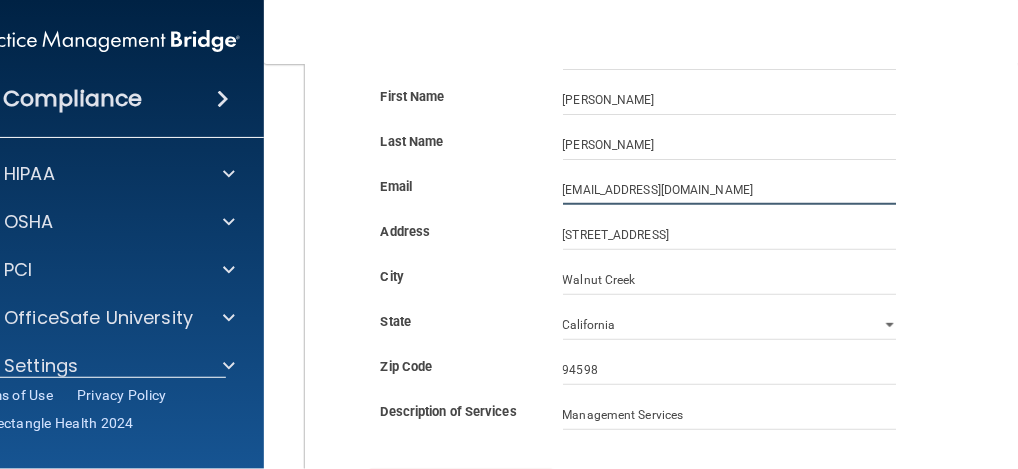 click on "[EMAIL_ADDRESS][DOMAIN_NAME]" at bounding box center [730, 190] 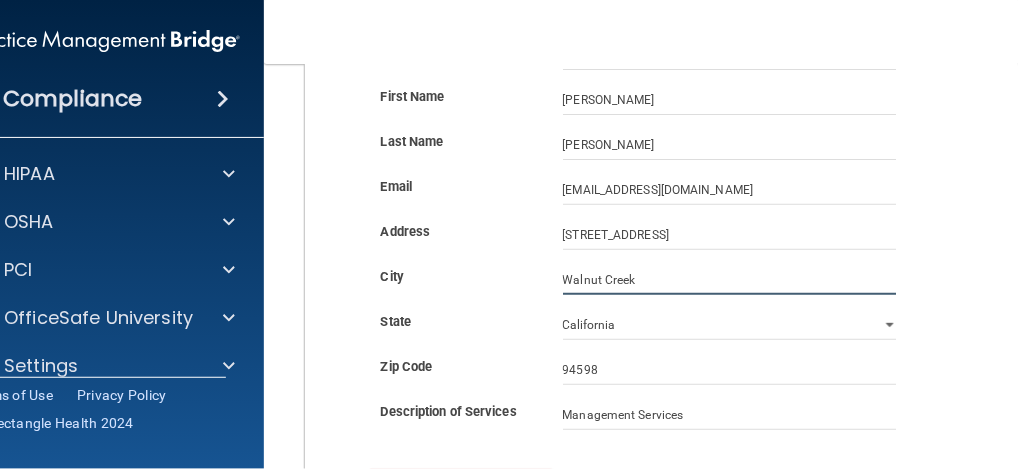 click on "Walnut Creek" at bounding box center (730, 280) 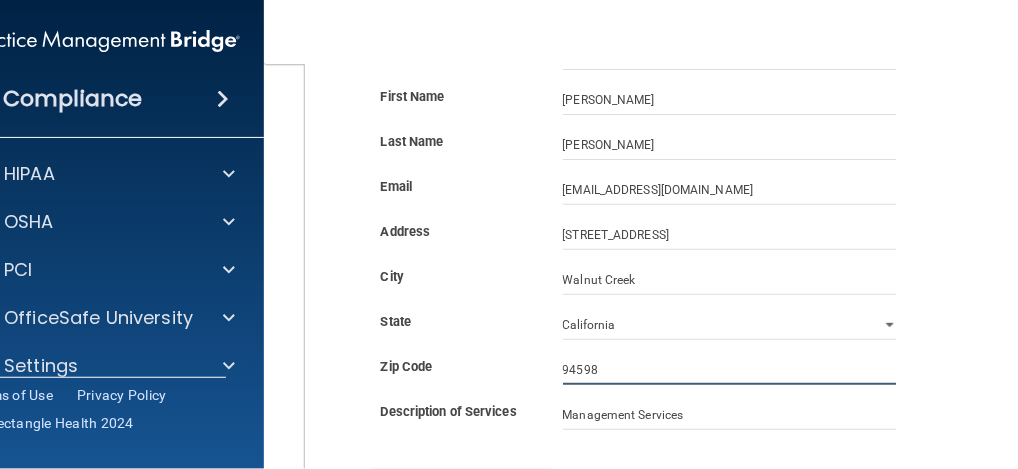 click on "94598" at bounding box center [730, 370] 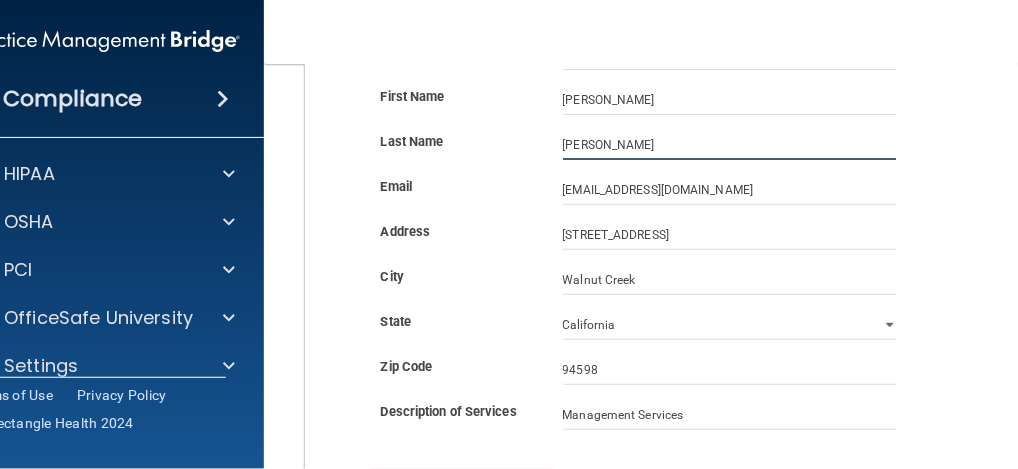 click on "[PERSON_NAME]" at bounding box center (730, 145) 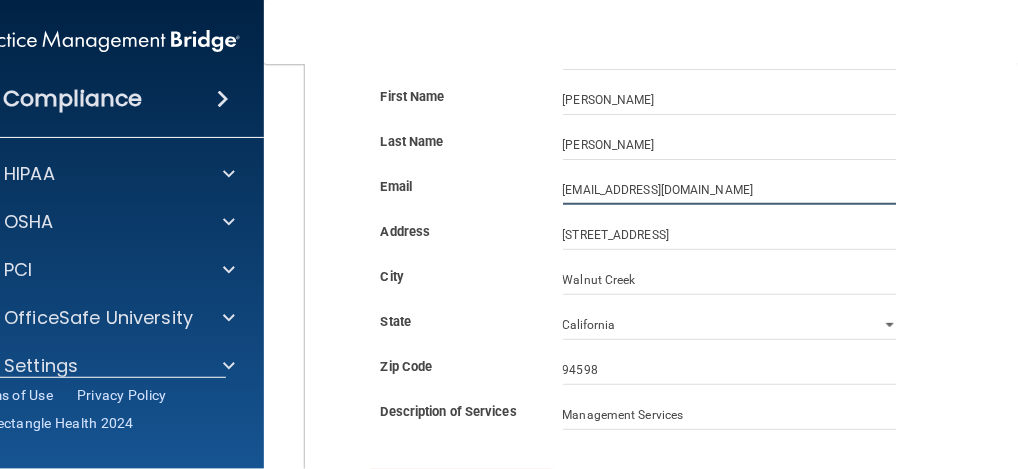 click on "[EMAIL_ADDRESS][DOMAIN_NAME]" at bounding box center (730, 190) 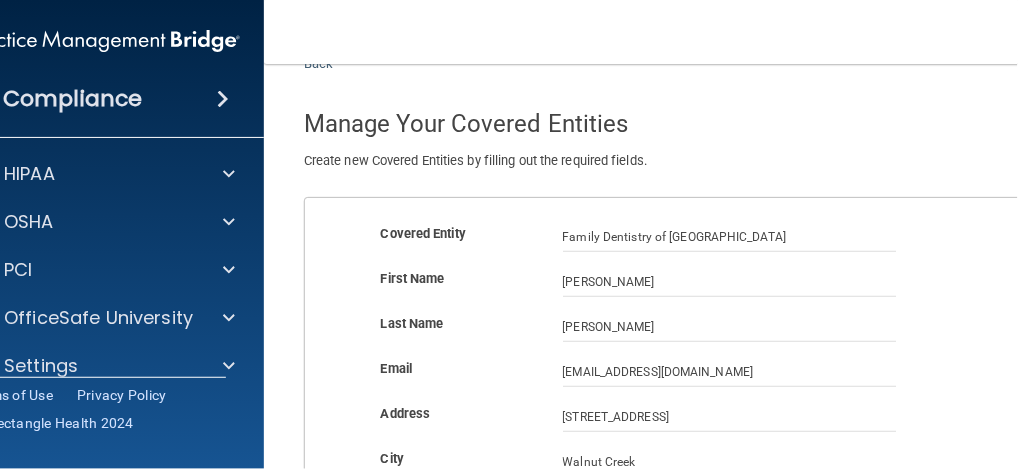 scroll, scrollTop: 52, scrollLeft: 0, axis: vertical 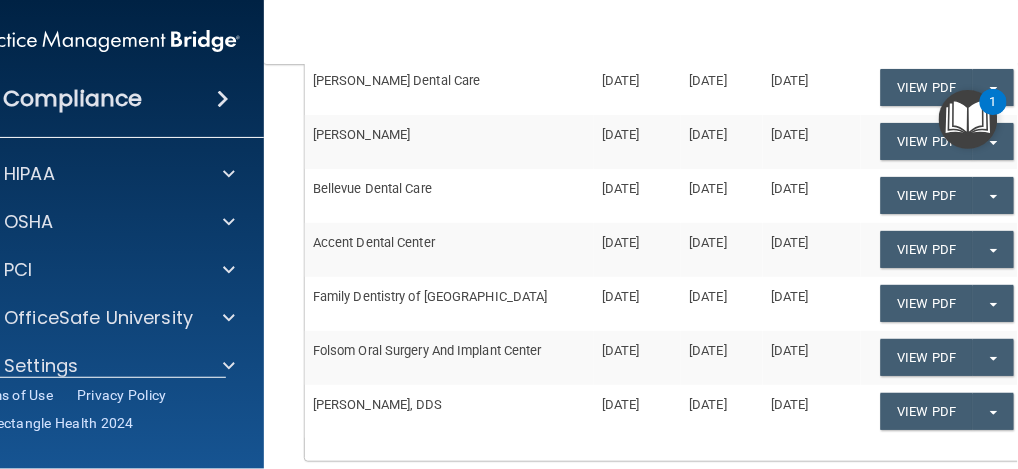 click on "Folsom Oral Surgery And Implant Center" at bounding box center (449, 358) 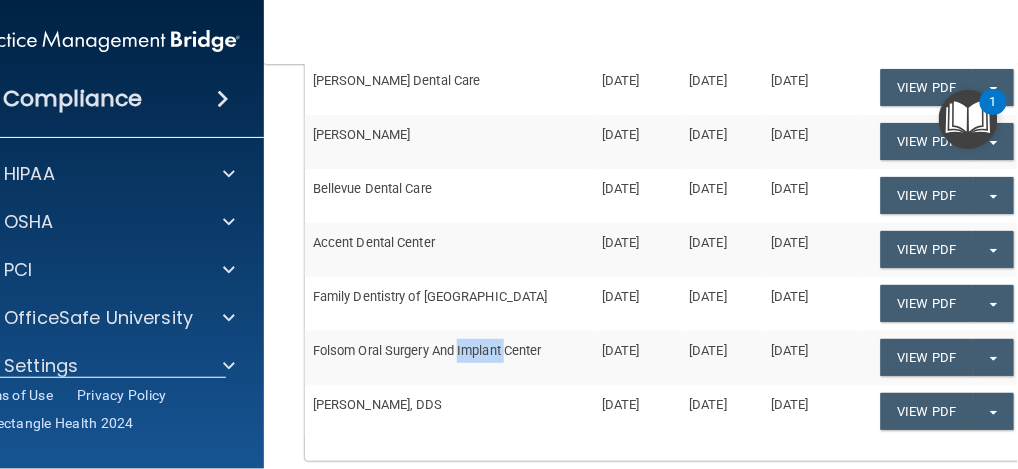 click on "Folsom Oral Surgery And Implant Center" at bounding box center [449, 358] 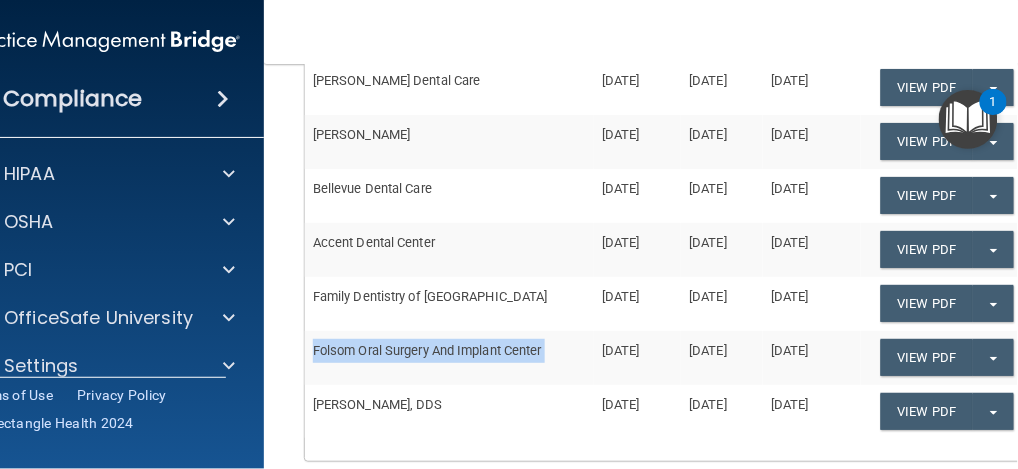 click on "Folsom Oral Surgery And Implant Center" at bounding box center [449, 358] 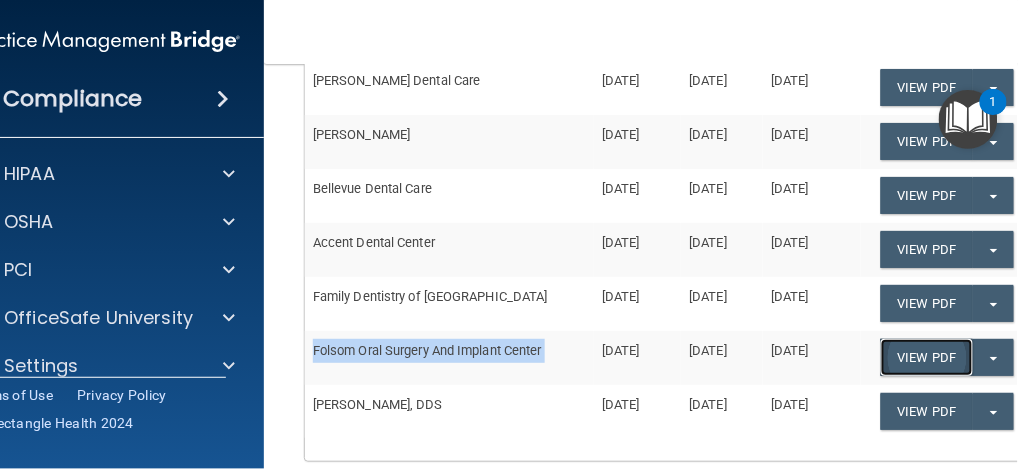 click on "View PDF" at bounding box center (927, -75) 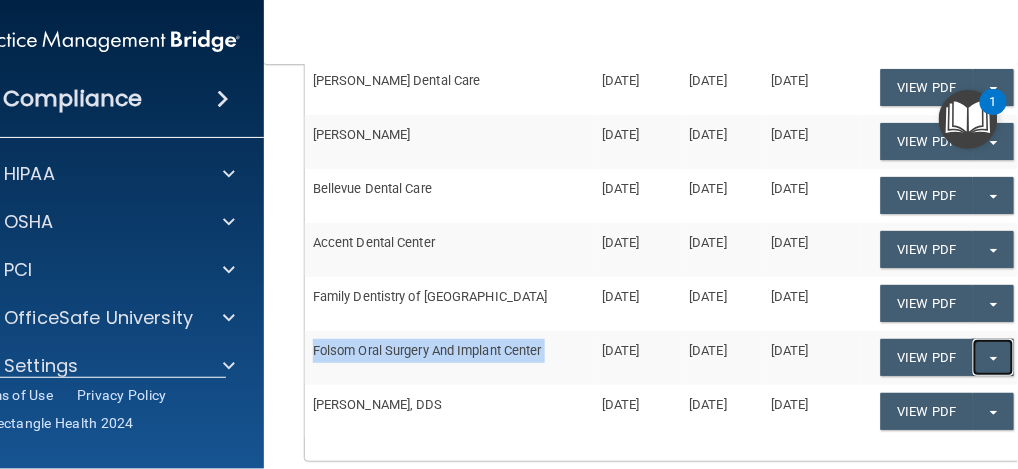 click on "Split button!" at bounding box center (993, 357) 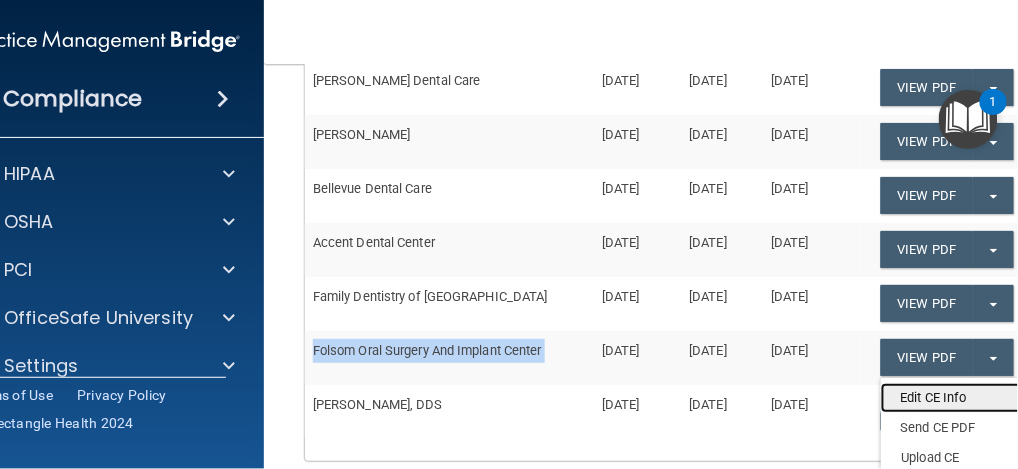 click on "Edit CE Info" at bounding box center (961, 398) 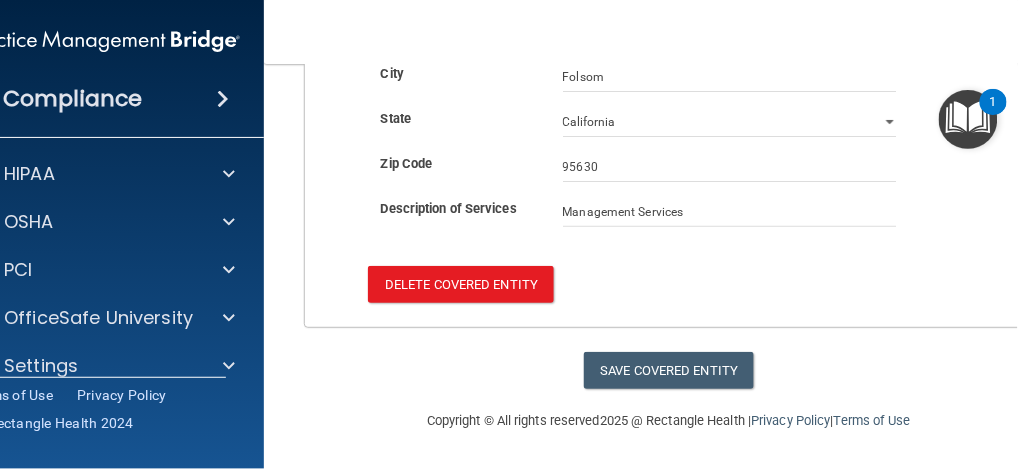 scroll, scrollTop: 0, scrollLeft: 0, axis: both 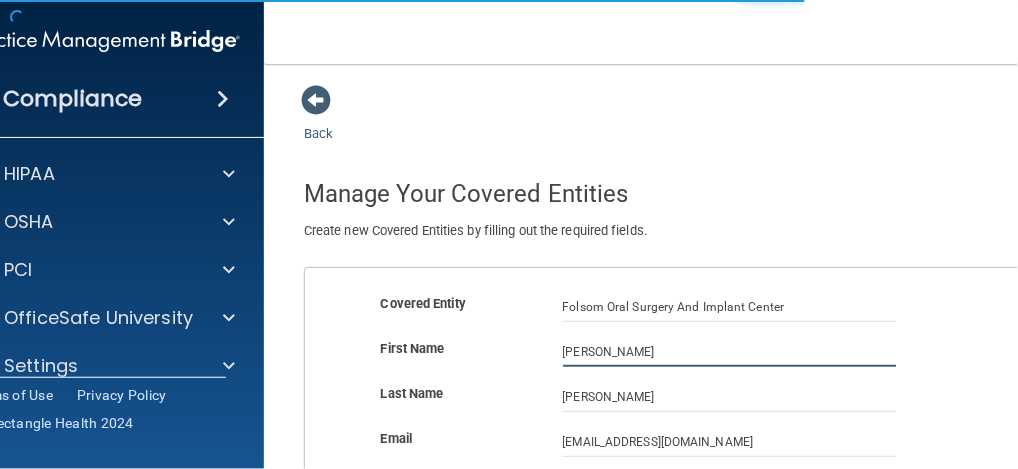 click on "[PERSON_NAME]" at bounding box center (730, 352) 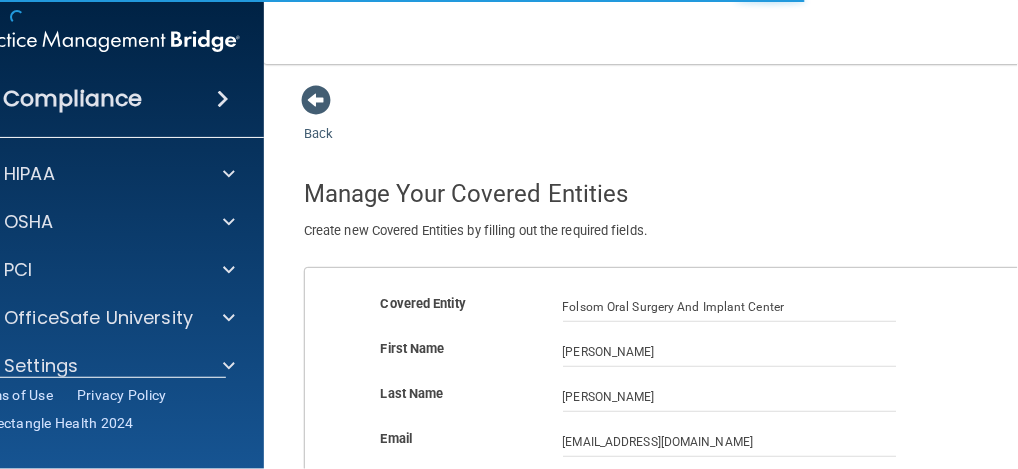 click on "Create new Covered Entities by filling out the required fields." at bounding box center [669, 231] 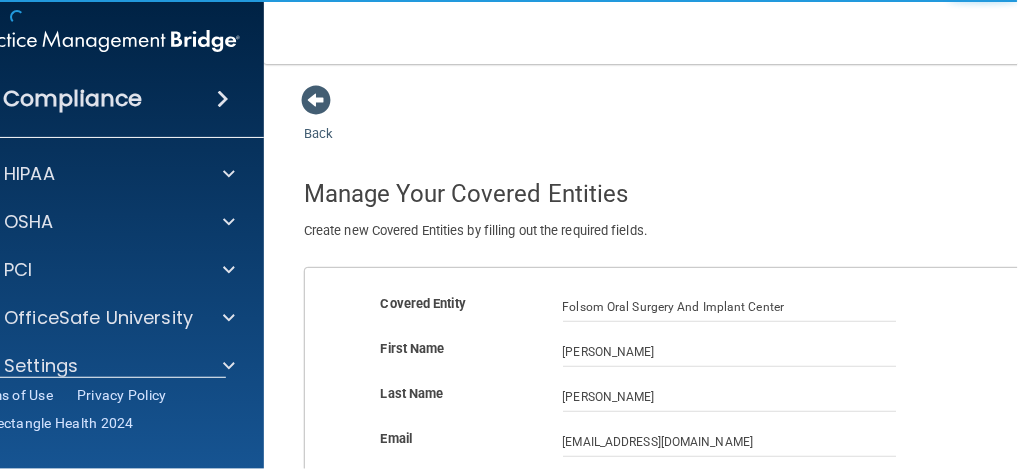 scroll, scrollTop: 200, scrollLeft: 0, axis: vertical 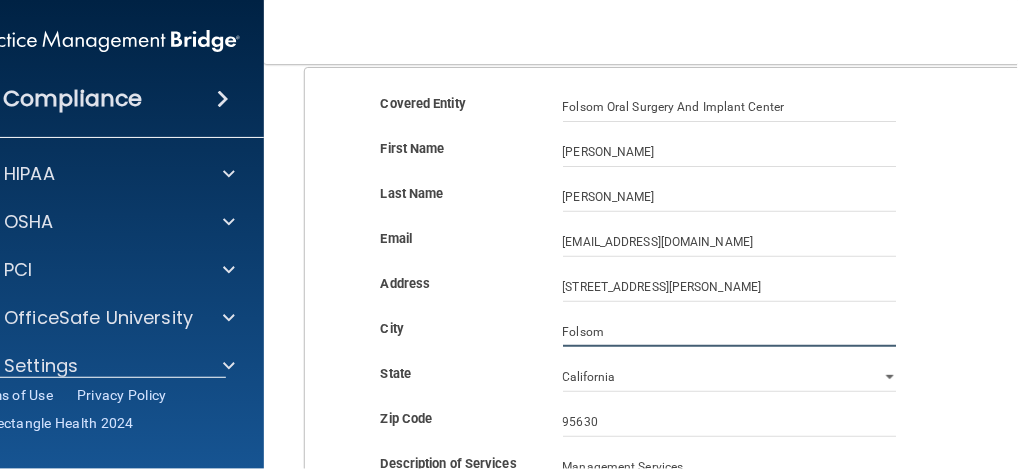 click on "Folsom" at bounding box center (730, 332) 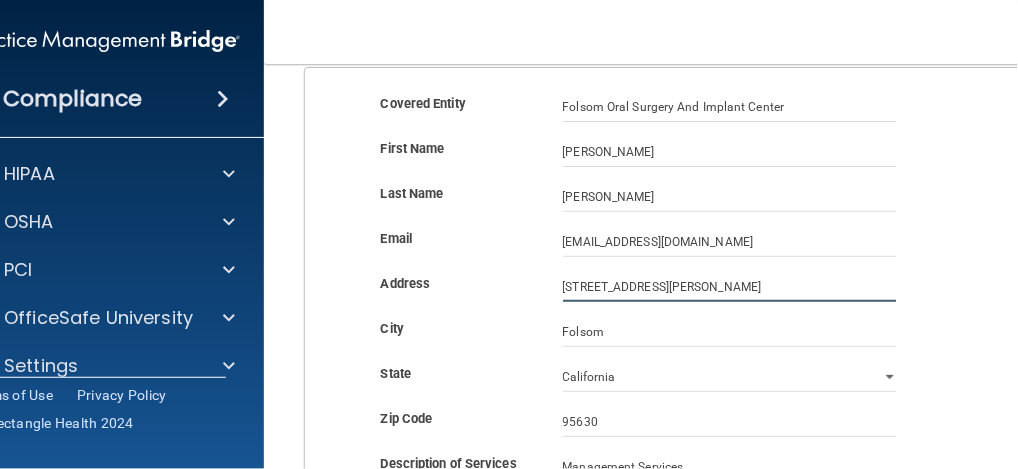 click on "[STREET_ADDRESS][PERSON_NAME]" at bounding box center (730, 287) 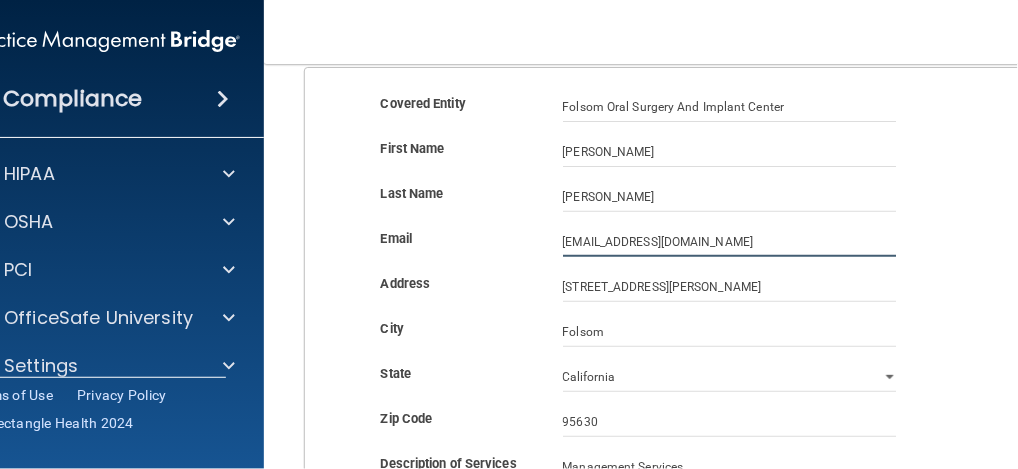 click on "[EMAIL_ADDRESS][DOMAIN_NAME]" at bounding box center (730, 242) 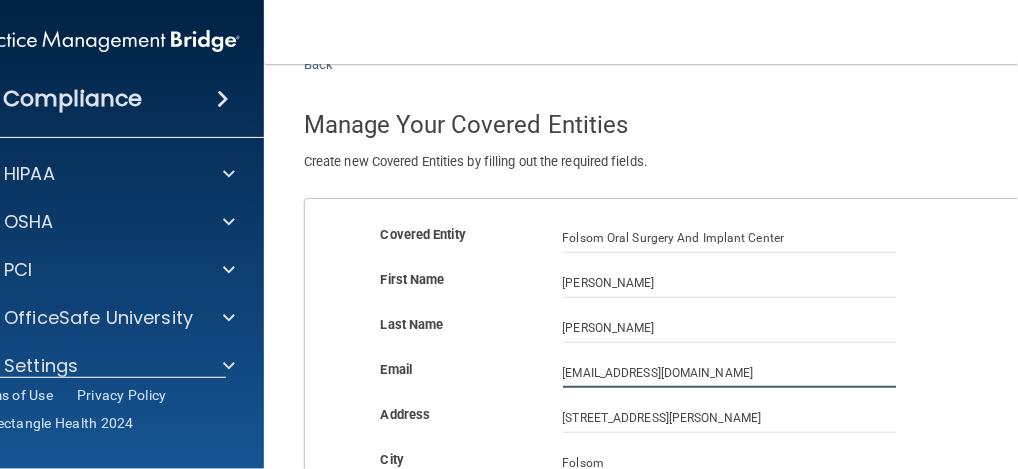 scroll, scrollTop: 0, scrollLeft: 0, axis: both 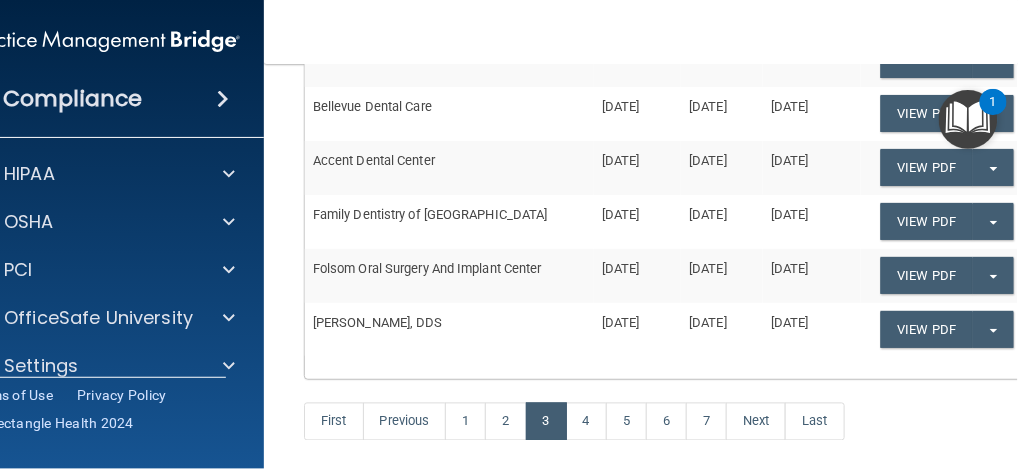 click on "[PERSON_NAME], DDS" at bounding box center (449, 329) 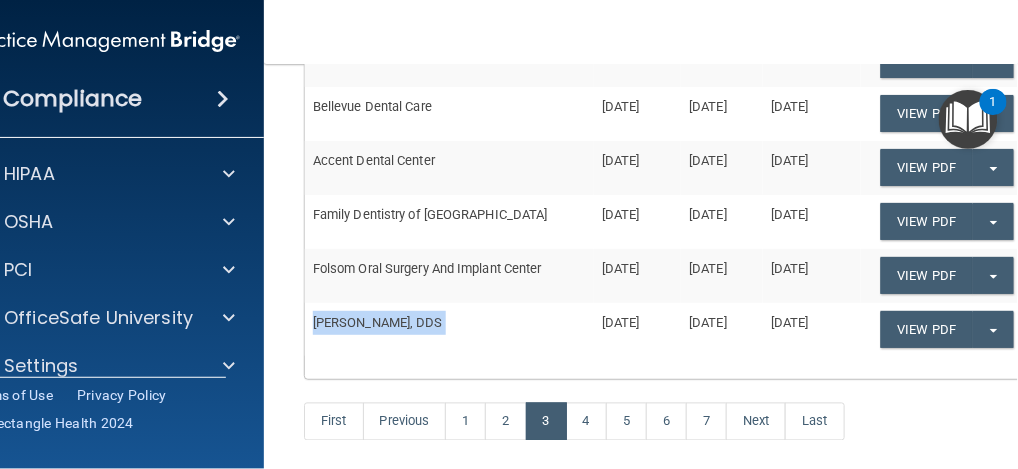 click on "[PERSON_NAME], DDS" at bounding box center [449, 329] 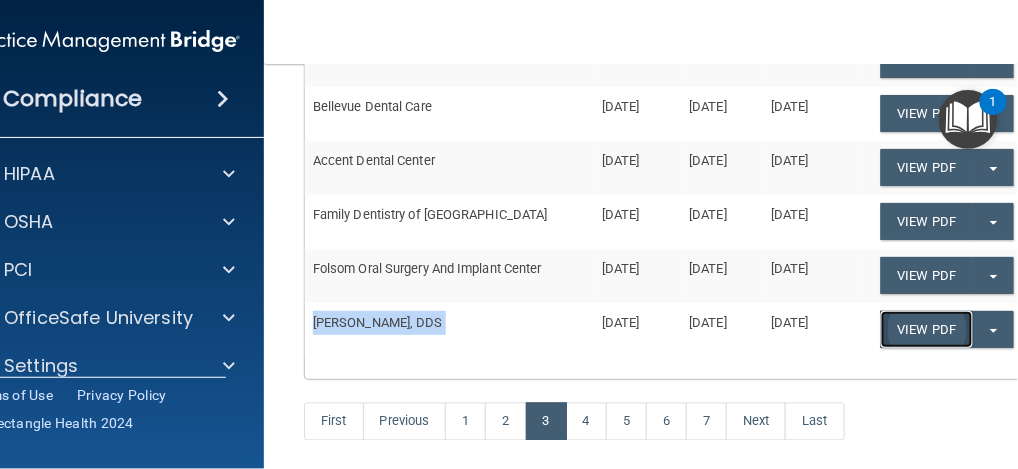 click on "View PDF" at bounding box center [927, -157] 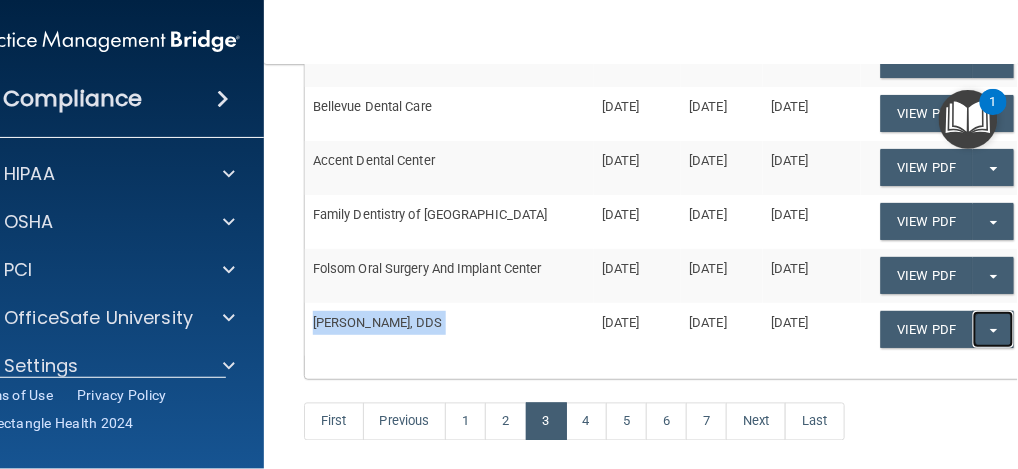 click on "Split button!" at bounding box center [993, 329] 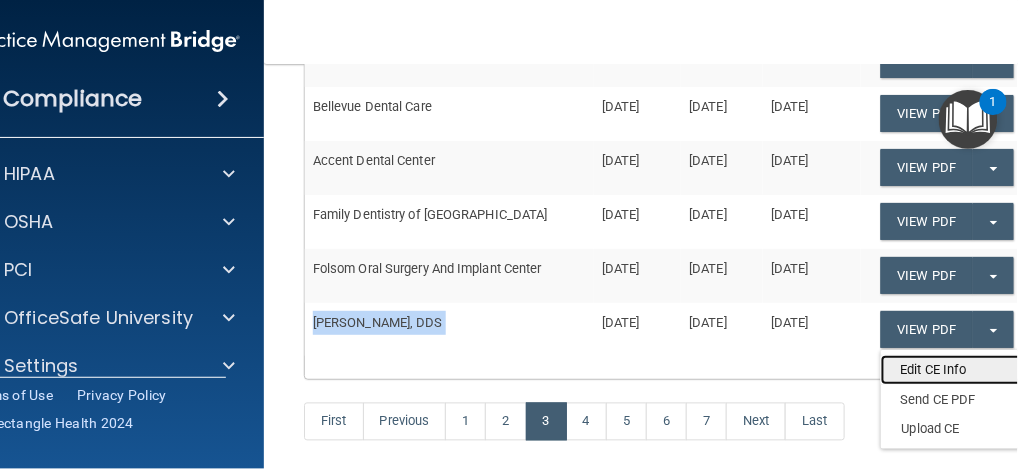 click on "Edit CE Info" at bounding box center [961, 370] 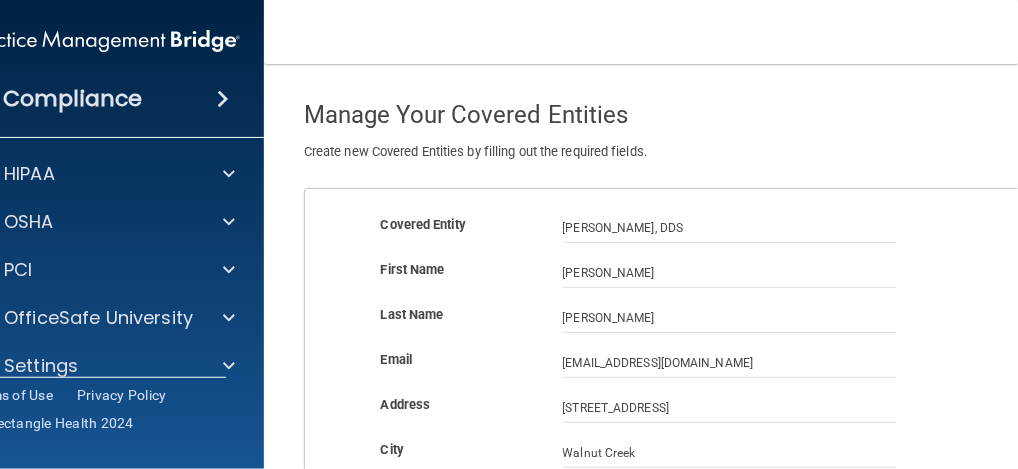 scroll, scrollTop: 200, scrollLeft: 0, axis: vertical 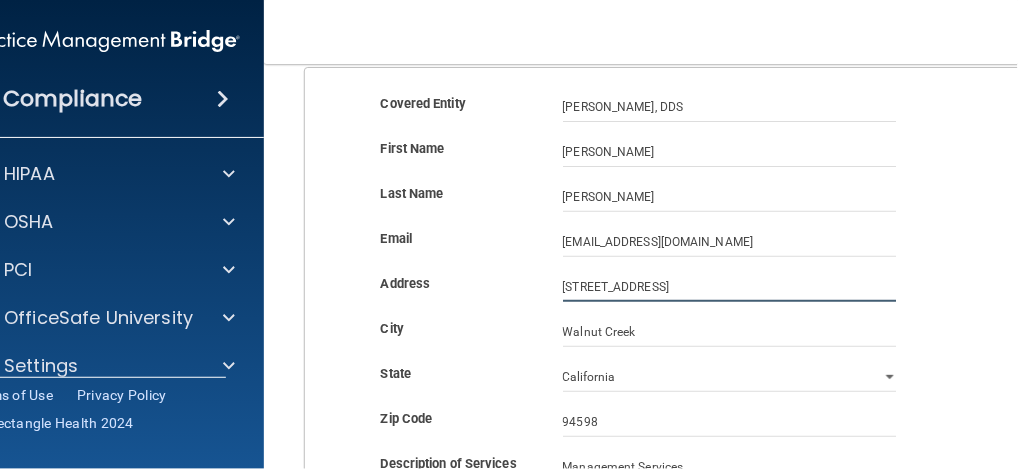 click on "[STREET_ADDRESS]" at bounding box center (730, 287) 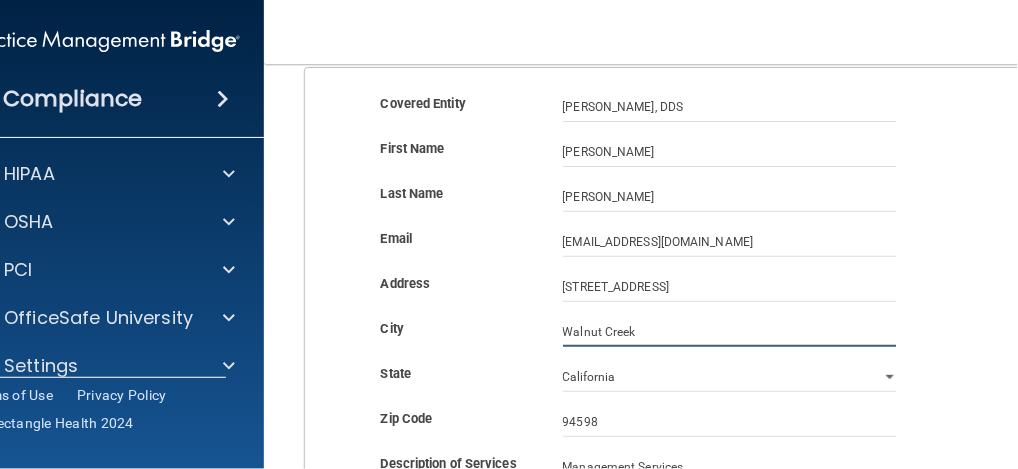 click on "Walnut Creek" at bounding box center (730, 332) 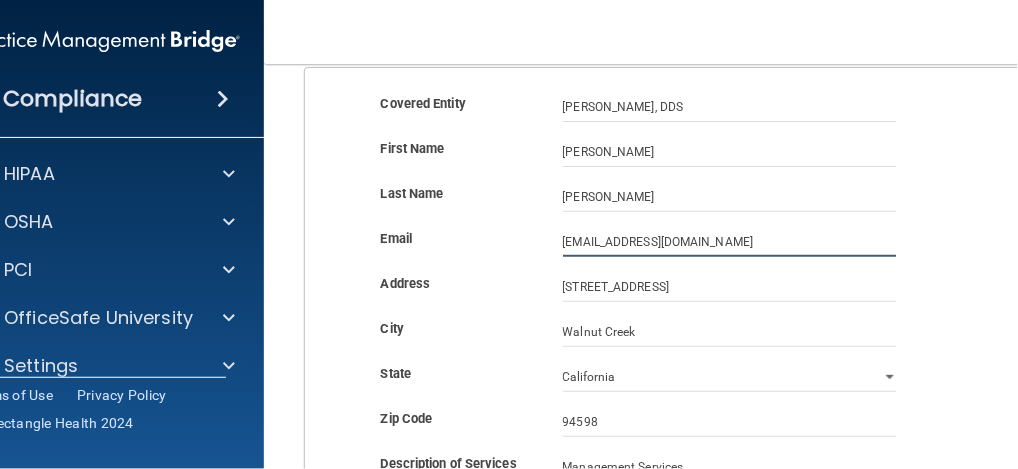 click on "[EMAIL_ADDRESS][DOMAIN_NAME]" at bounding box center (730, 242) 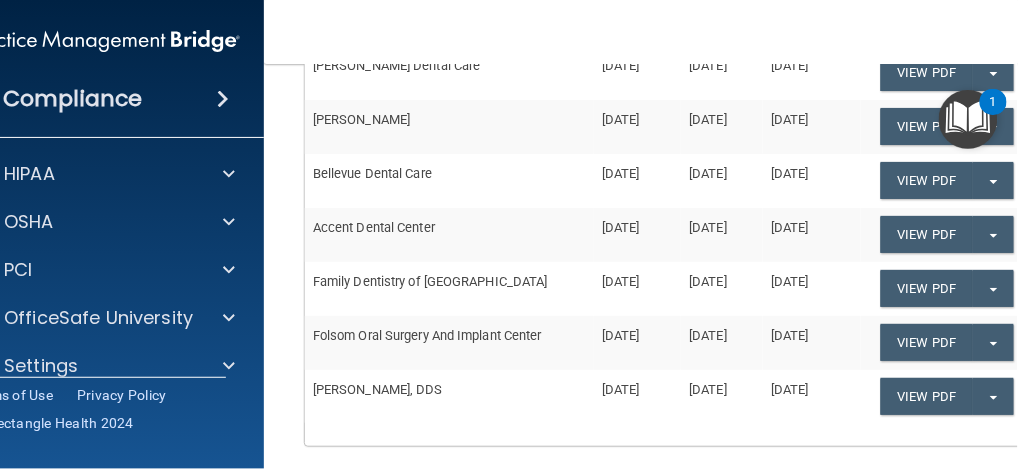 scroll, scrollTop: 733, scrollLeft: 0, axis: vertical 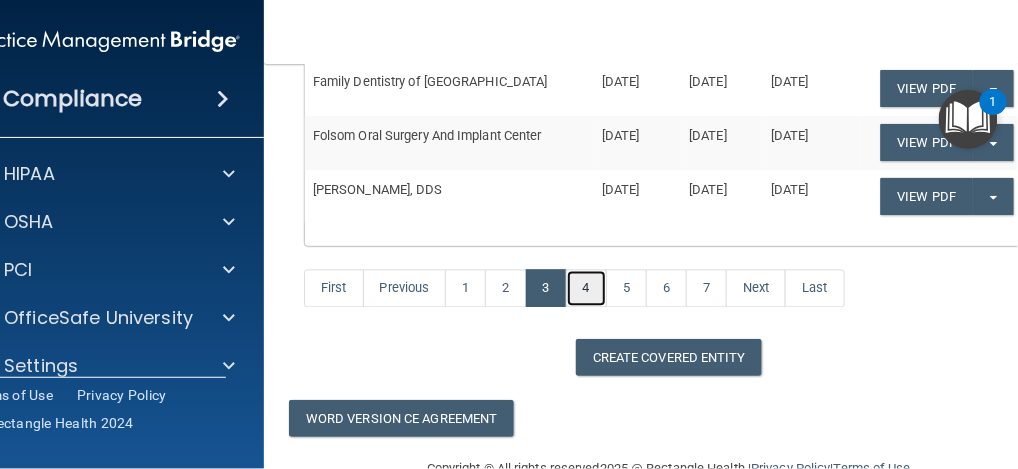 click on "4" at bounding box center (586, 289) 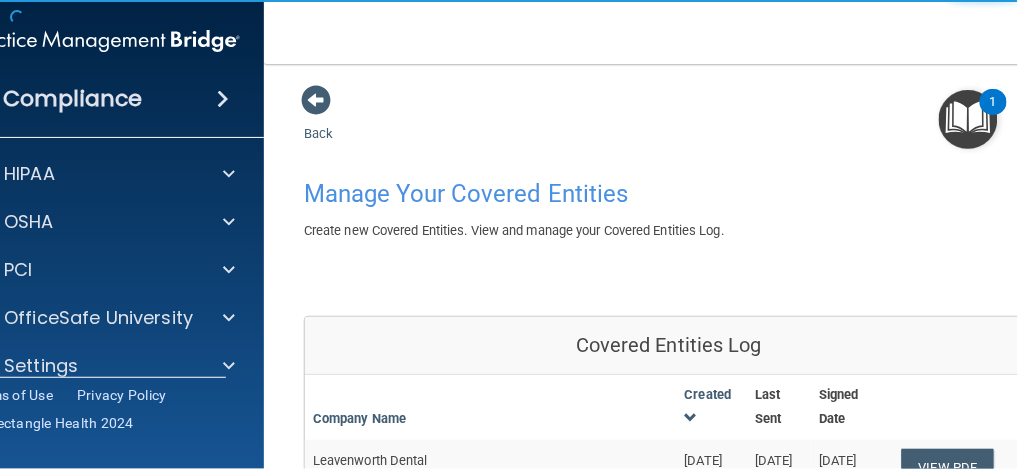 scroll, scrollTop: 133, scrollLeft: 0, axis: vertical 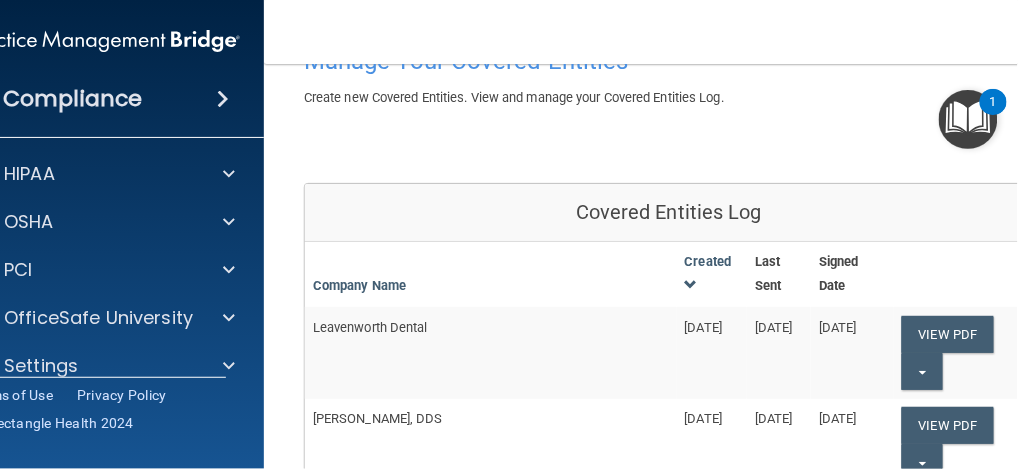 click on "Leavenworth Dental" at bounding box center [491, 352] 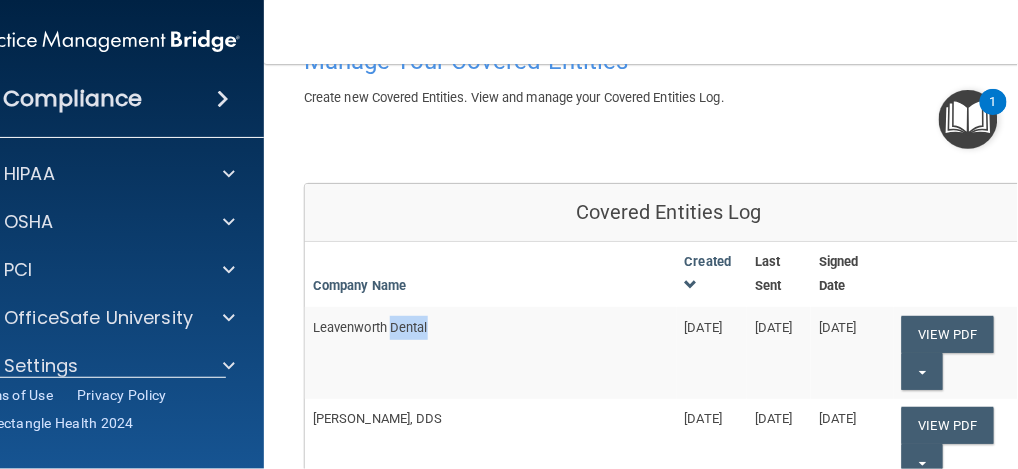 click on "Leavenworth Dental" at bounding box center (491, 352) 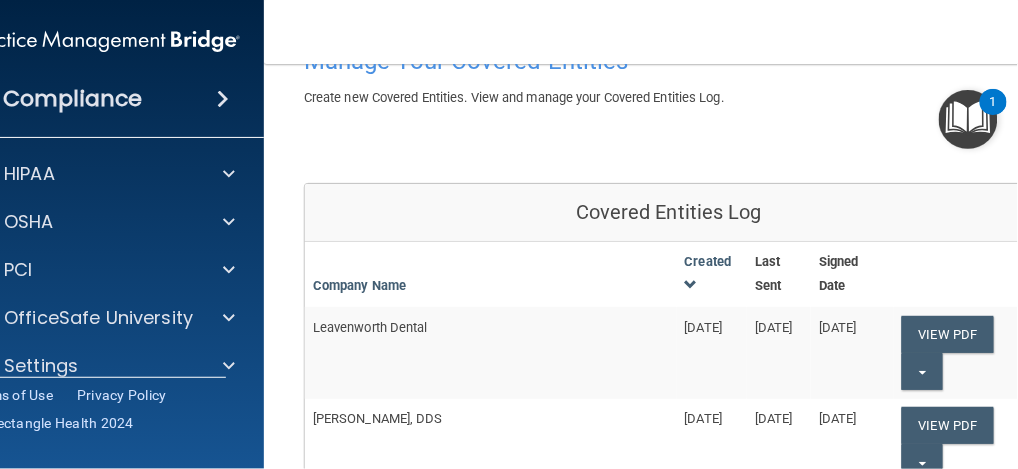 click on "Leavenworth Dental" at bounding box center [491, 352] 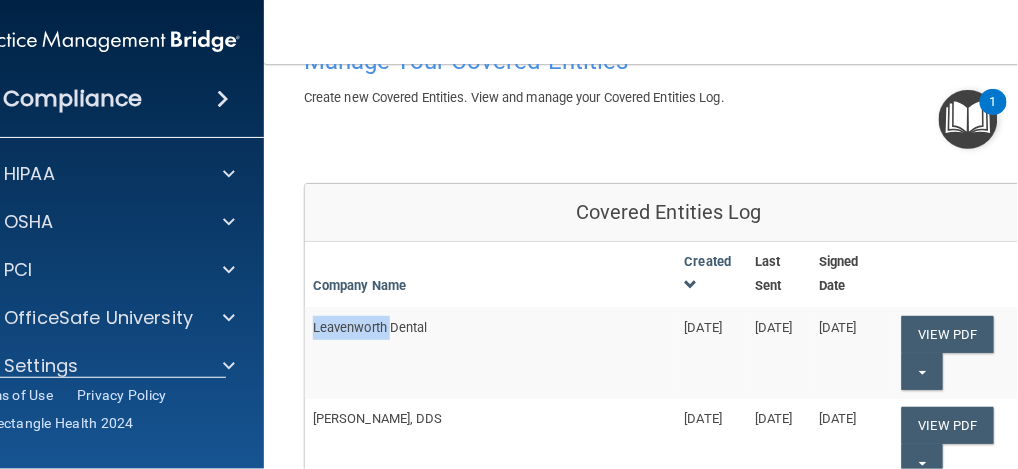 click on "Leavenworth Dental" at bounding box center [491, 352] 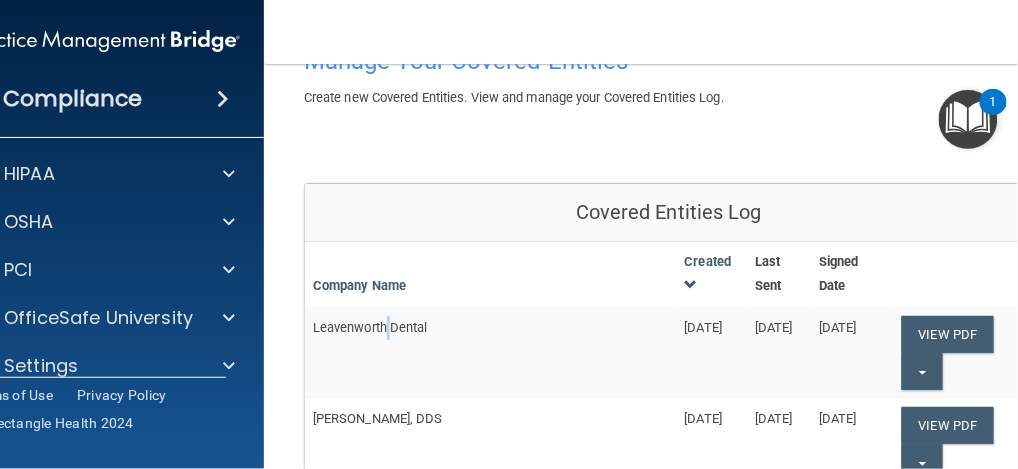 click on "Leavenworth Dental" at bounding box center [491, 352] 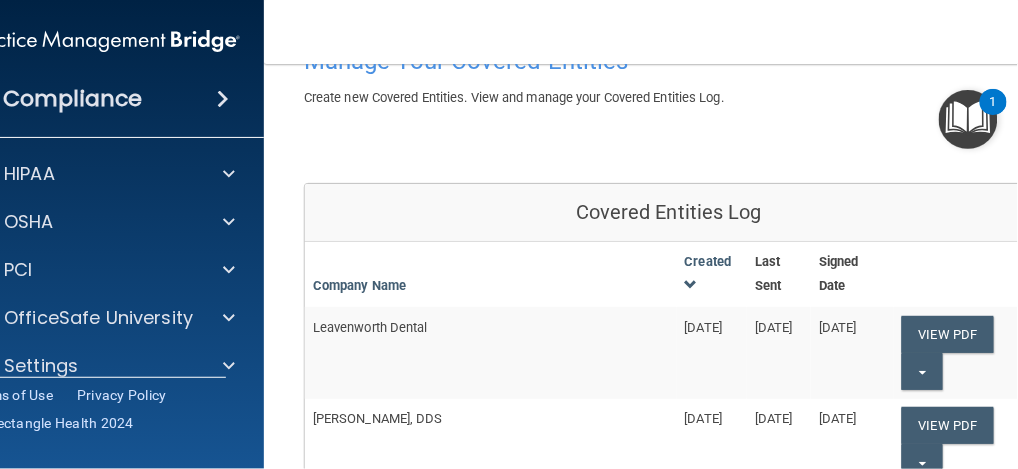 click on "Leavenworth Dental" at bounding box center [491, 352] 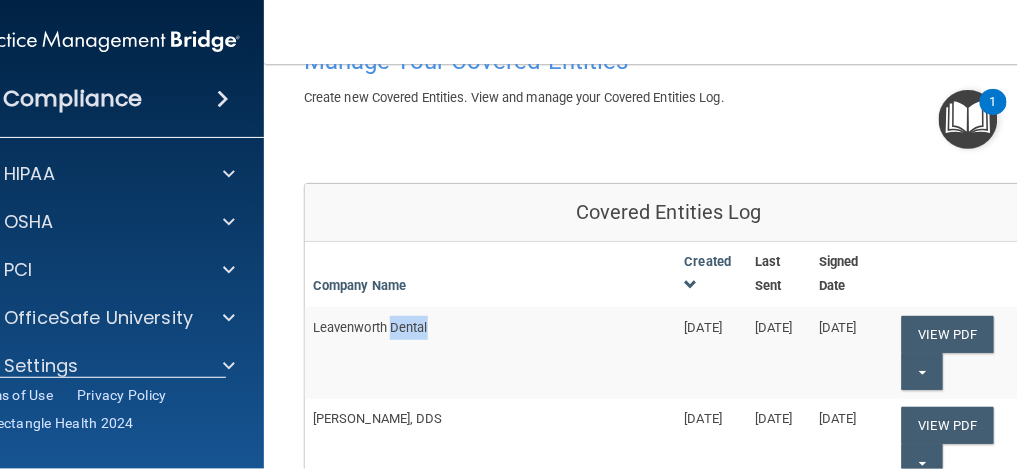 click on "Leavenworth Dental" at bounding box center (491, 352) 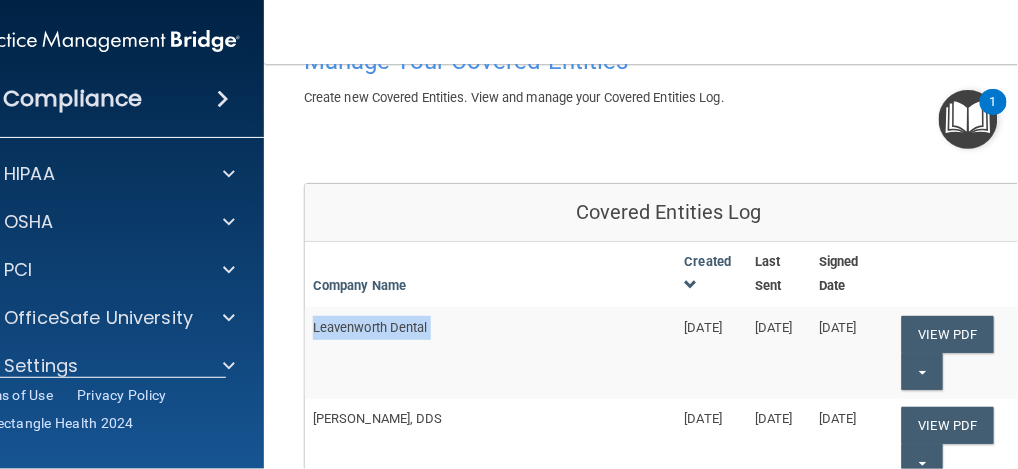 click on "Leavenworth Dental" at bounding box center (491, 352) 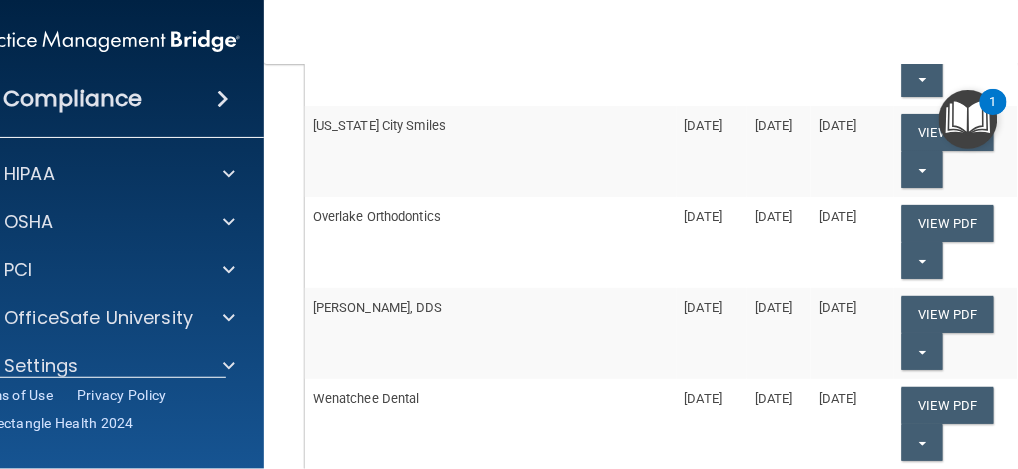 scroll, scrollTop: 466, scrollLeft: 0, axis: vertical 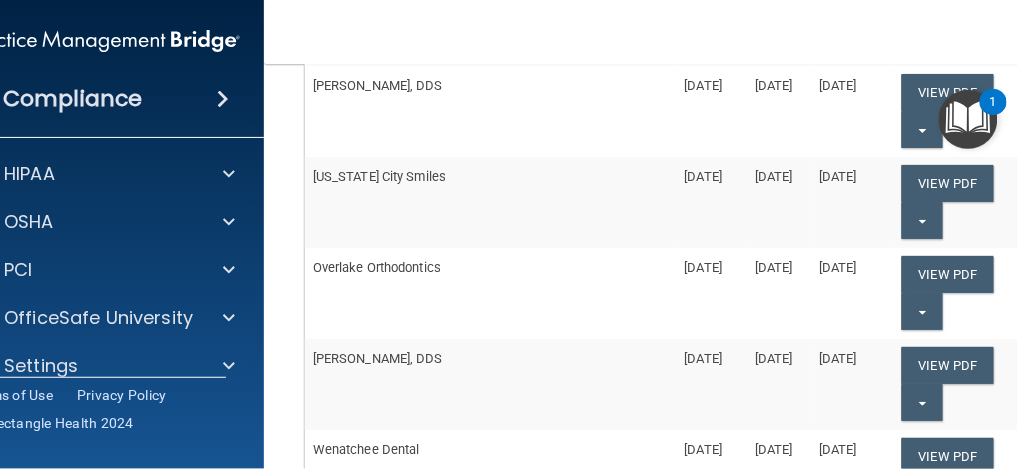 click on "Back            Manage Your Covered Entities       Create new Covered Entities. View and manage your Covered Entities Log.                   If your Covered Entities 'View PDF' are disabled, that means you are missing your address fields in your account information. Fill them out to enable the buttons.             Covered Entities Log                Company Name           Created         Last Sent  Signed Date          Leavenworth Dental [DATE] [DATE] [DATE]       Uploaded   View PDF       Split button!       Edit CE Info   Send CE PDF      Upload CE         Edit Date       Delete CE              [PERSON_NAME], DDS [DATE] [DATE] [DATE]       Uploaded   View PDF       Split button!       Edit CE Info   Send CE PDF      Upload CE         Edit Date       Delete CE              [US_STATE] City Smiles [DATE] [DATE] [DATE]       Uploaded   View PDF       Split button!       Edit CE Info   Send CE PDF      Upload CE         Edit Date       Delete CE              [DATE]" at bounding box center (669, 266) 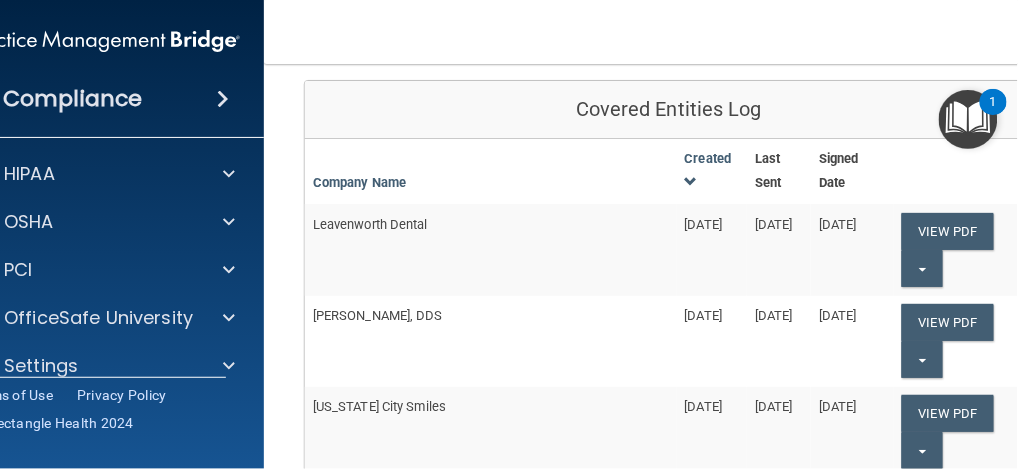 scroll, scrollTop: 200, scrollLeft: 0, axis: vertical 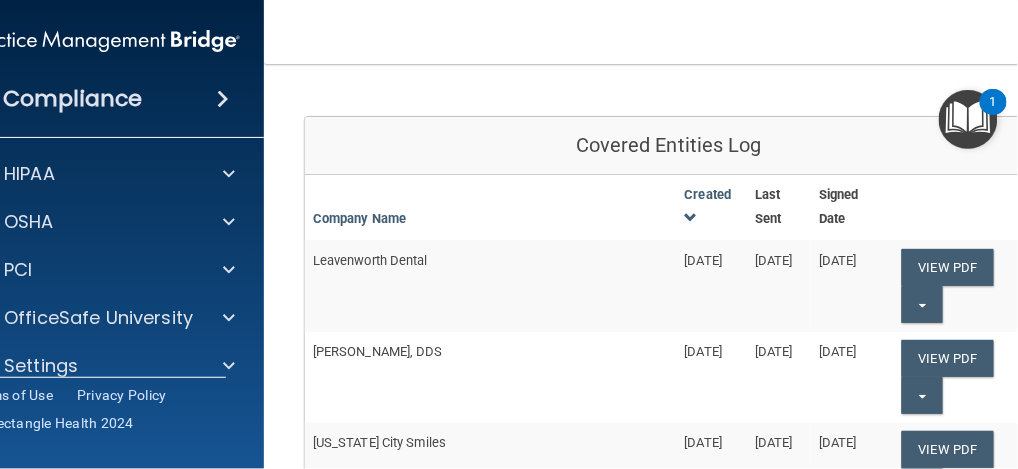 click on "Leavenworth Dental" at bounding box center (491, 285) 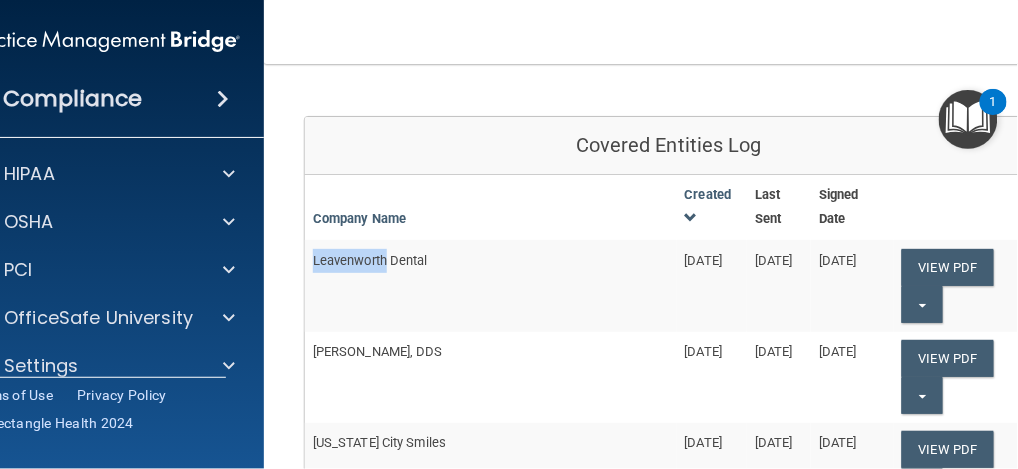 click on "Leavenworth Dental" at bounding box center [491, 285] 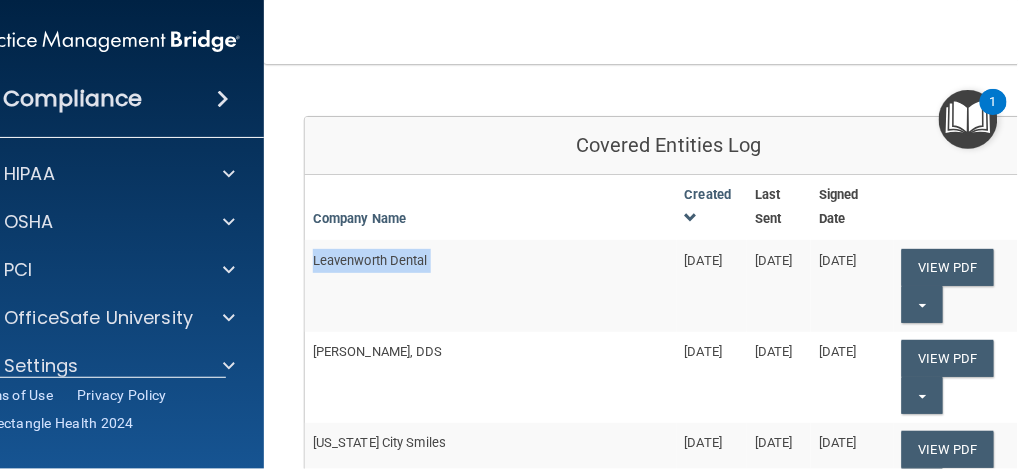 click on "Leavenworth Dental" at bounding box center (491, 285) 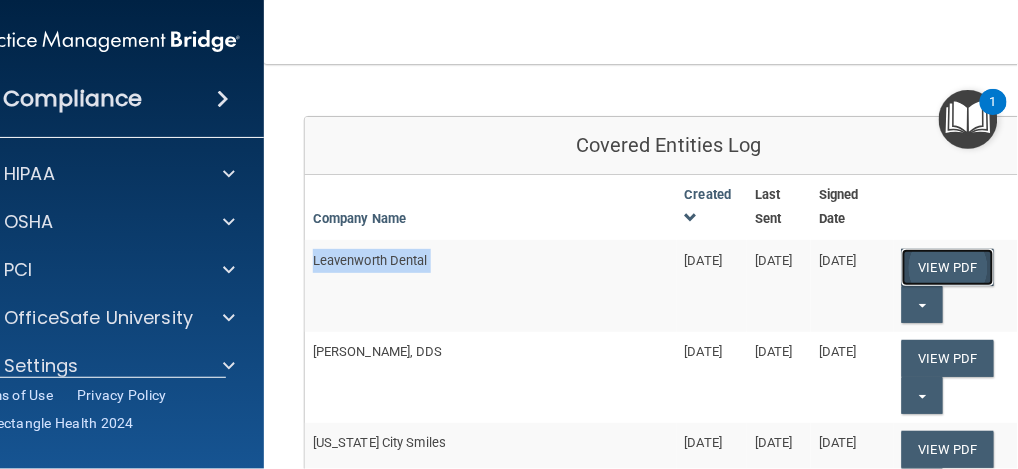 click on "View PDF" at bounding box center (948, 267) 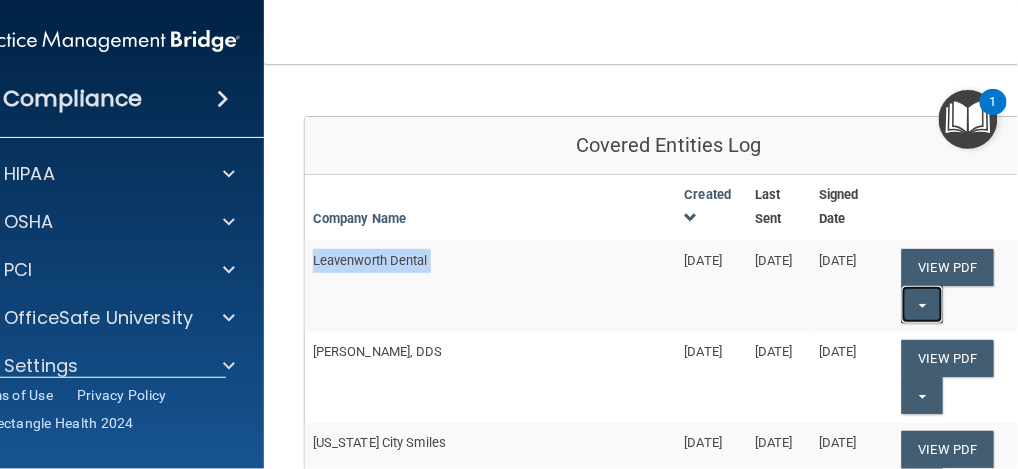 click on "Split button!" at bounding box center (922, 304) 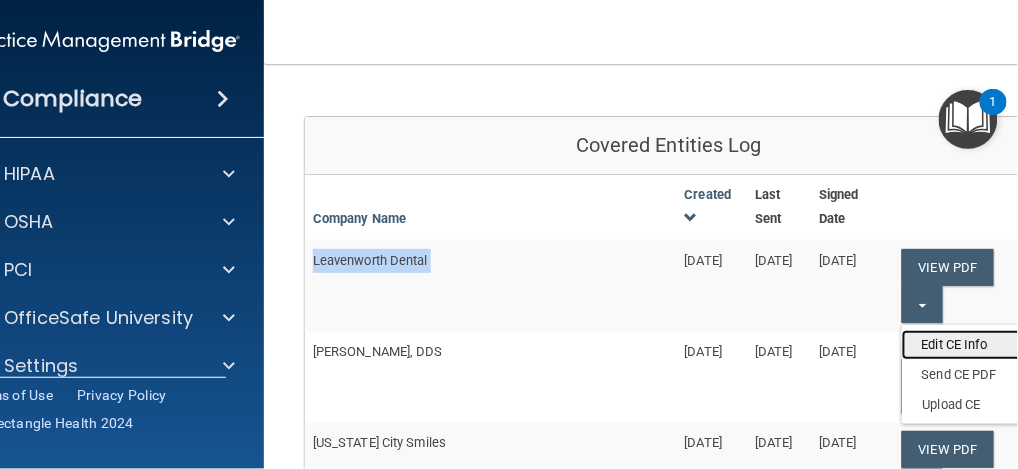 click on "Edit CE Info" at bounding box center [982, 345] 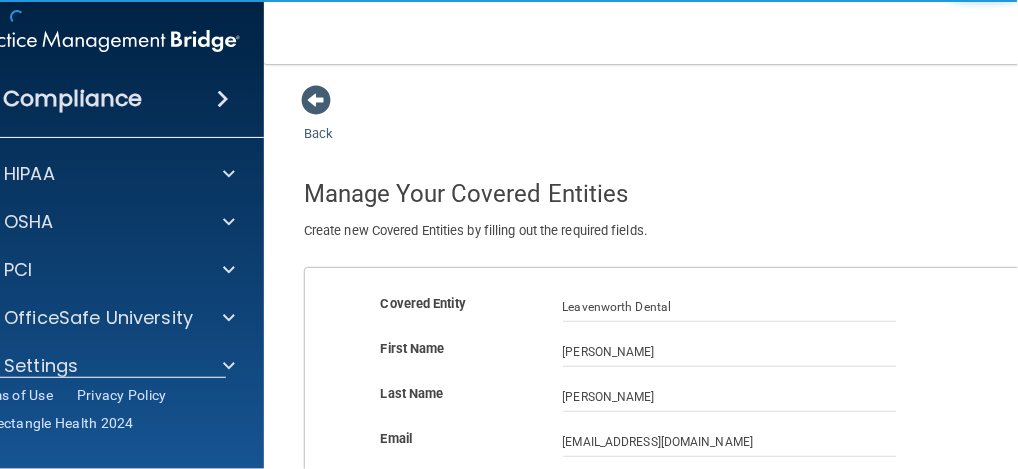 scroll, scrollTop: 266, scrollLeft: 0, axis: vertical 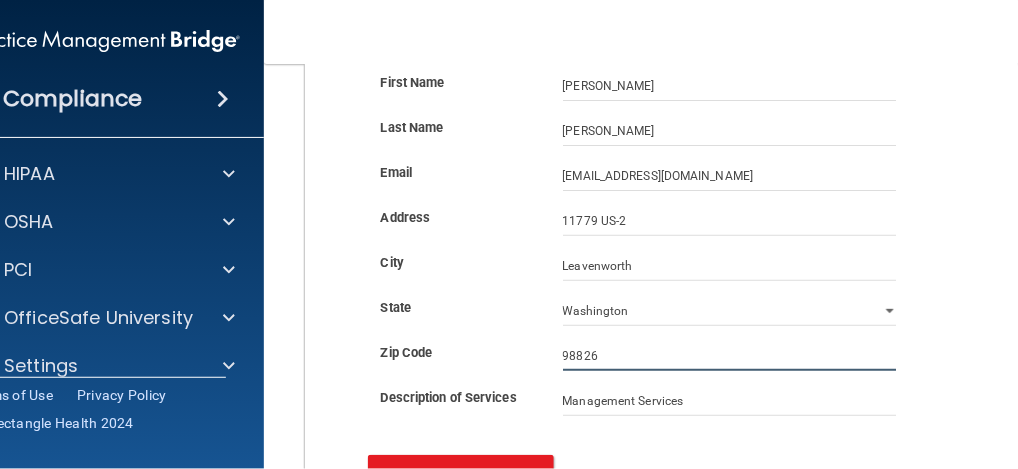 click on "98826" at bounding box center (730, 356) 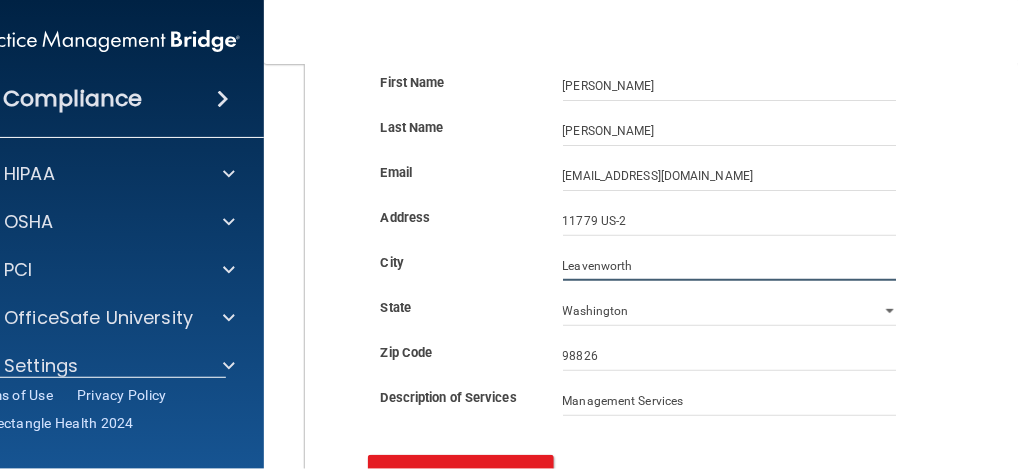 click on "Leavenworth" at bounding box center [730, 266] 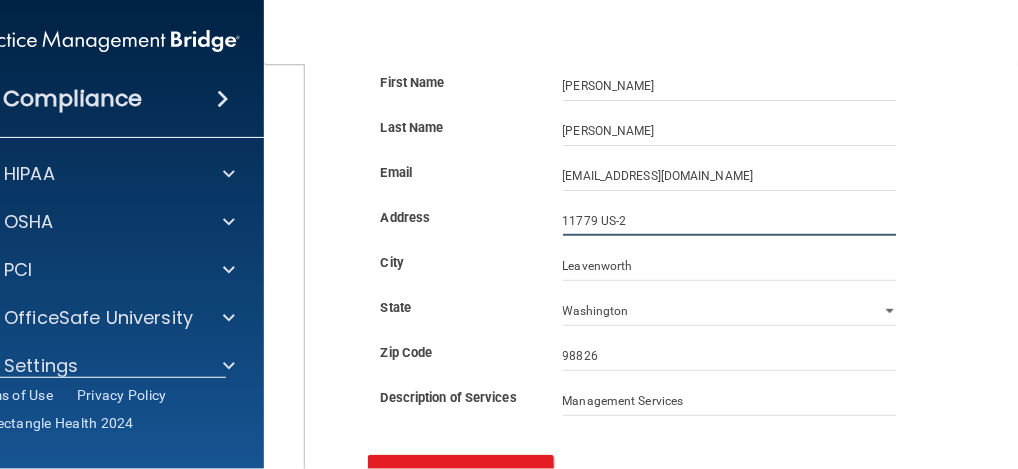 click on "11779 US-2" at bounding box center [730, 221] 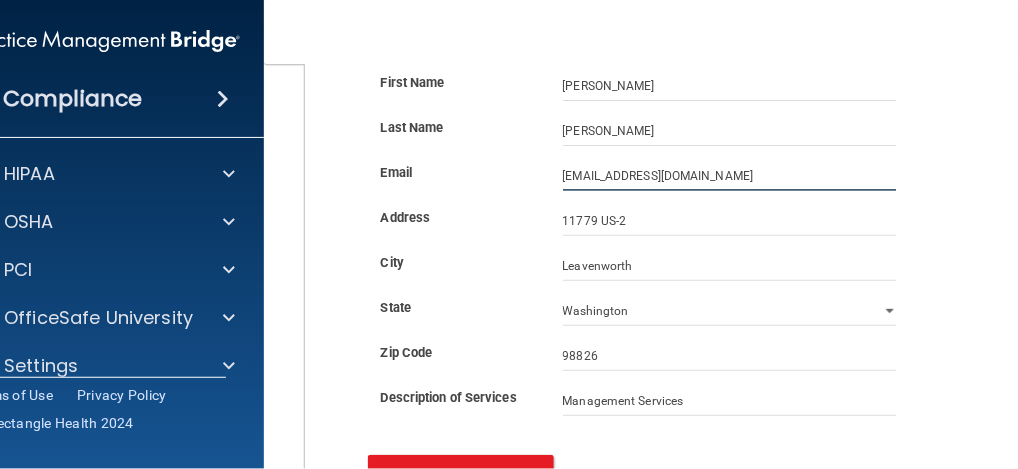 click on "[EMAIL_ADDRESS][DOMAIN_NAME]" at bounding box center (730, 176) 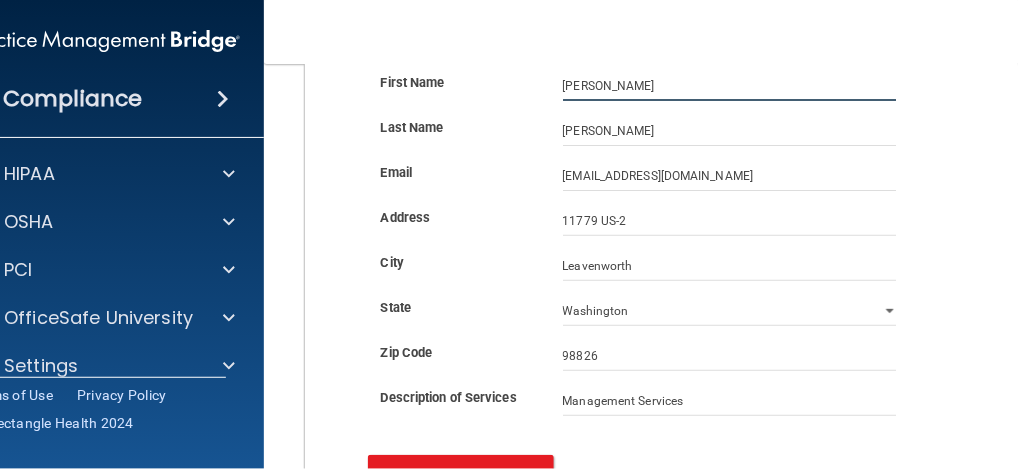 click on "[PERSON_NAME]" at bounding box center [730, 86] 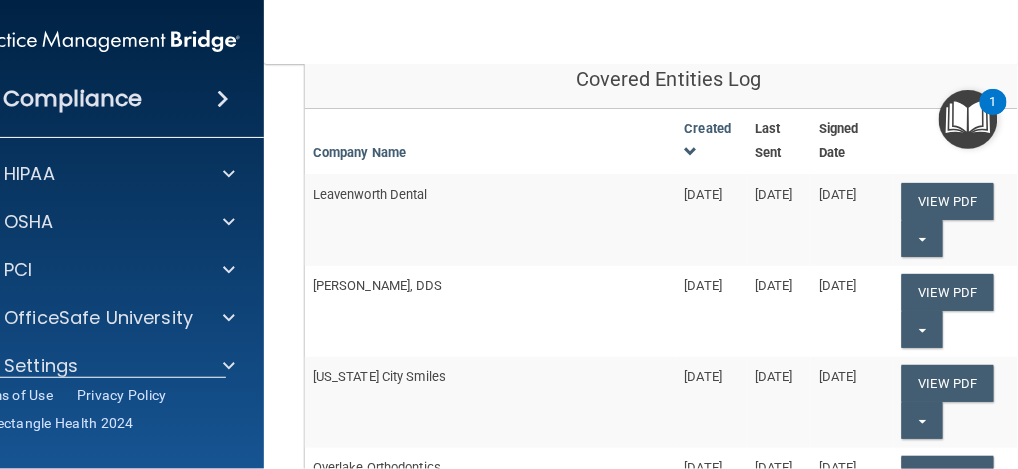 click on "[PERSON_NAME], DDS" at bounding box center [491, 311] 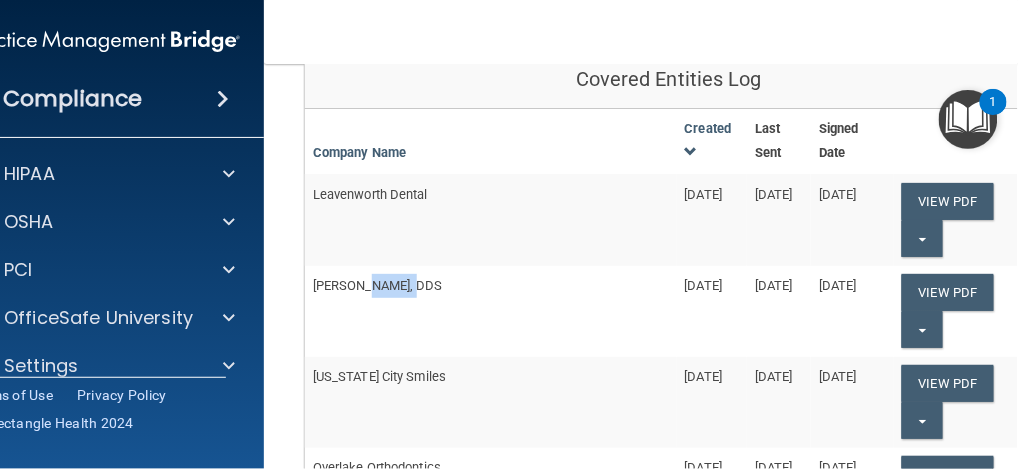 click on "[PERSON_NAME], DDS" at bounding box center [491, 311] 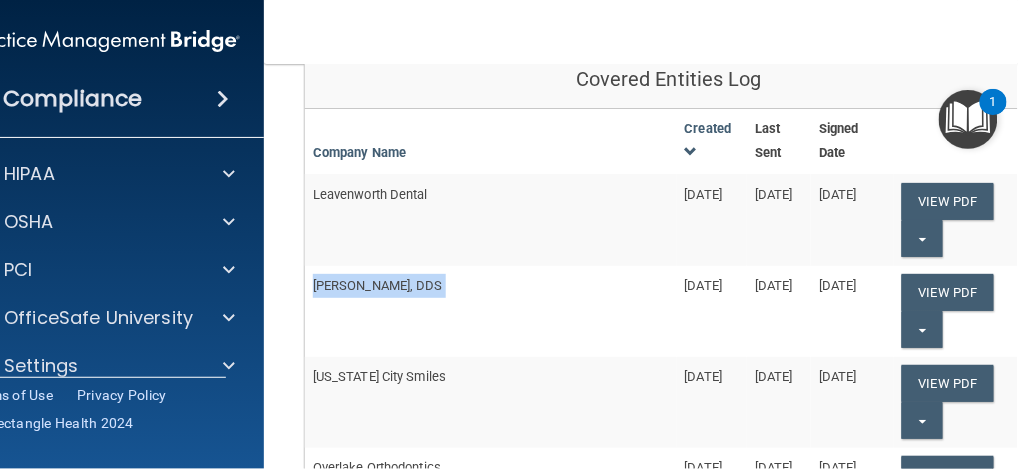 click on "[PERSON_NAME], DDS" at bounding box center (491, 311) 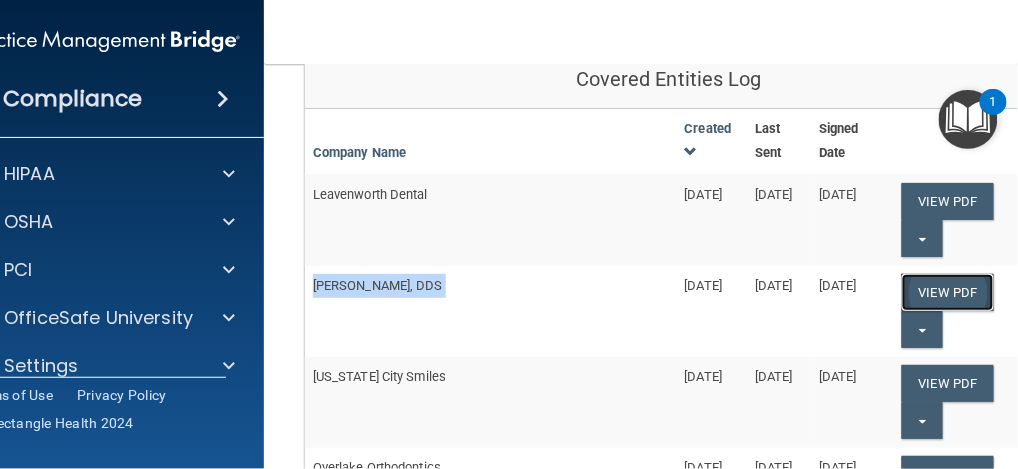 click on "View PDF" at bounding box center [948, 201] 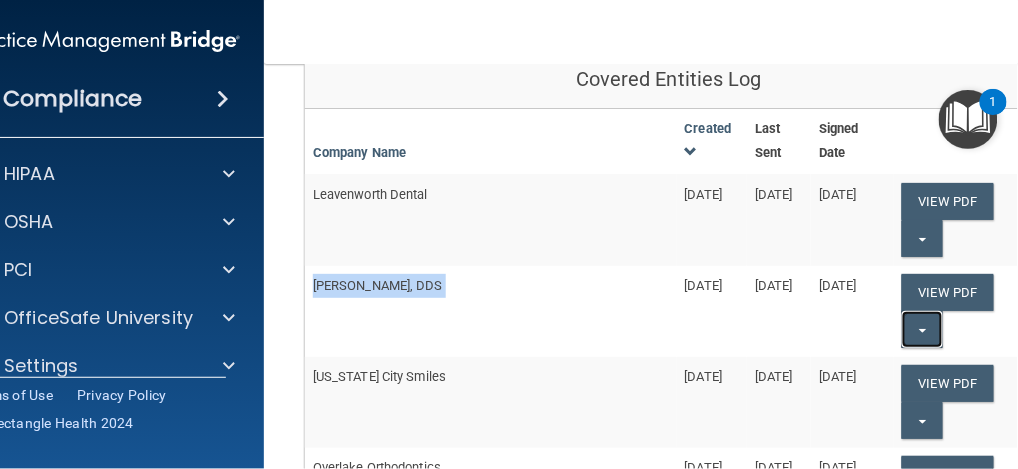 click on "Split button!" at bounding box center [922, 329] 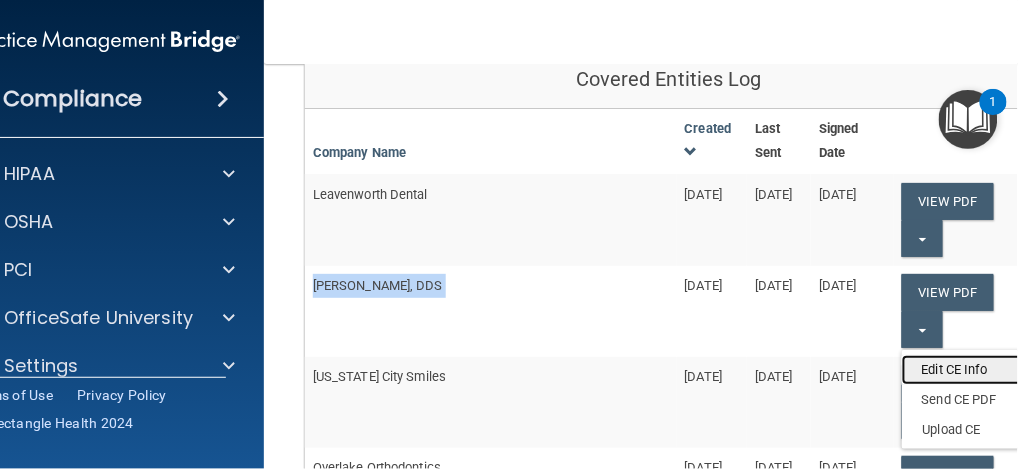 click on "Edit CE Info" at bounding box center [982, 370] 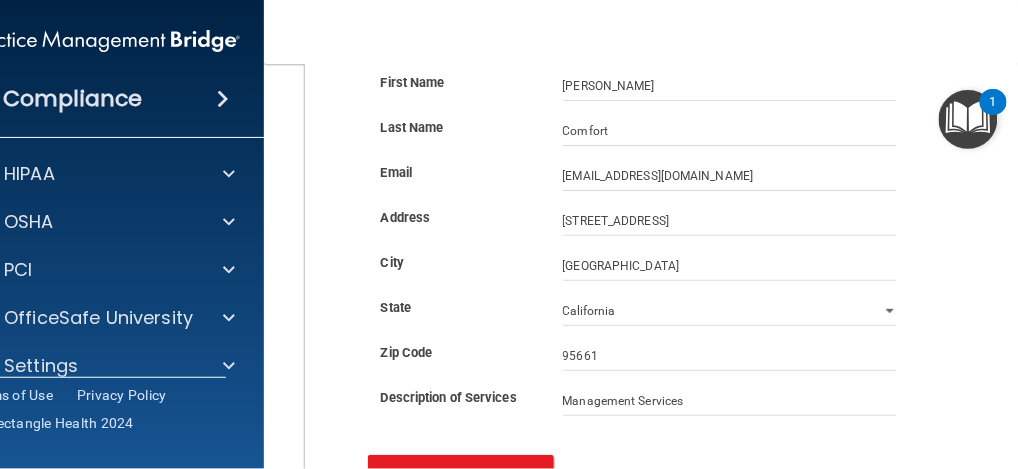 scroll, scrollTop: 0, scrollLeft: 0, axis: both 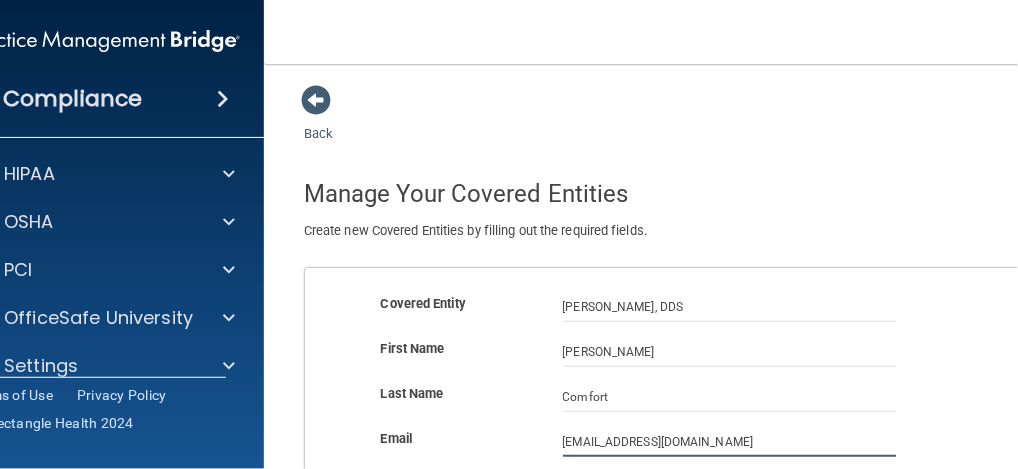 click on "[EMAIL_ADDRESS][DOMAIN_NAME]" at bounding box center (730, 442) 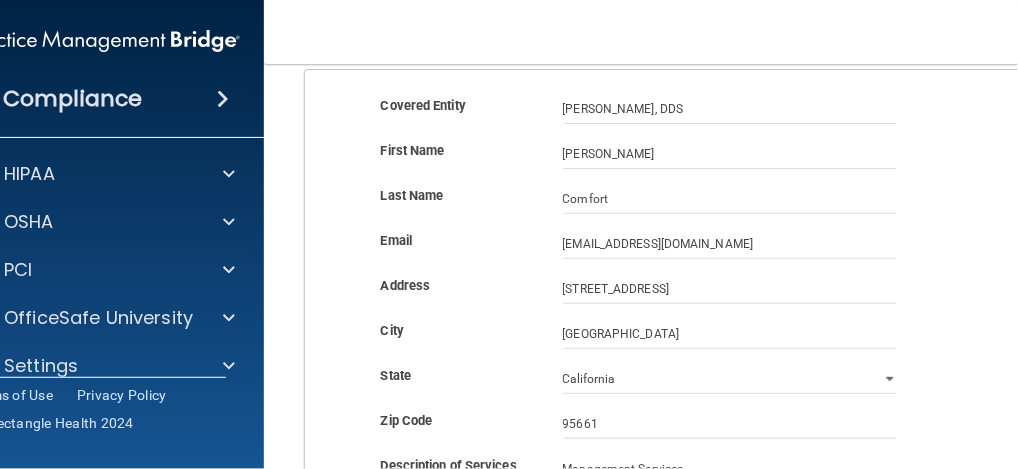 scroll, scrollTop: 200, scrollLeft: 0, axis: vertical 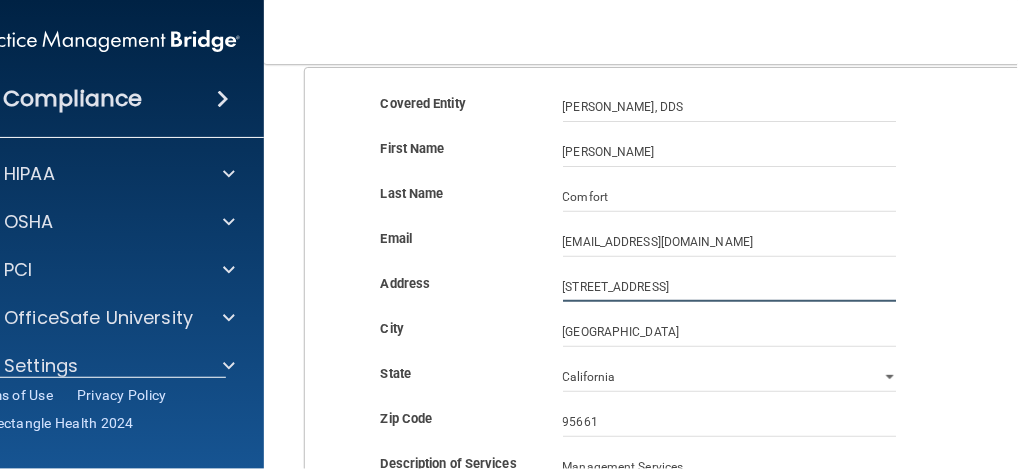 click on "[STREET_ADDRESS]" at bounding box center [730, 287] 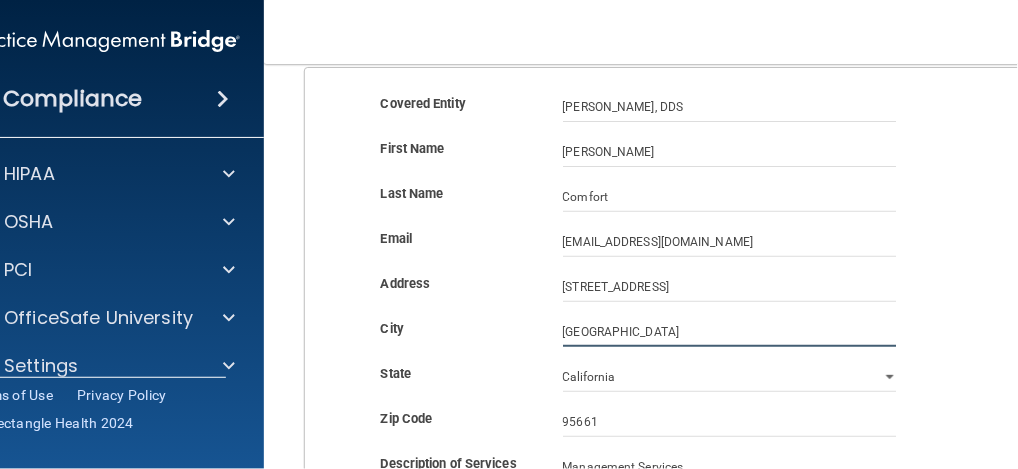 click on "[GEOGRAPHIC_DATA]" at bounding box center (730, 332) 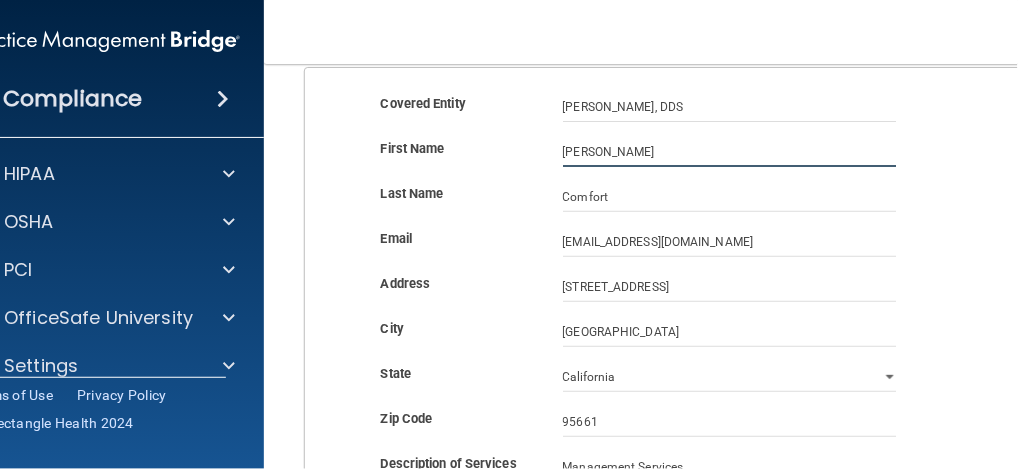 click on "[PERSON_NAME]" at bounding box center [730, 152] 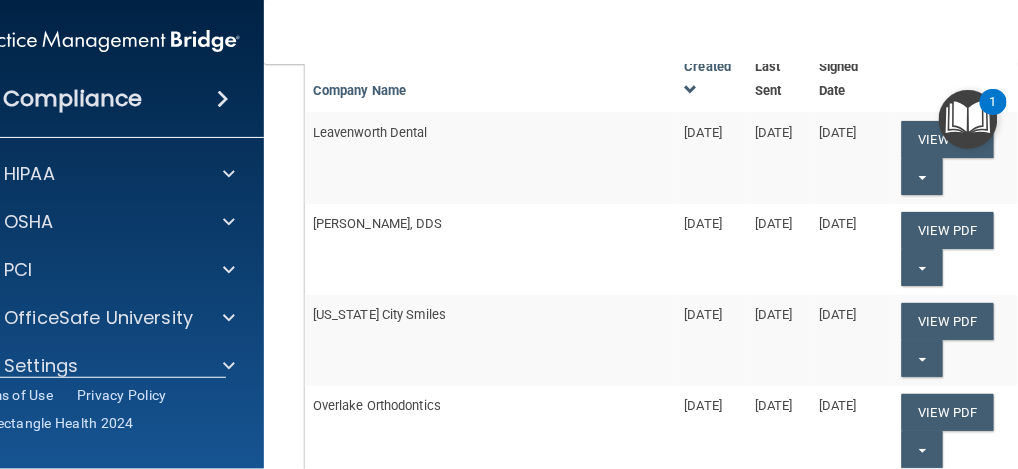 scroll, scrollTop: 400, scrollLeft: 0, axis: vertical 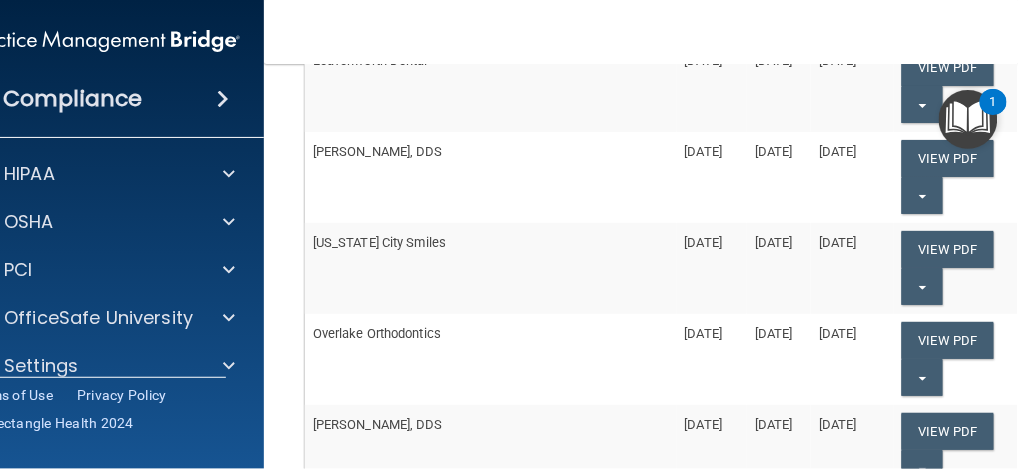 click on "[US_STATE] City Smiles" at bounding box center [491, 268] 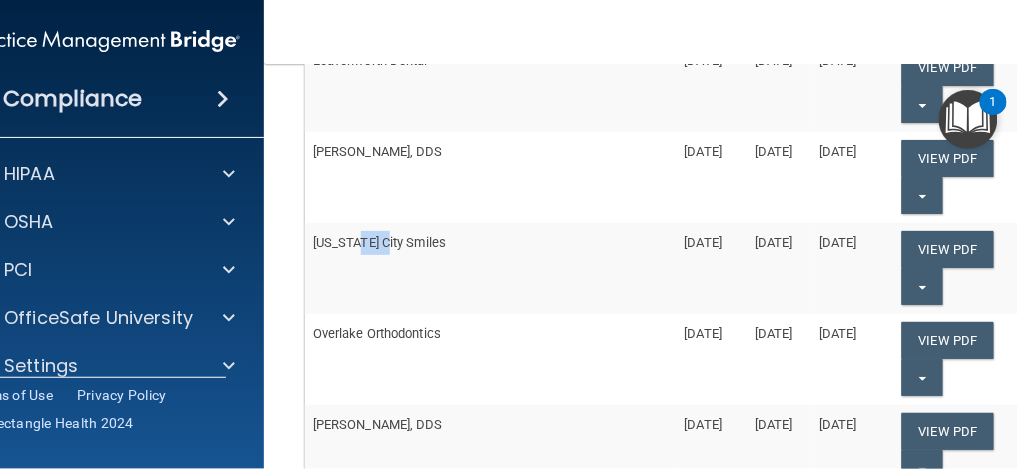 click on "[US_STATE] City Smiles" at bounding box center (491, 268) 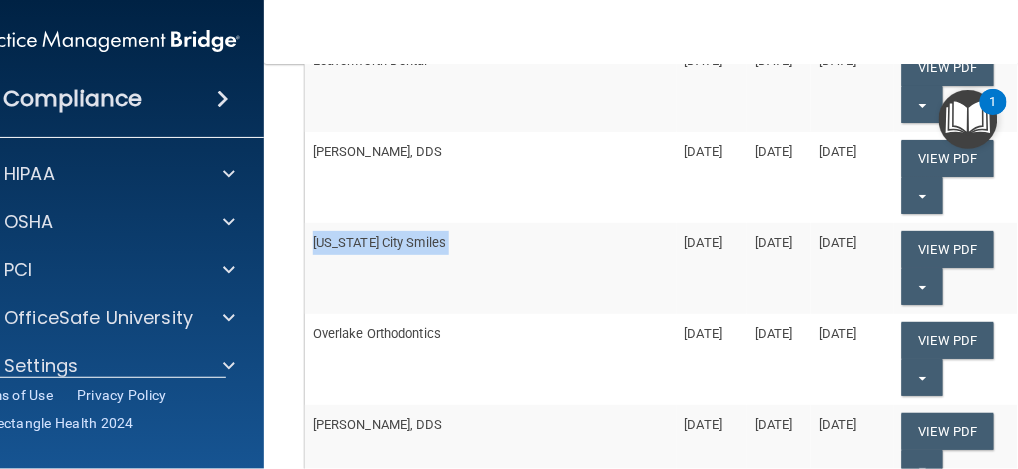 click on "[US_STATE] City Smiles" at bounding box center [491, 268] 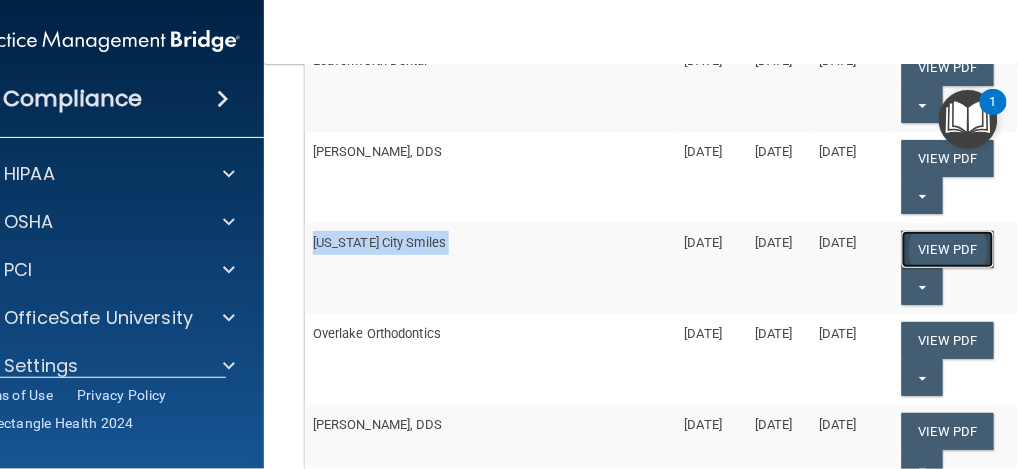 click on "View PDF" at bounding box center [948, 67] 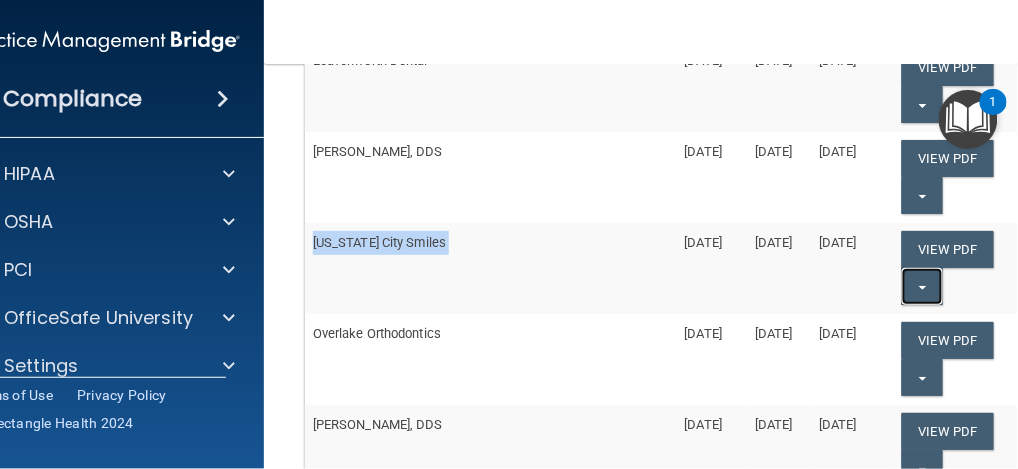 click on "Split button!" at bounding box center [922, 286] 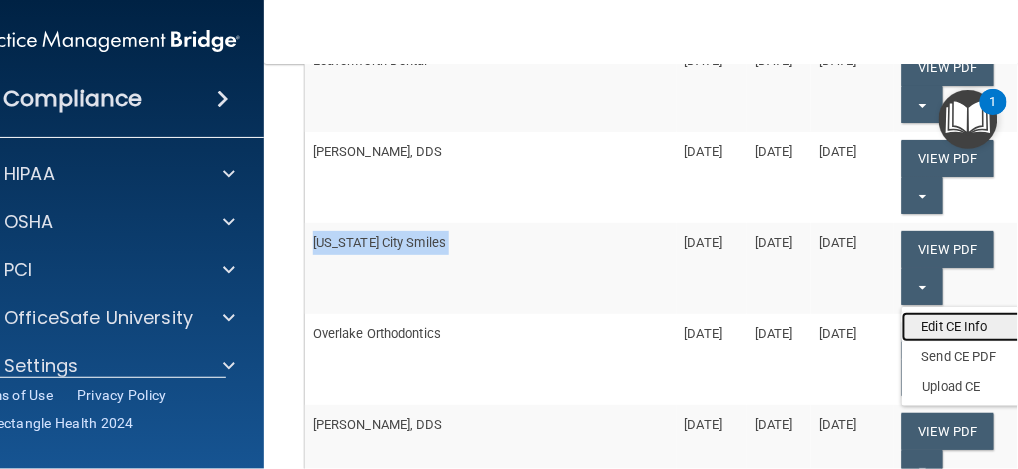 click on "Edit CE Info" at bounding box center [982, 327] 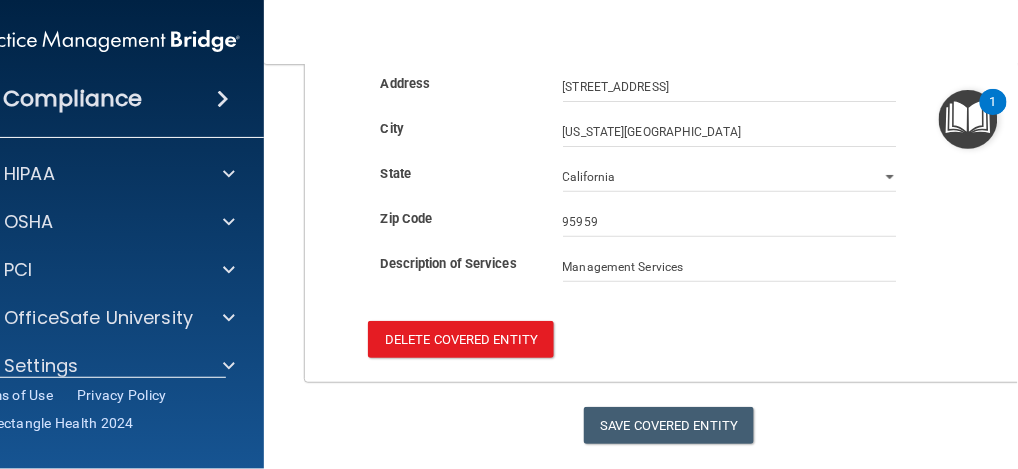 scroll, scrollTop: 0, scrollLeft: 0, axis: both 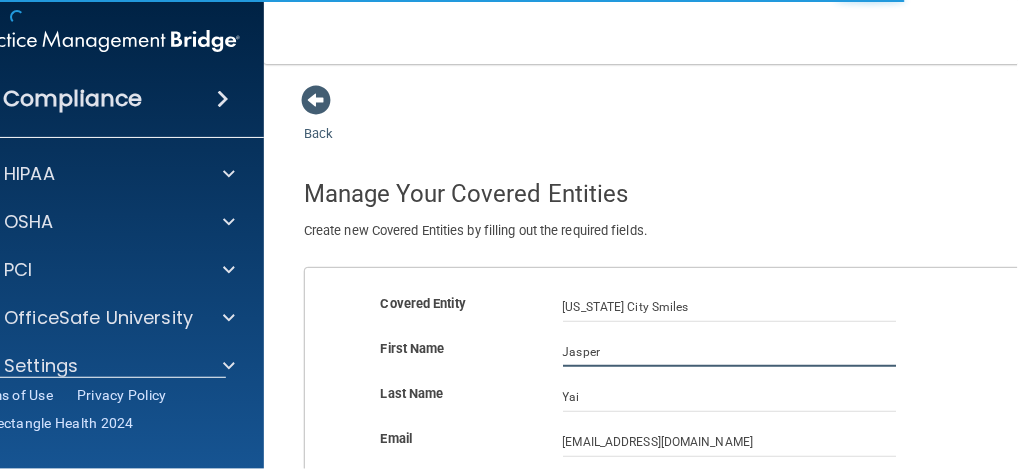 click on "Jasper" at bounding box center [730, 352] 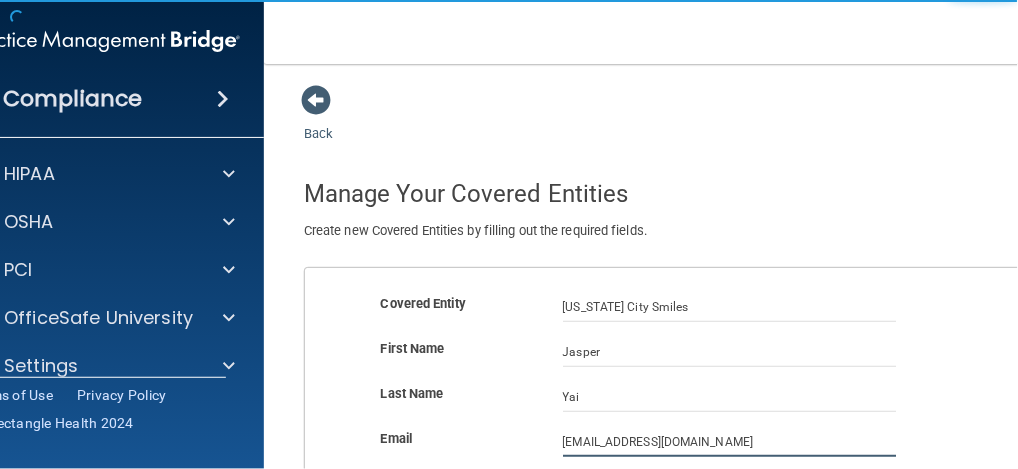 click on "[EMAIL_ADDRESS][DOMAIN_NAME]" at bounding box center (730, 442) 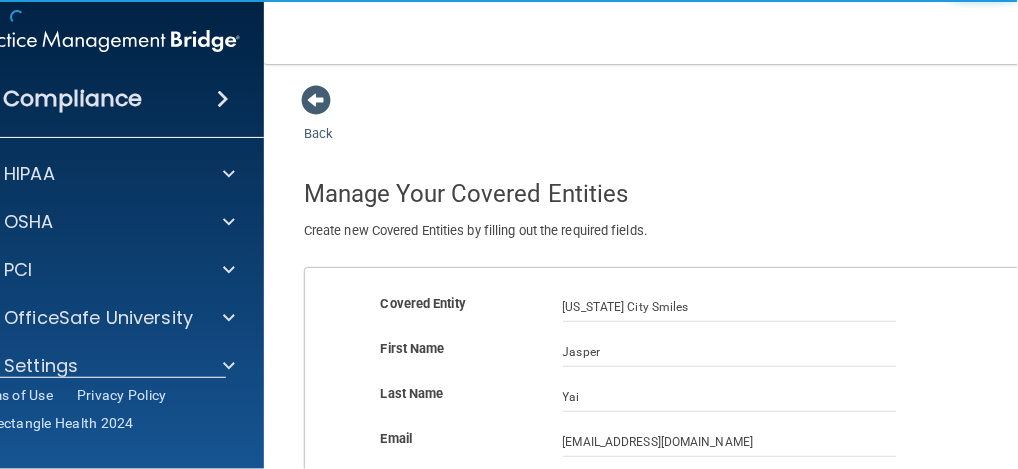 scroll, scrollTop: 333, scrollLeft: 0, axis: vertical 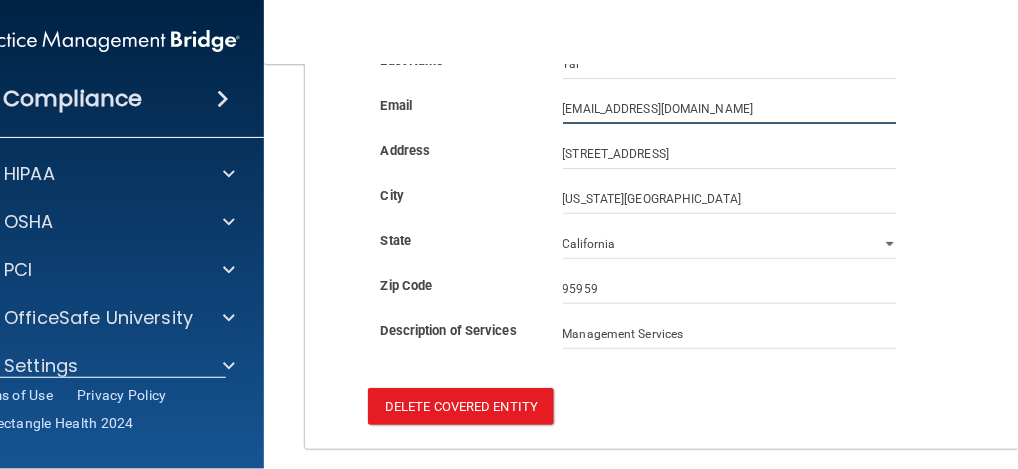 click on "[EMAIL_ADDRESS][DOMAIN_NAME]" at bounding box center [730, 109] 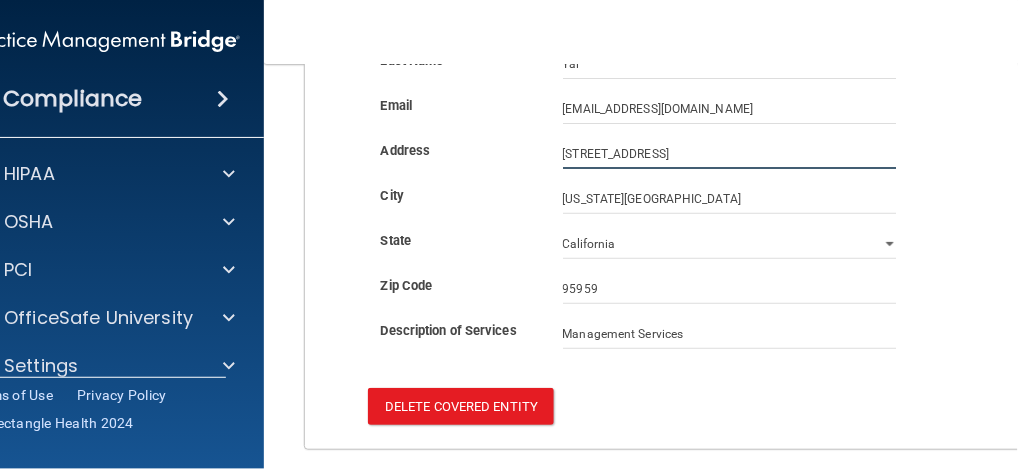 click on "[STREET_ADDRESS]" at bounding box center (730, 154) 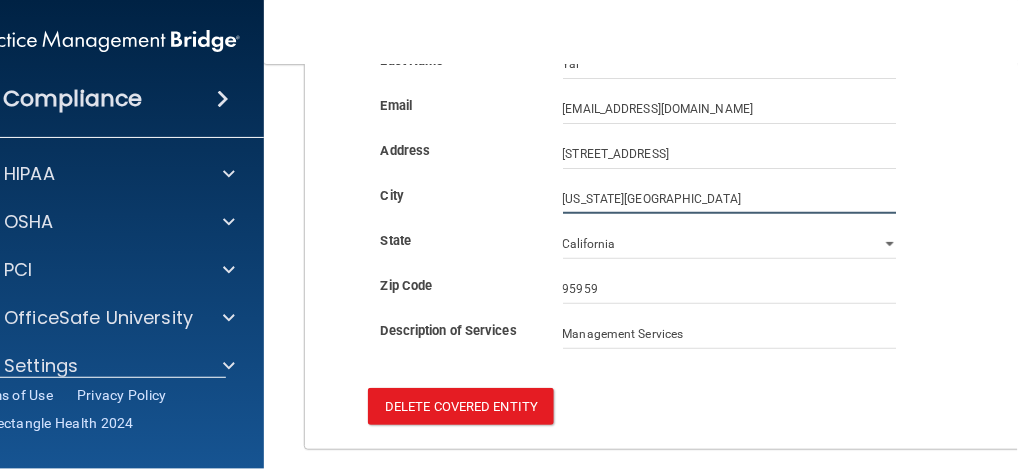 click on "[US_STATE][GEOGRAPHIC_DATA]" at bounding box center (730, 199) 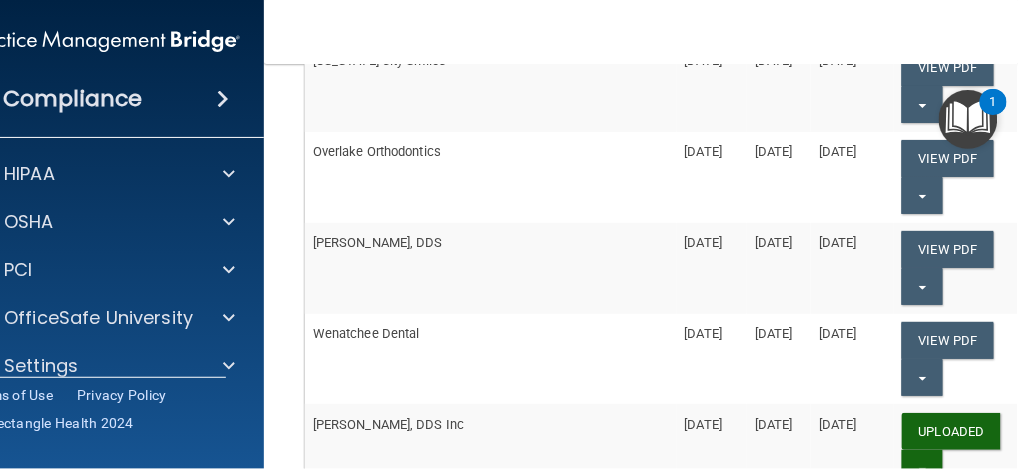scroll, scrollTop: 600, scrollLeft: 0, axis: vertical 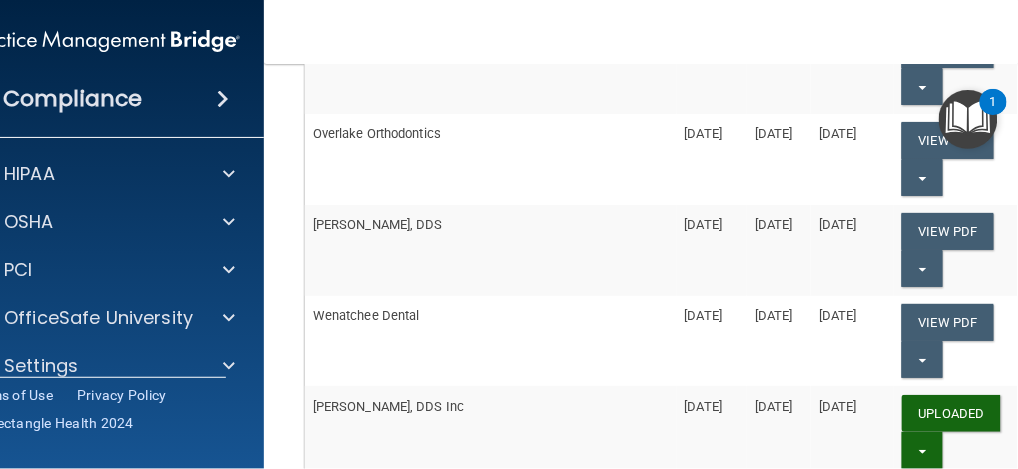 click on "Overlake Orthodontics" at bounding box center (491, 159) 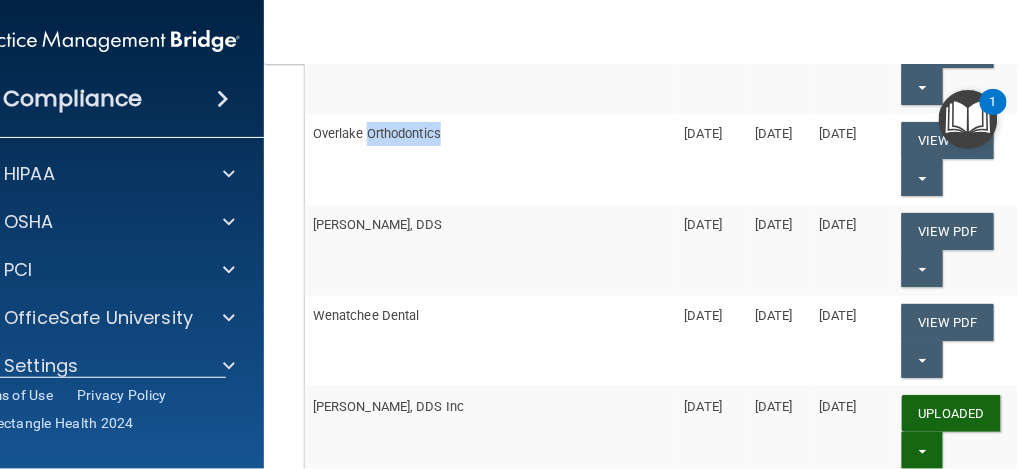 click on "Overlake Orthodontics" at bounding box center [491, 159] 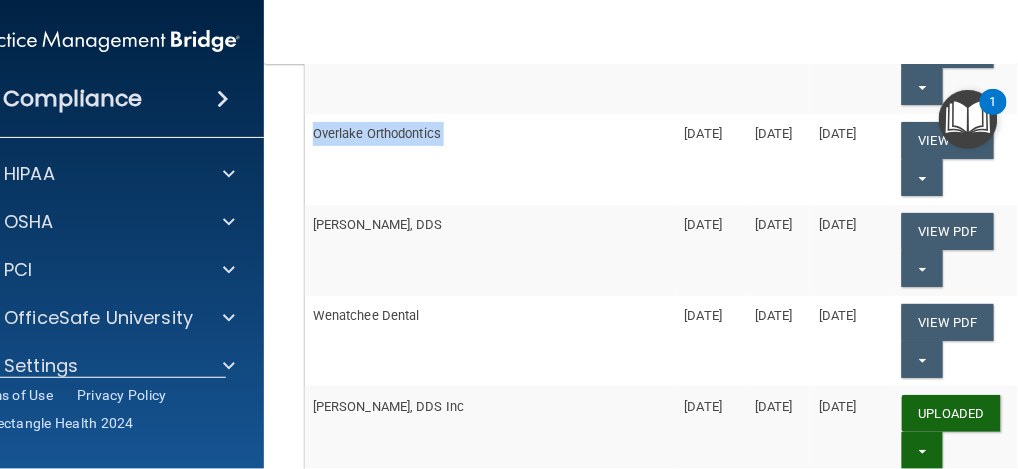 click on "Overlake Orthodontics" at bounding box center (491, 159) 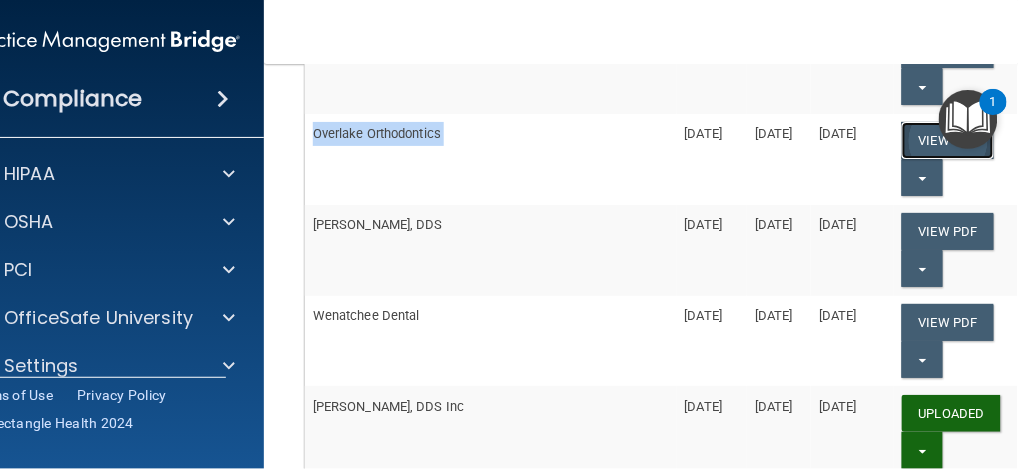 click on "View PDF" at bounding box center [948, -133] 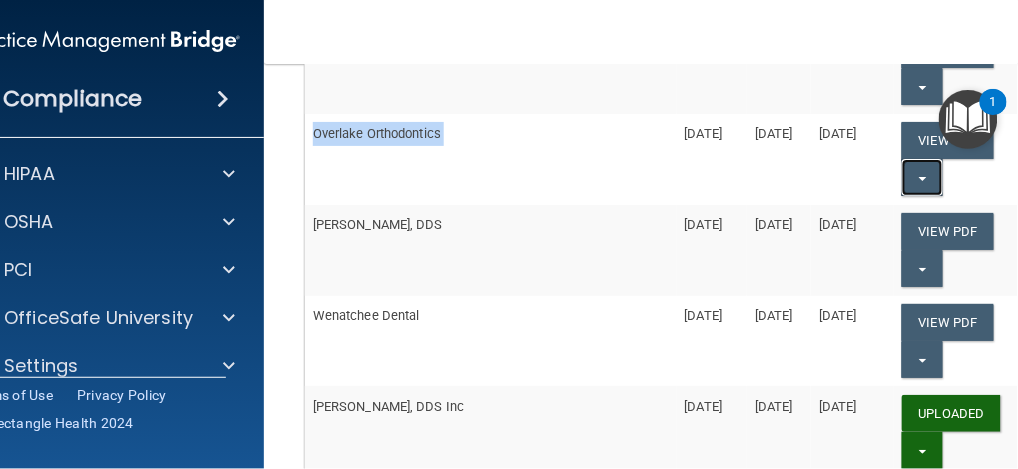 click on "Split button!" at bounding box center (922, 177) 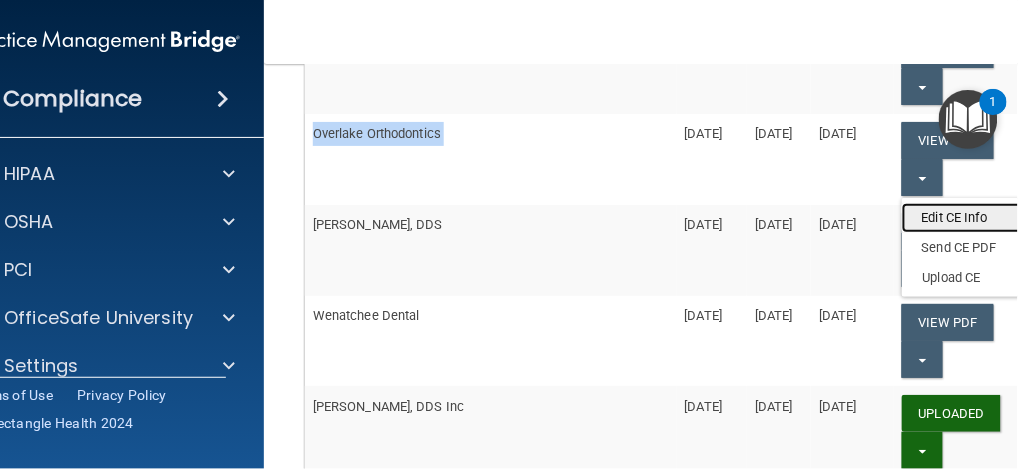 click on "Edit CE Info" at bounding box center [982, 218] 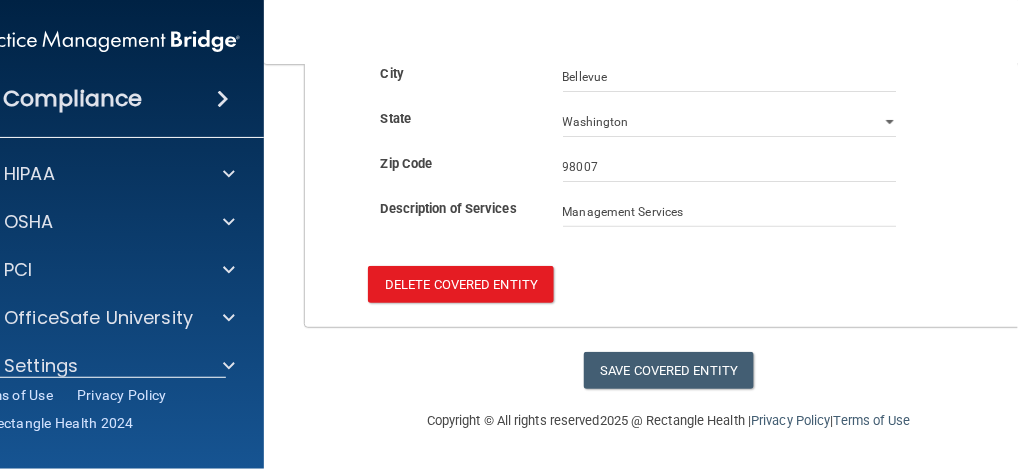 scroll, scrollTop: 0, scrollLeft: 0, axis: both 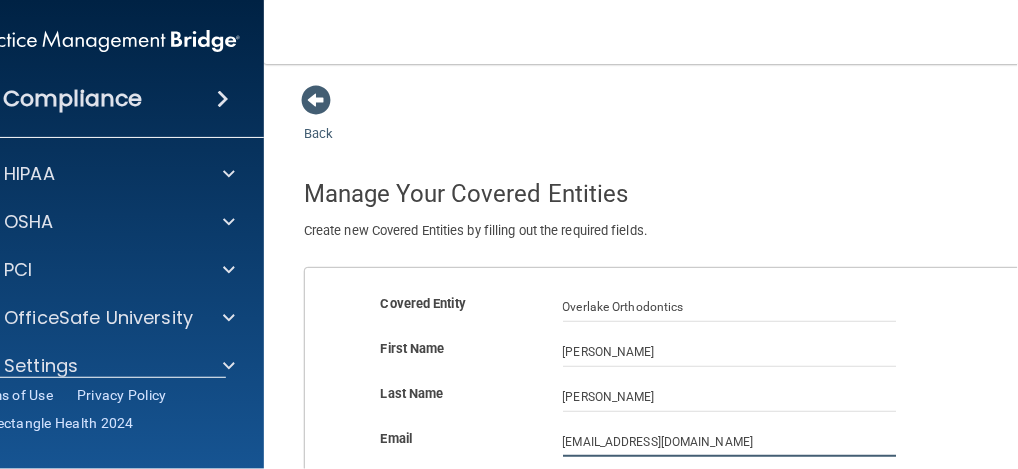 click on "[EMAIL_ADDRESS][DOMAIN_NAME]" at bounding box center (730, 442) 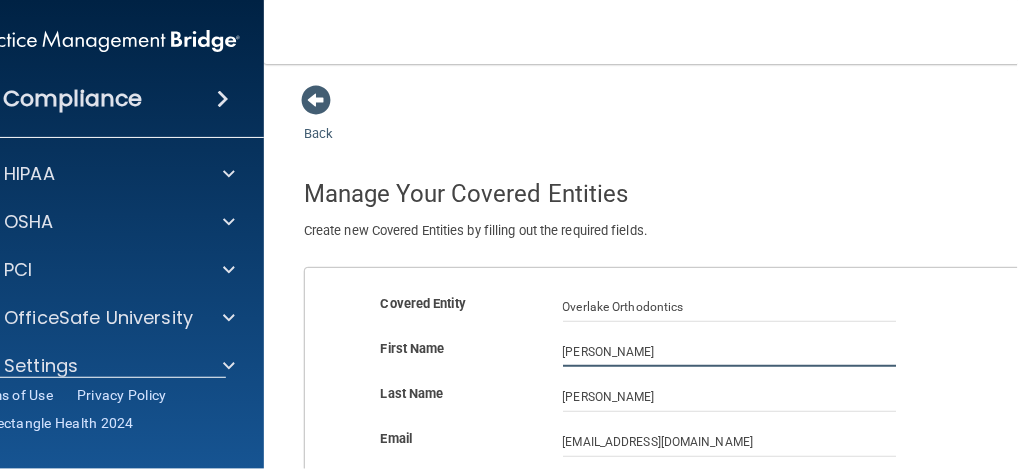 click on "[PERSON_NAME]" at bounding box center (730, 352) 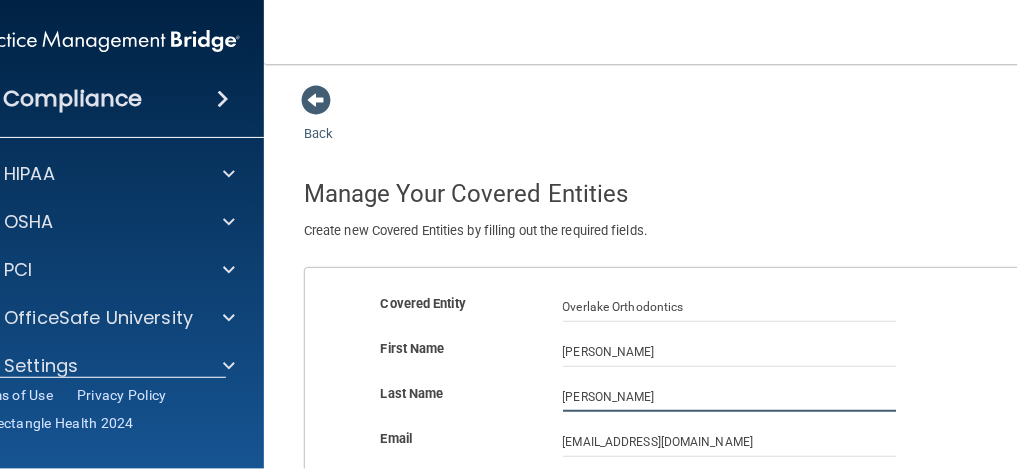 click on "[PERSON_NAME]" at bounding box center [730, 397] 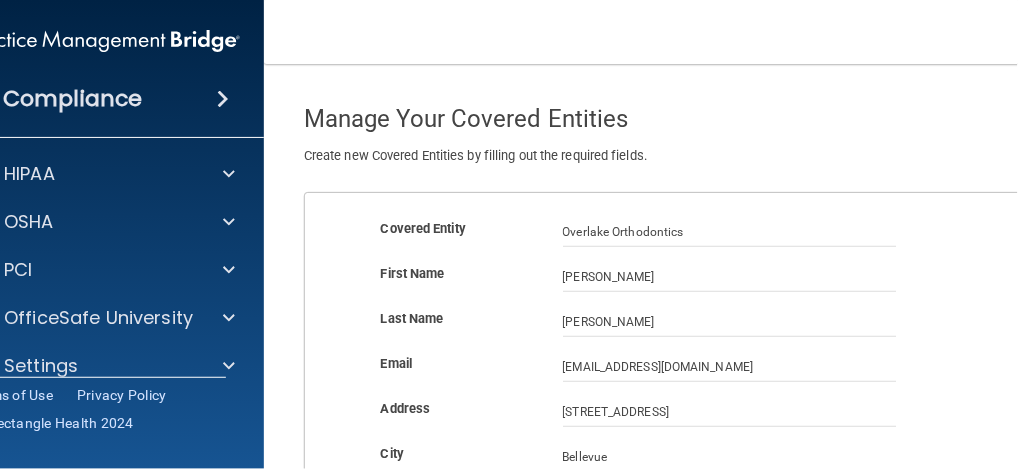 scroll, scrollTop: 133, scrollLeft: 0, axis: vertical 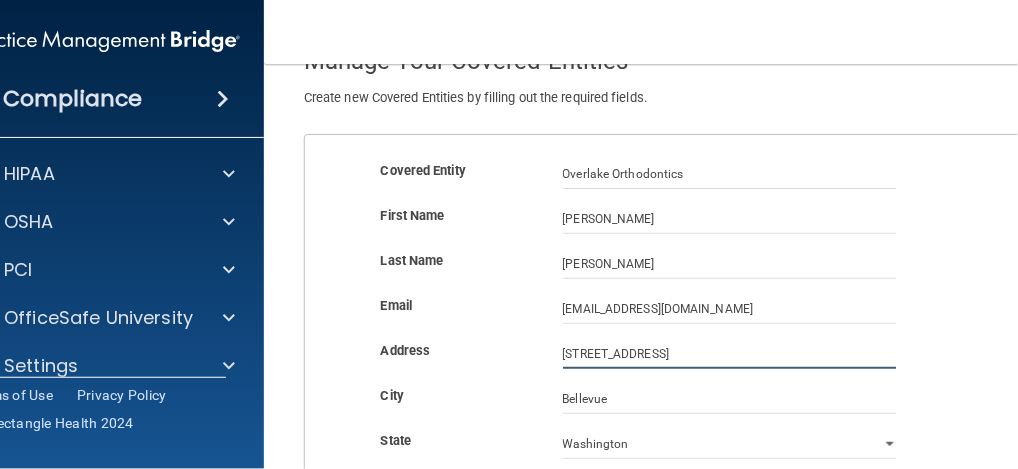 click on "[STREET_ADDRESS]" at bounding box center [730, 354] 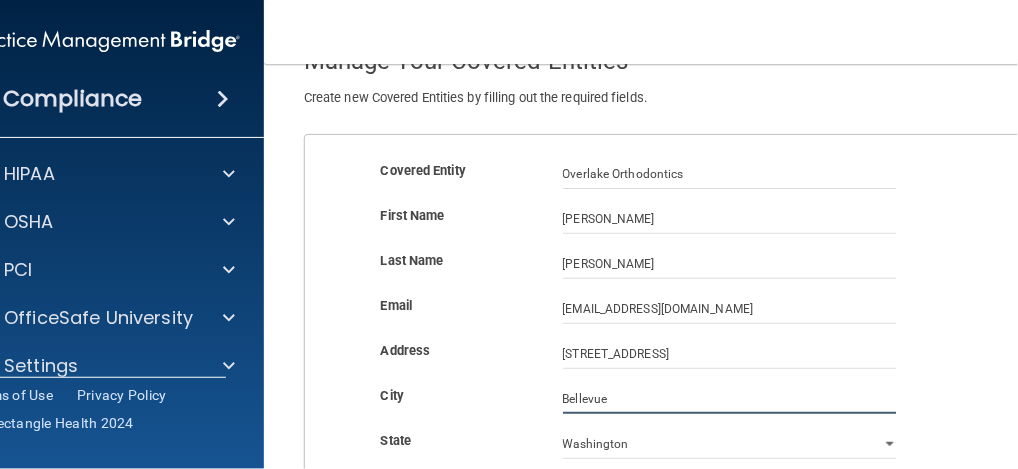 click on "Bellevue" at bounding box center [730, 399] 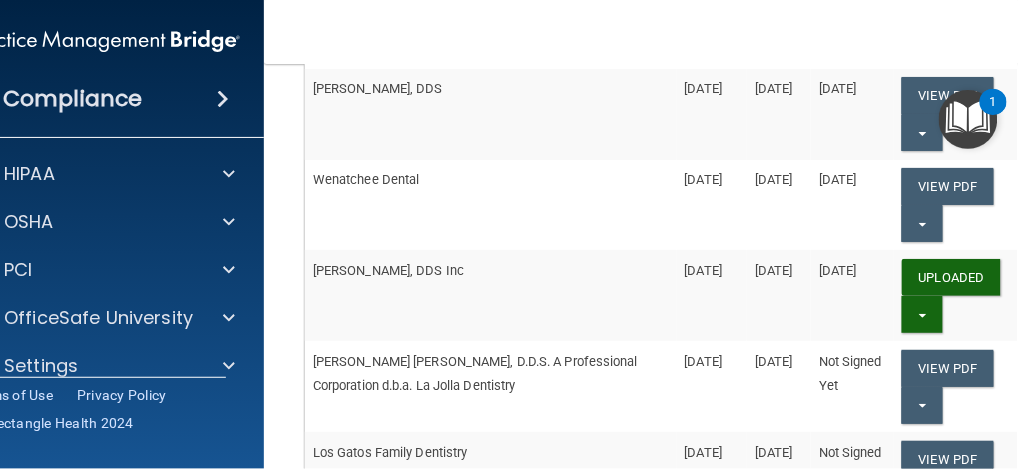 scroll, scrollTop: 666, scrollLeft: 0, axis: vertical 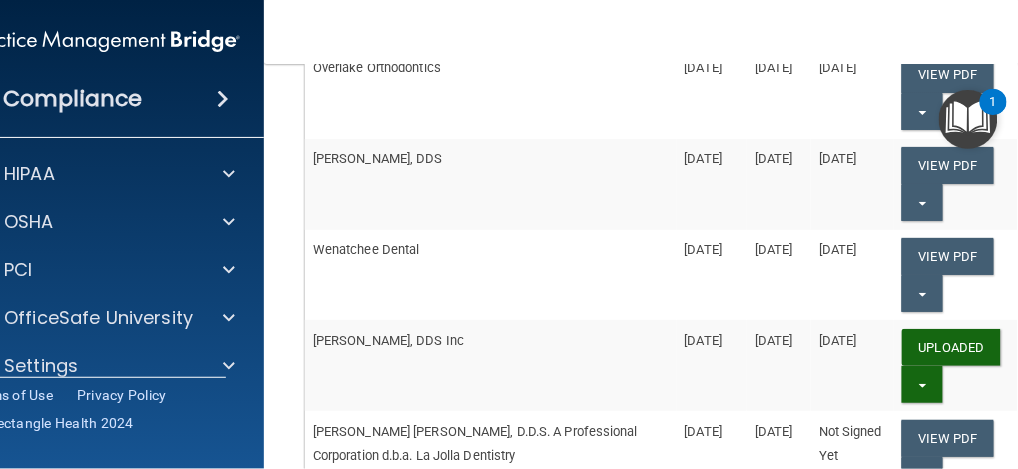 click on "[PERSON_NAME], DDS" at bounding box center (491, 184) 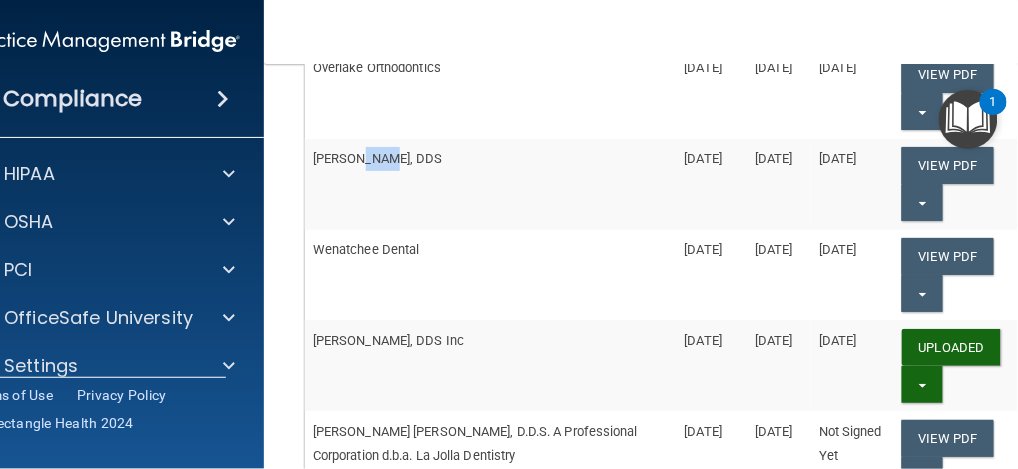 click on "[PERSON_NAME], DDS" at bounding box center [491, 184] 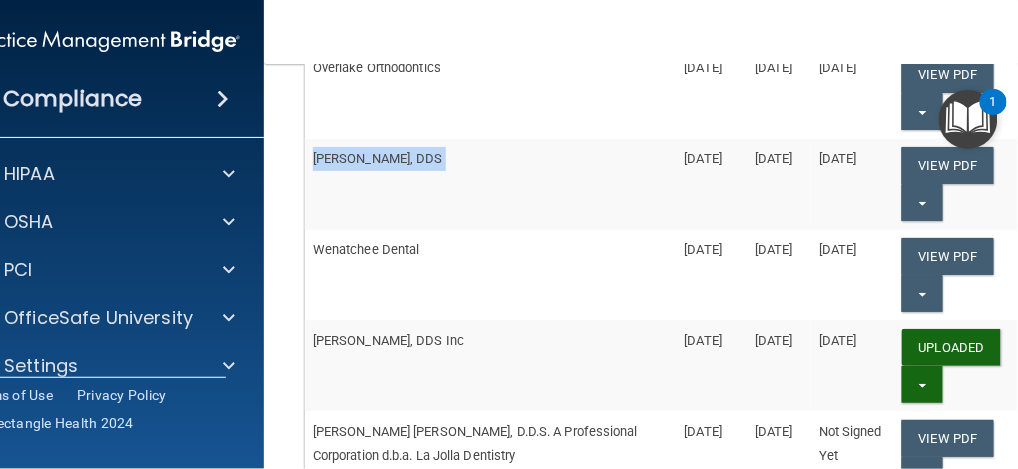 click on "[PERSON_NAME], DDS" at bounding box center [491, 184] 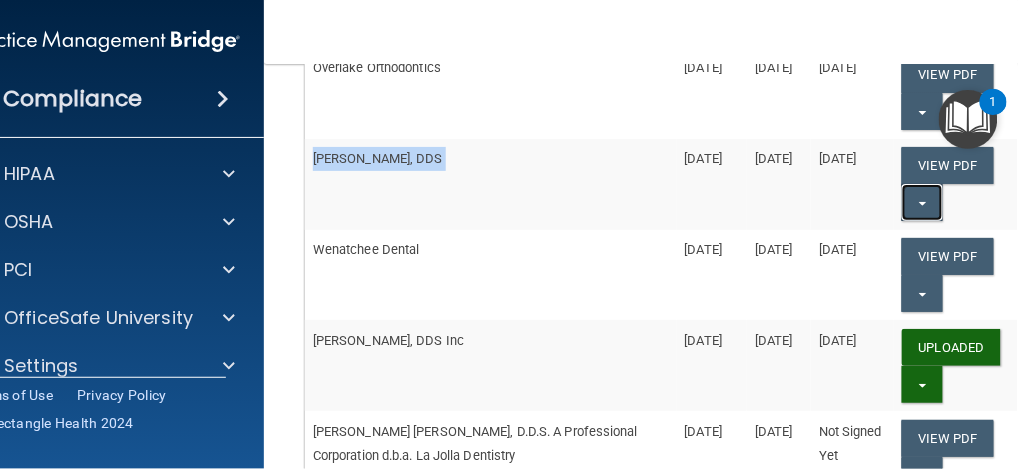 click on "Split button!" at bounding box center (922, 202) 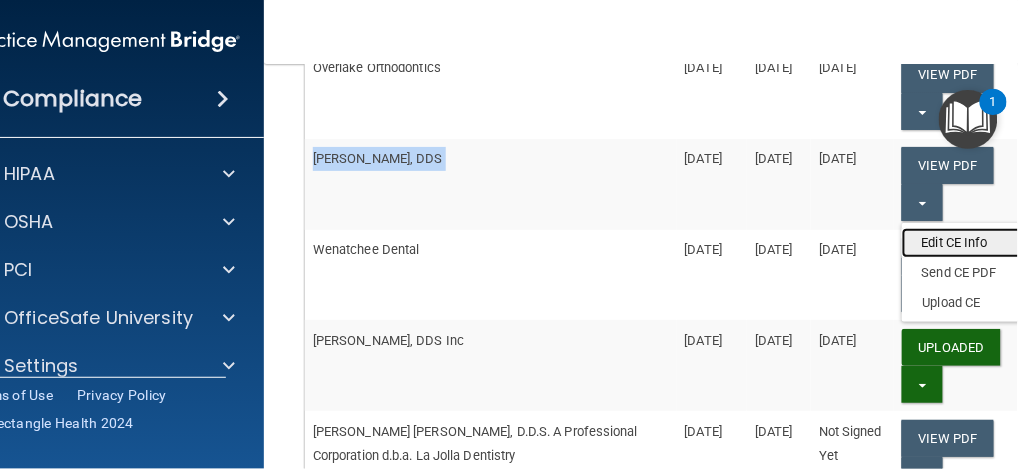click on "Edit CE Info" at bounding box center [982, 243] 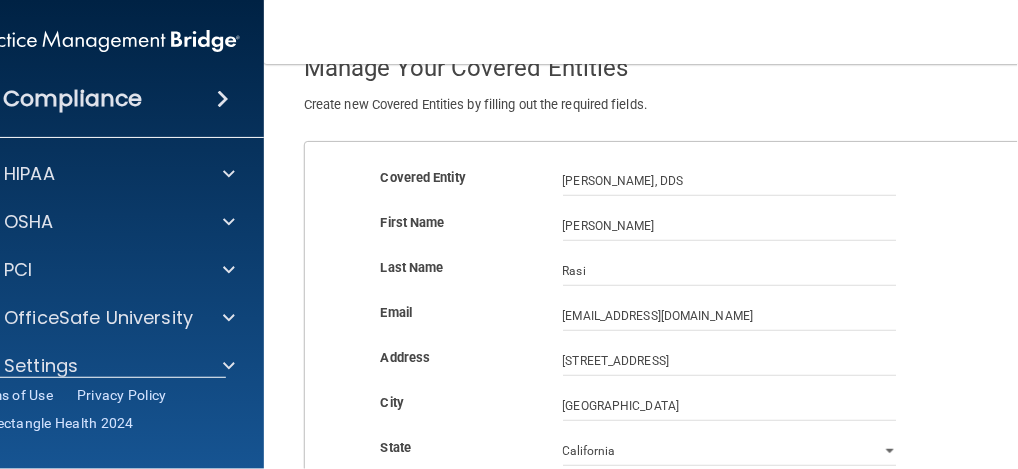 scroll, scrollTop: 133, scrollLeft: 0, axis: vertical 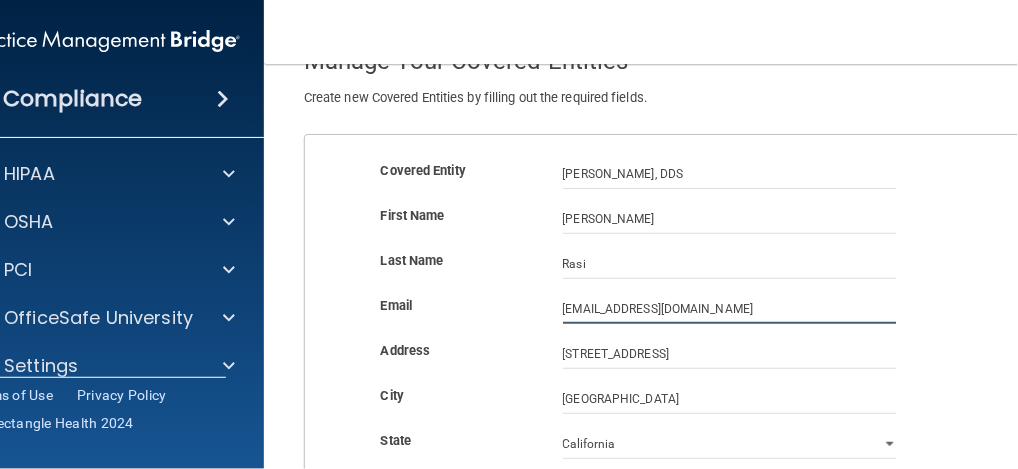 click on "[EMAIL_ADDRESS][DOMAIN_NAME]" at bounding box center [730, 309] 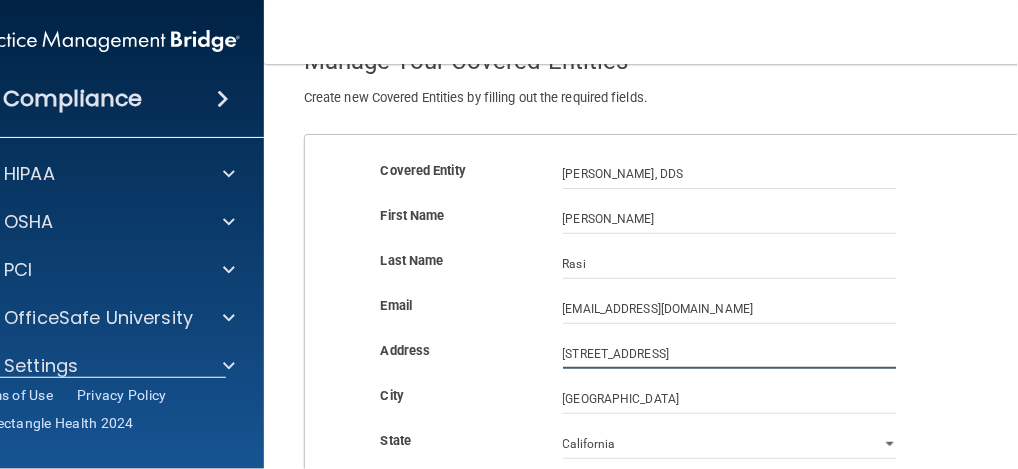 click on "[STREET_ADDRESS]" at bounding box center (730, 354) 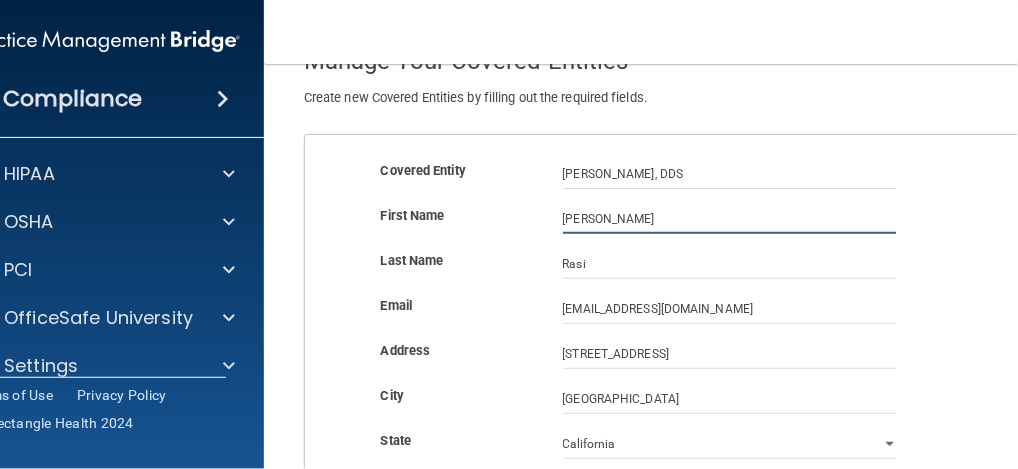 click on "[PERSON_NAME]" at bounding box center [730, 219] 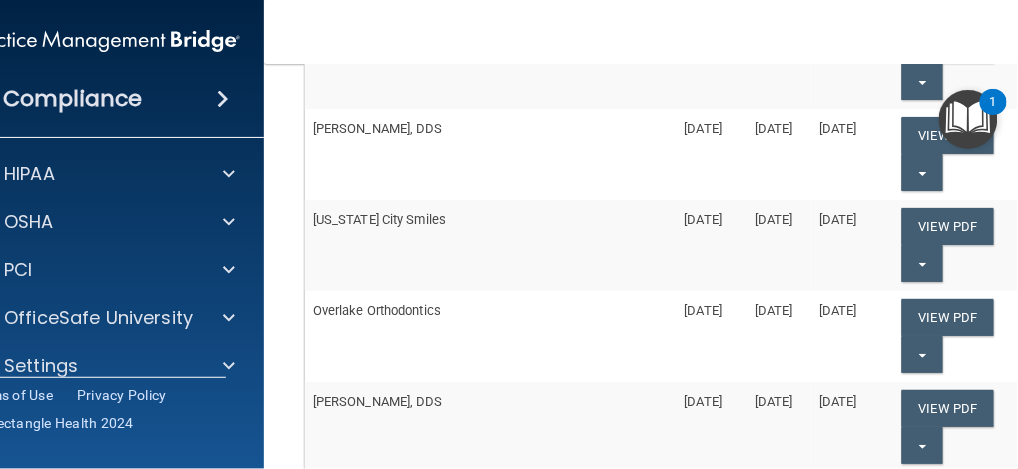 scroll, scrollTop: 533, scrollLeft: 0, axis: vertical 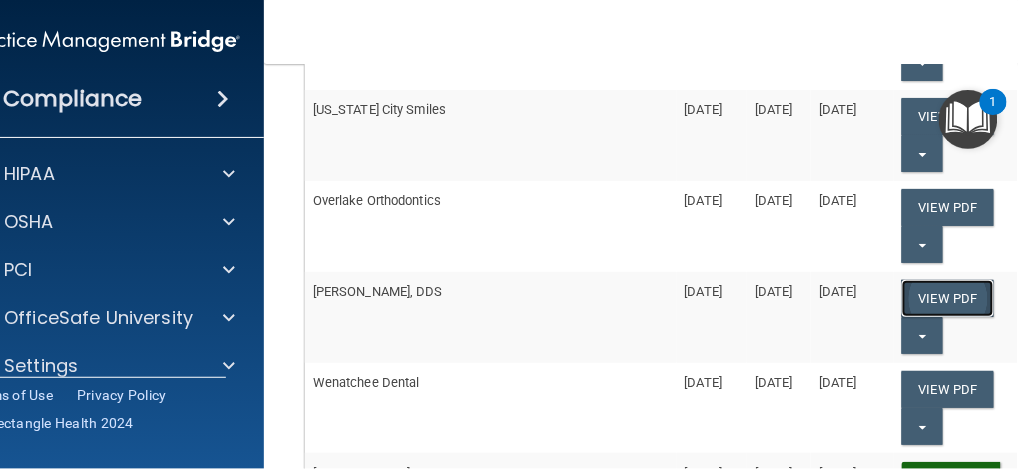 click on "View PDF" at bounding box center (948, -66) 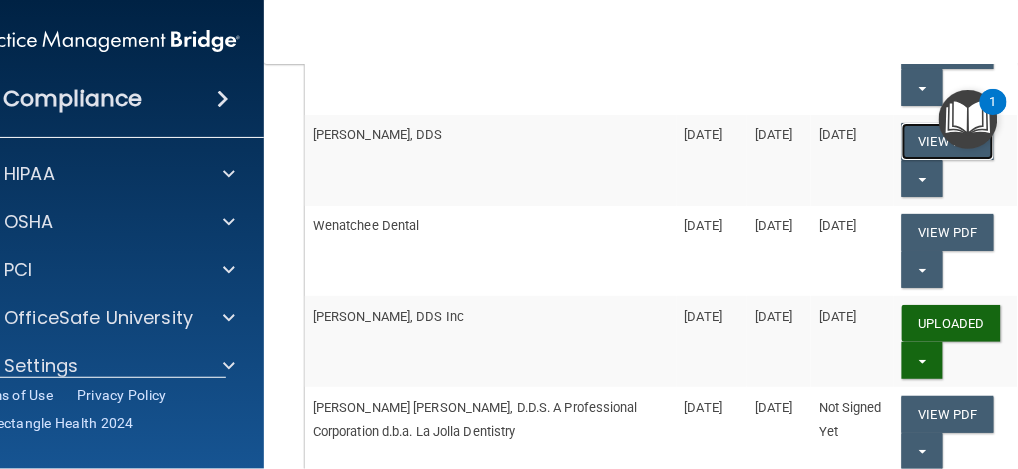 scroll, scrollTop: 733, scrollLeft: 0, axis: vertical 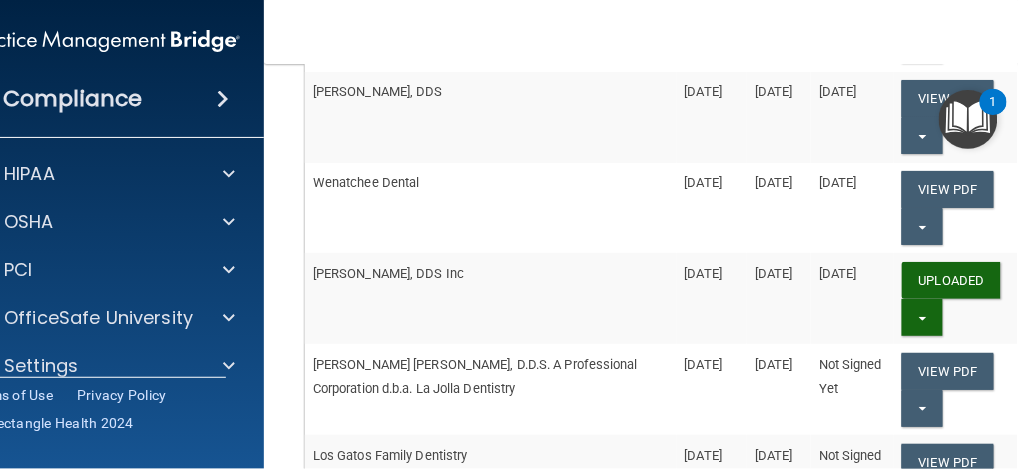 click on "Wenatchee Dental" at bounding box center (491, 208) 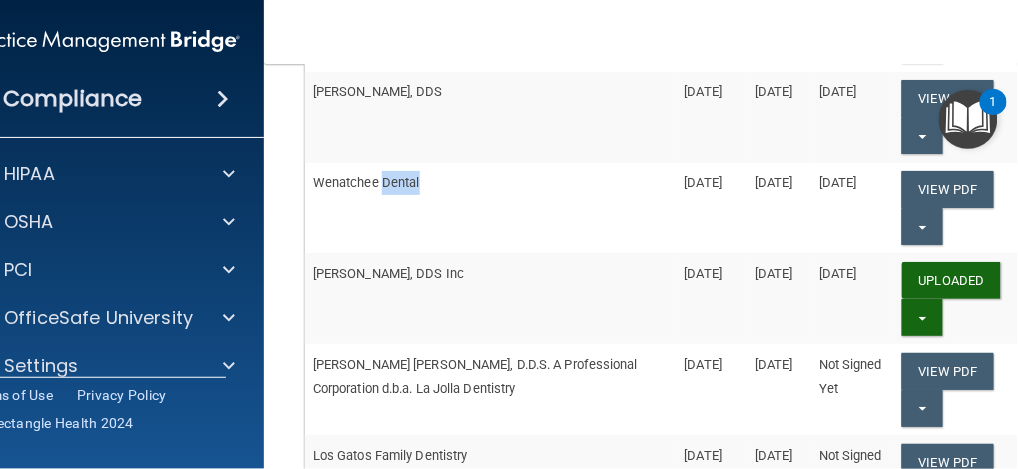 click on "Wenatchee Dental" at bounding box center (491, 208) 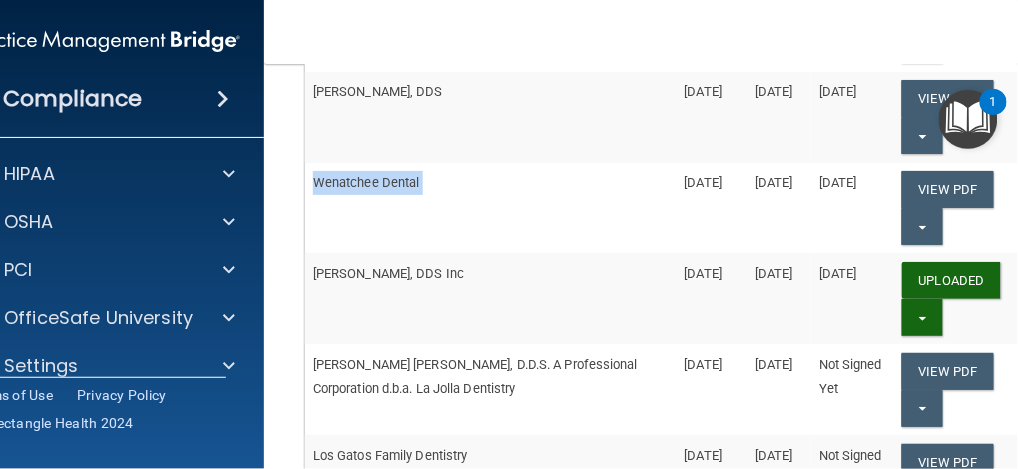 click on "Wenatchee Dental" at bounding box center (491, 208) 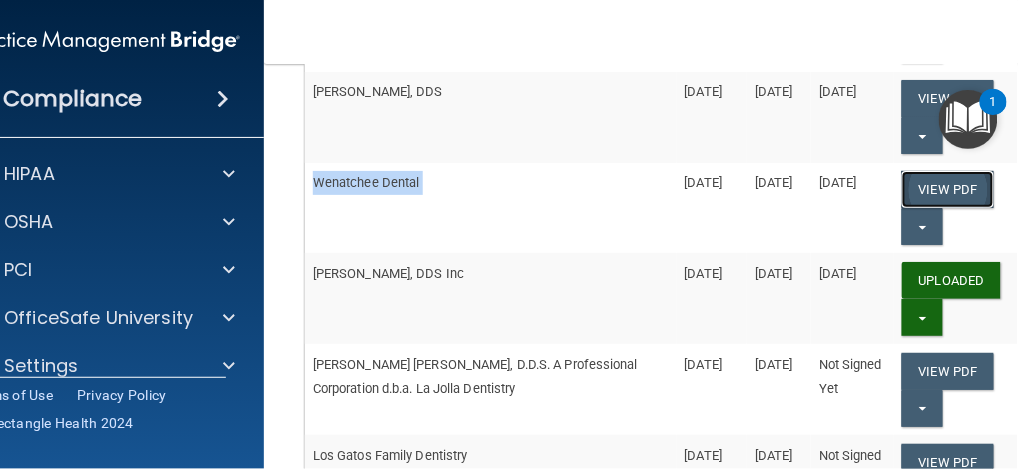click on "View PDF" at bounding box center [948, 189] 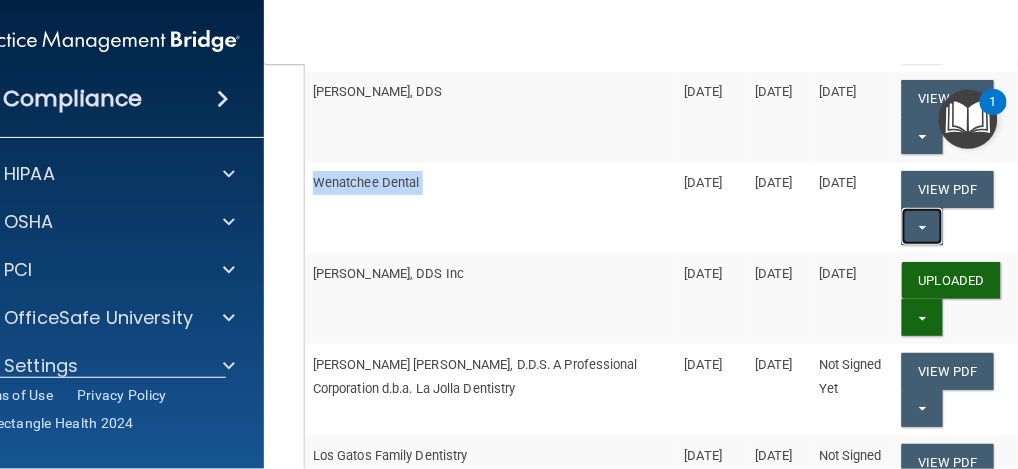click on "Split button!" at bounding box center [922, 226] 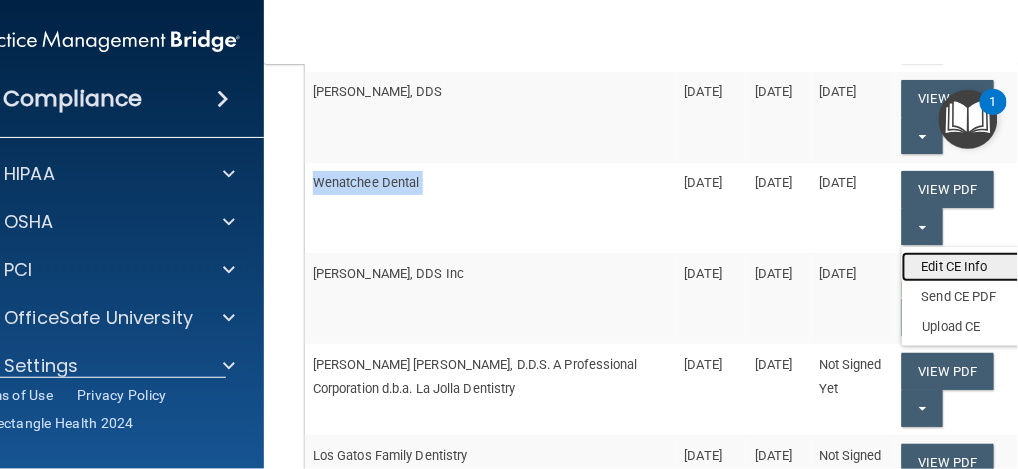 drag, startPoint x: 928, startPoint y: 229, endPoint x: 664, endPoint y: 5, distance: 346.22537 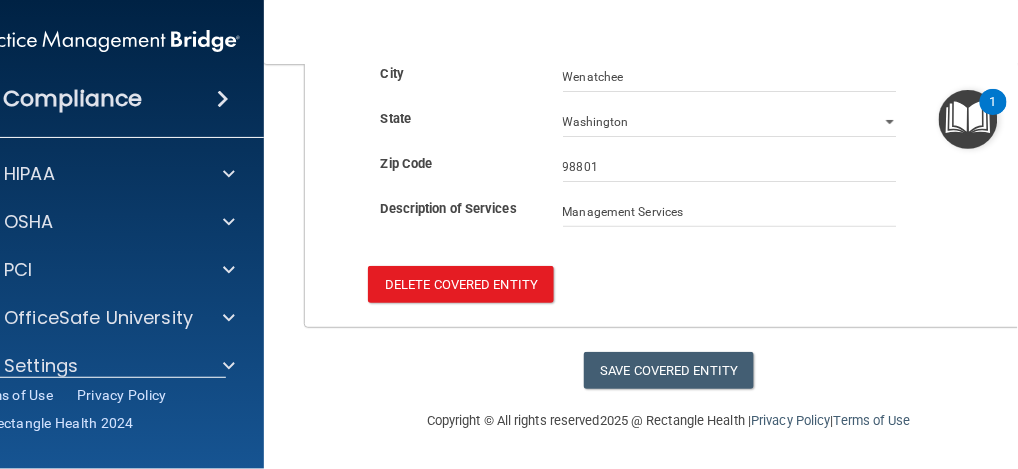 scroll, scrollTop: 0, scrollLeft: 0, axis: both 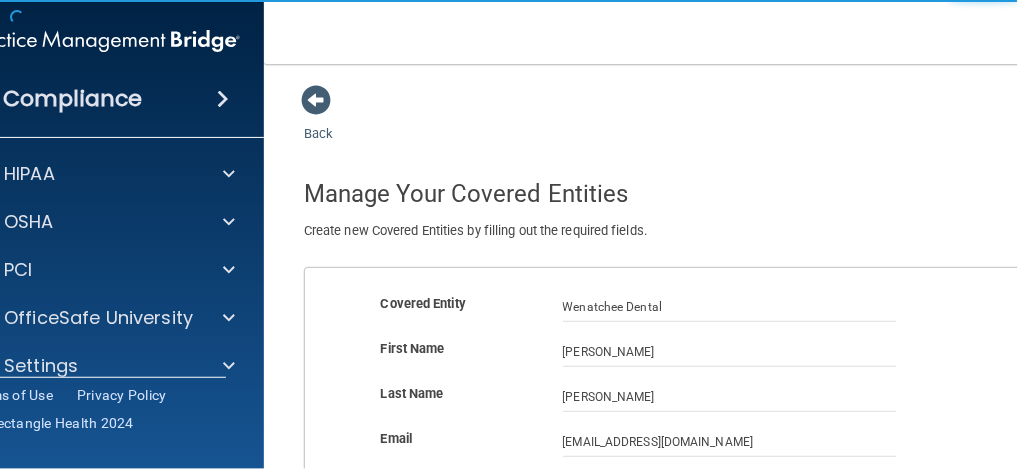 click on "Manage Your Covered Entities" at bounding box center [669, 194] 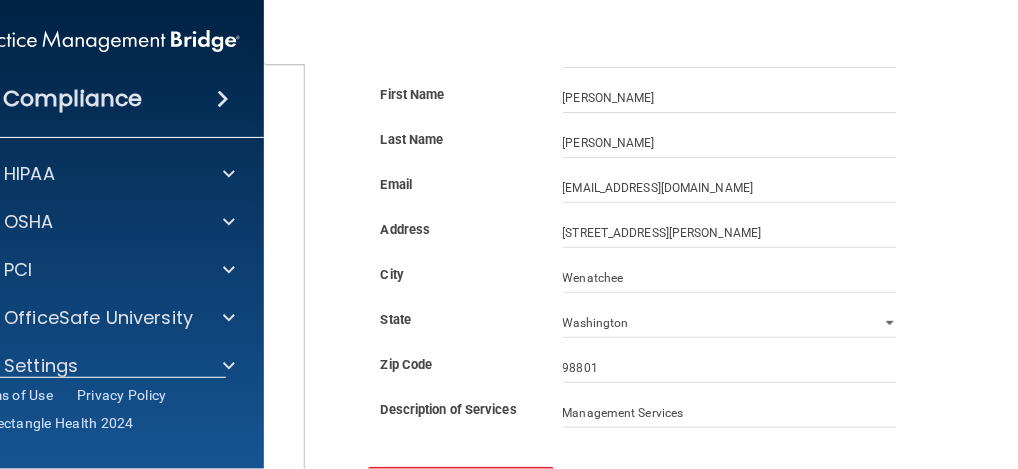 scroll, scrollTop: 252, scrollLeft: 0, axis: vertical 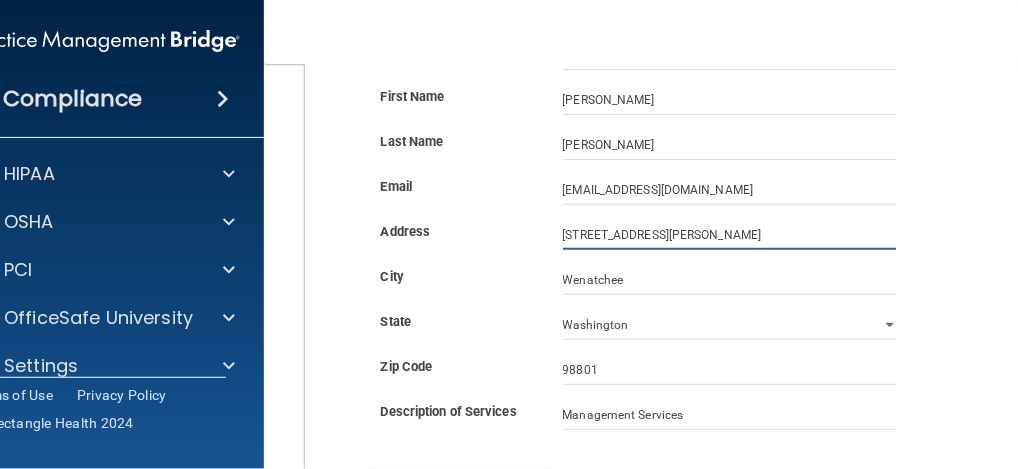 click on "[STREET_ADDRESS][PERSON_NAME]" at bounding box center [730, 235] 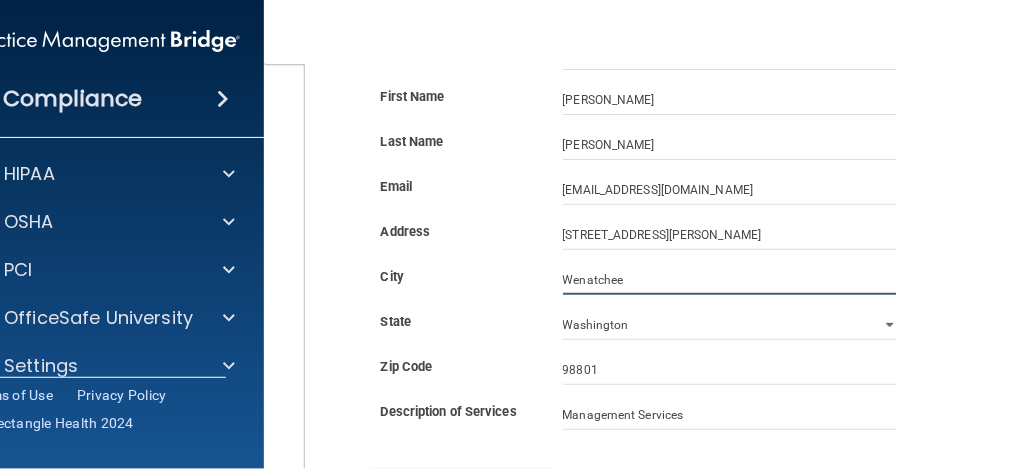 click on "Wenatchee" at bounding box center (730, 280) 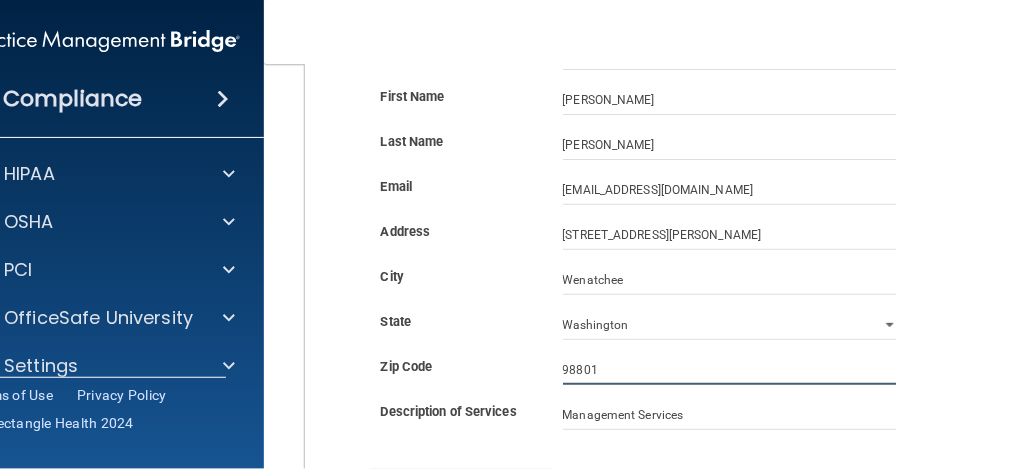 click on "98801" at bounding box center [730, 370] 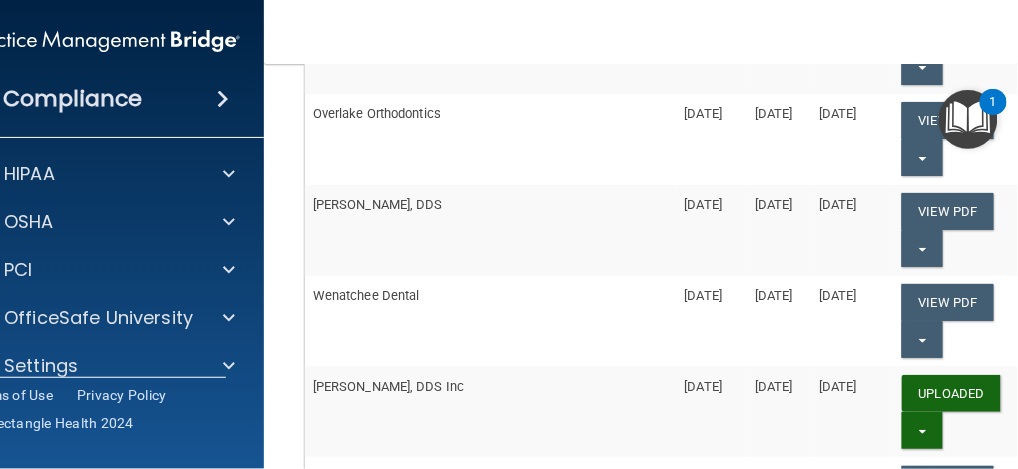 scroll, scrollTop: 785, scrollLeft: 0, axis: vertical 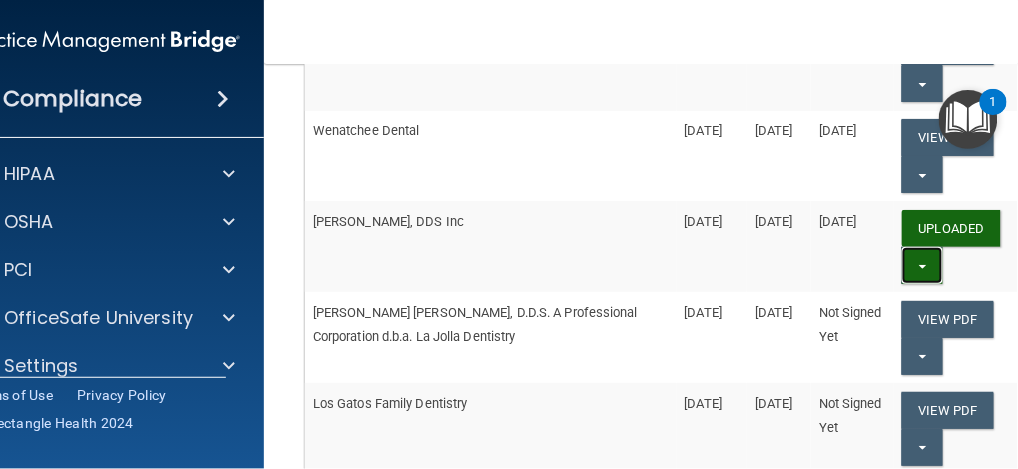 click on "Split button!" at bounding box center (922, 265) 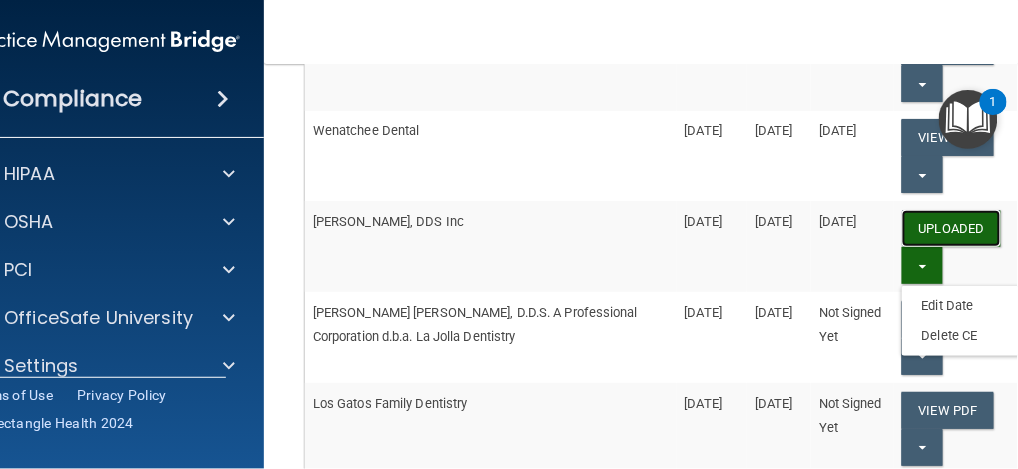 click on "Uploaded" at bounding box center [951, 228] 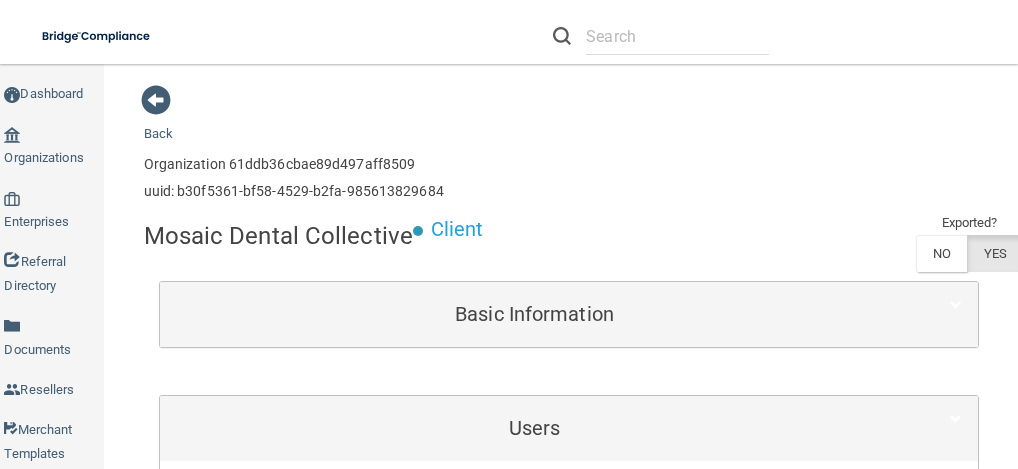 scroll, scrollTop: 0, scrollLeft: 0, axis: both 